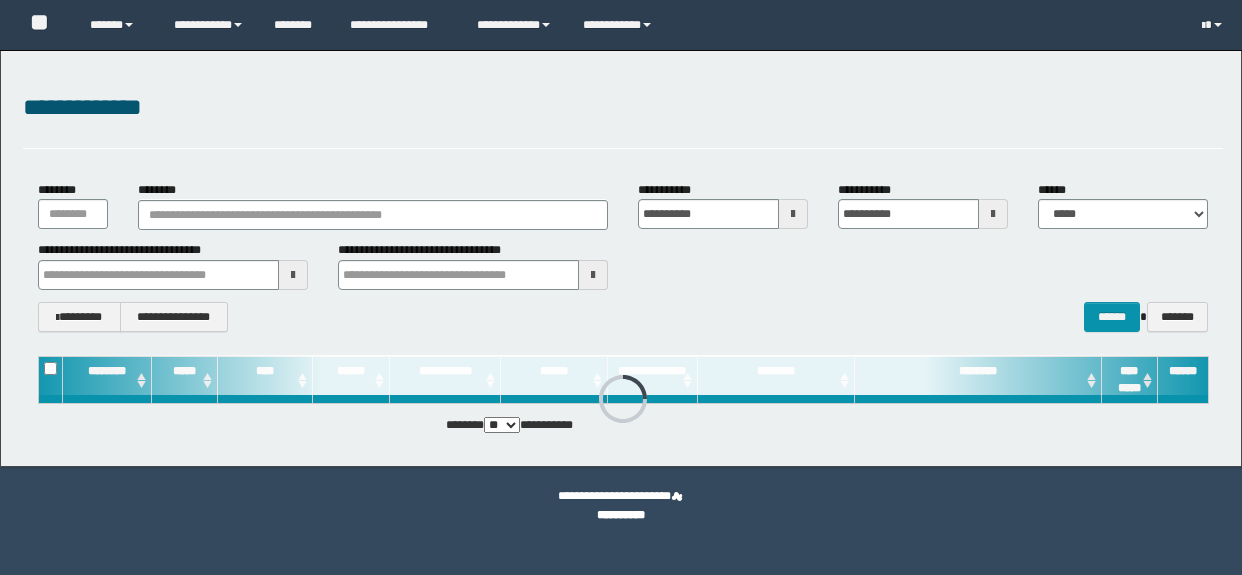 scroll, scrollTop: 0, scrollLeft: 0, axis: both 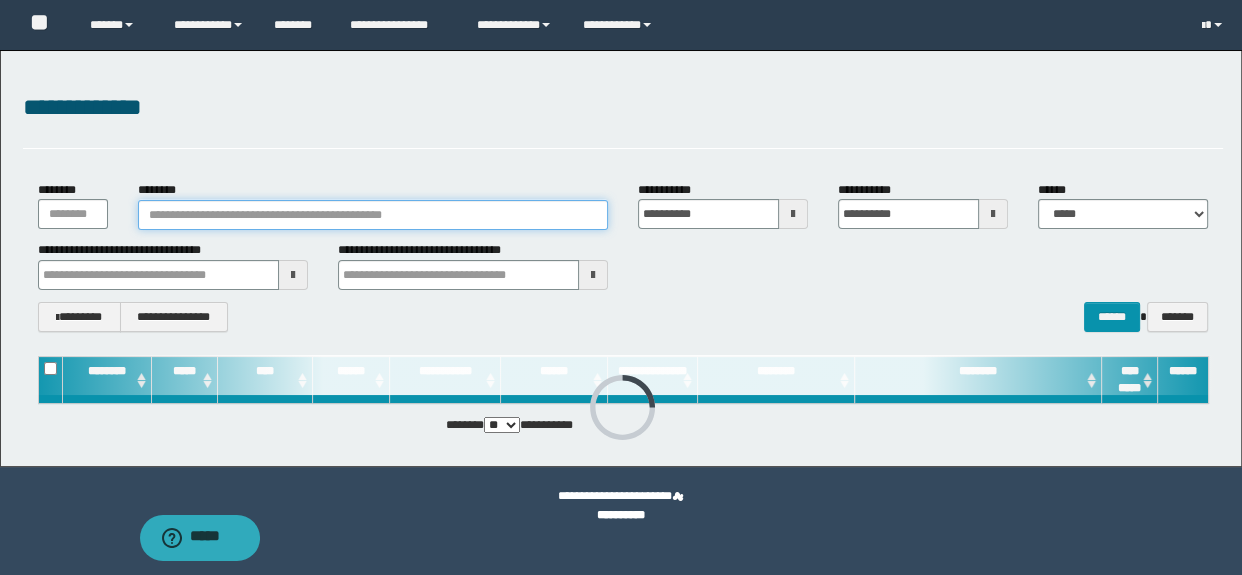 click on "********" at bounding box center [373, 215] 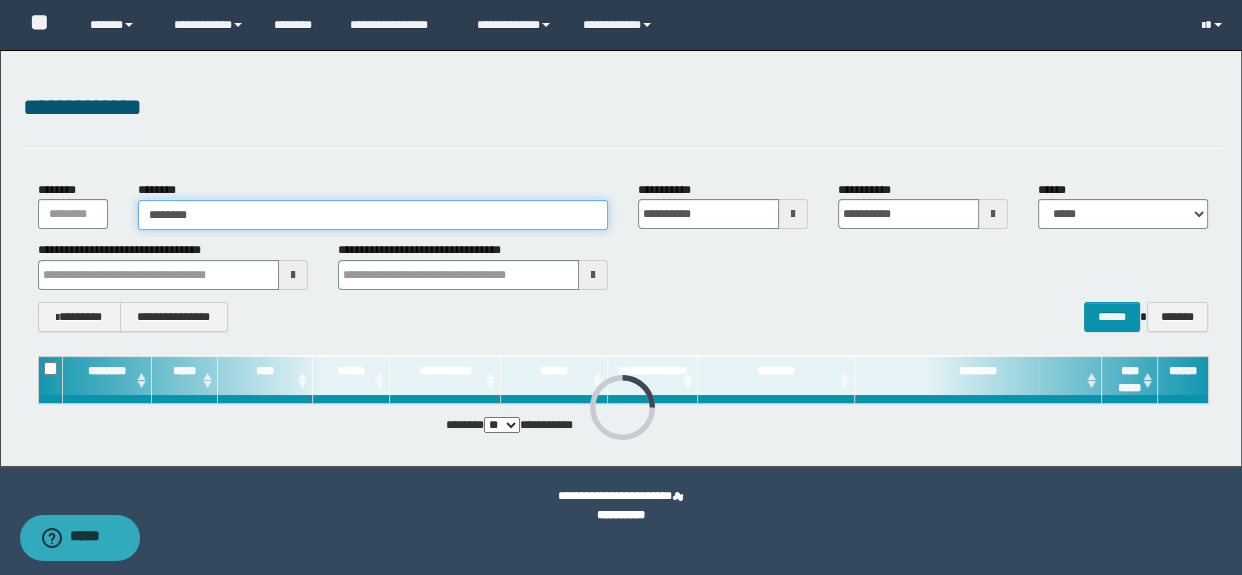 type on "********" 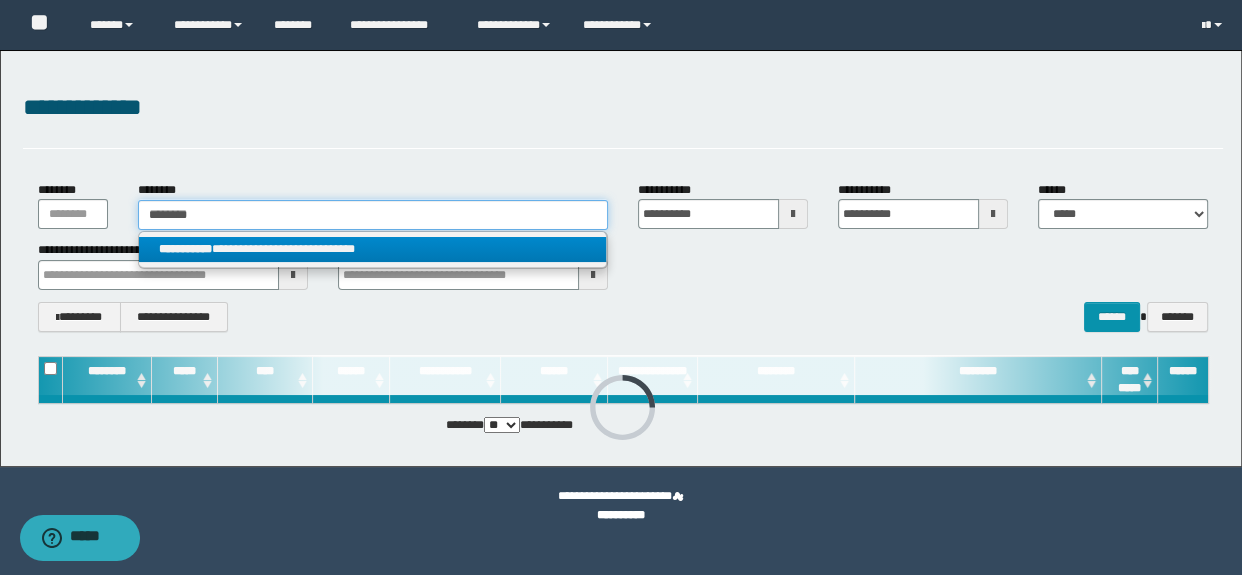 type on "********" 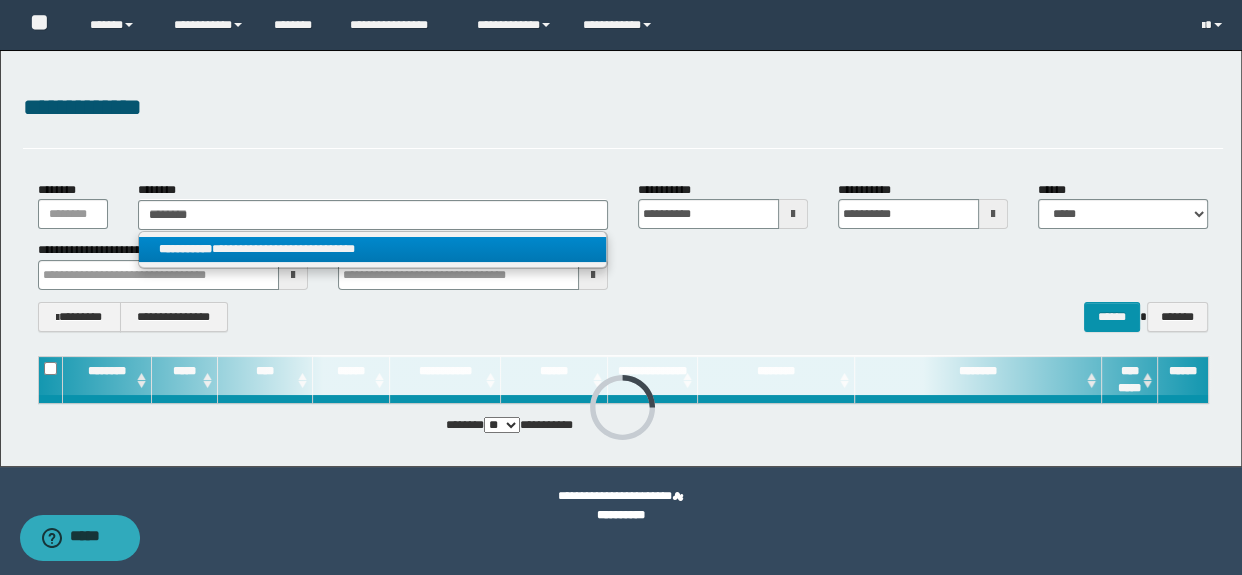click on "**********" at bounding box center [372, 249] 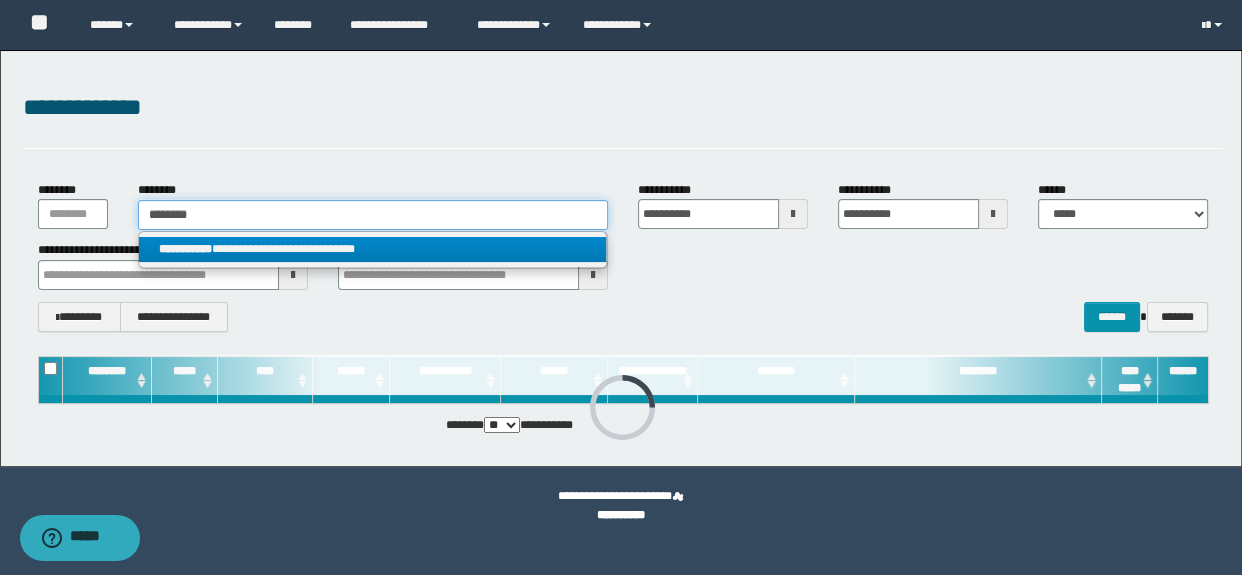 type 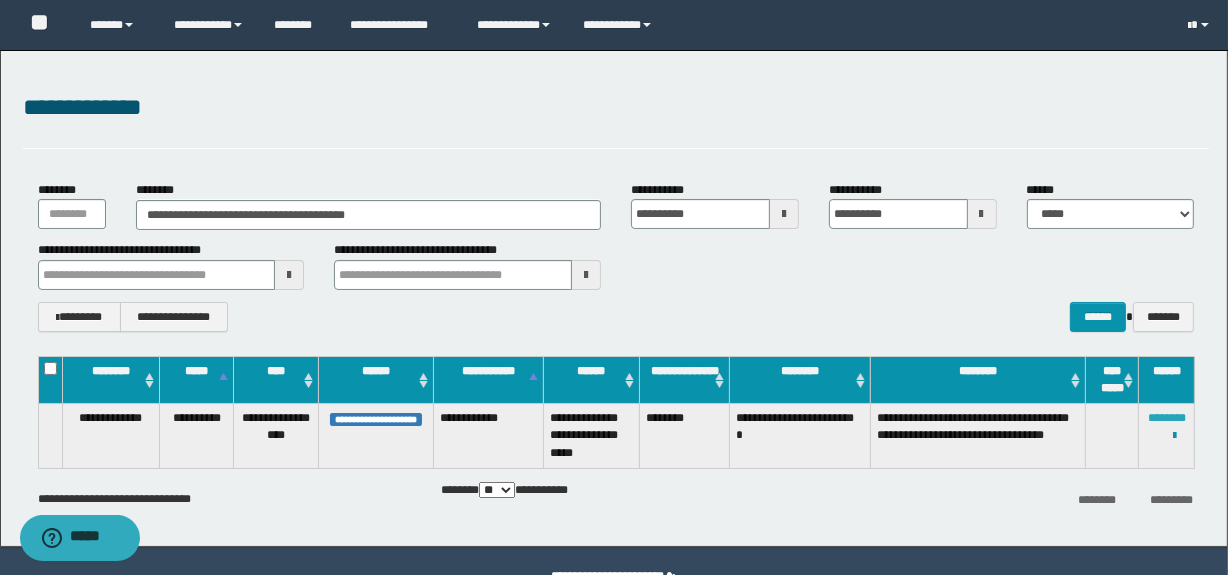 click on "********" at bounding box center [1167, 418] 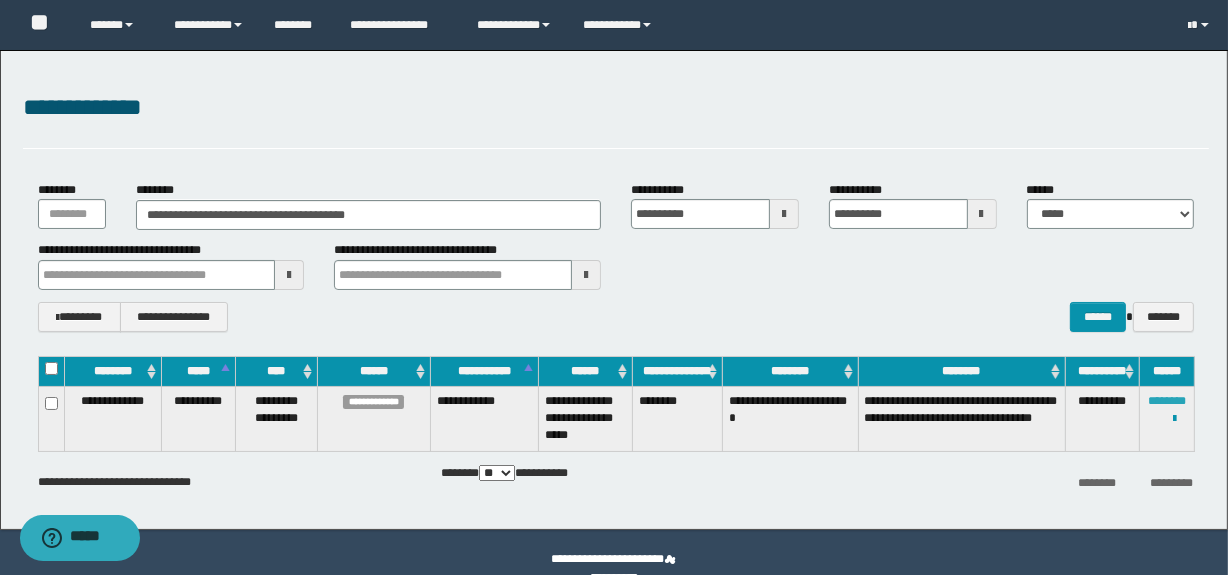click on "********" at bounding box center (1167, 401) 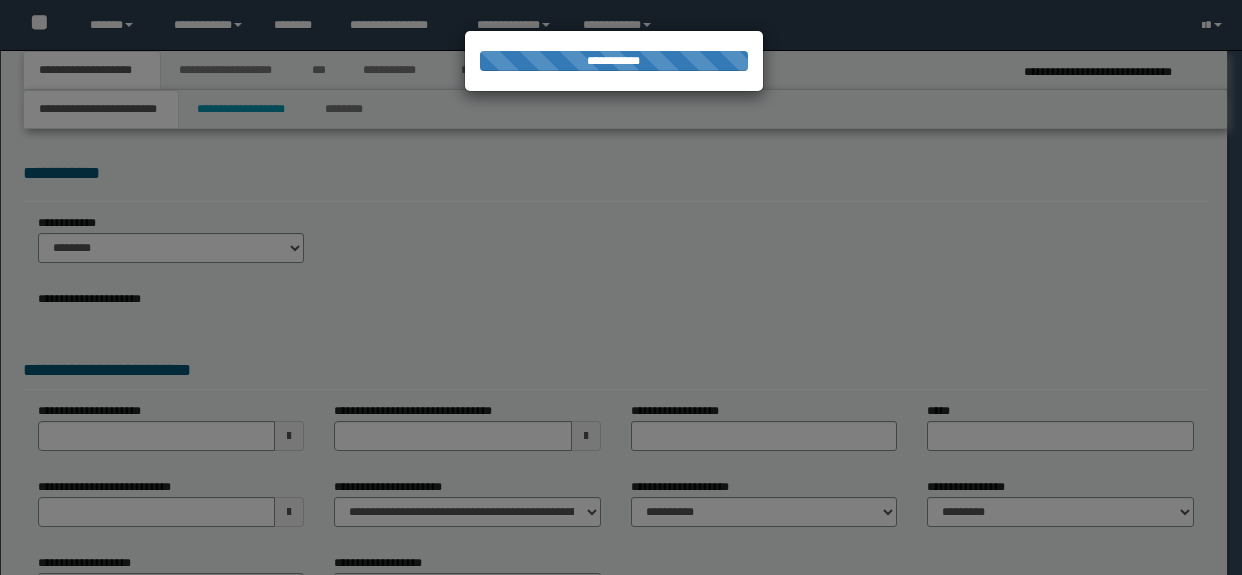 scroll, scrollTop: 0, scrollLeft: 0, axis: both 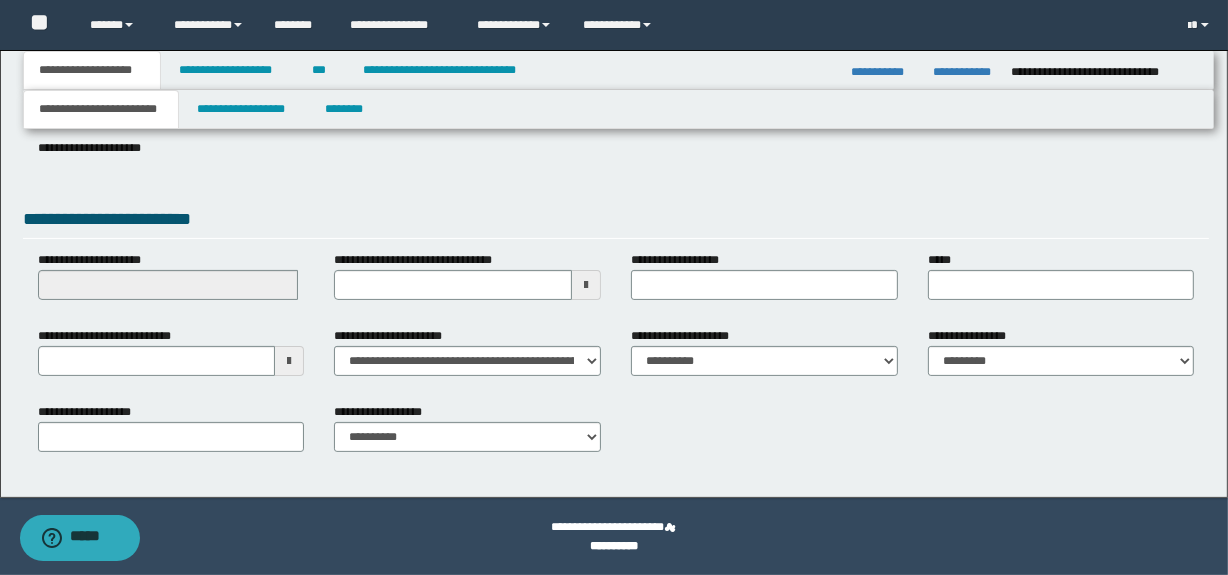 click at bounding box center (289, 361) 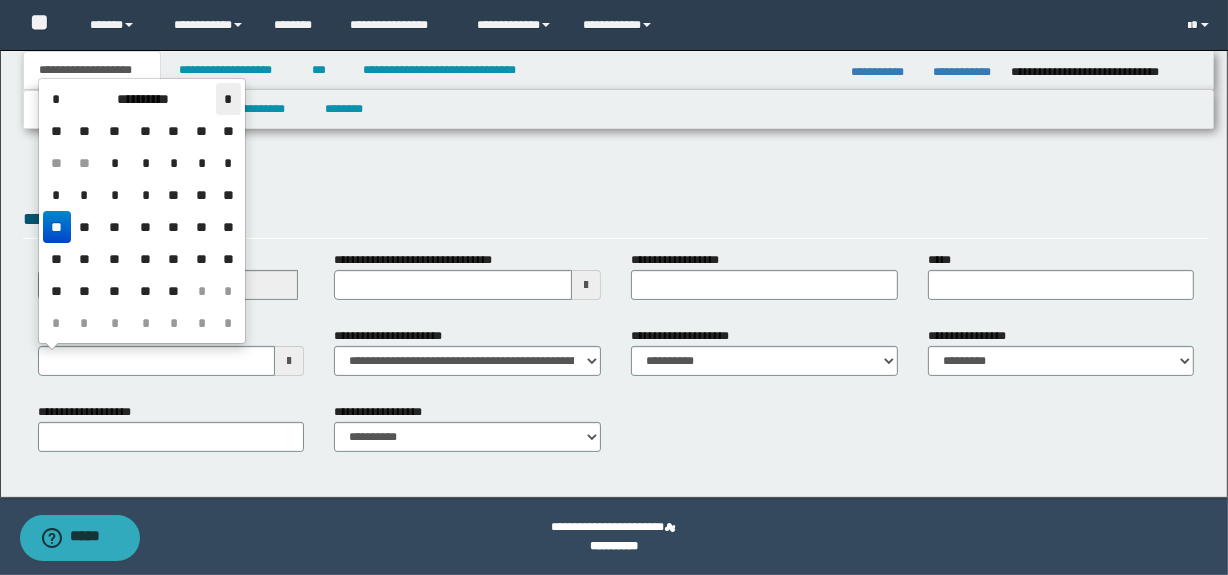 click on "*" at bounding box center (228, 99) 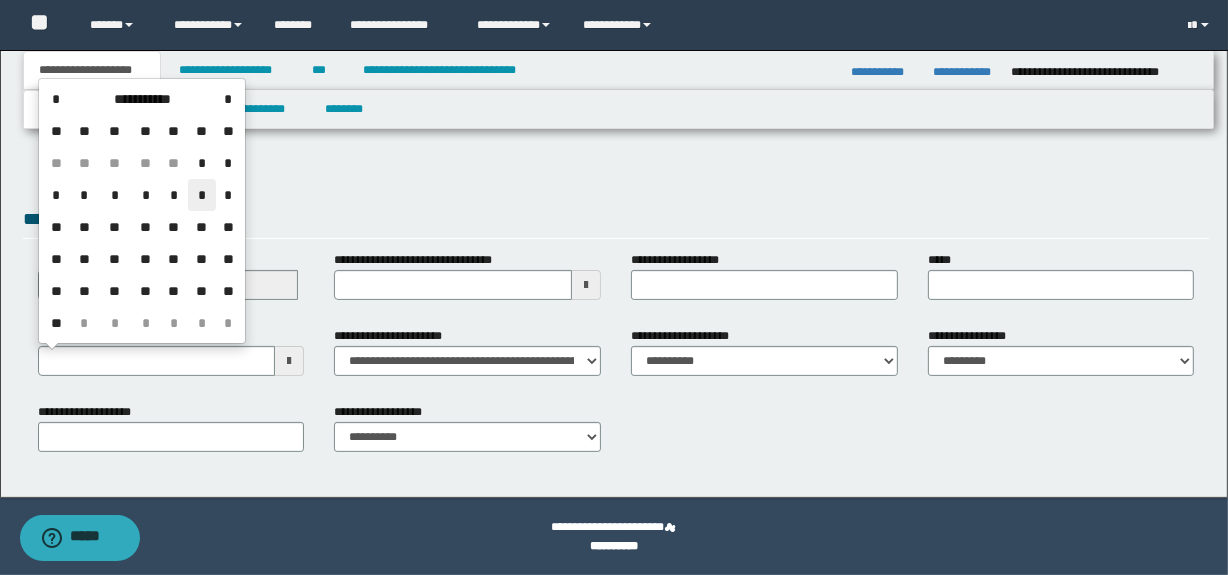 click on "*" at bounding box center [202, 195] 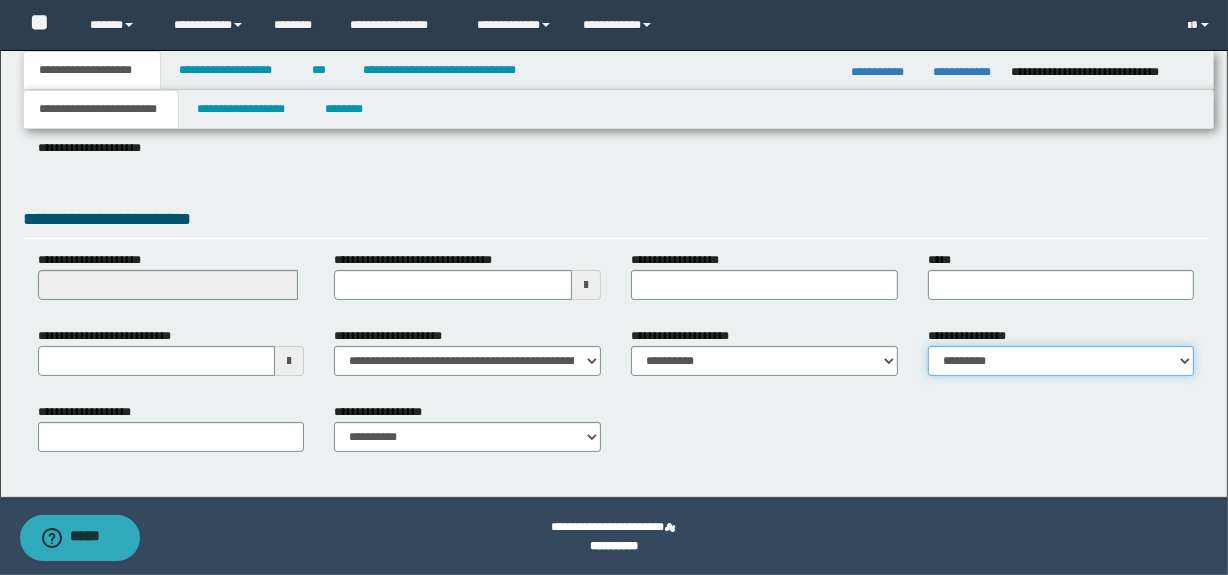 click on "**********" at bounding box center (1061, 361) 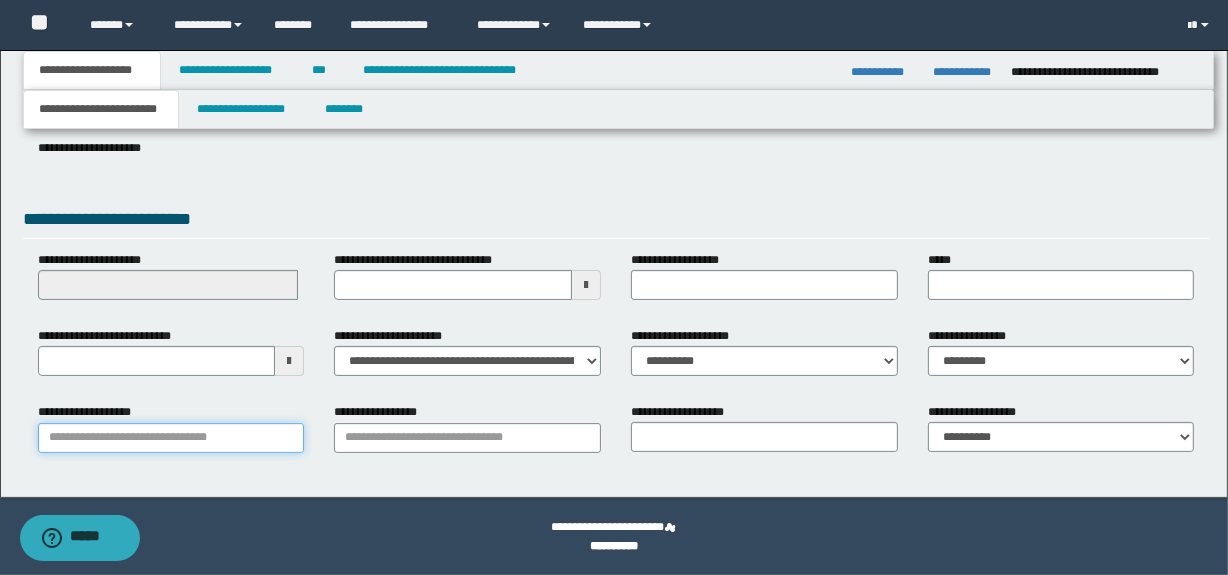 click on "**********" at bounding box center [171, 438] 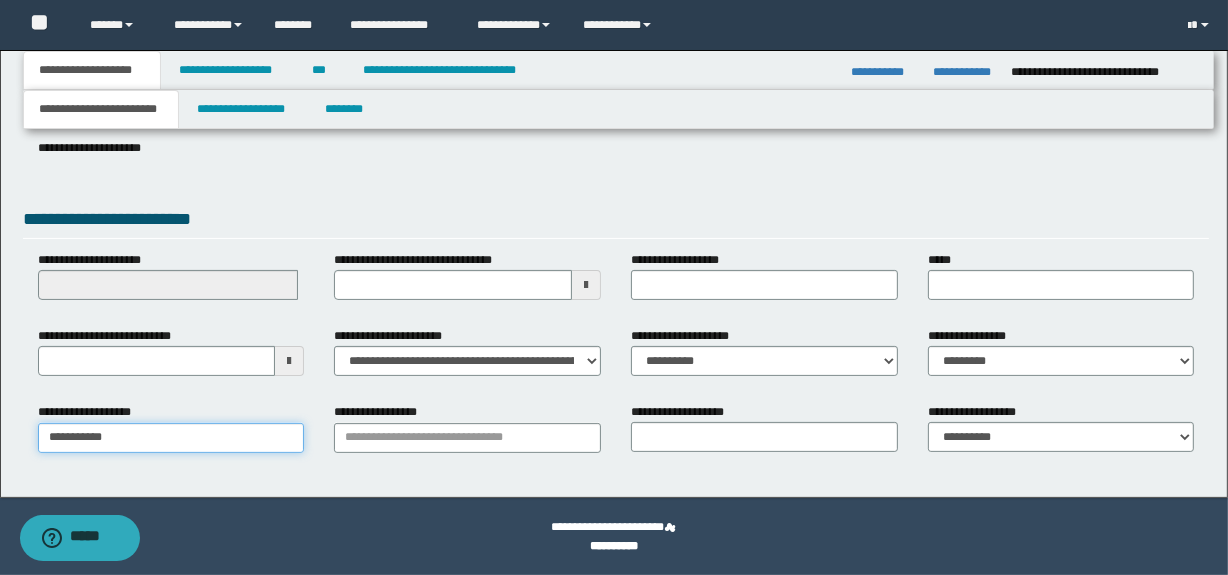 type on "**********" 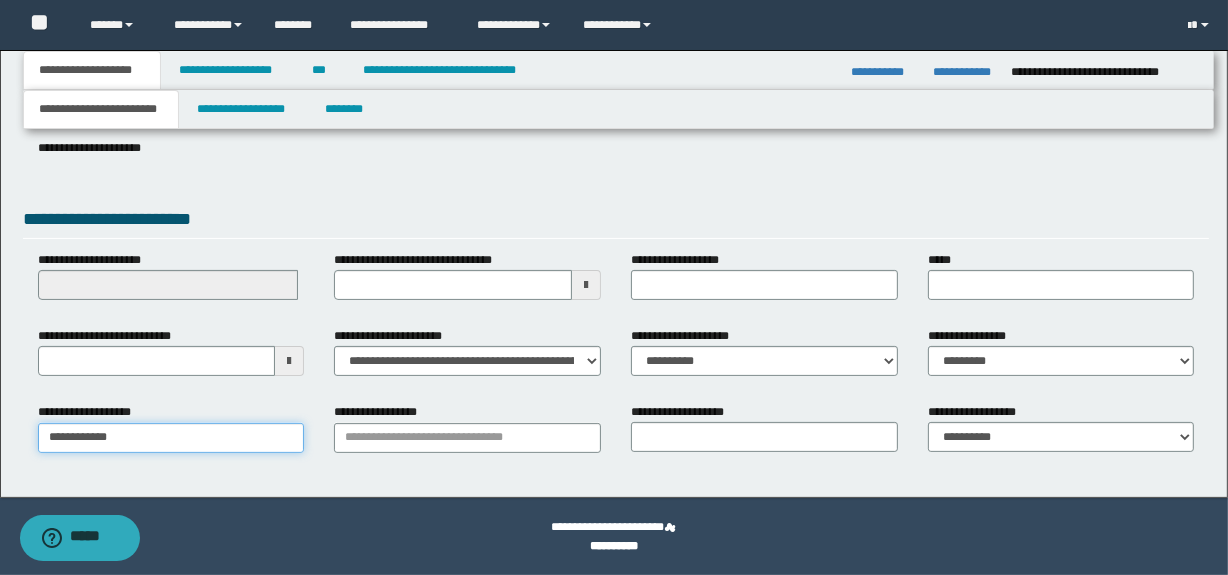 type on "**********" 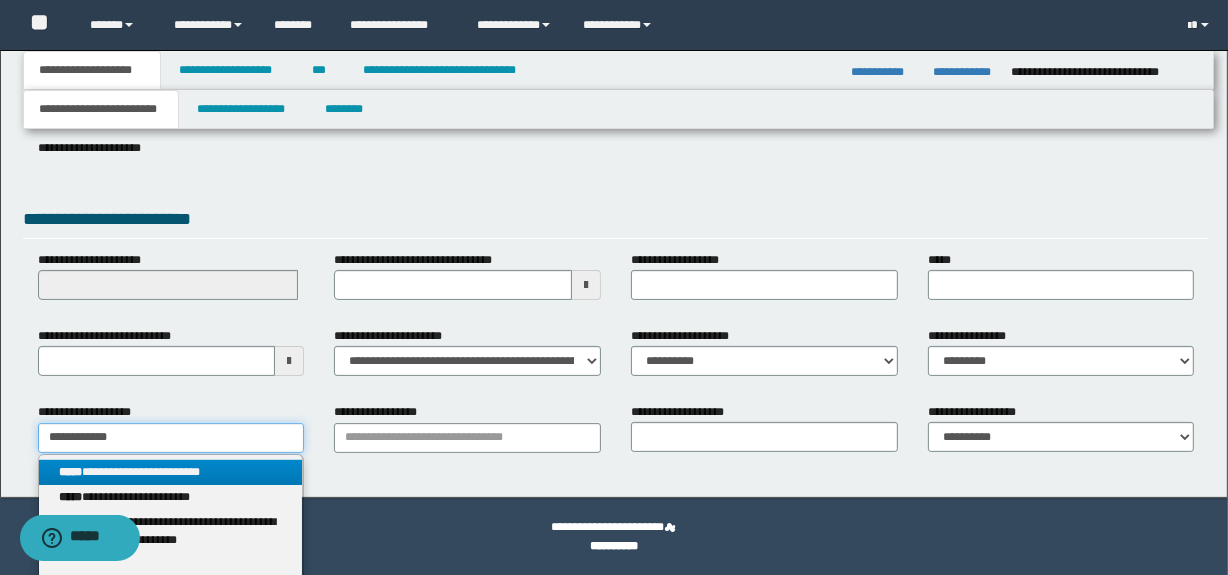 type on "**********" 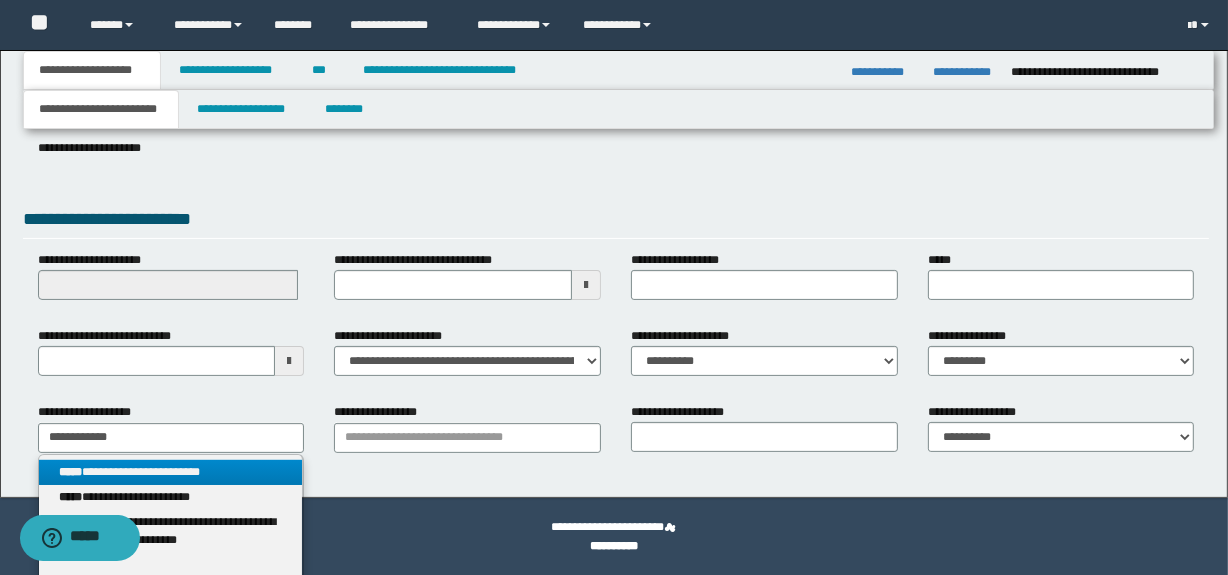 click on "**********" at bounding box center (171, 472) 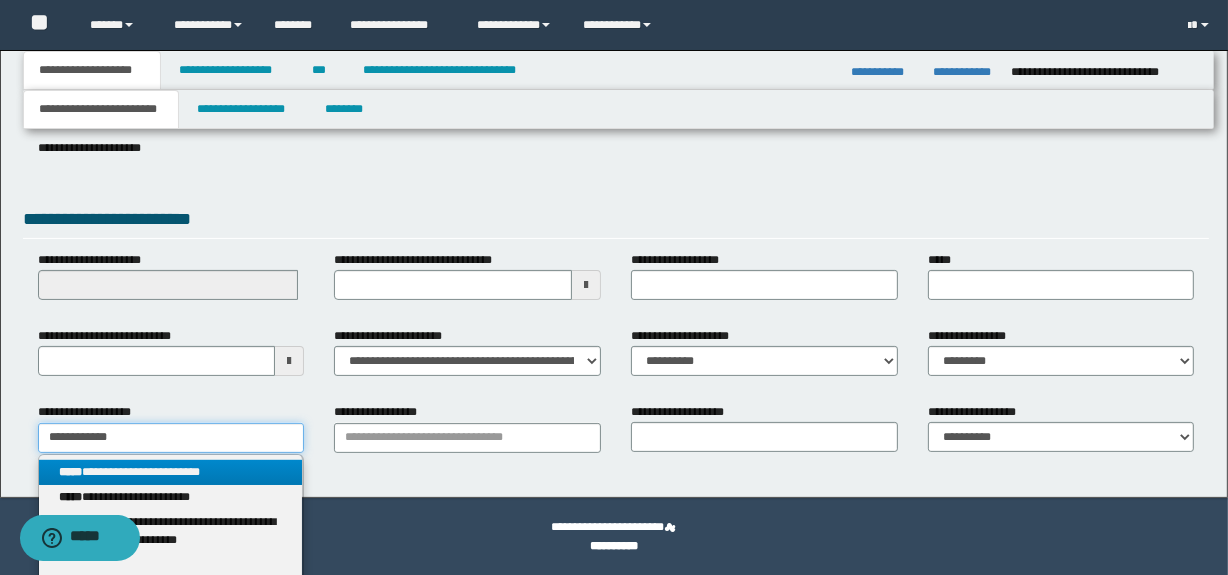 type 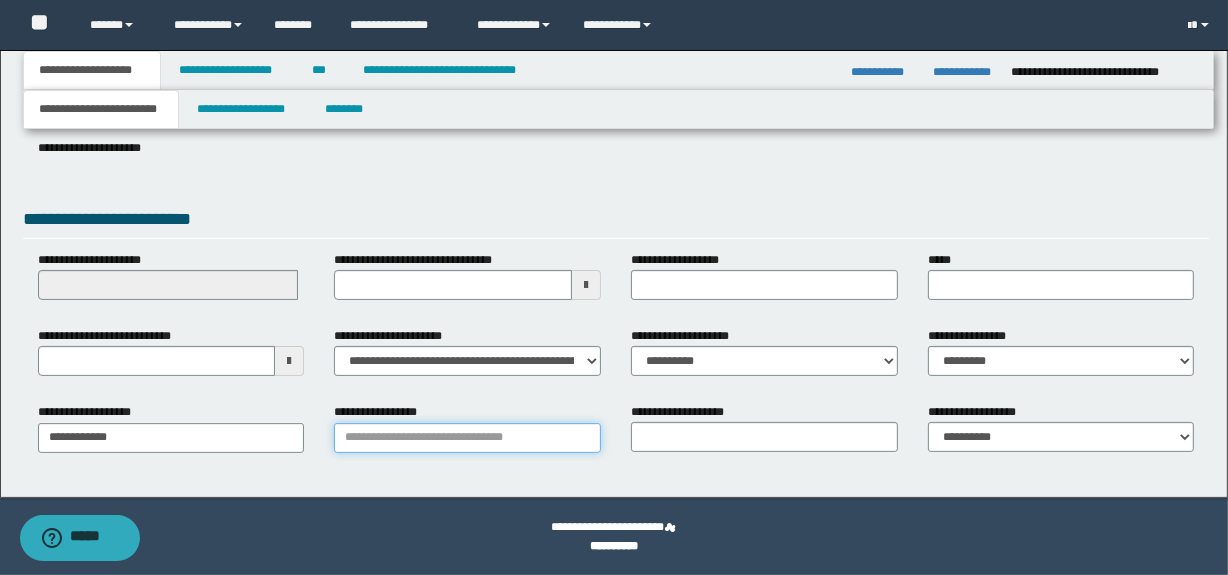 click on "**********" at bounding box center [467, 438] 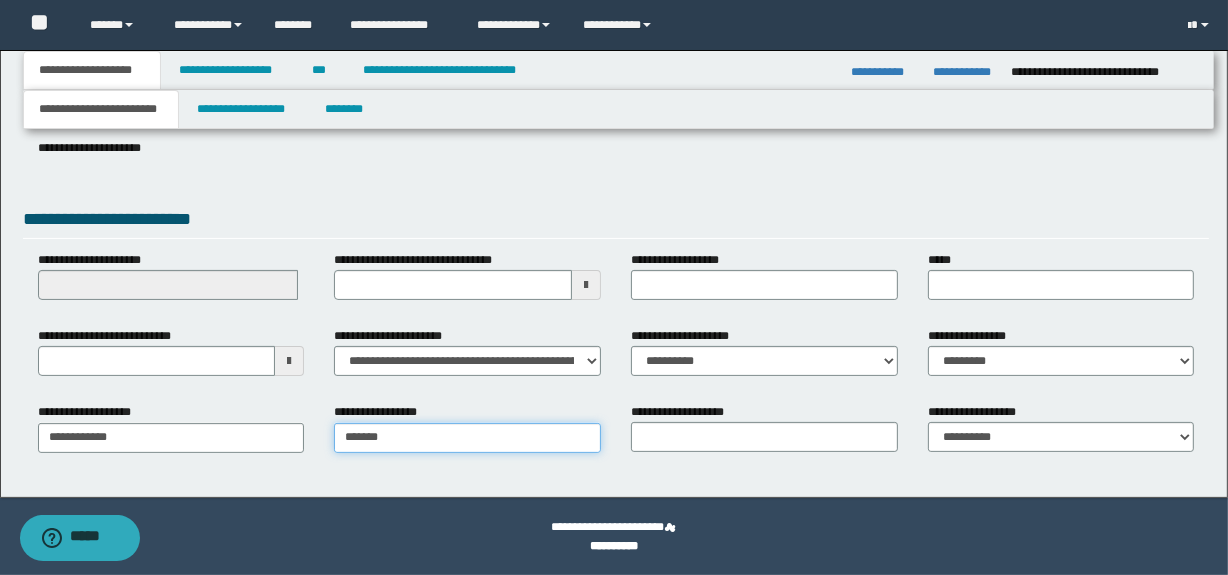 type on "********" 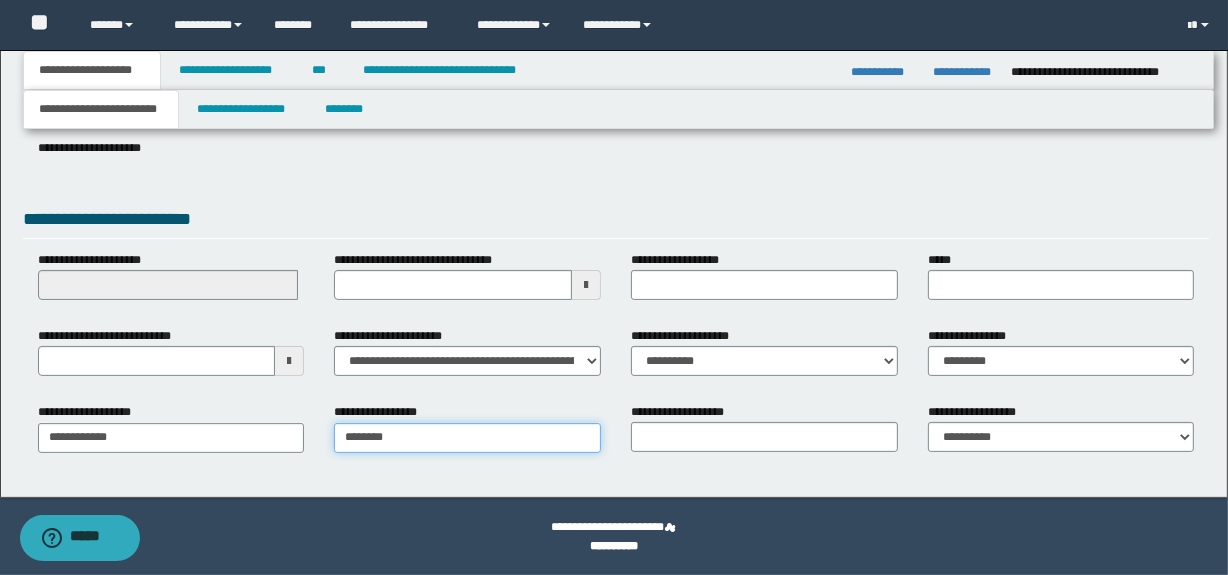 type on "********" 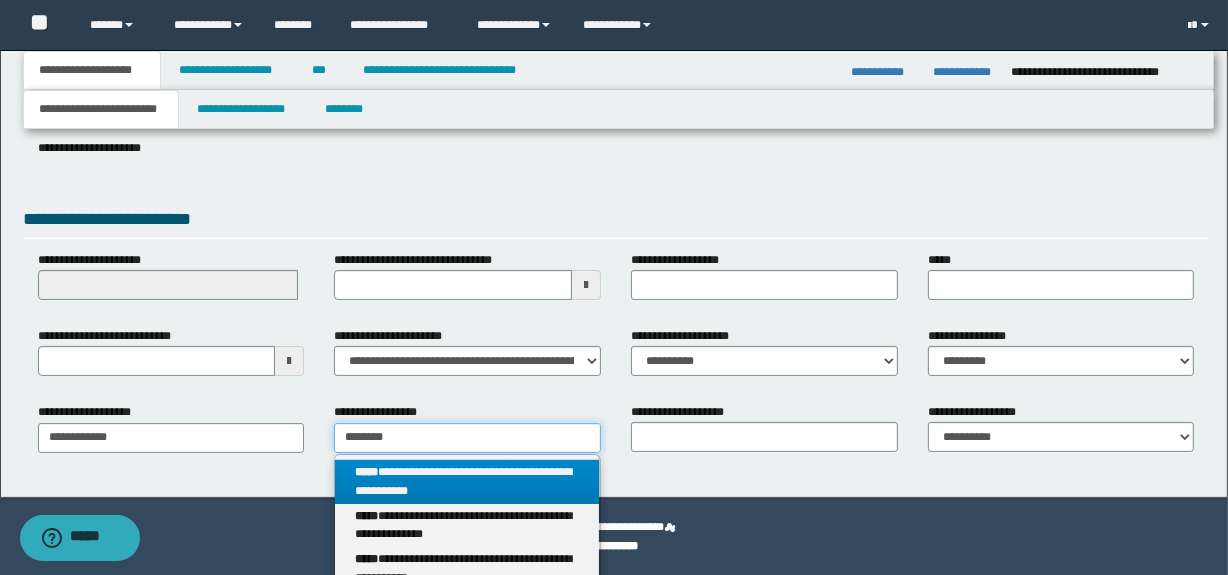 type on "********" 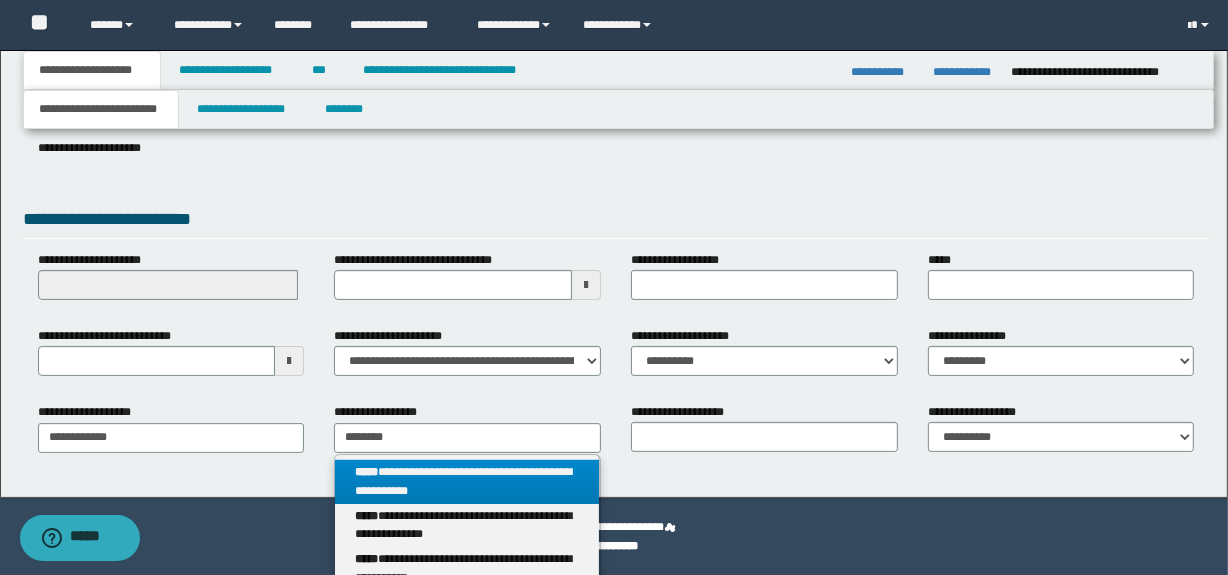 click on "**********" at bounding box center (467, 482) 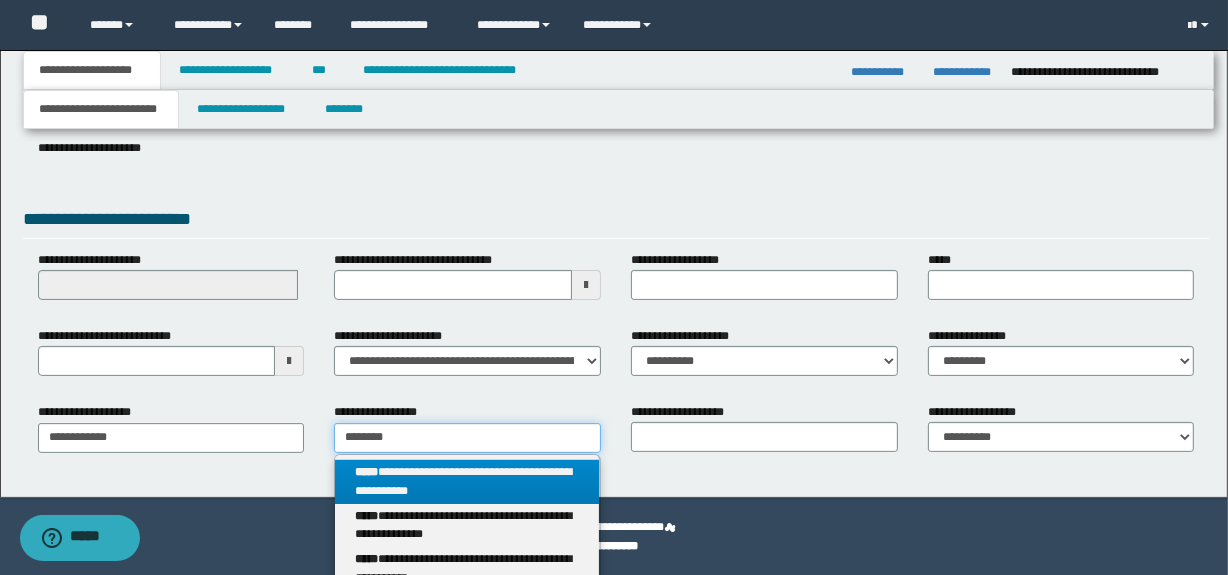 type 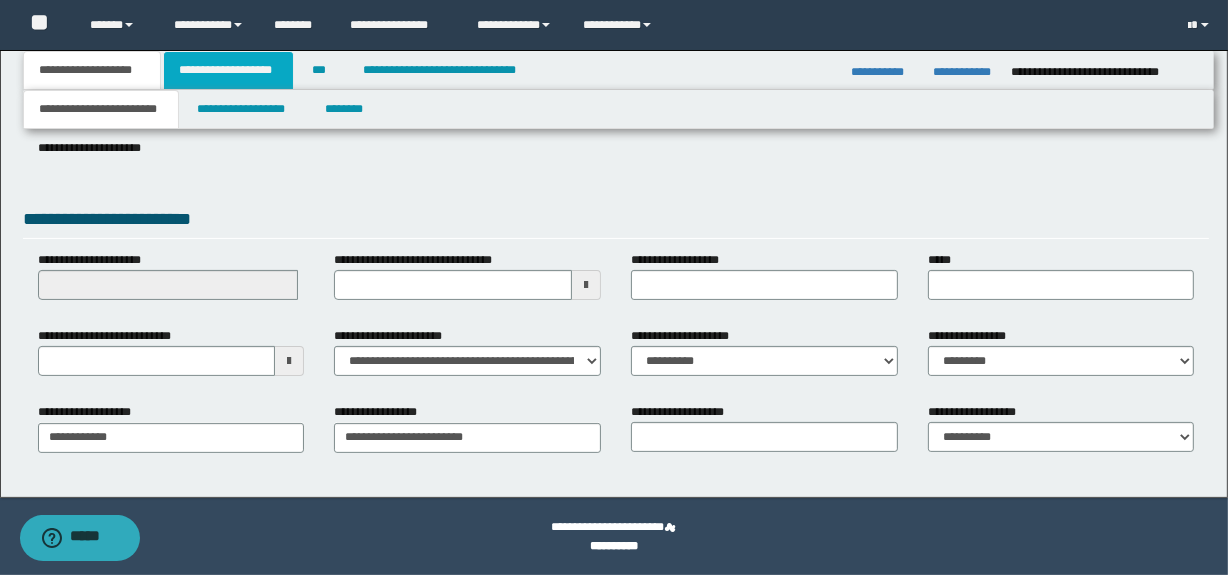 click on "**********" at bounding box center [228, 70] 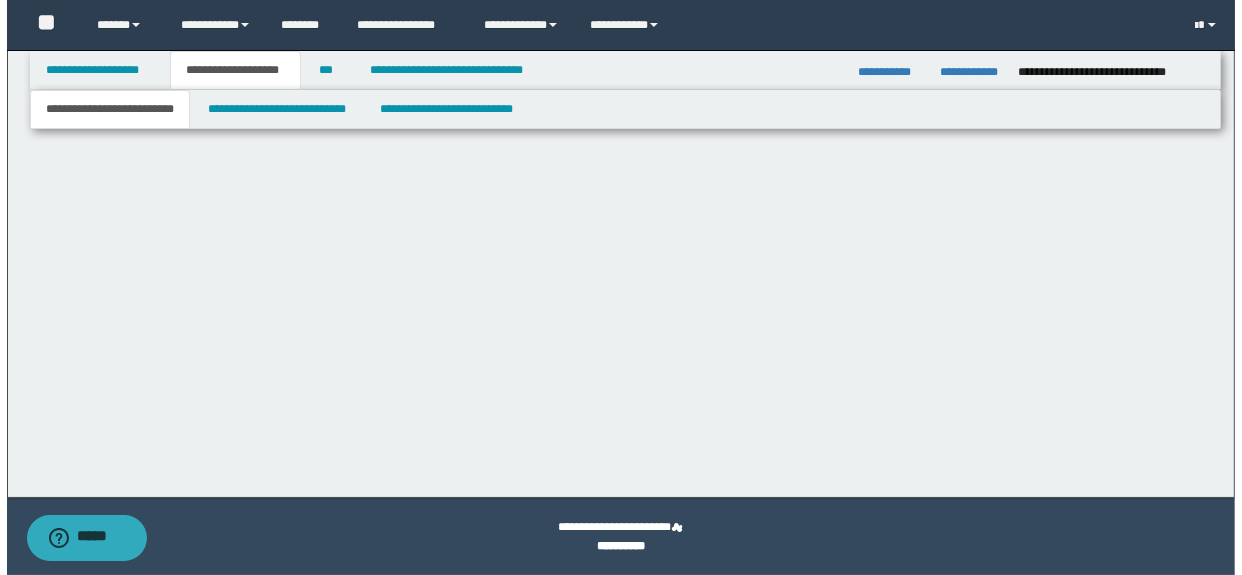 scroll, scrollTop: 0, scrollLeft: 0, axis: both 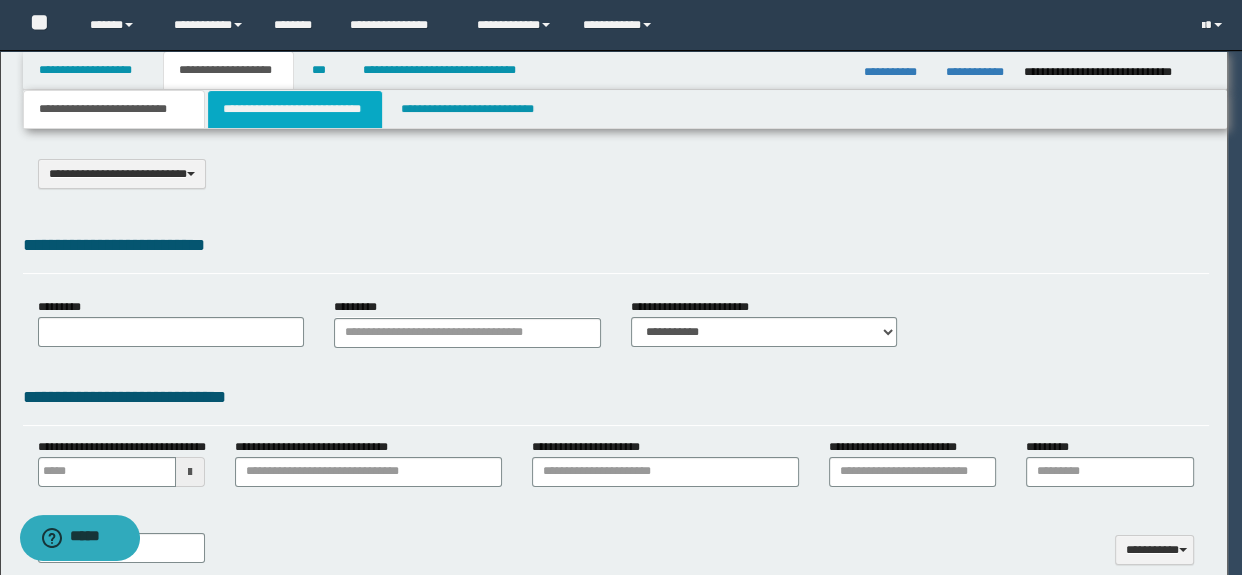 select on "*" 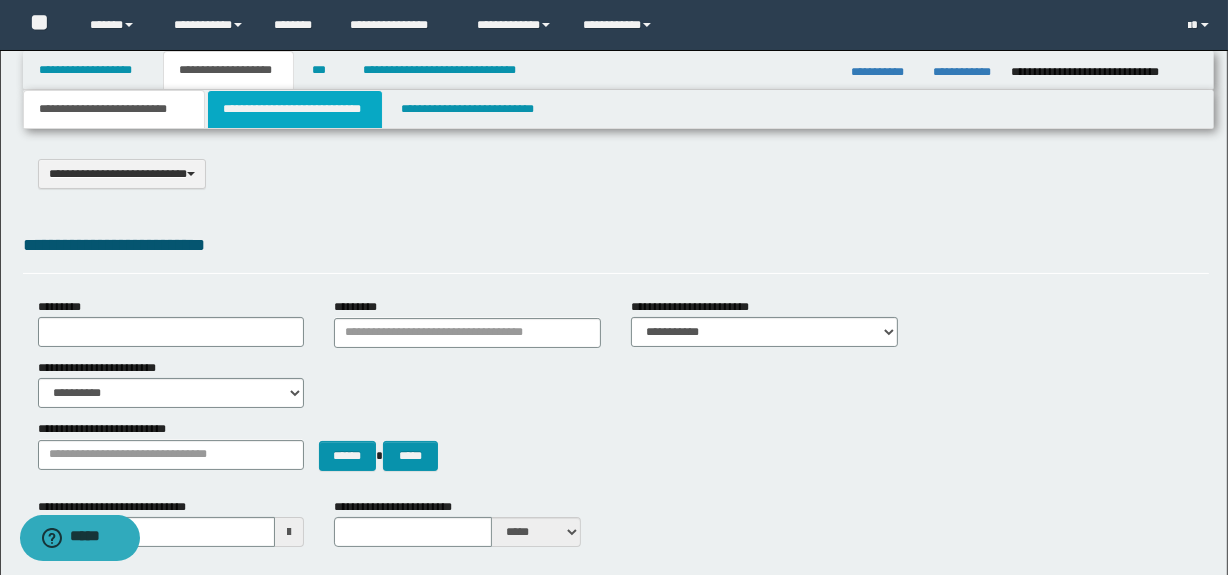 click on "**********" at bounding box center (294, 109) 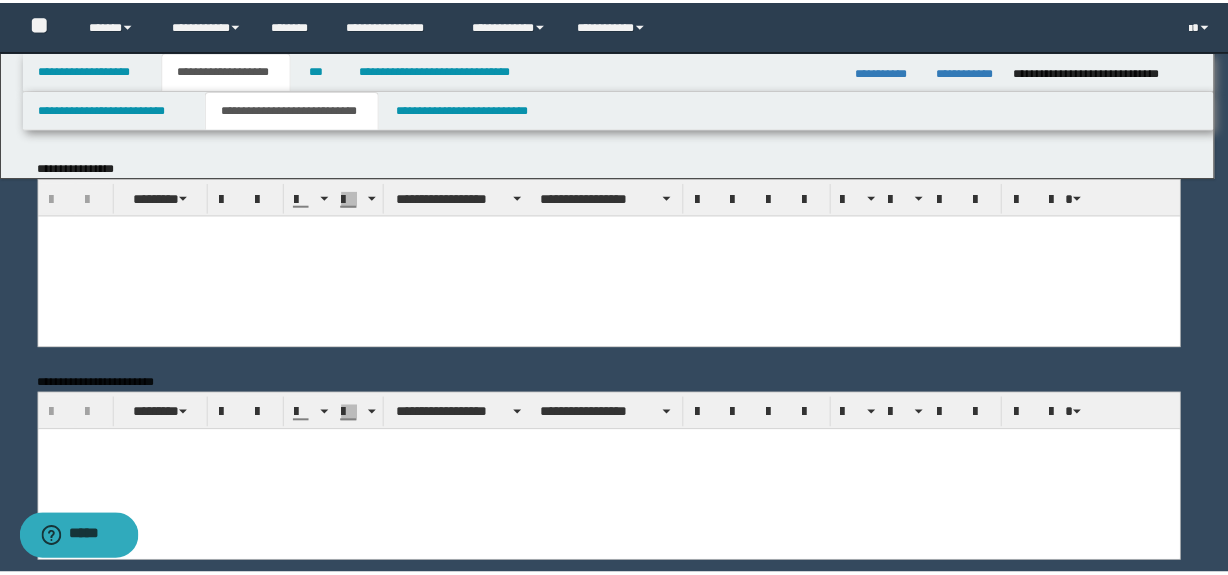 scroll, scrollTop: 0, scrollLeft: 0, axis: both 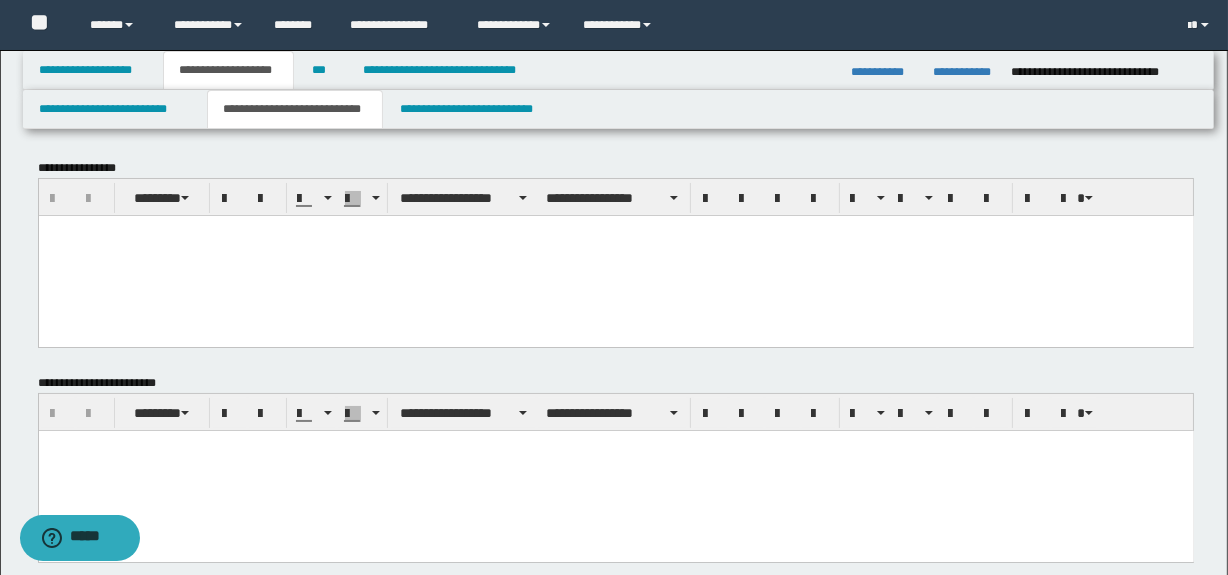 click at bounding box center (615, 255) 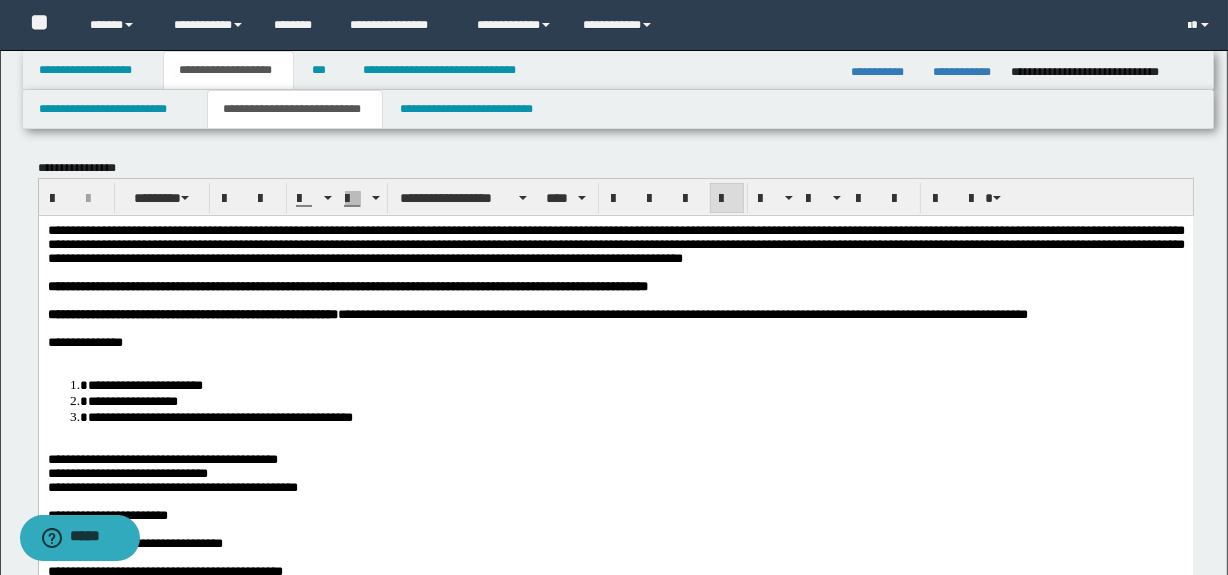 click at bounding box center (615, 356) 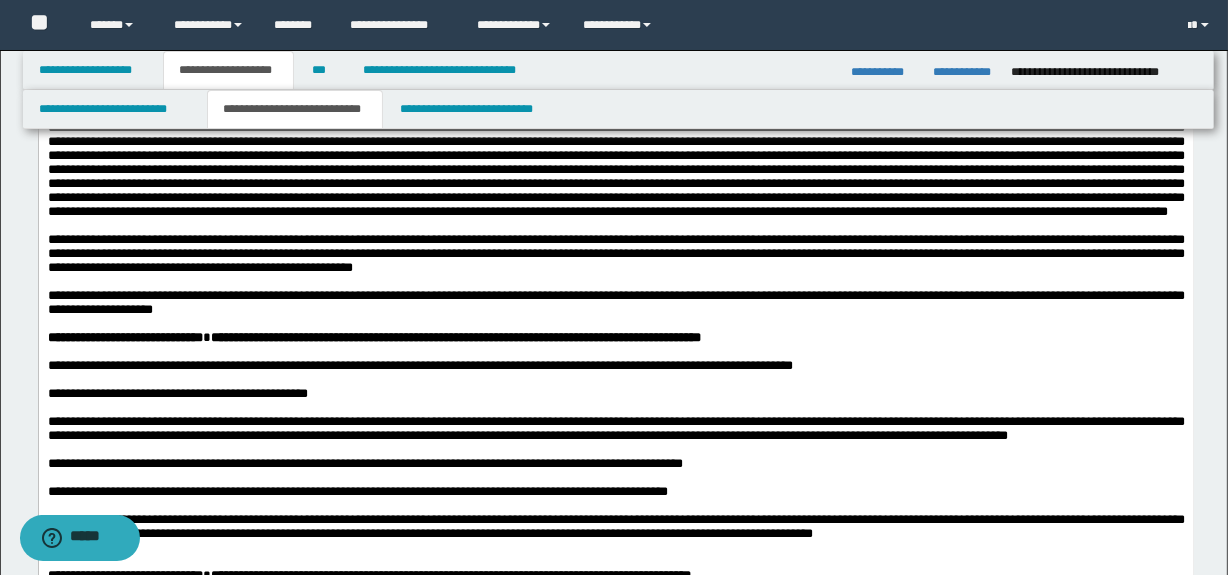 scroll, scrollTop: 673, scrollLeft: 0, axis: vertical 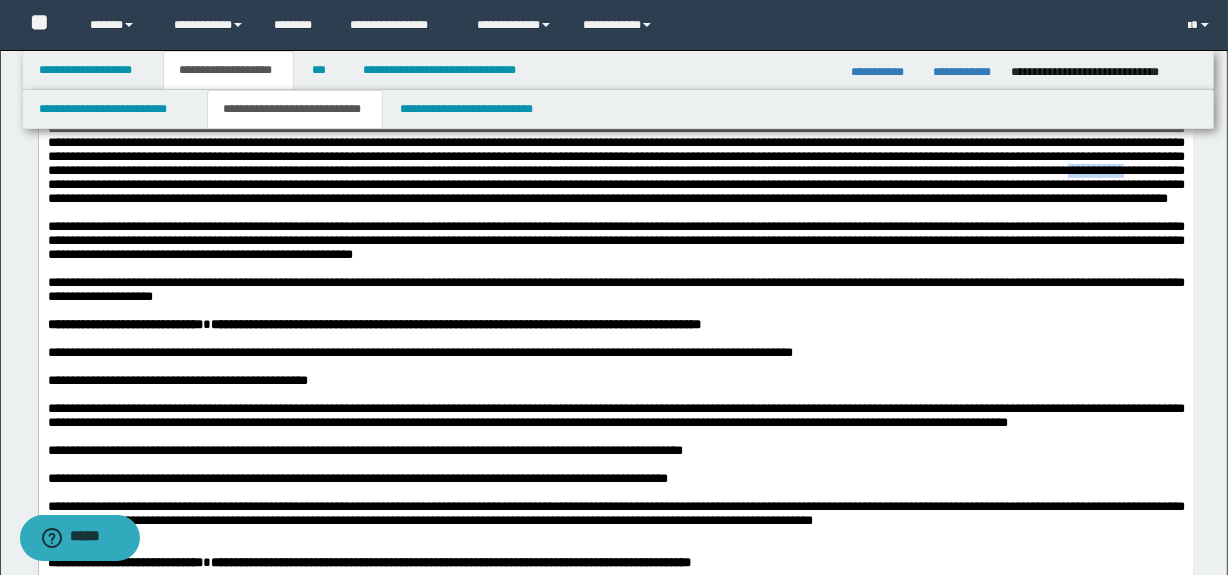 drag, startPoint x: 626, startPoint y: 269, endPoint x: 596, endPoint y: 270, distance: 30.016663 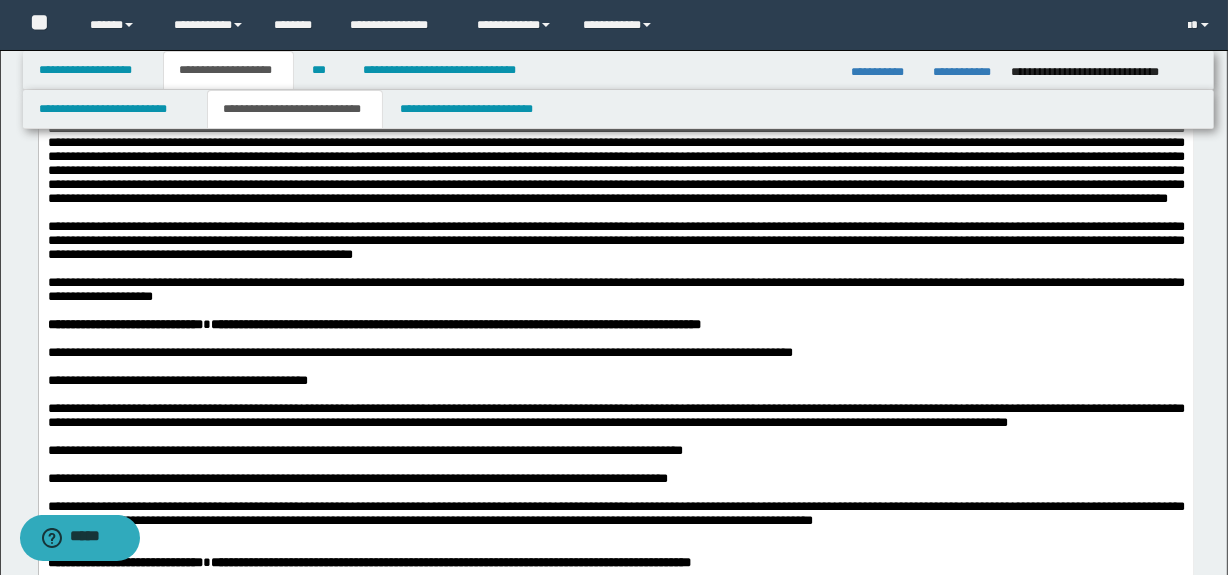 drag, startPoint x: 1154, startPoint y: 239, endPoint x: 923, endPoint y: 170, distance: 241.08505 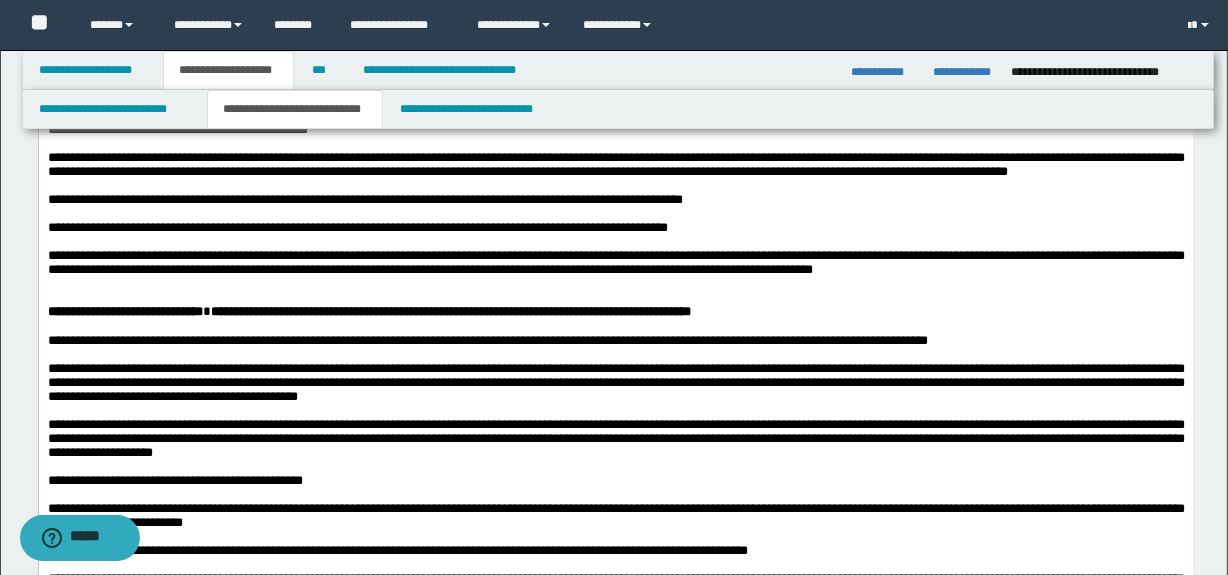 scroll, scrollTop: 930, scrollLeft: 0, axis: vertical 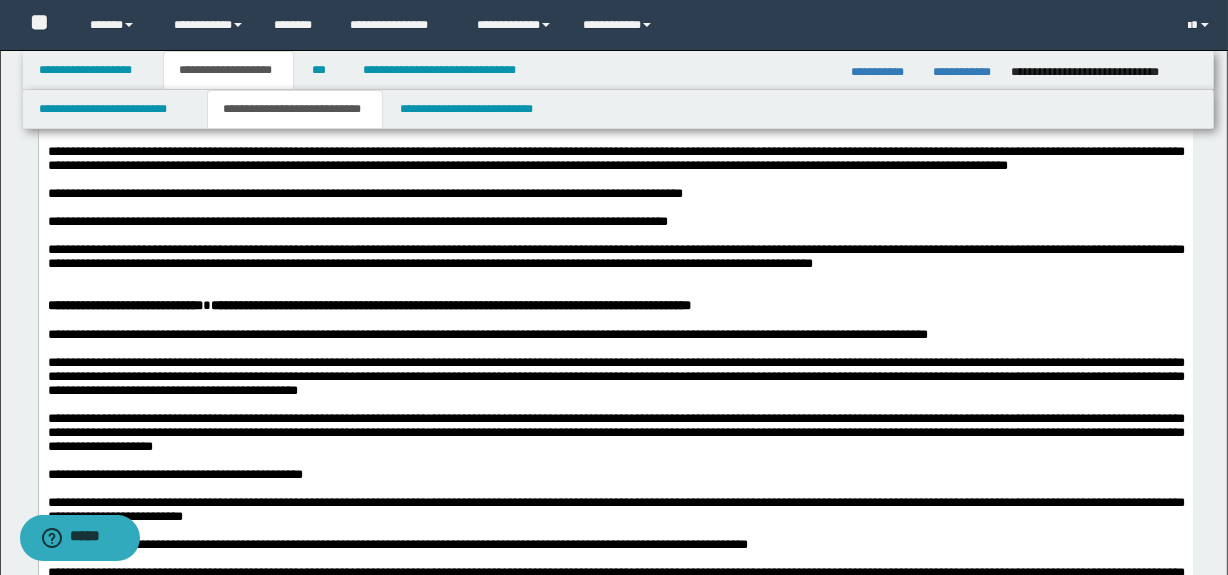 click at bounding box center [615, 278] 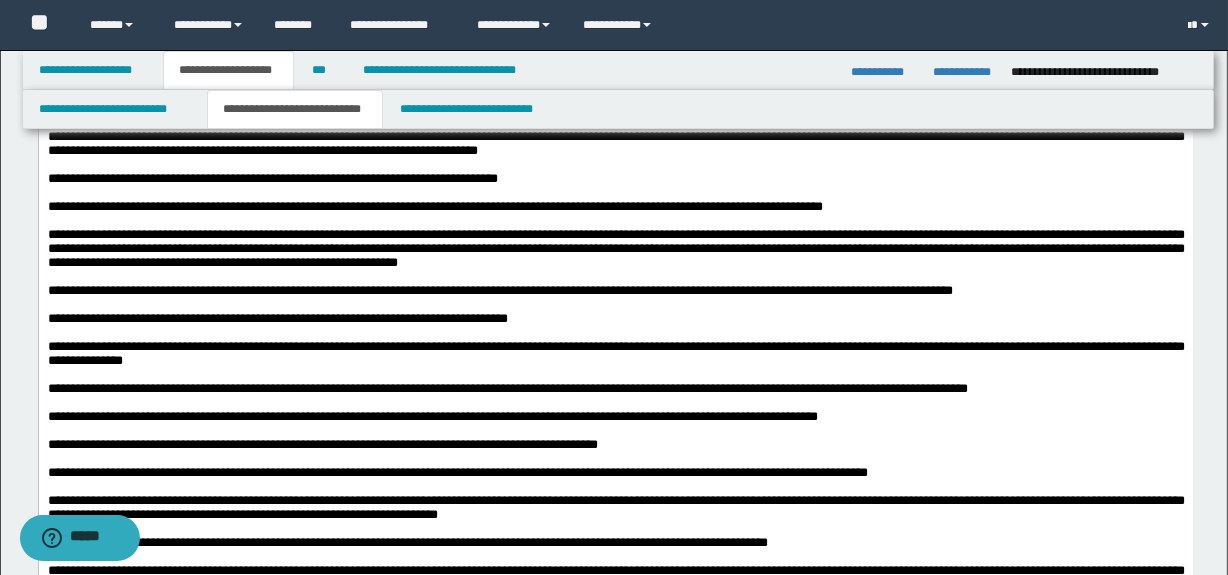 scroll, scrollTop: 1401, scrollLeft: 0, axis: vertical 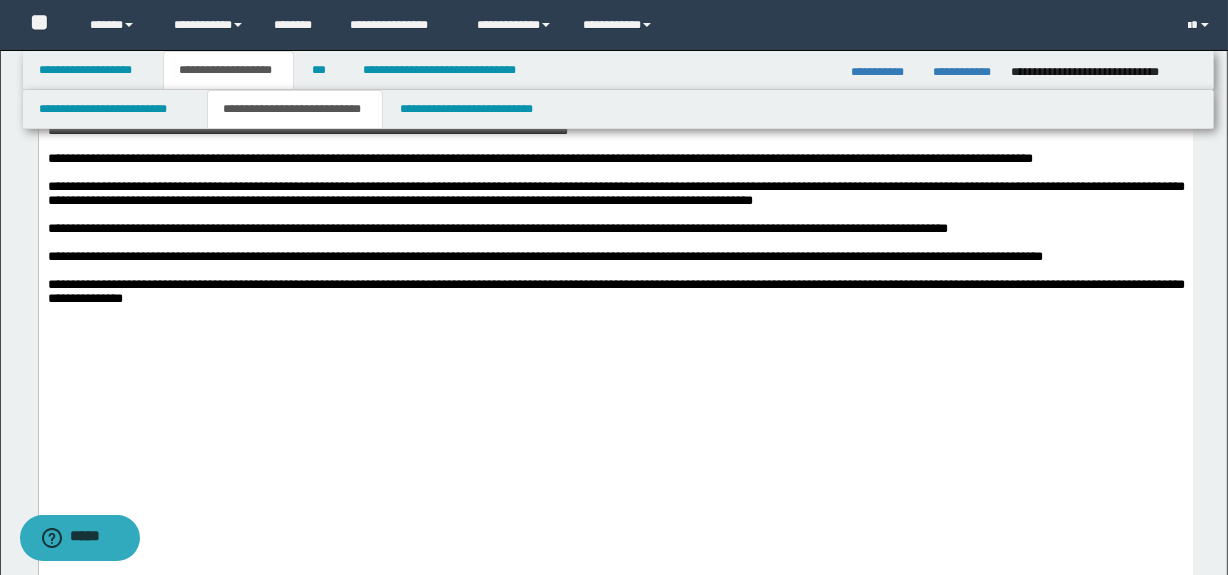 click at bounding box center (615, 48) 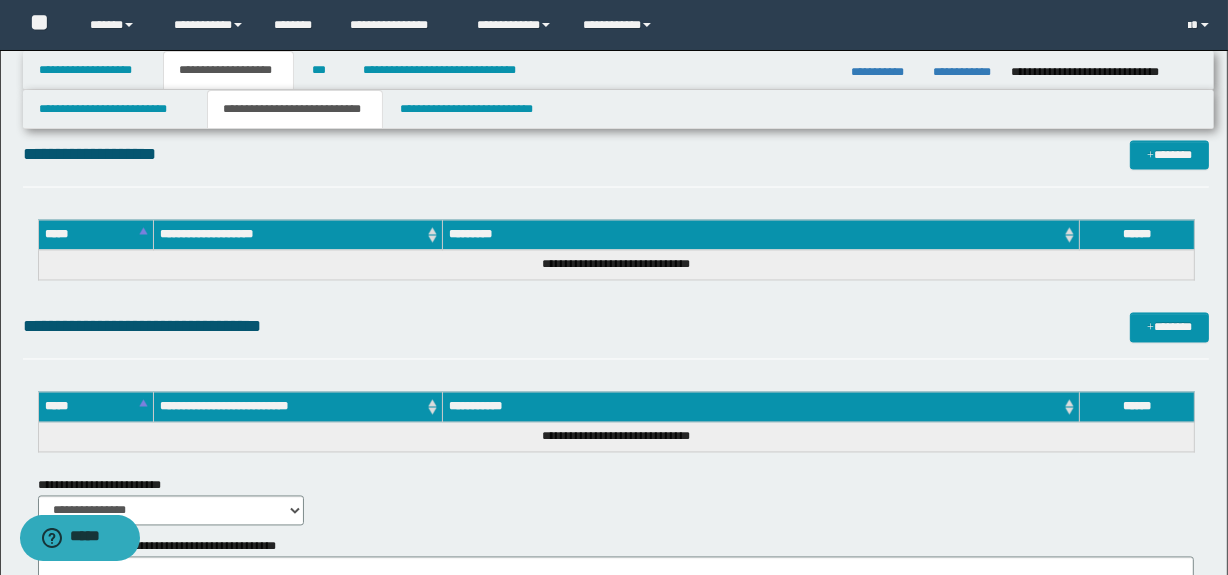 scroll, scrollTop: 3540, scrollLeft: 0, axis: vertical 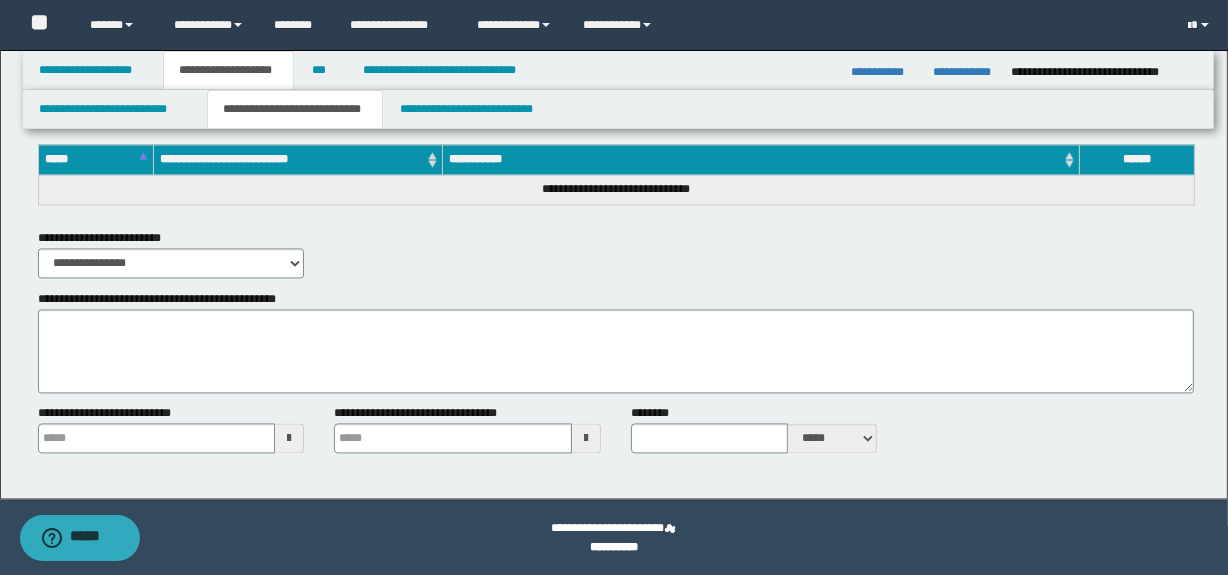 type 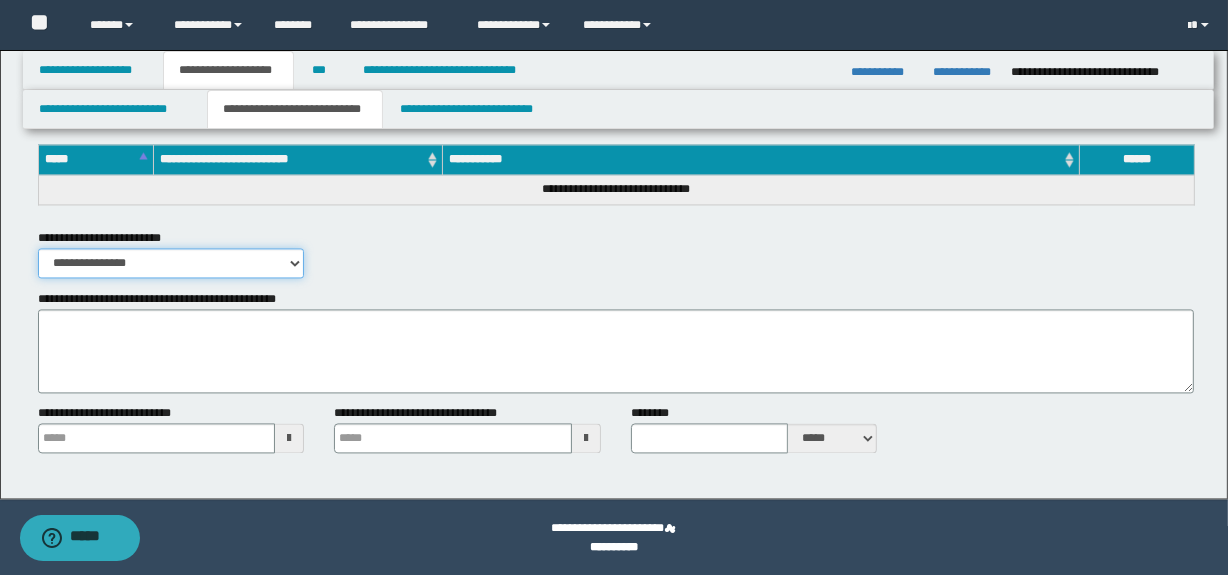 click on "**********" at bounding box center [171, 263] 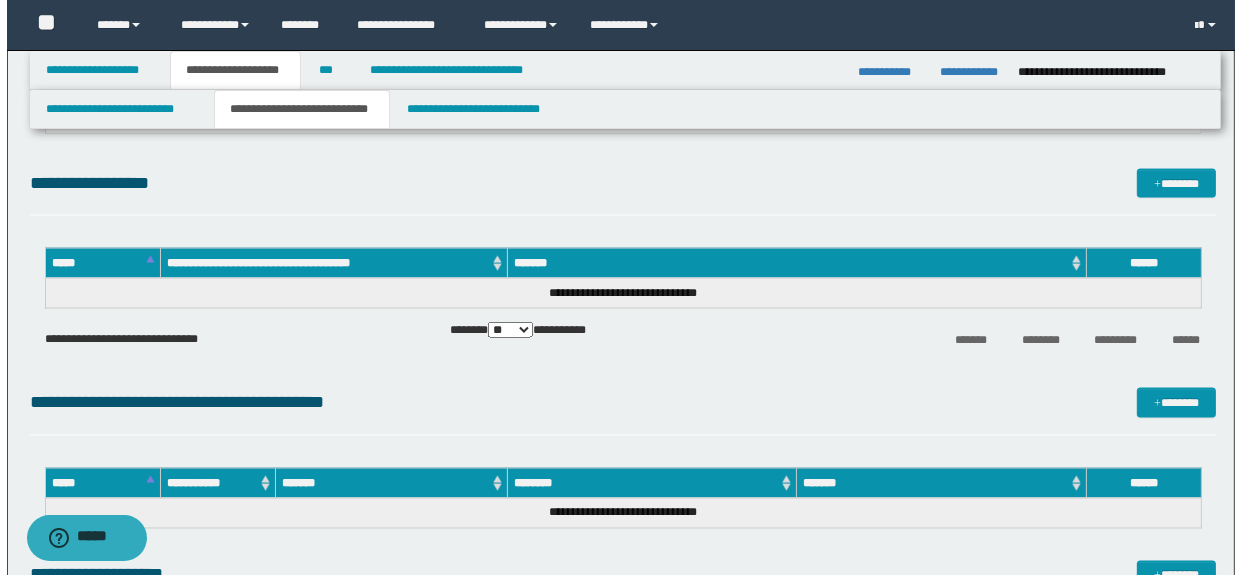 scroll, scrollTop: 2865, scrollLeft: 0, axis: vertical 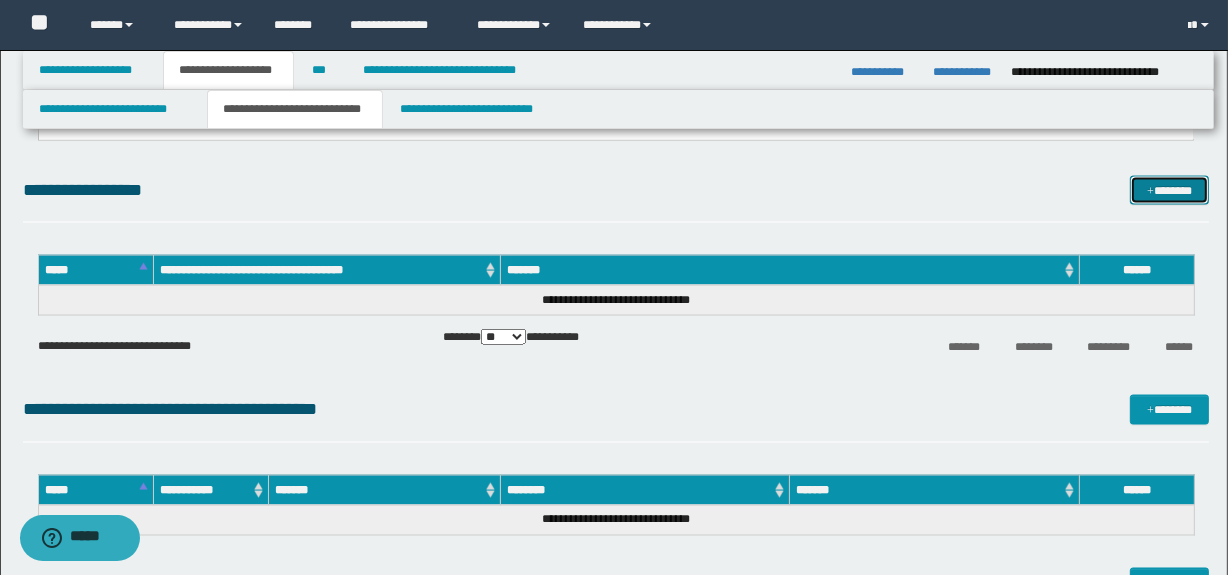 click on "*******" at bounding box center (1170, 191) 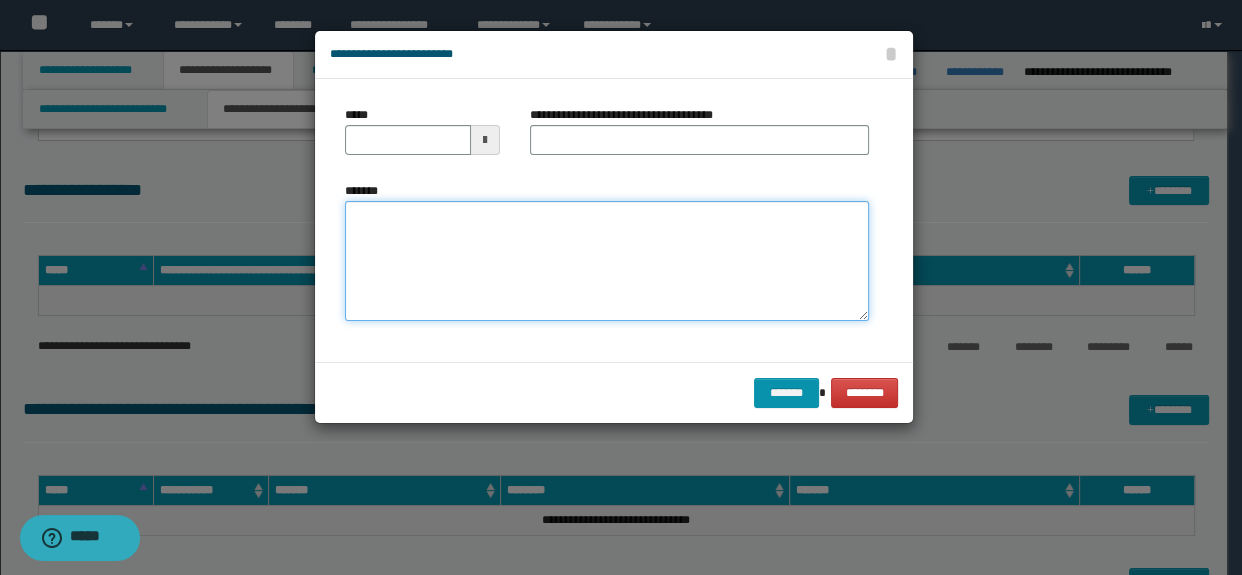 click on "*******" at bounding box center [607, 261] 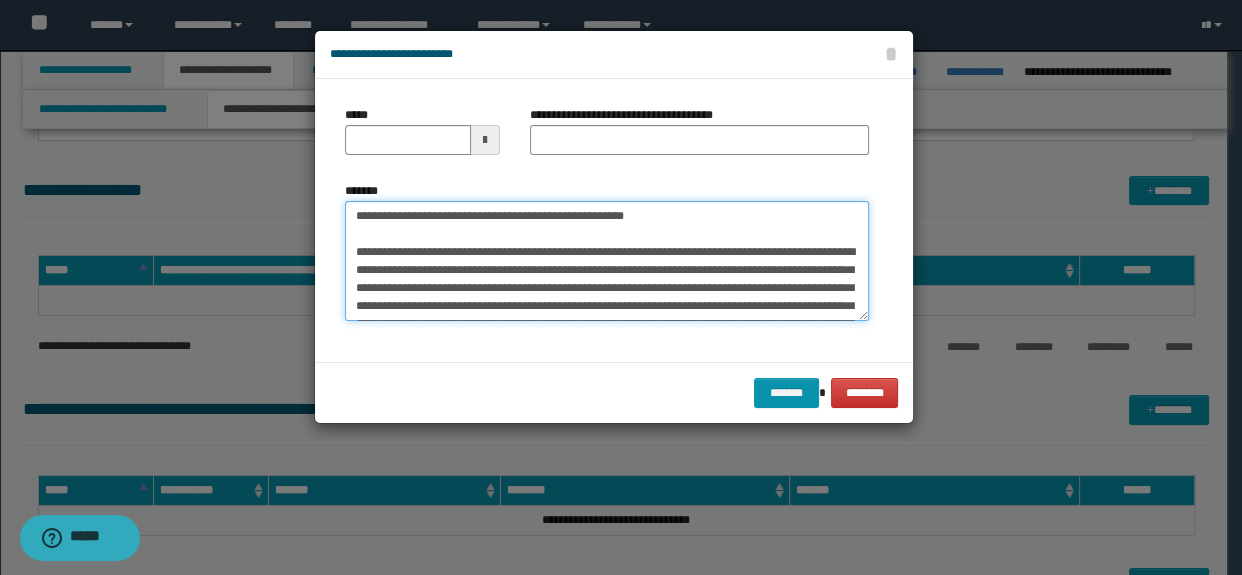 scroll, scrollTop: 138, scrollLeft: 0, axis: vertical 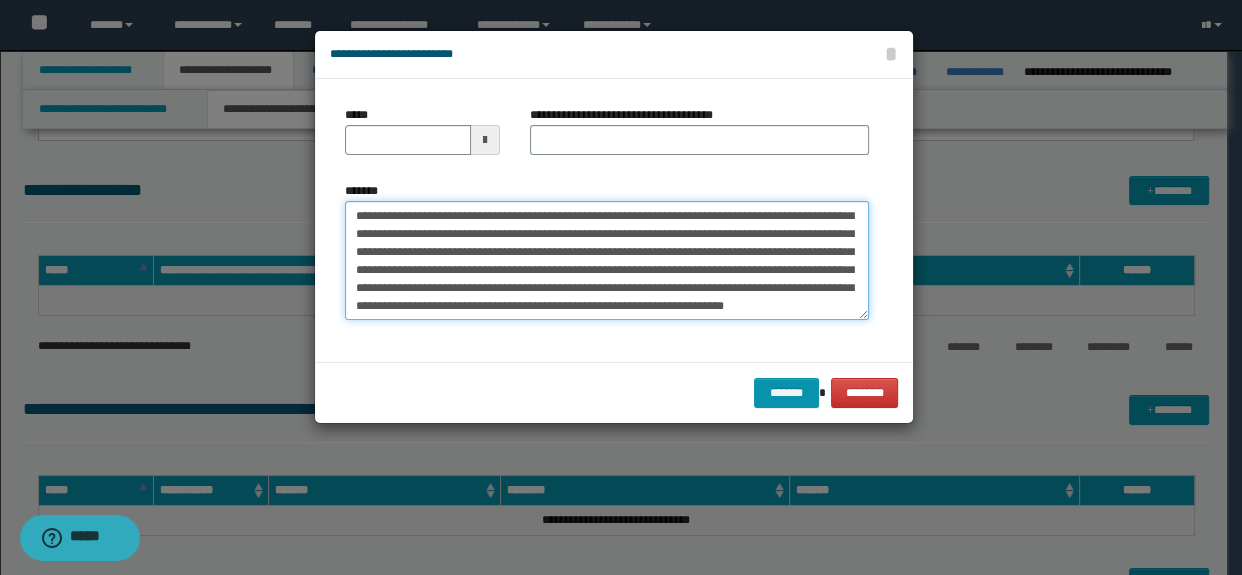 type on "**********" 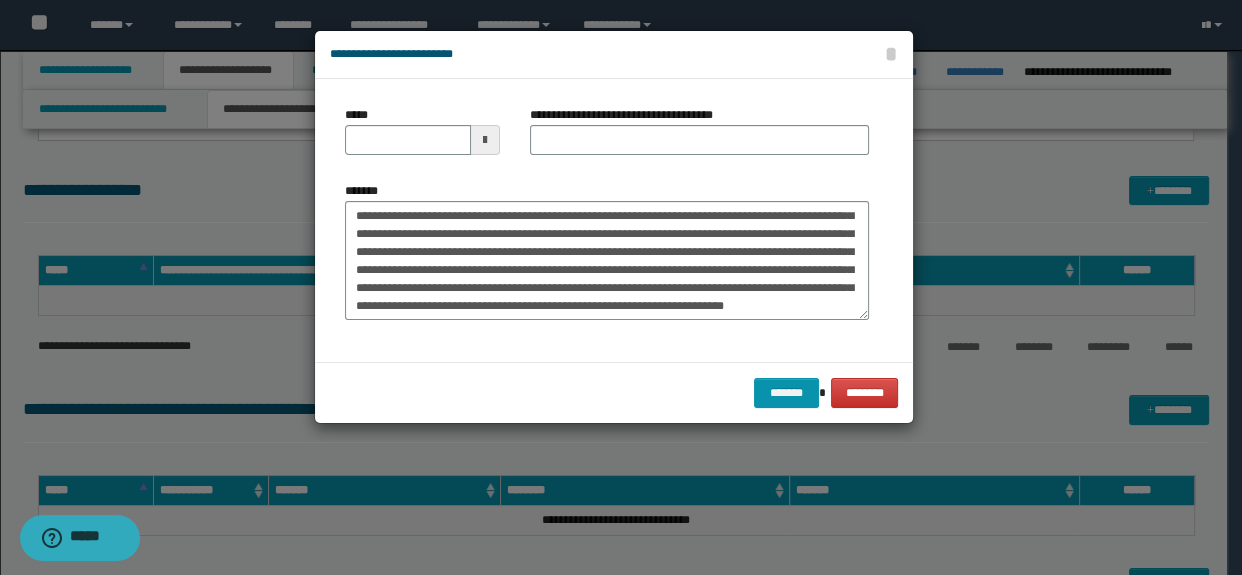 click on "**********" at bounding box center [700, 138] 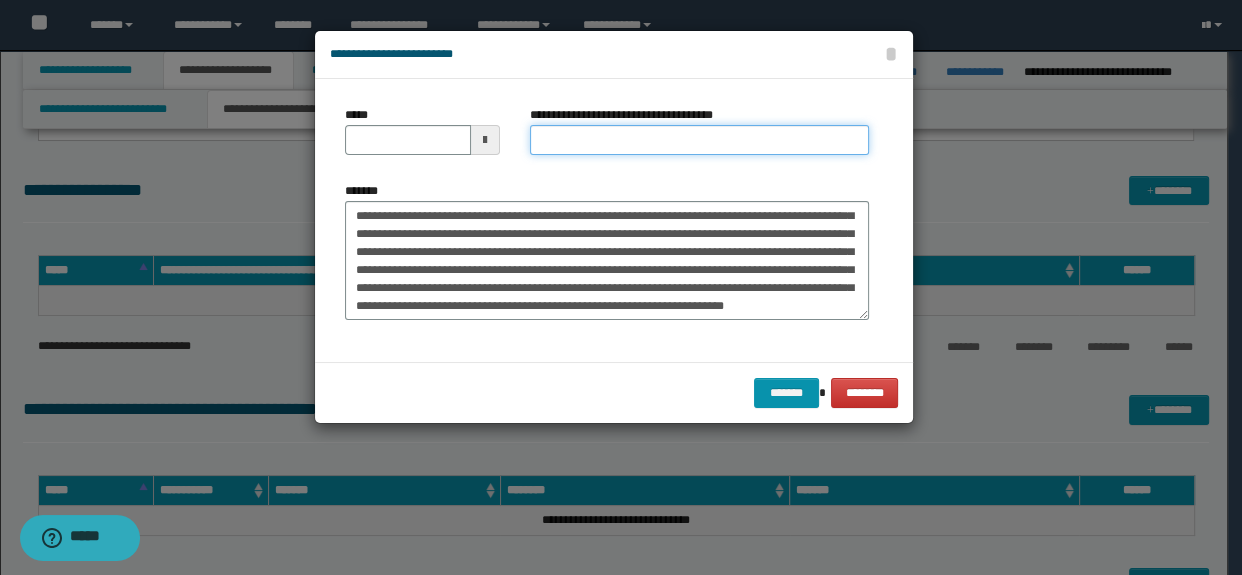 click on "**********" at bounding box center [700, 140] 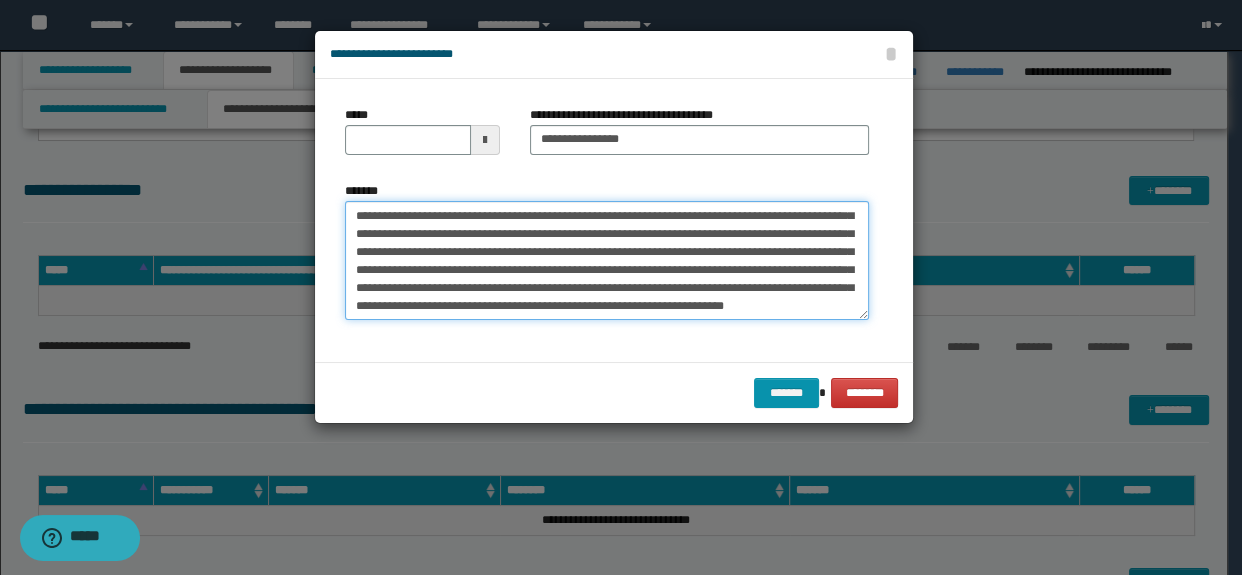 scroll, scrollTop: 0, scrollLeft: 0, axis: both 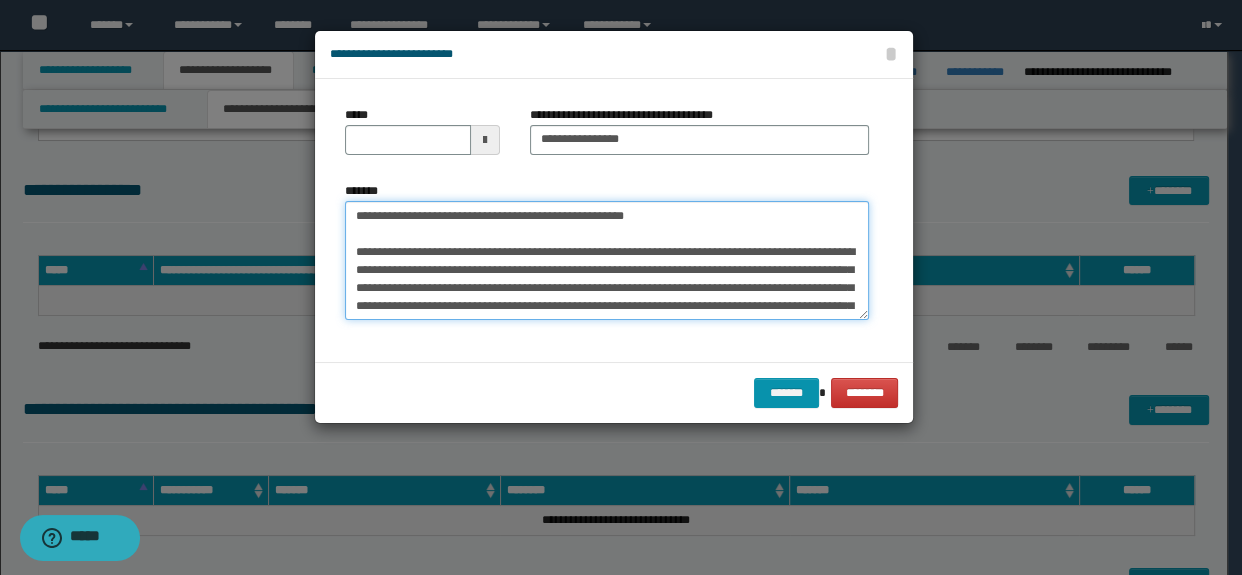 drag, startPoint x: 851, startPoint y: 260, endPoint x: 850, endPoint y: 187, distance: 73.00685 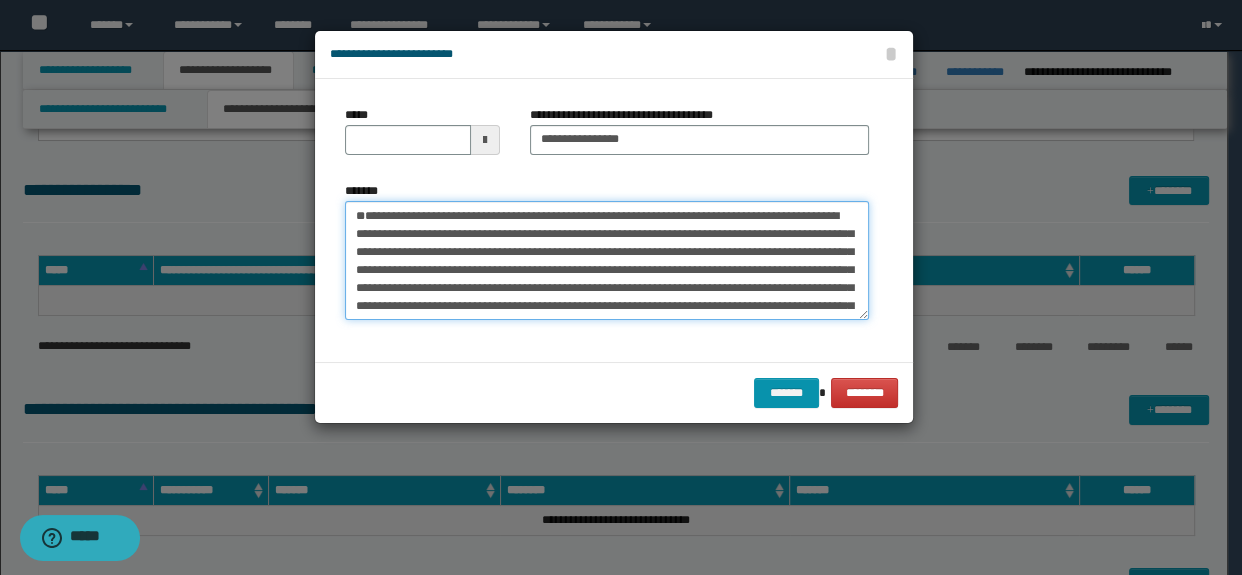 type 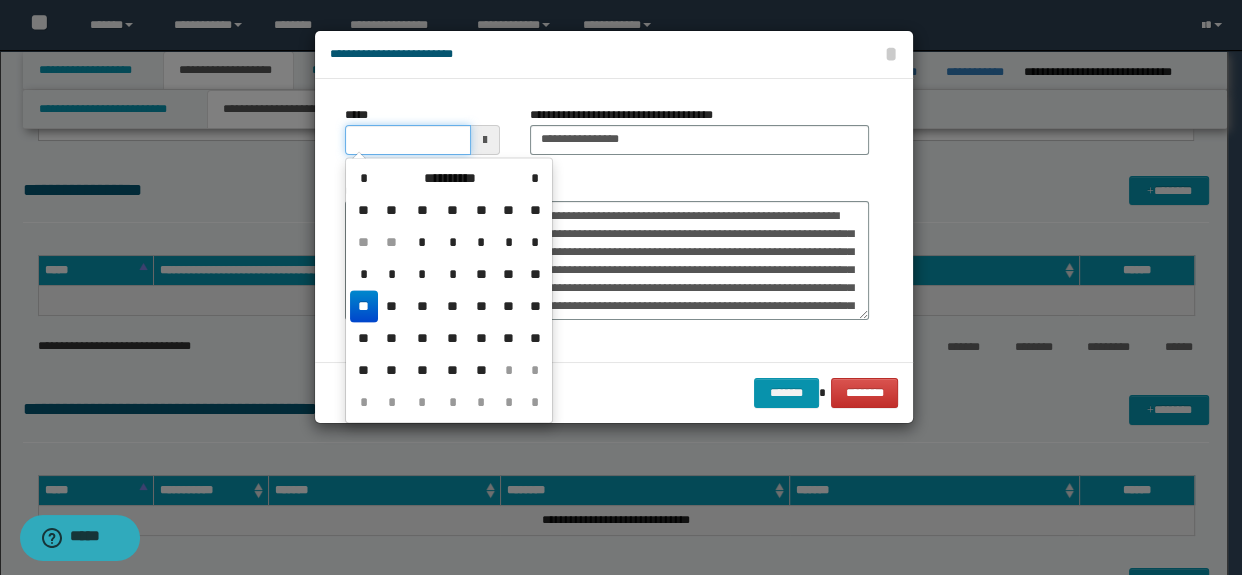 click on "*****" at bounding box center [408, 140] 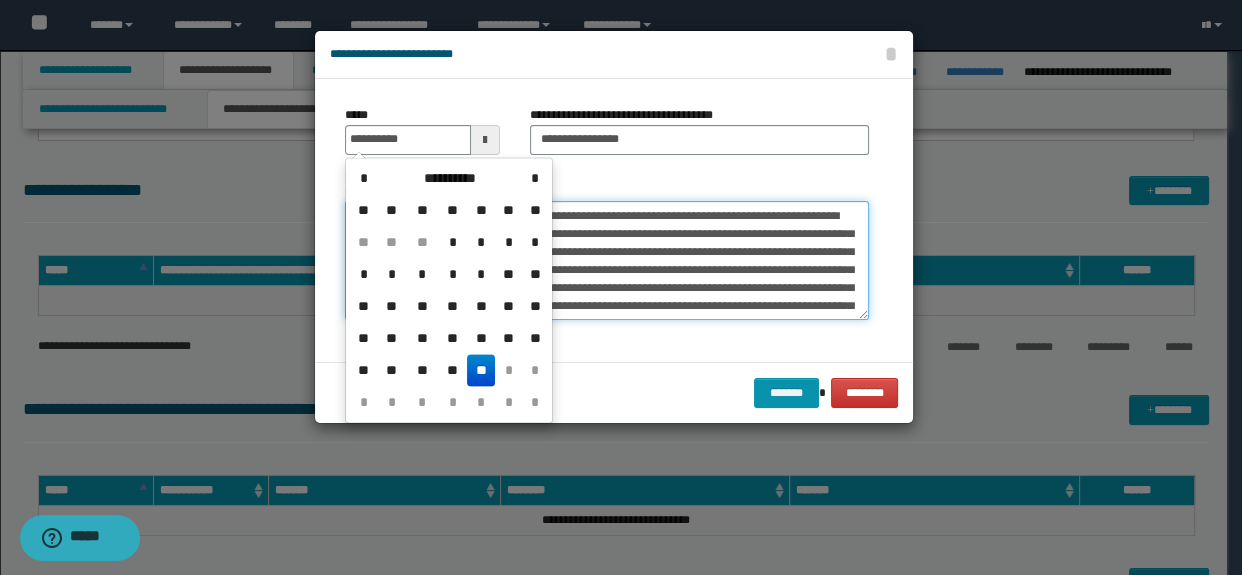 type on "**********" 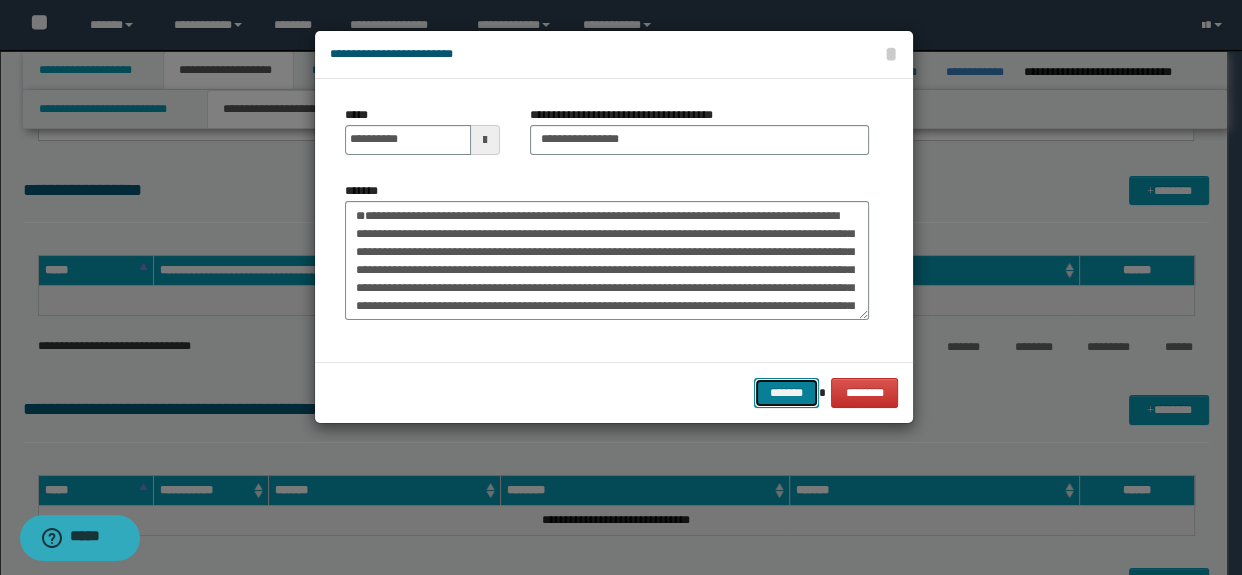 click on "*******" at bounding box center [786, 393] 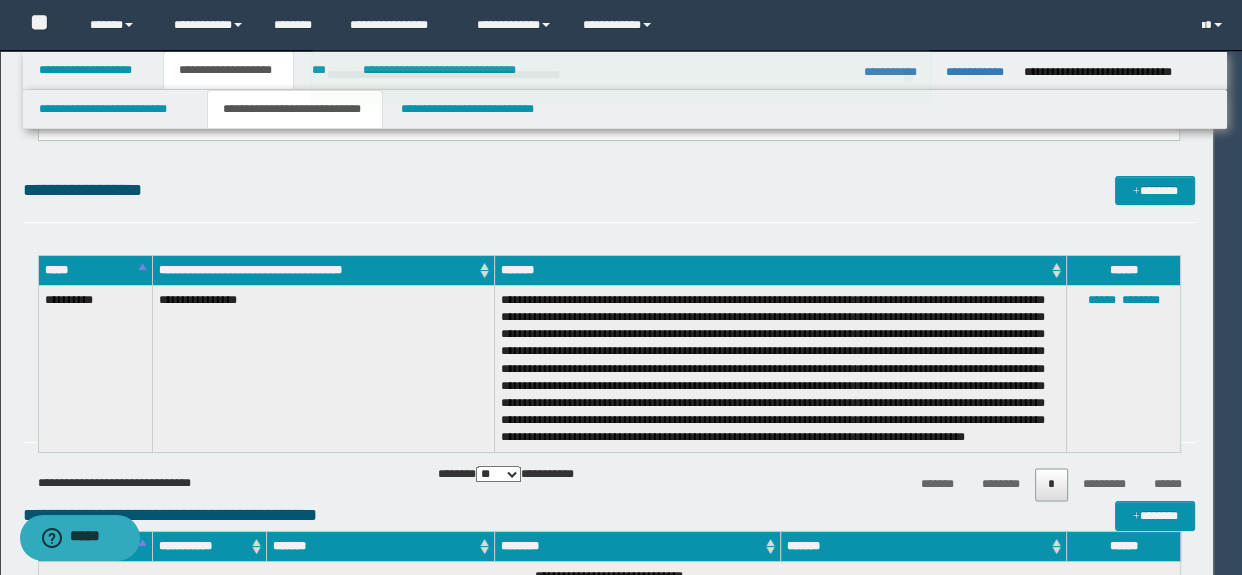 type 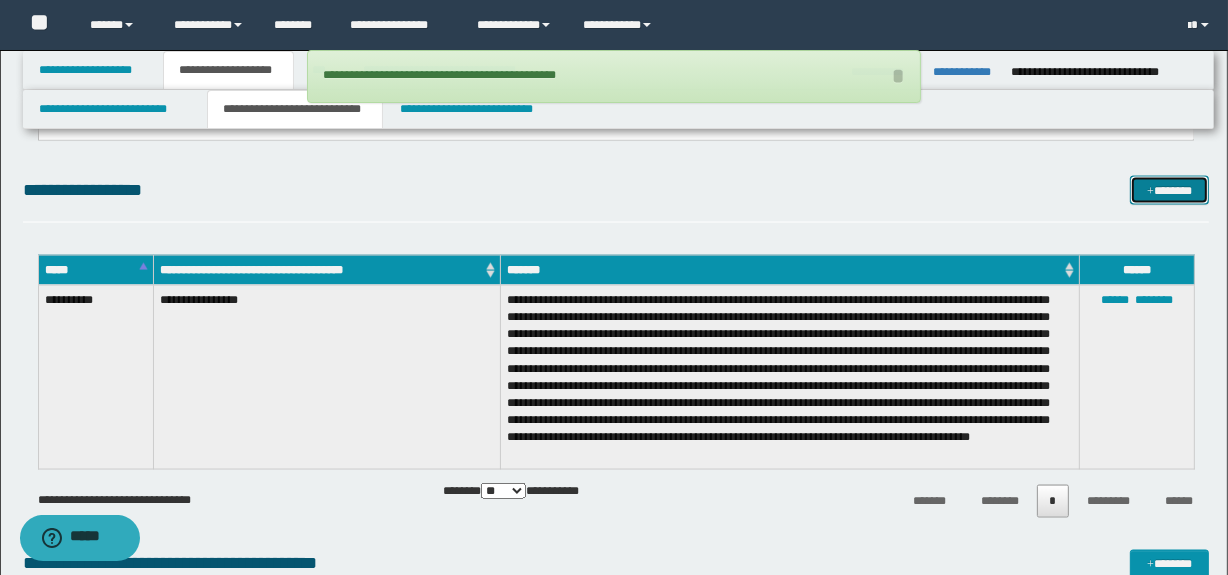click on "*******" at bounding box center (1170, 191) 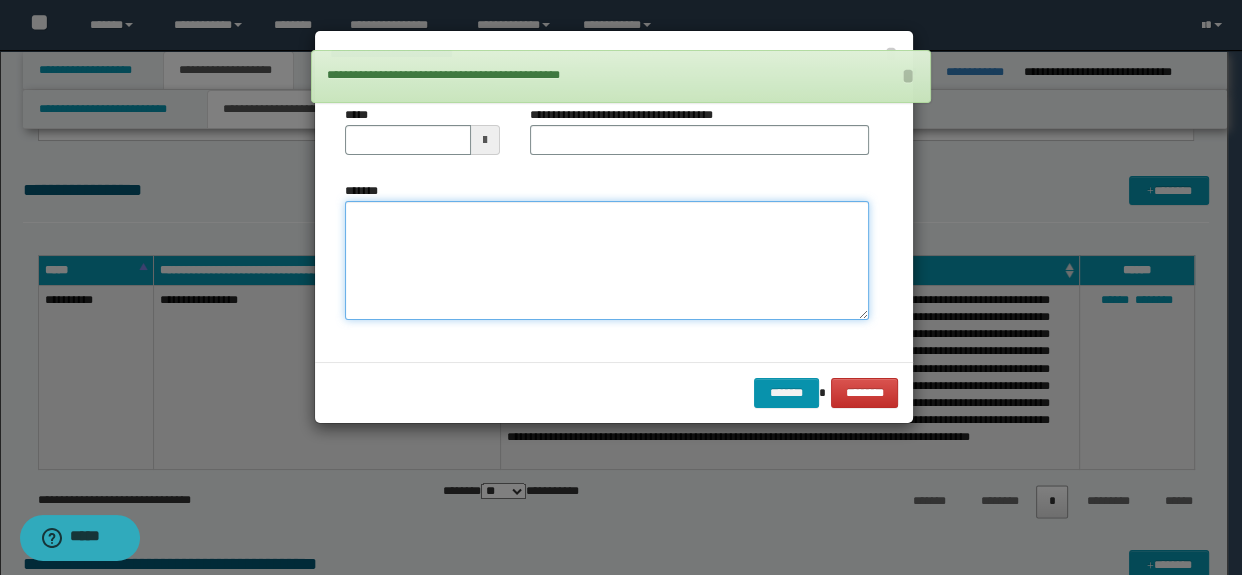 click on "*******" at bounding box center [607, 261] 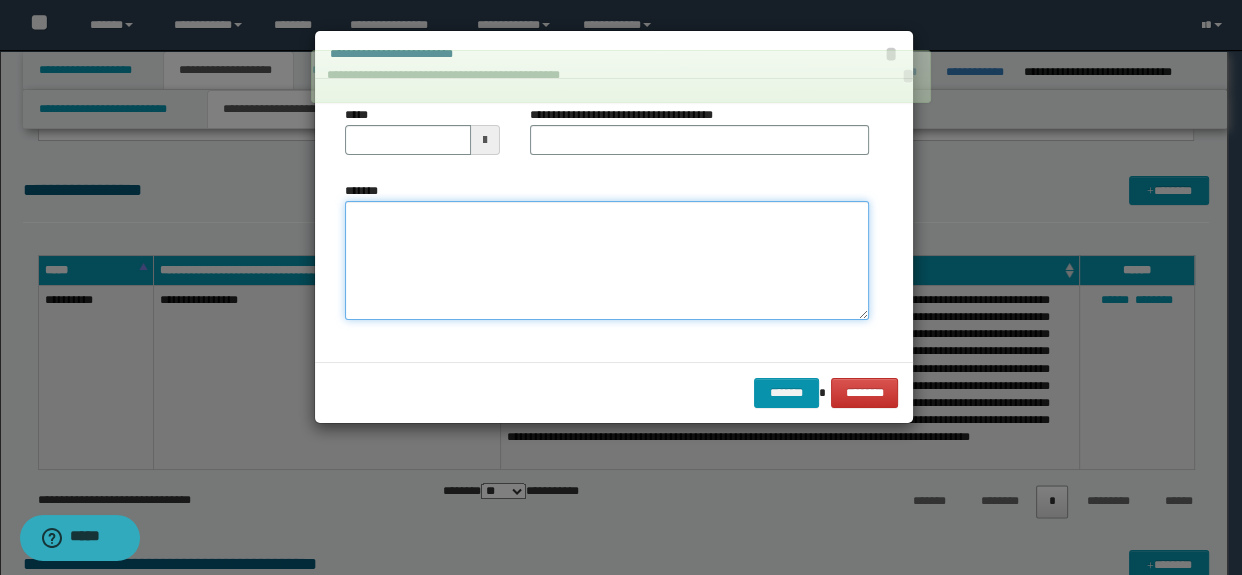 paste on "**********" 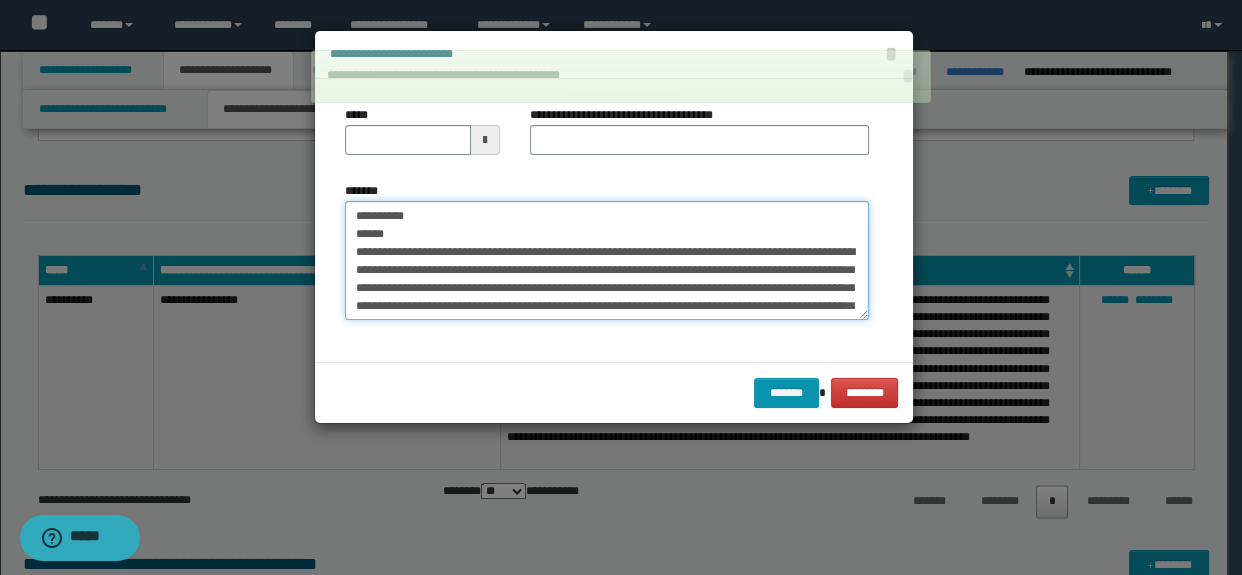 scroll, scrollTop: 444, scrollLeft: 0, axis: vertical 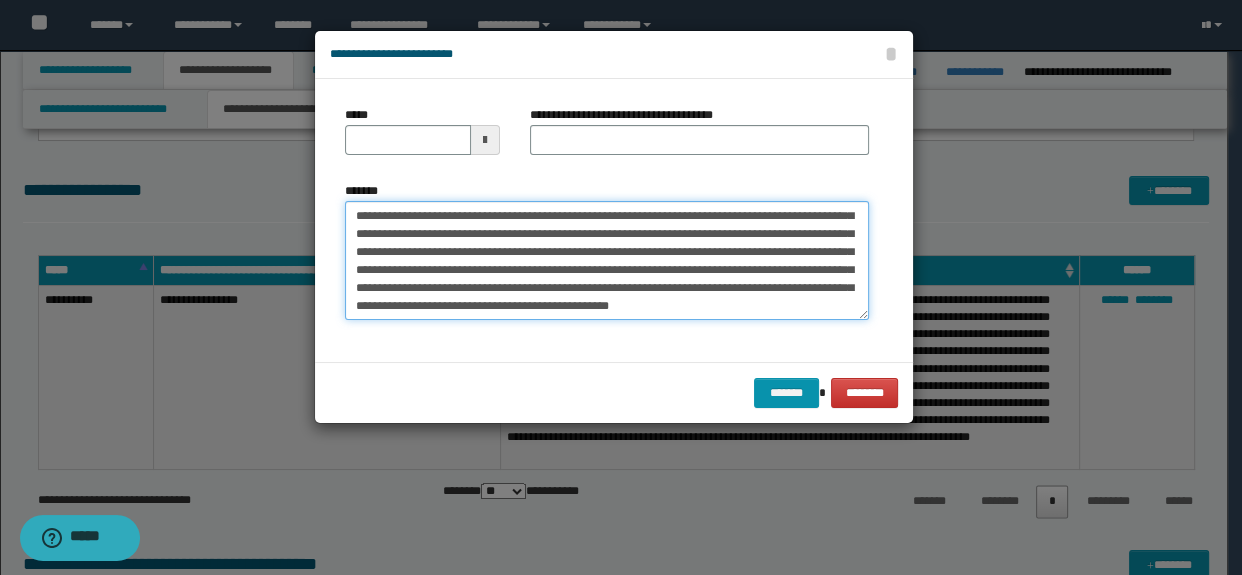 type on "**********" 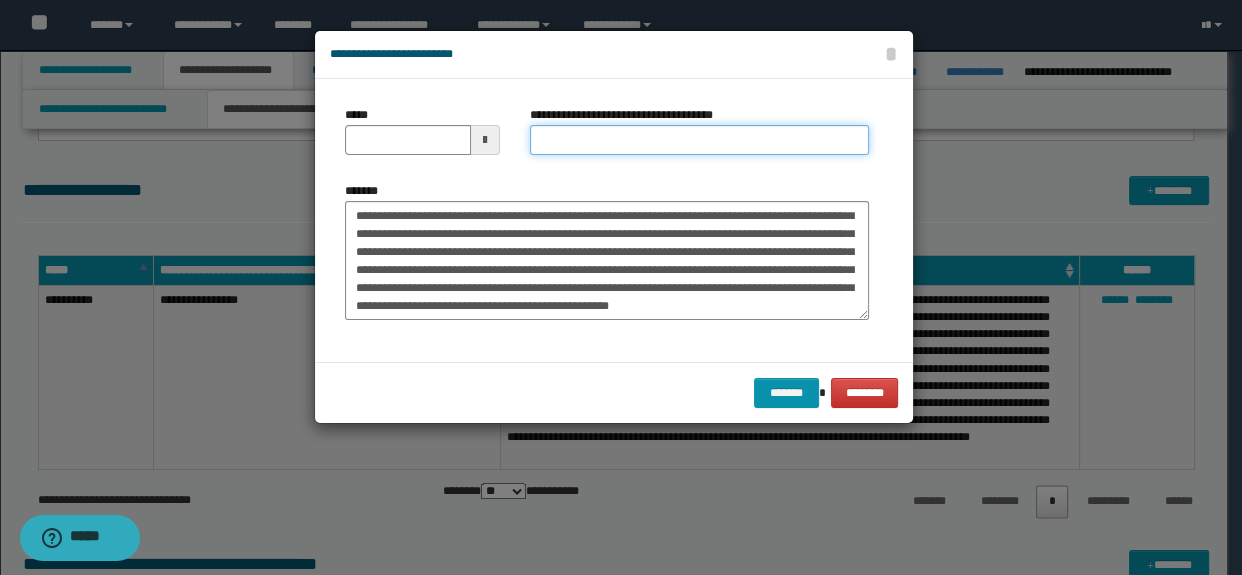 click on "**********" at bounding box center (700, 140) 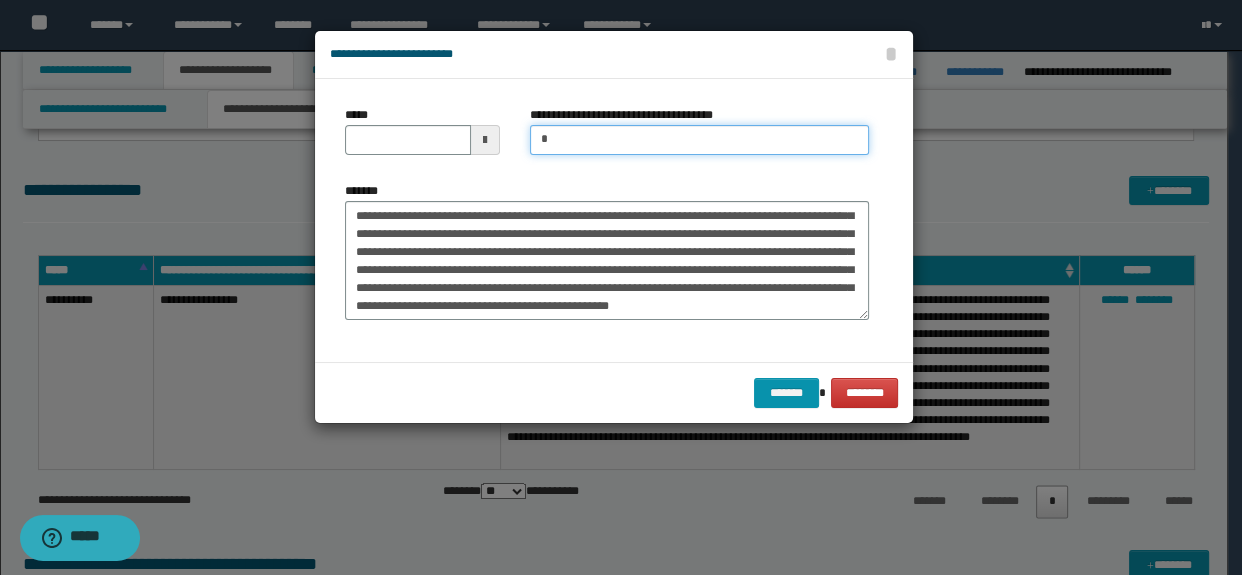 type on "**********" 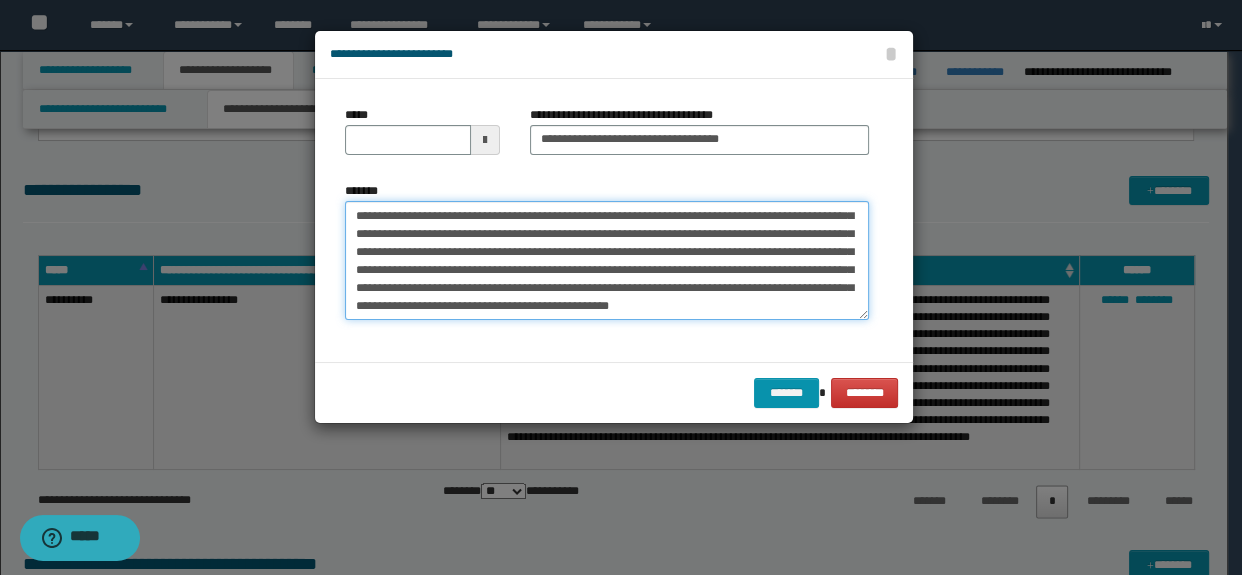 scroll, scrollTop: 0, scrollLeft: 0, axis: both 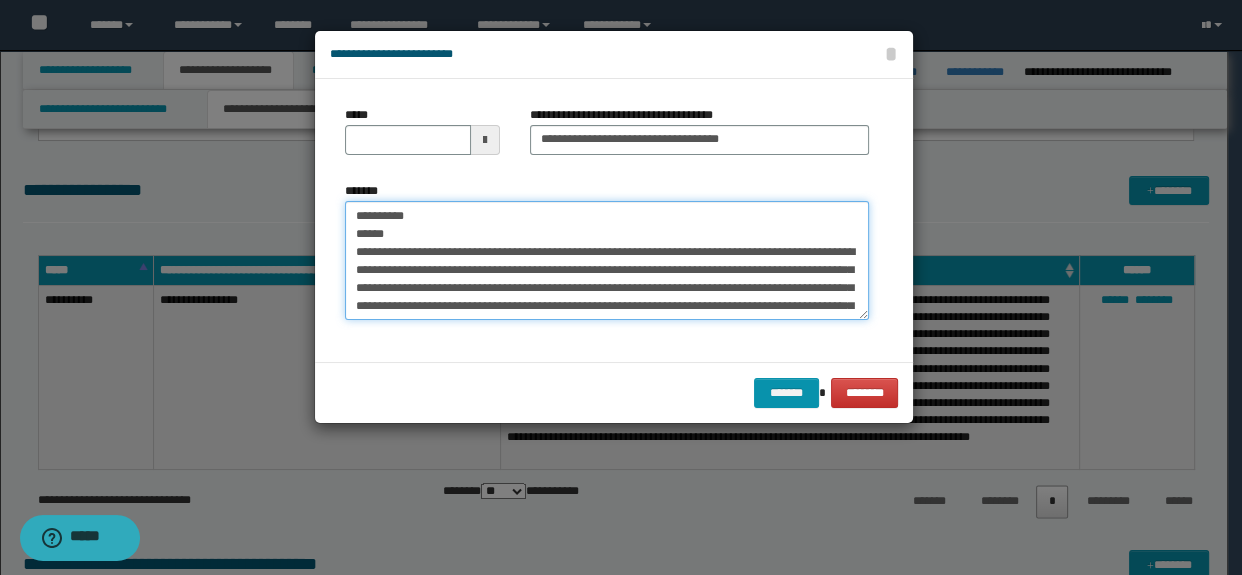drag, startPoint x: 378, startPoint y: 229, endPoint x: 346, endPoint y: 198, distance: 44.553337 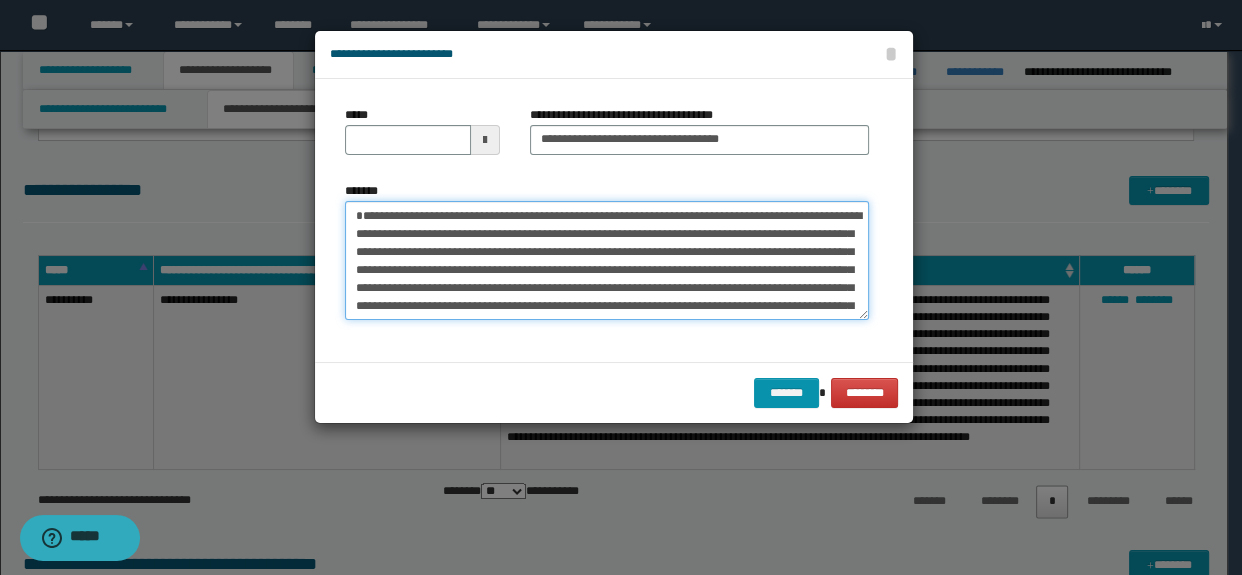 type 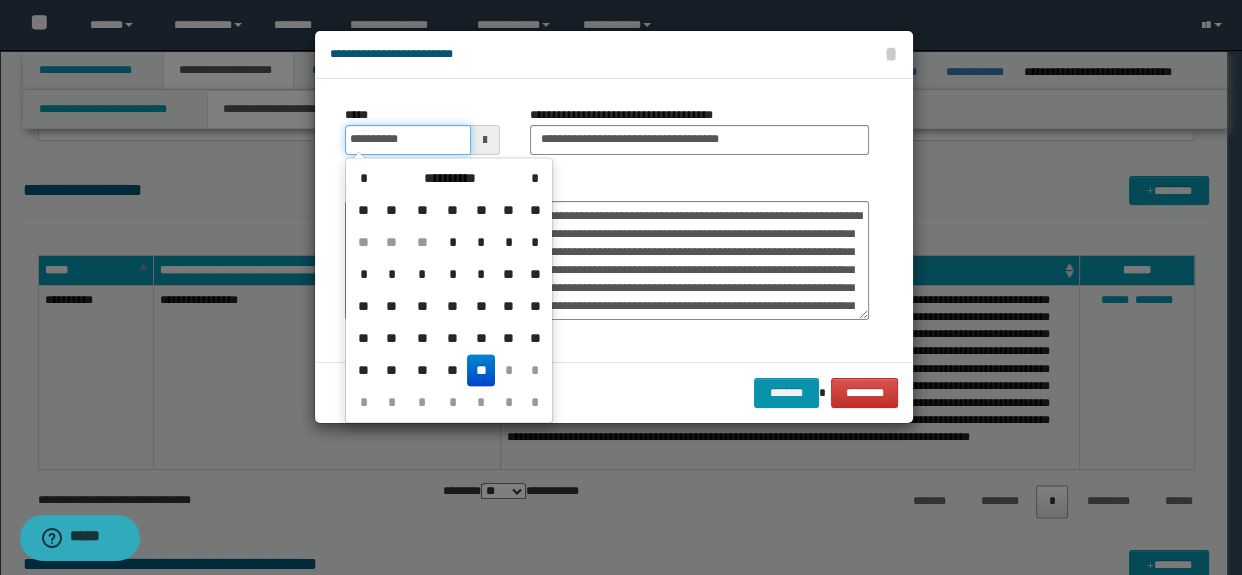 click on "**********" at bounding box center (408, 140) 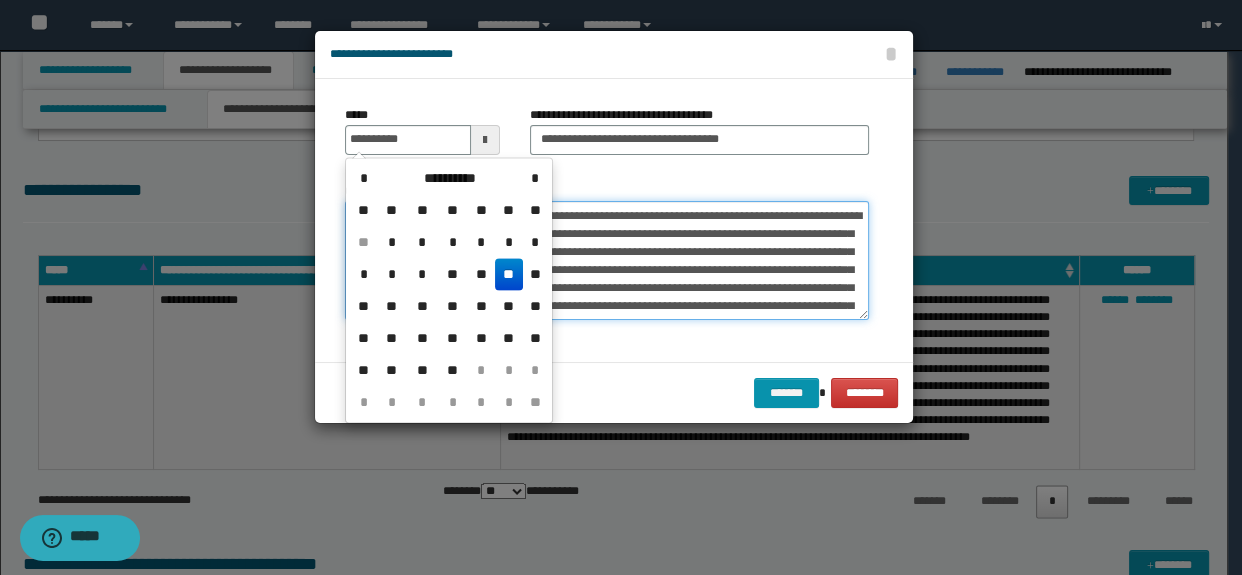 type on "**********" 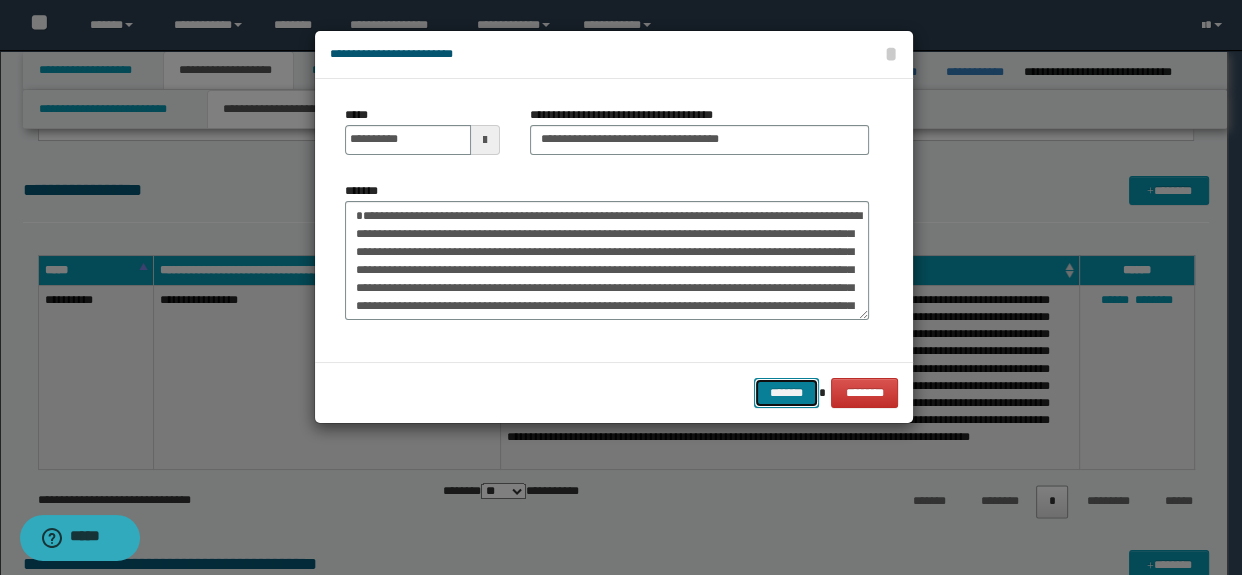 click on "*******" at bounding box center [786, 393] 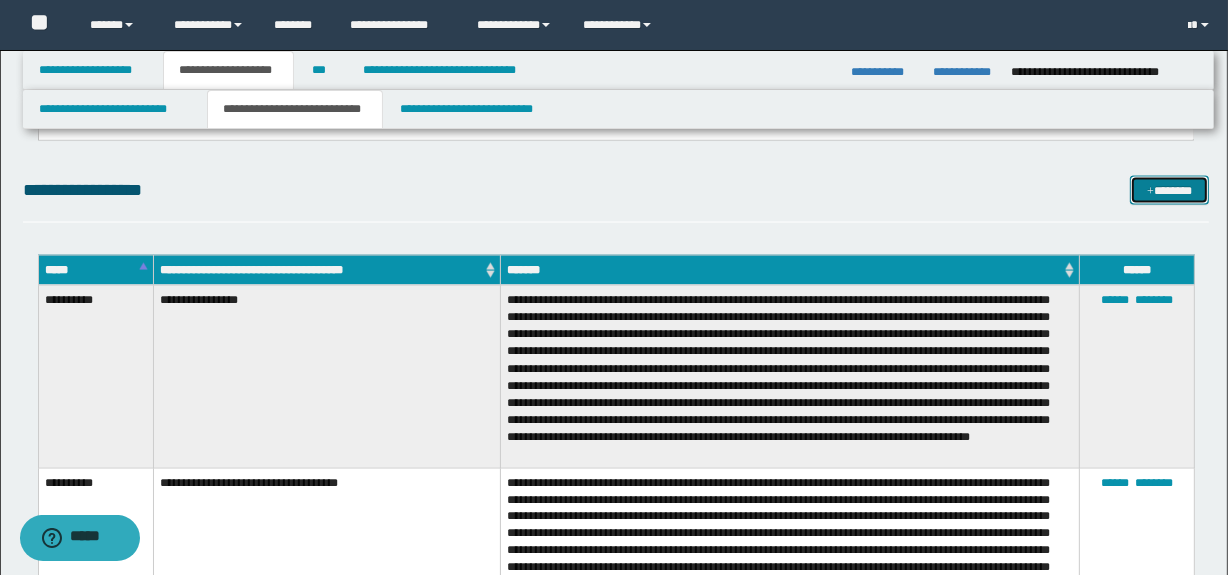 click at bounding box center (1150, 192) 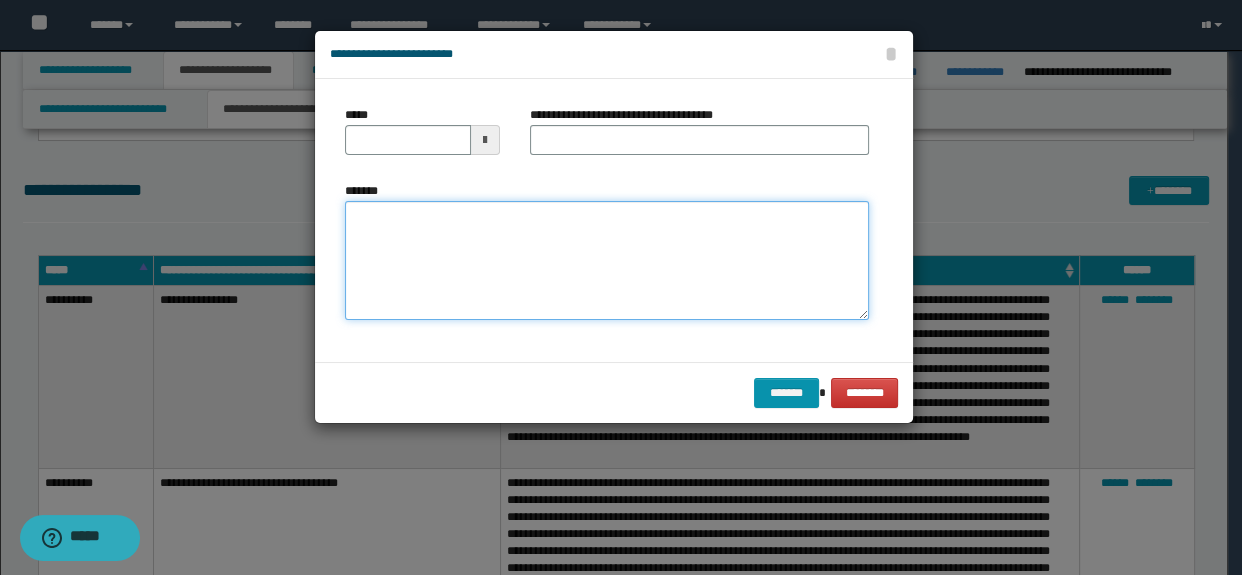 click on "*******" at bounding box center [607, 261] 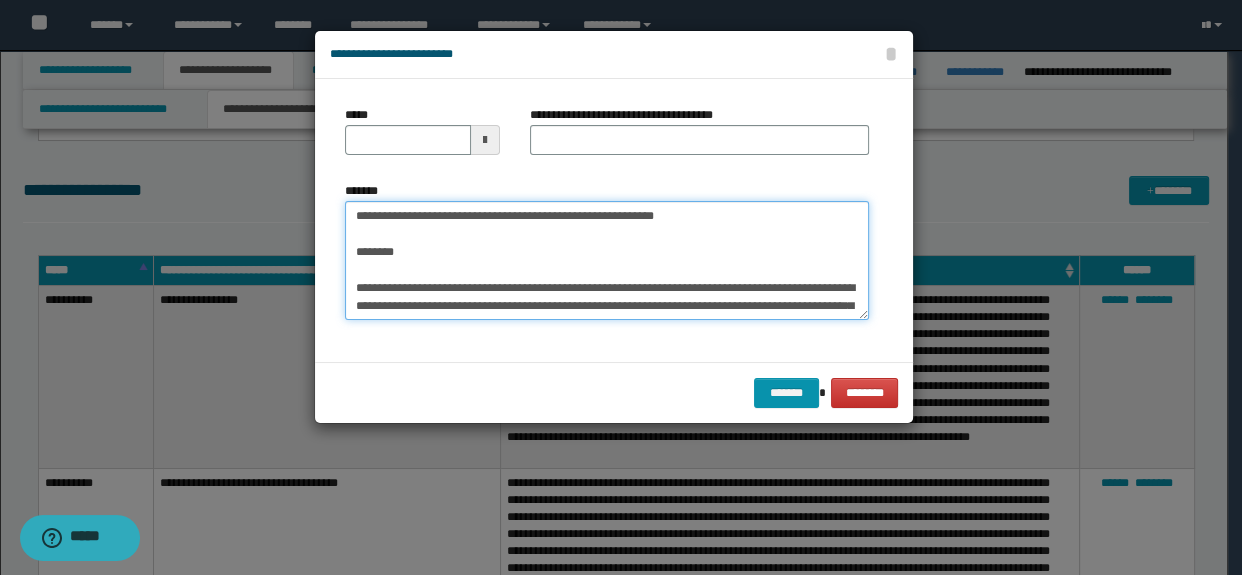 scroll, scrollTop: 66, scrollLeft: 0, axis: vertical 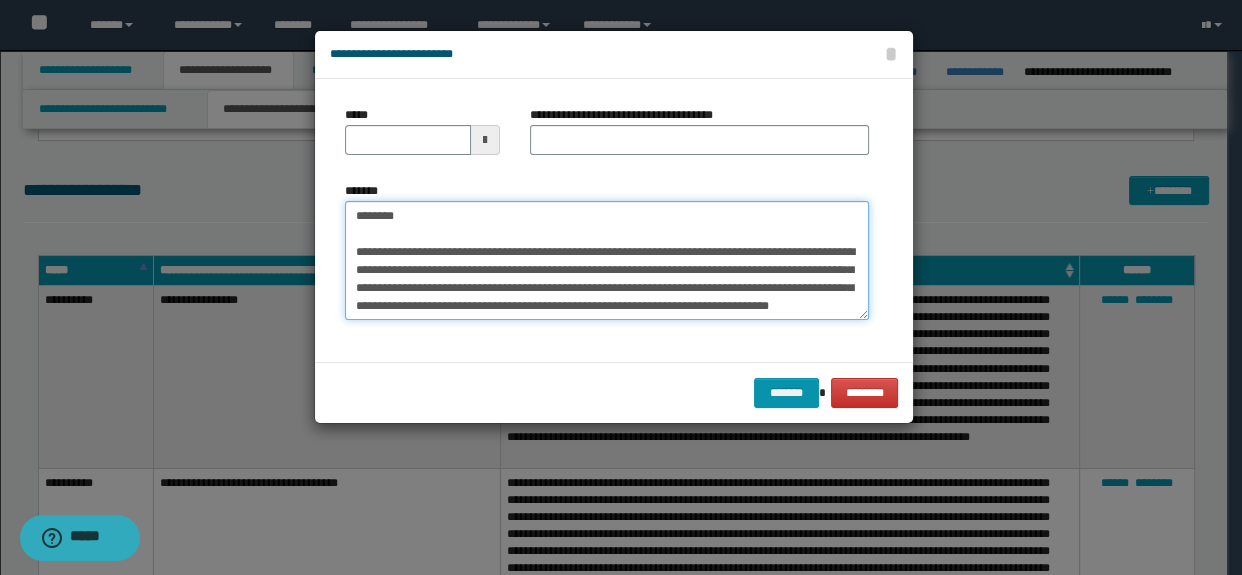 type on "**********" 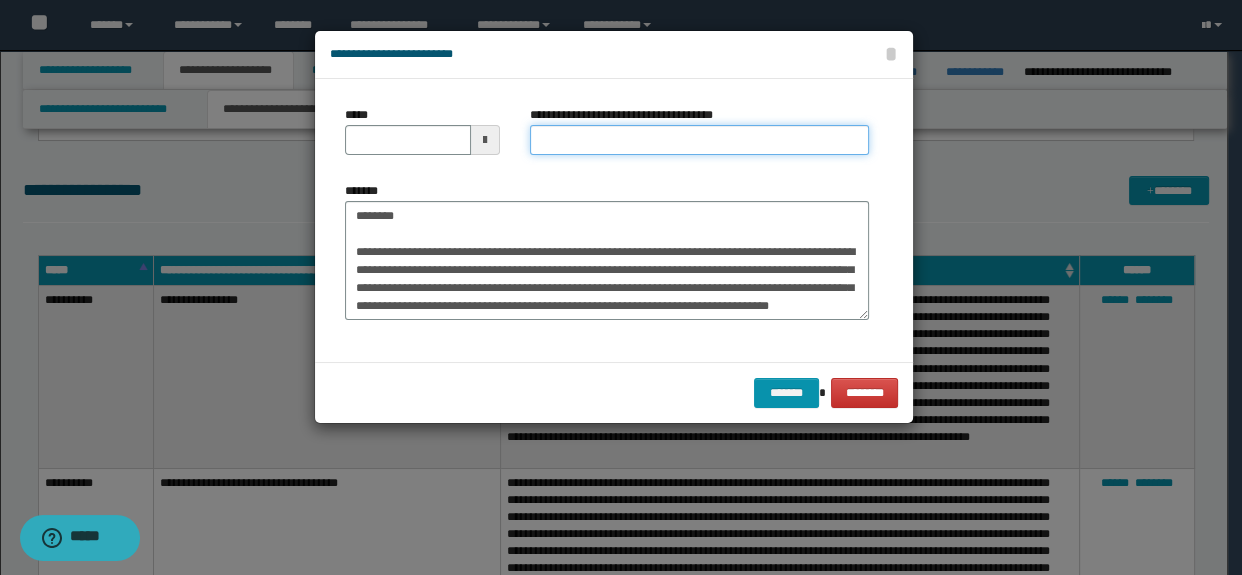 click on "**********" at bounding box center (700, 140) 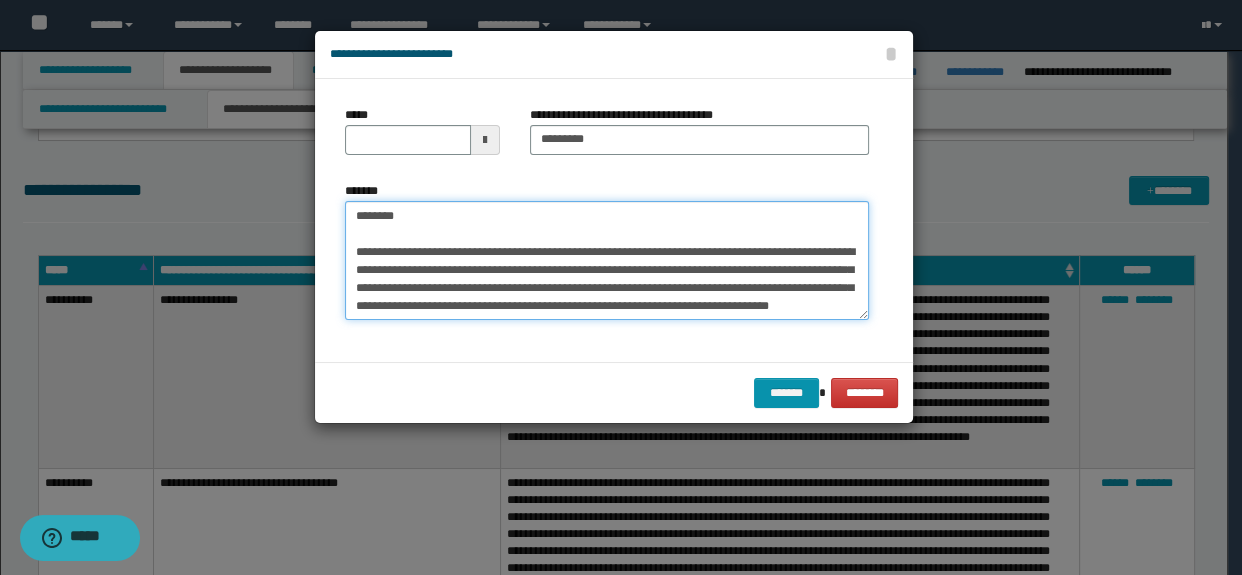 scroll, scrollTop: 0, scrollLeft: 0, axis: both 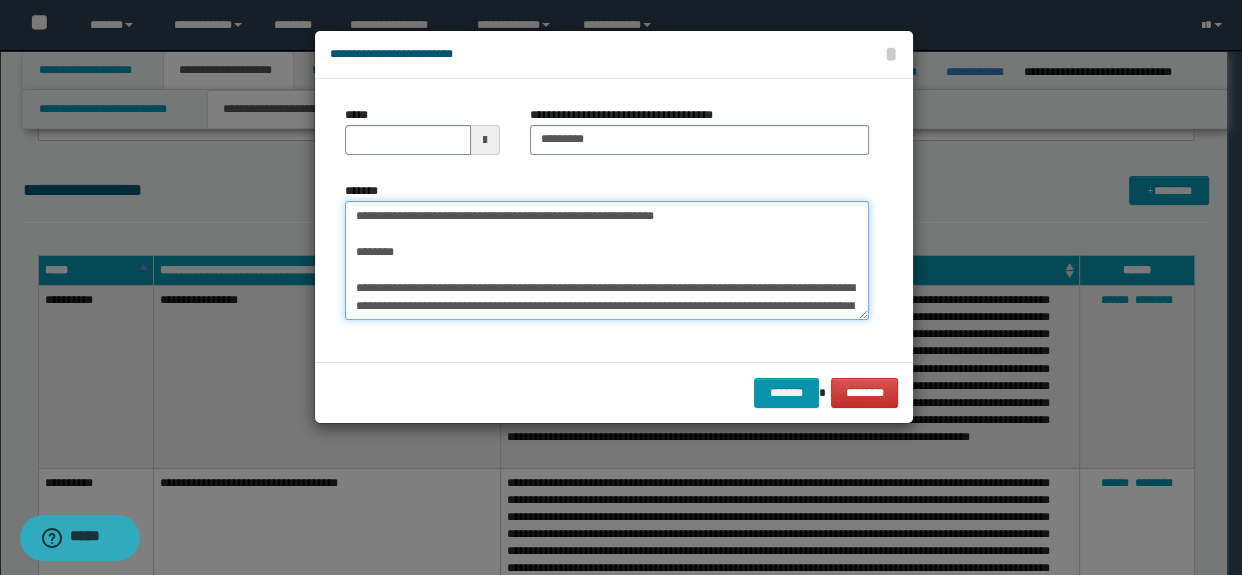 drag, startPoint x: 410, startPoint y: 270, endPoint x: 345, endPoint y: 193, distance: 100.76706 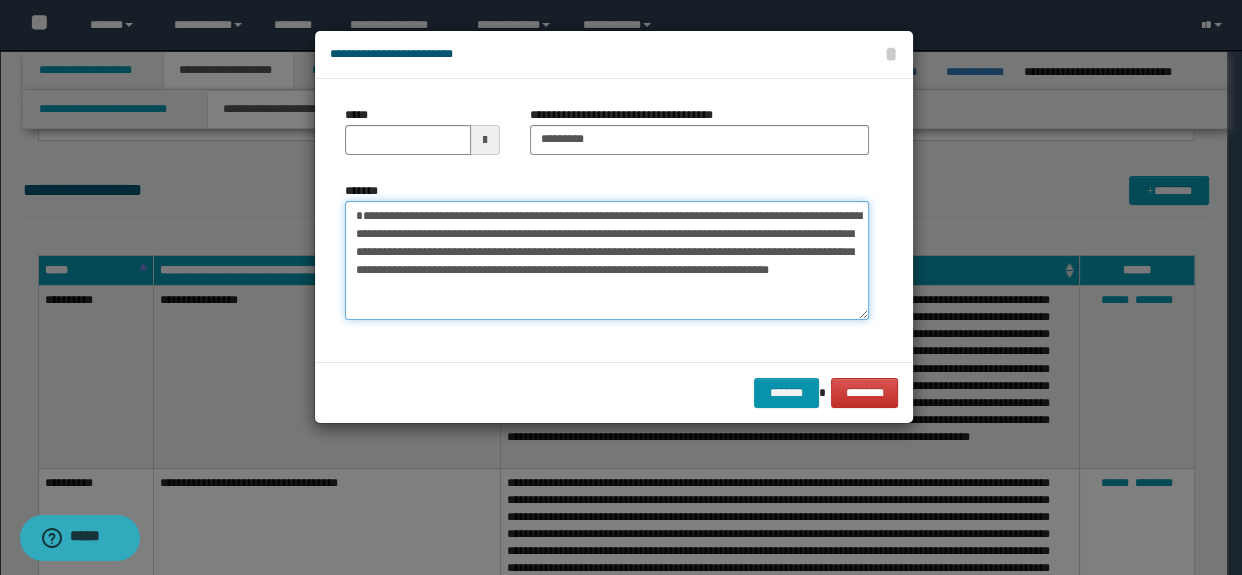 type 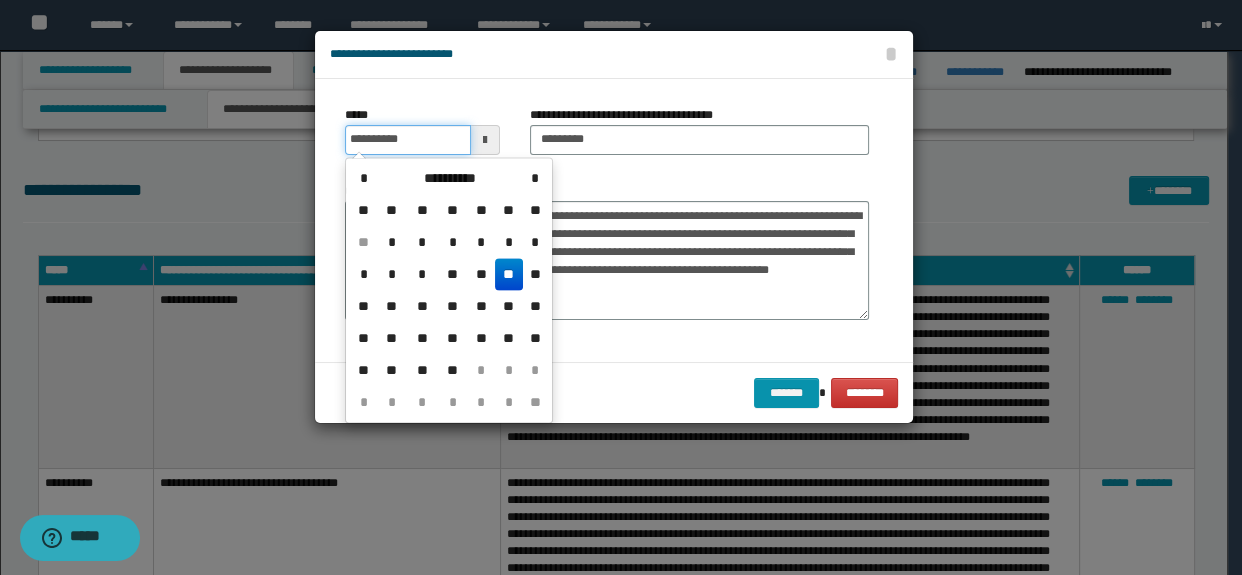 click on "**********" at bounding box center (408, 140) 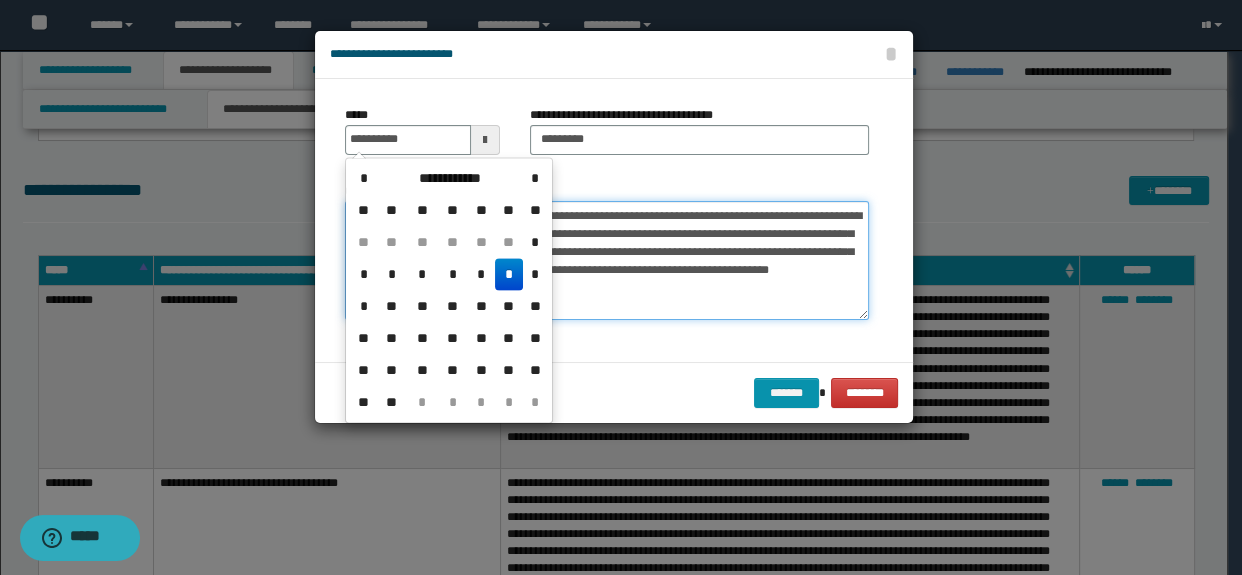 type on "**********" 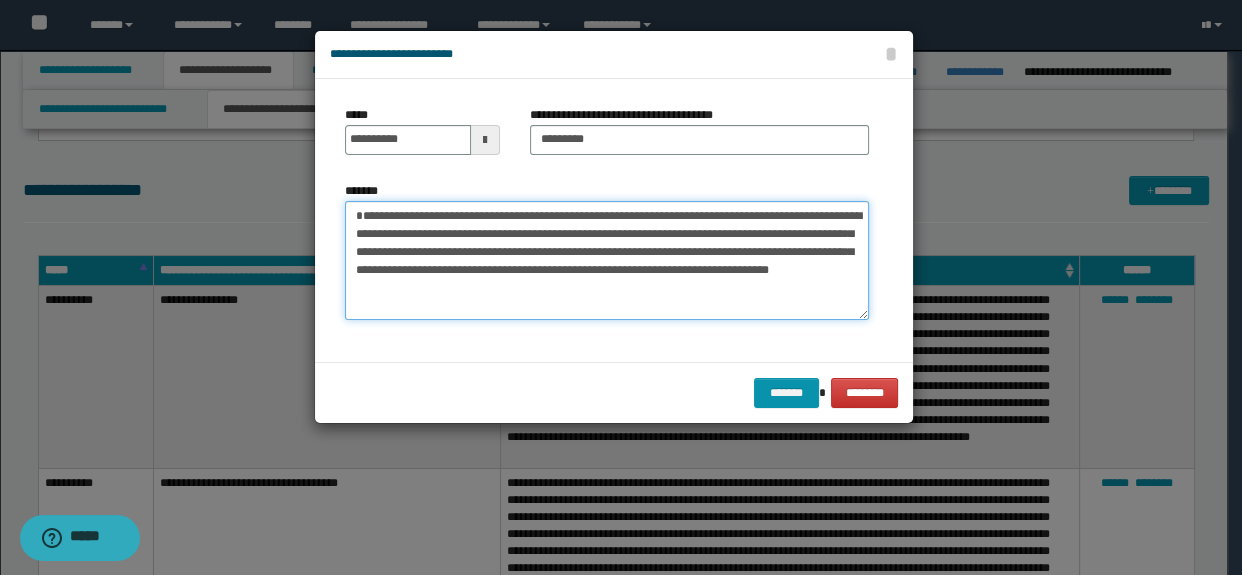 click on "**********" at bounding box center [607, 261] 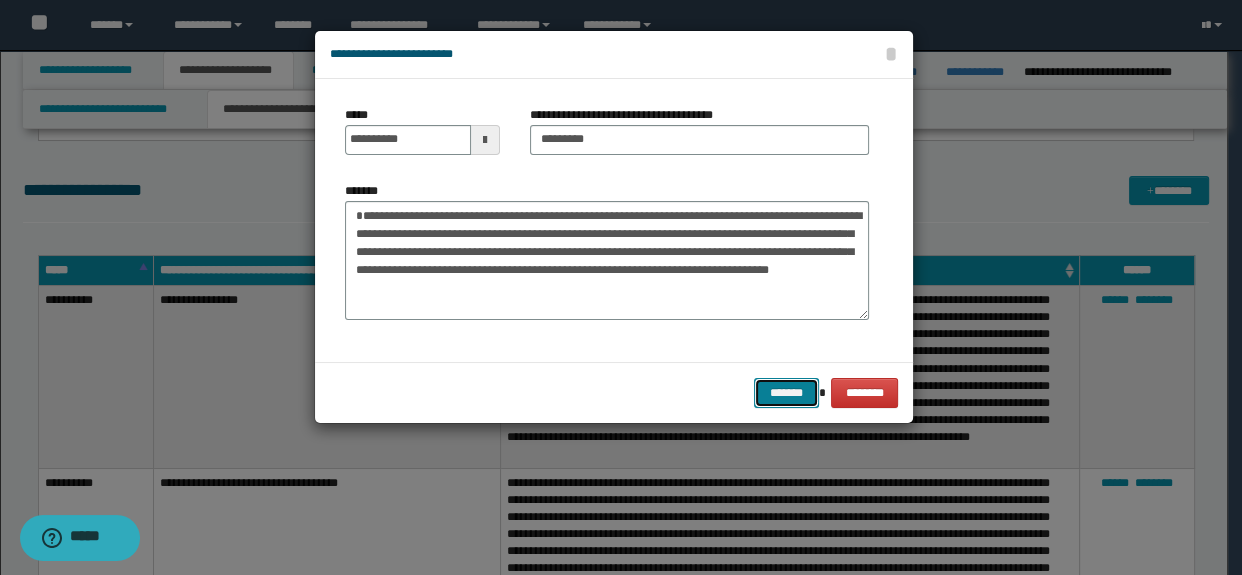 click on "*******" at bounding box center [786, 393] 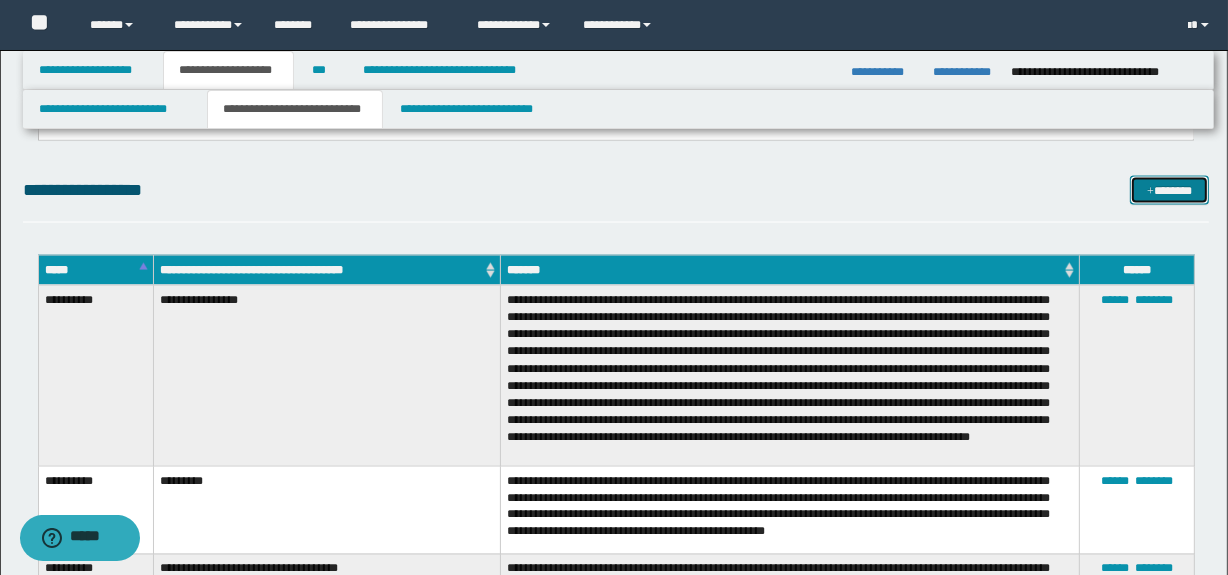 click on "*******" at bounding box center [1170, 191] 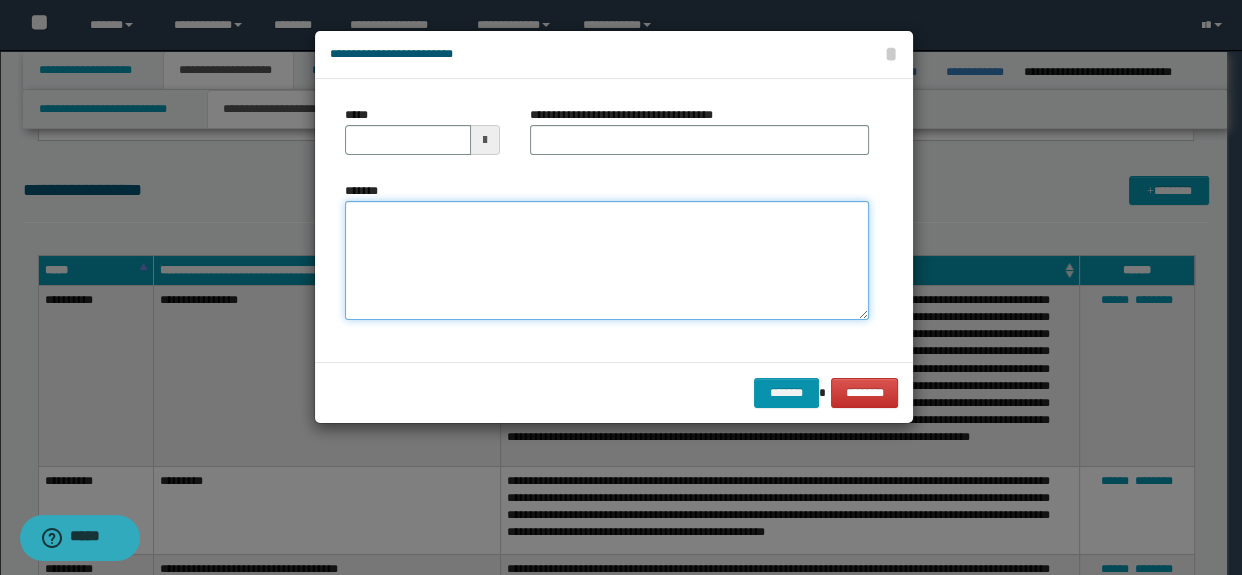paste on "**********" 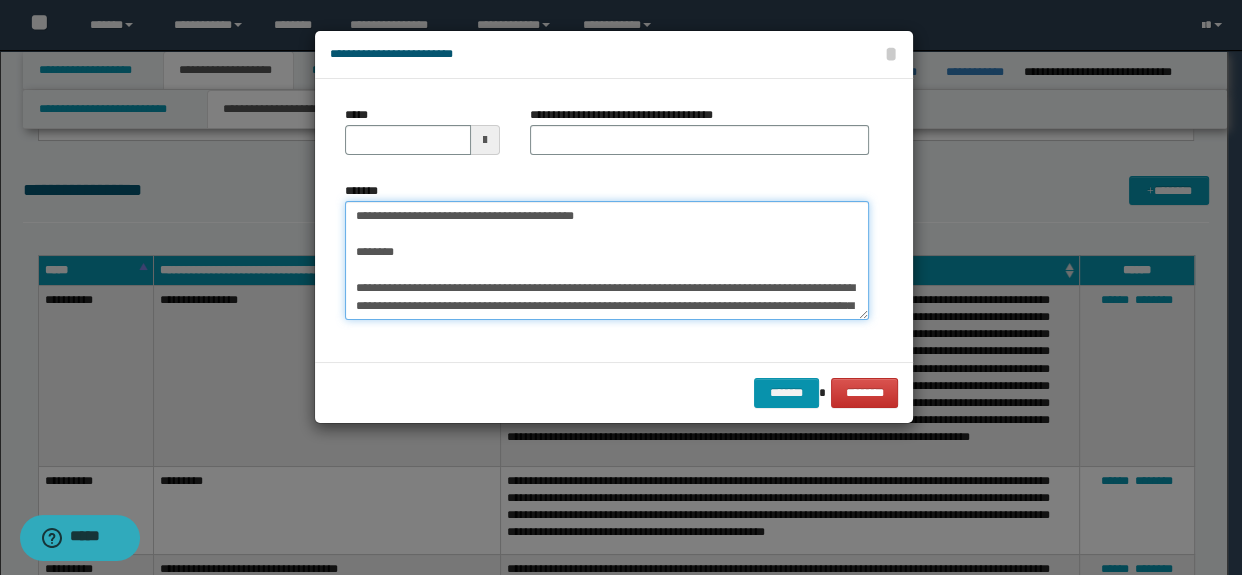 click on "**********" at bounding box center (607, 261) 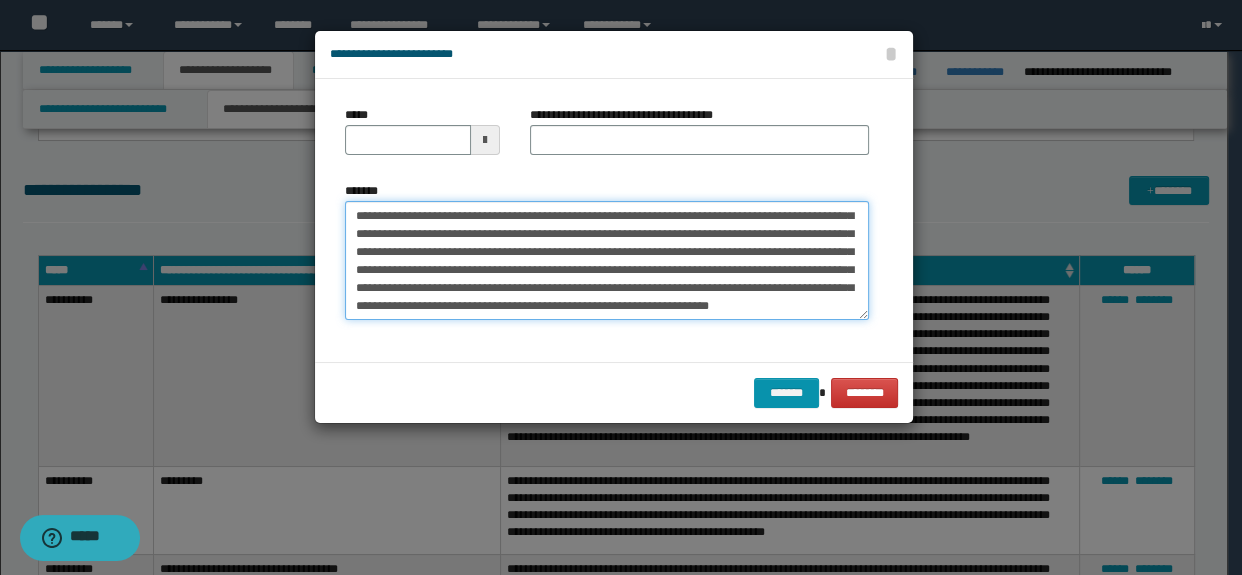 click on "**********" at bounding box center (607, 261) 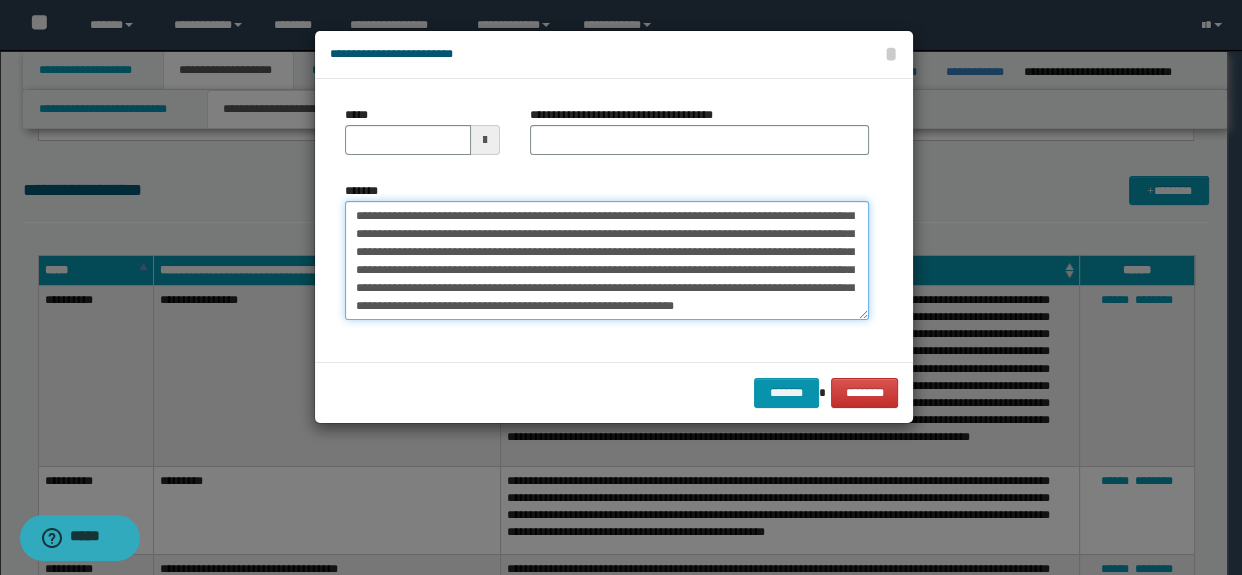 type on "**********" 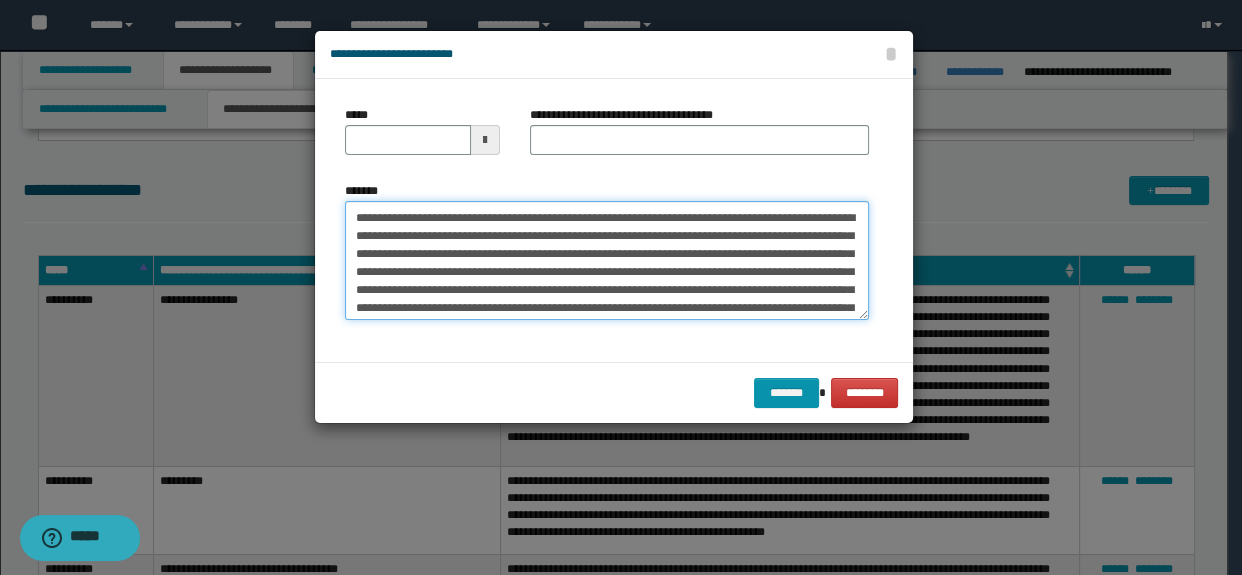 scroll, scrollTop: 0, scrollLeft: 0, axis: both 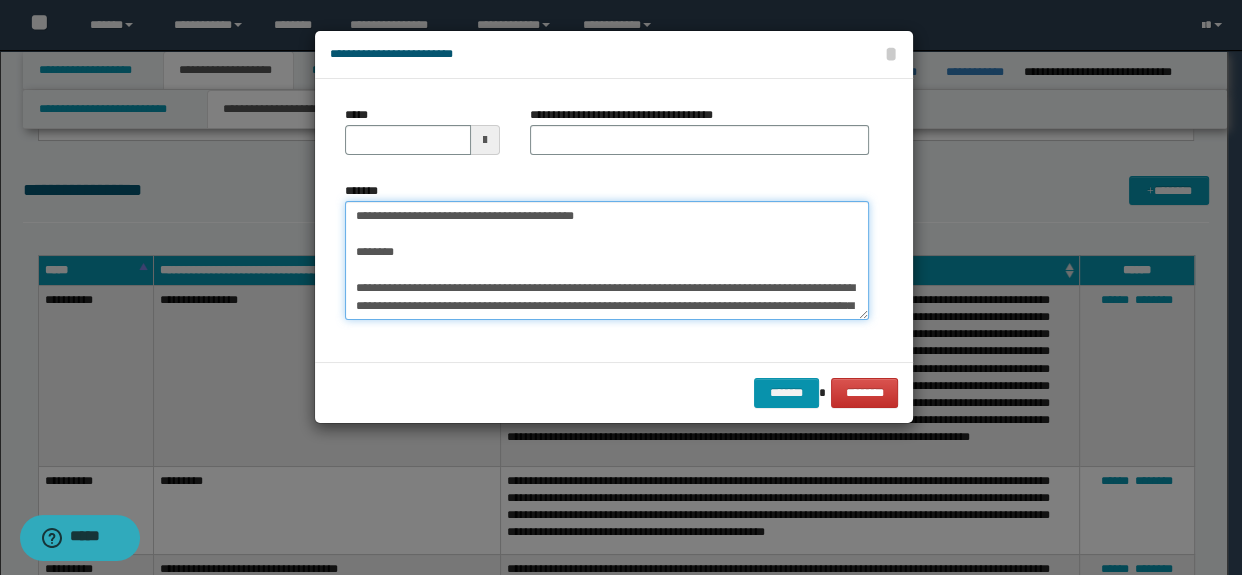 drag, startPoint x: 425, startPoint y: 251, endPoint x: 275, endPoint y: 156, distance: 177.55281 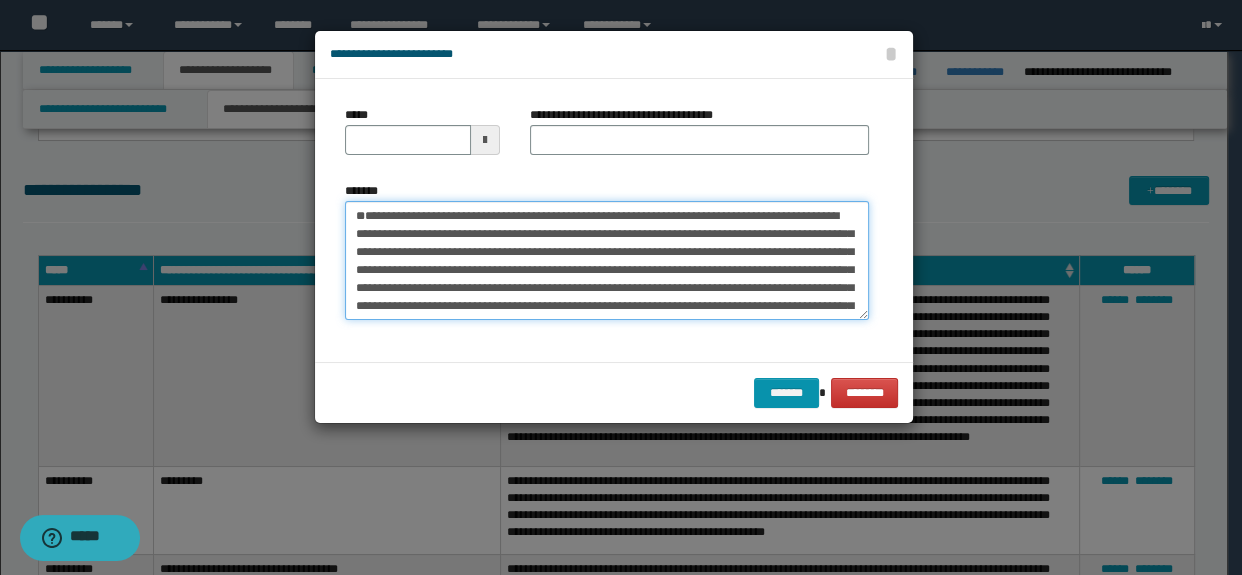 type on "**********" 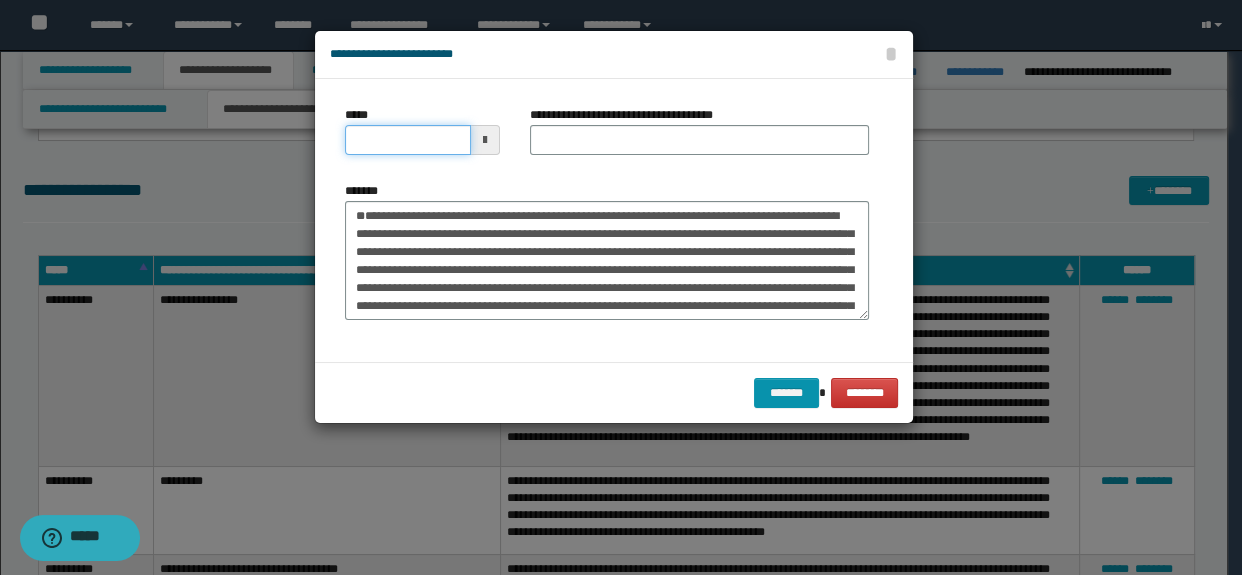 click on "**********" at bounding box center (621, -2578) 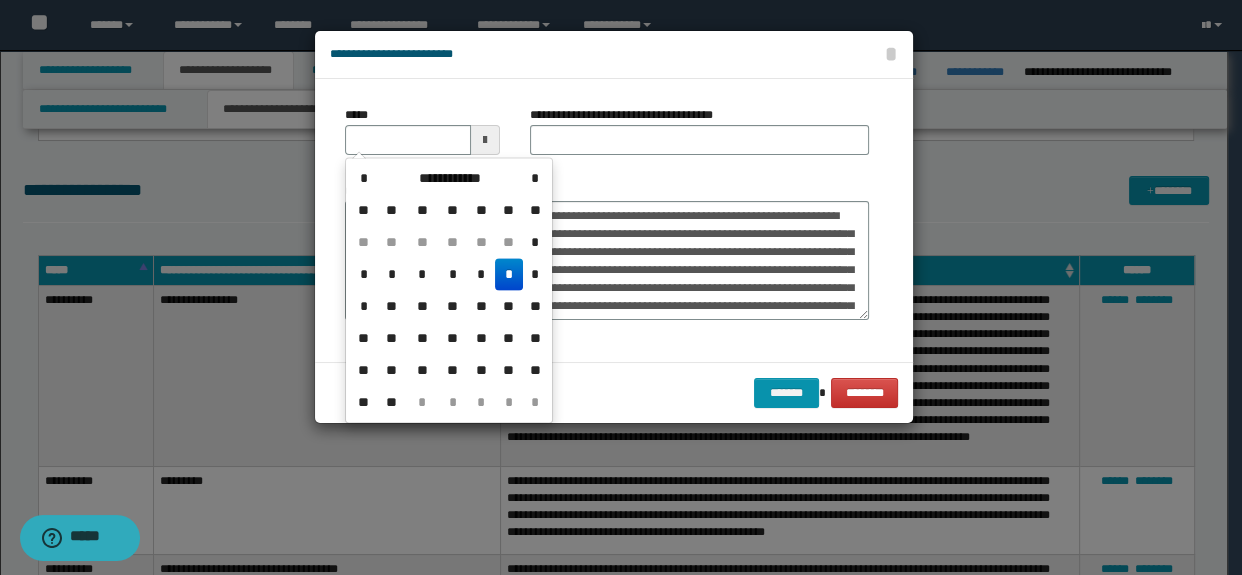 click on "**********" at bounding box center (449, 290) 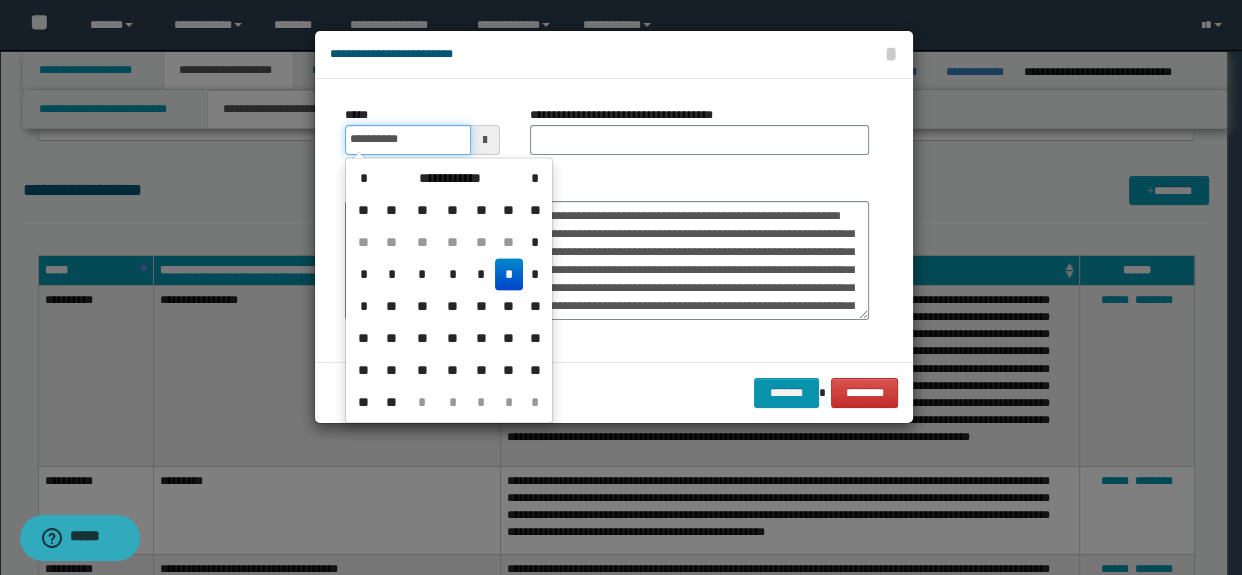 click on "**********" at bounding box center [408, 140] 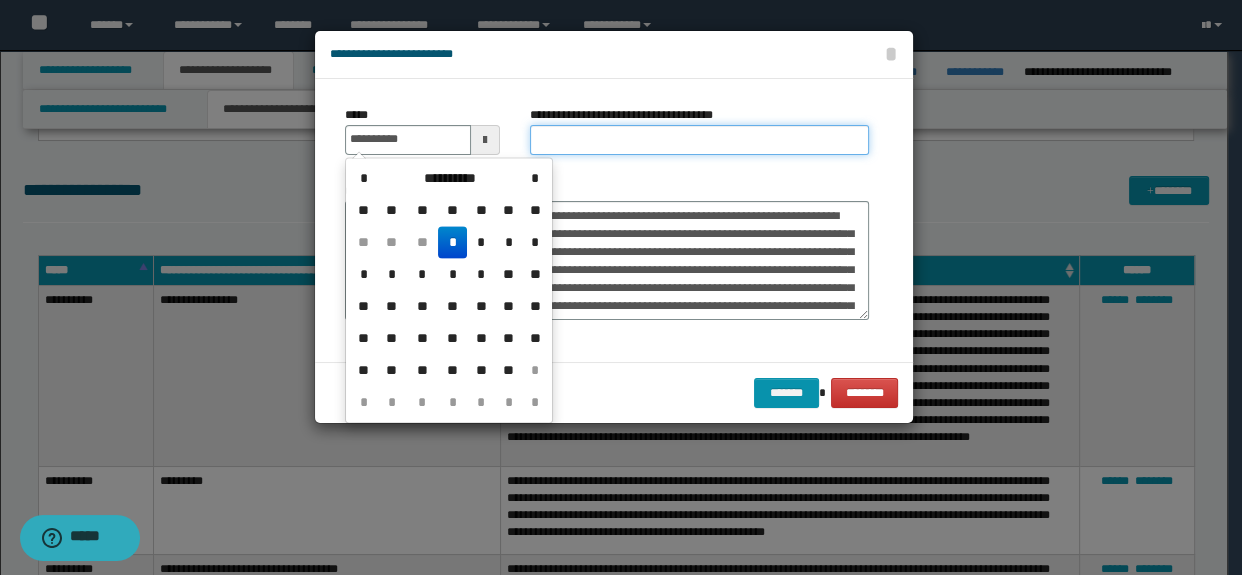 type on "**********" 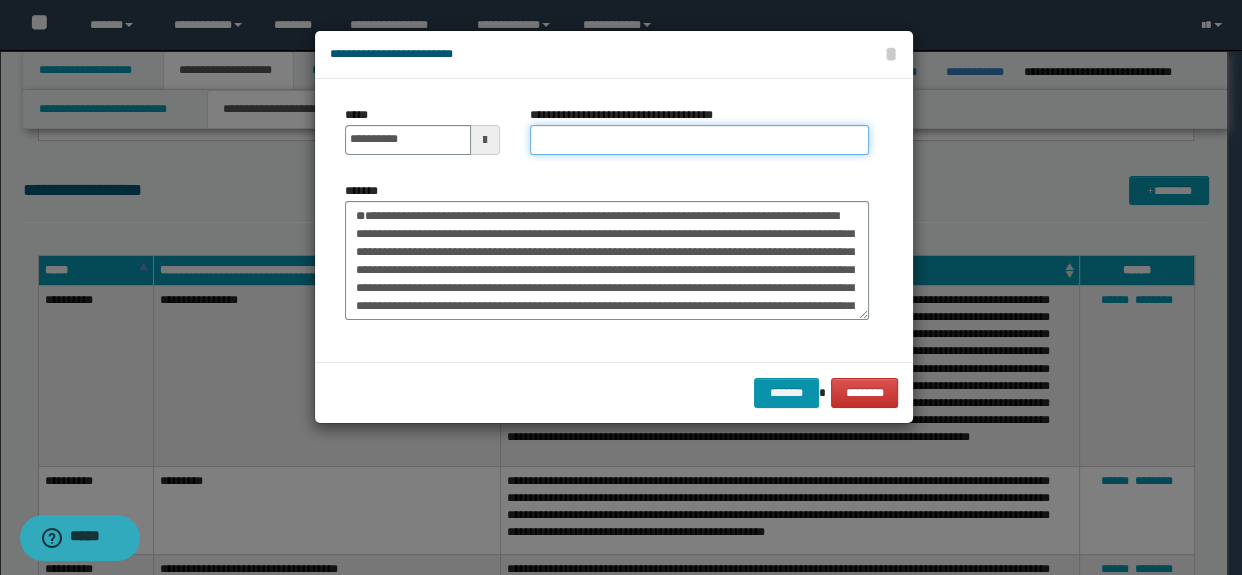 click on "**********" at bounding box center (700, 140) 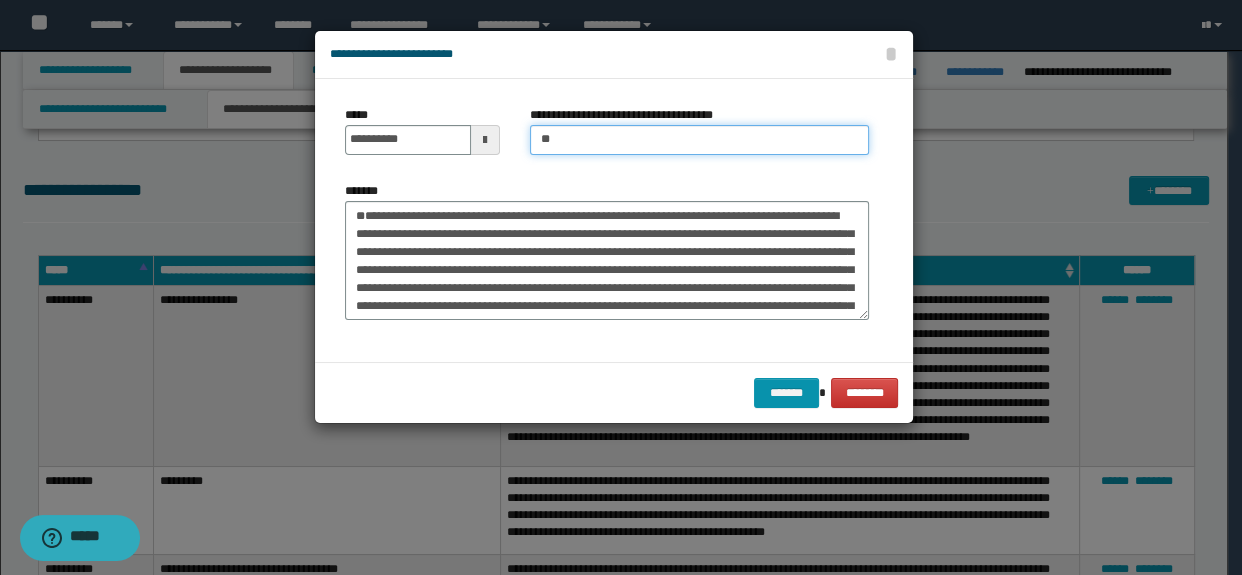 type on "**********" 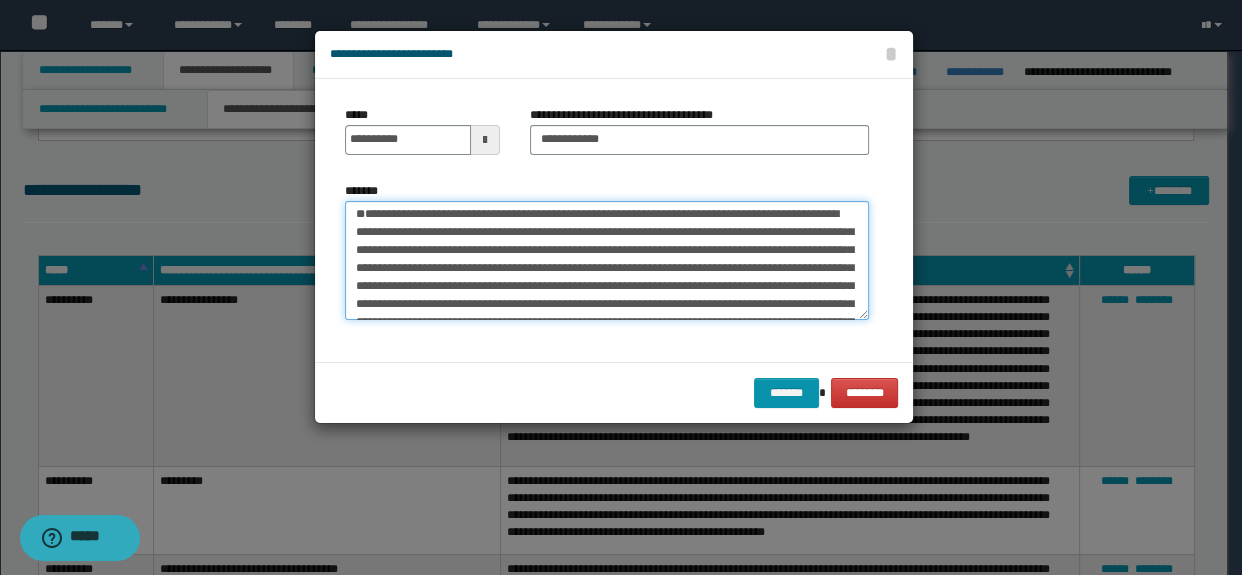 scroll, scrollTop: 0, scrollLeft: 0, axis: both 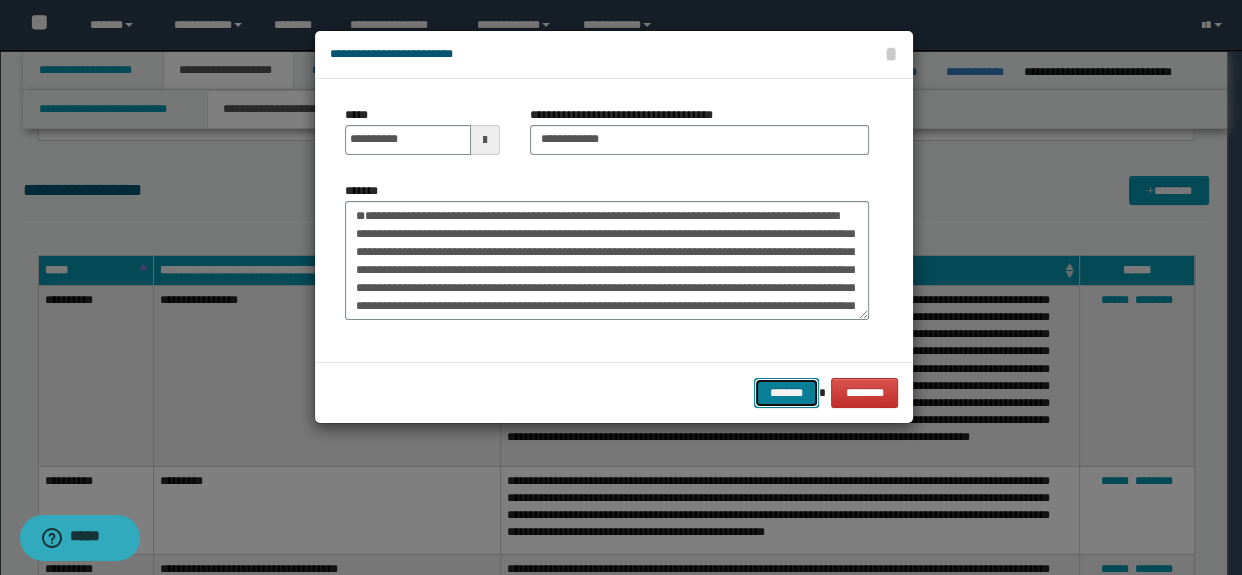 click on "*******" at bounding box center (786, 393) 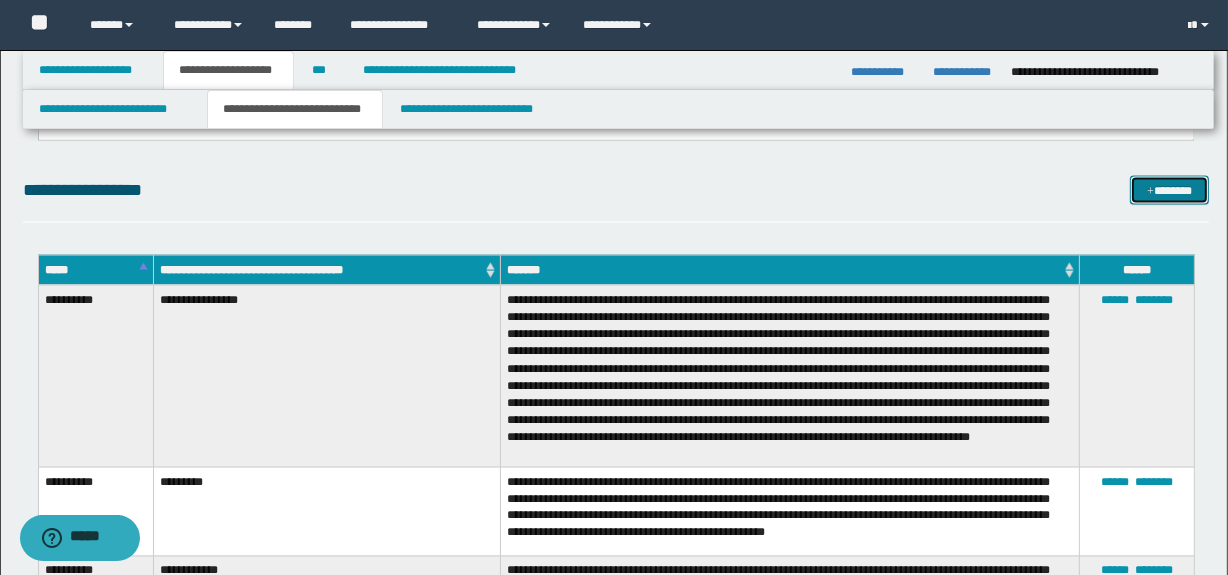 click on "*******" at bounding box center (1170, 191) 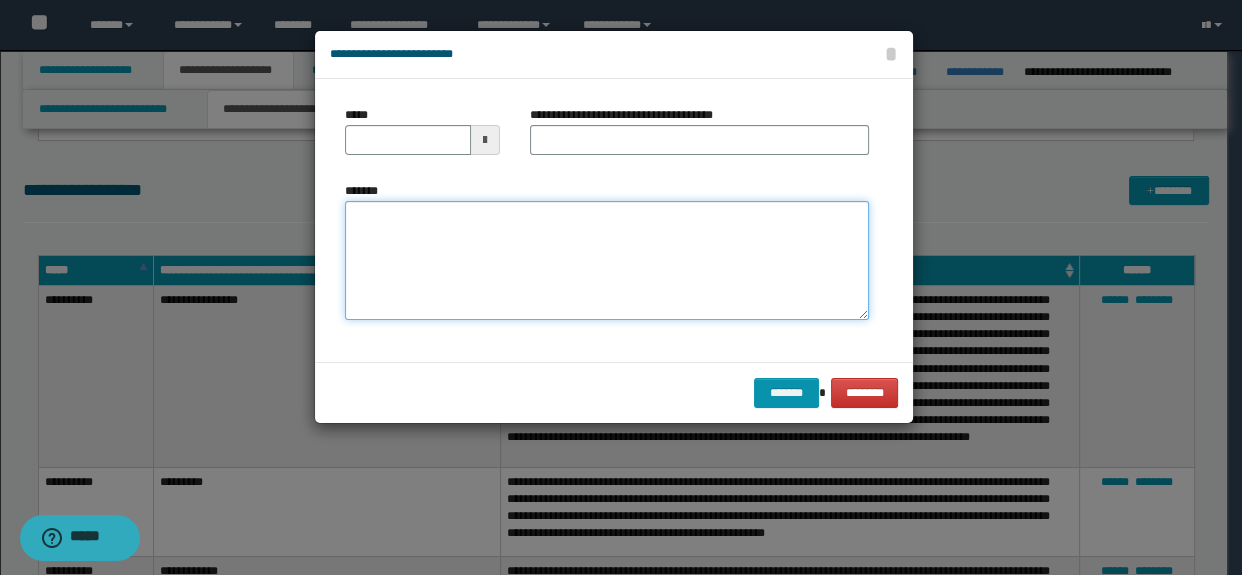 paste on "**********" 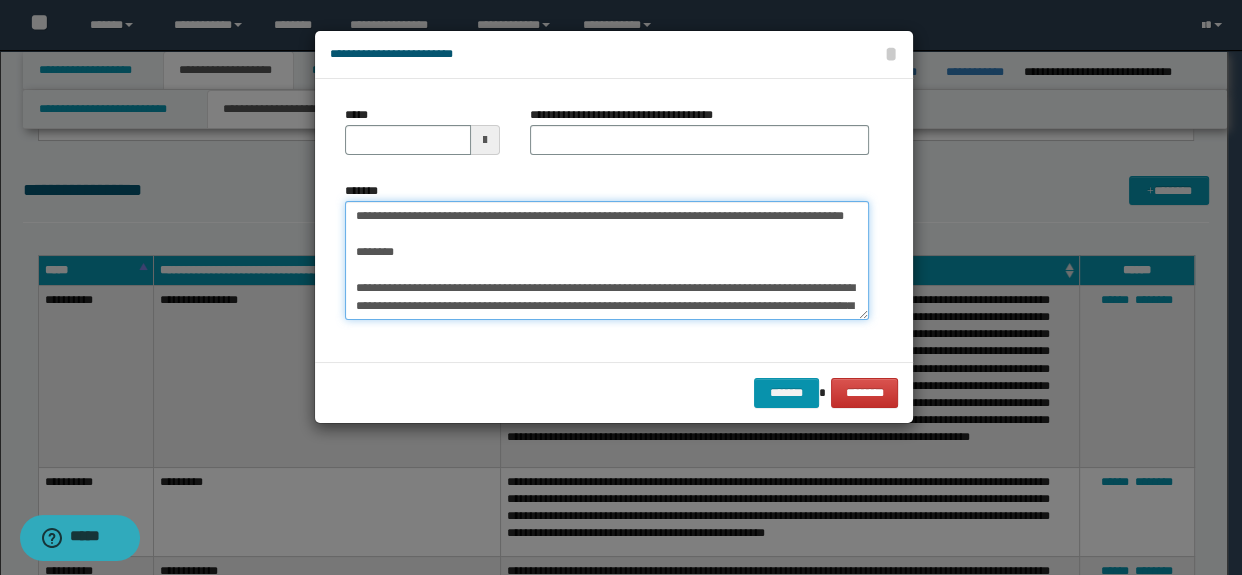 click on "*******" at bounding box center [607, 261] 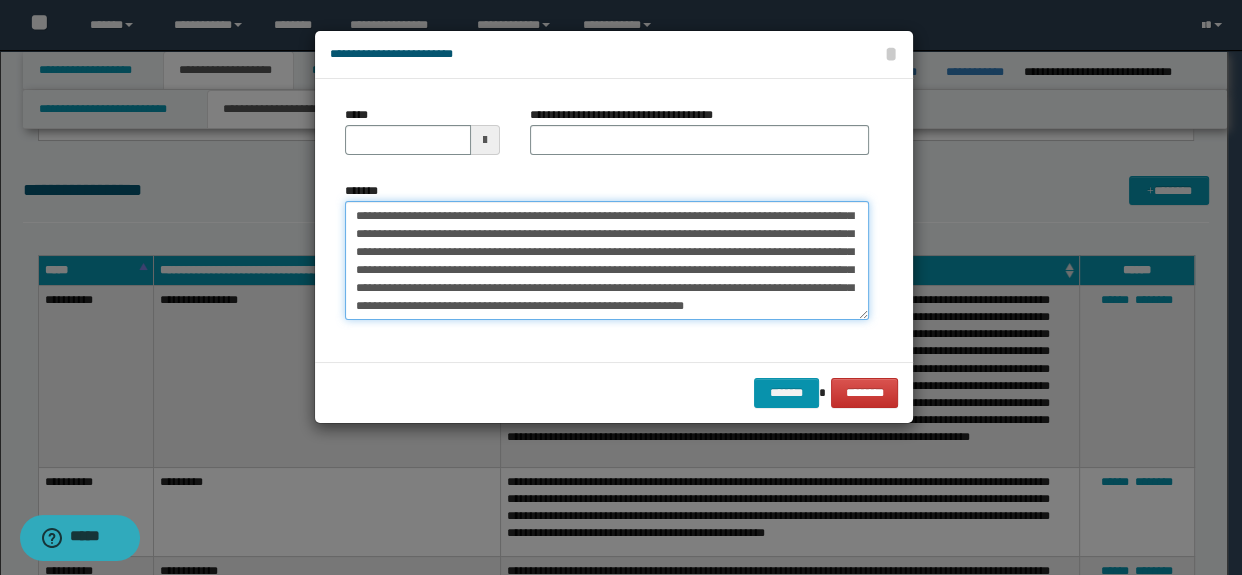 type on "**********" 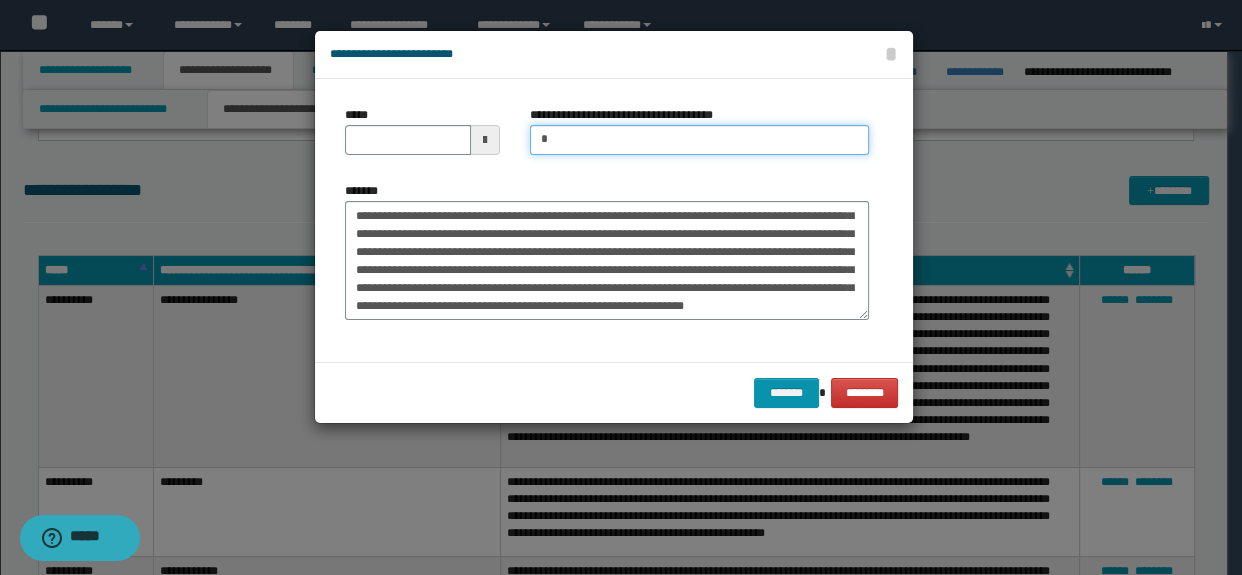 click on "**********" at bounding box center (700, 140) 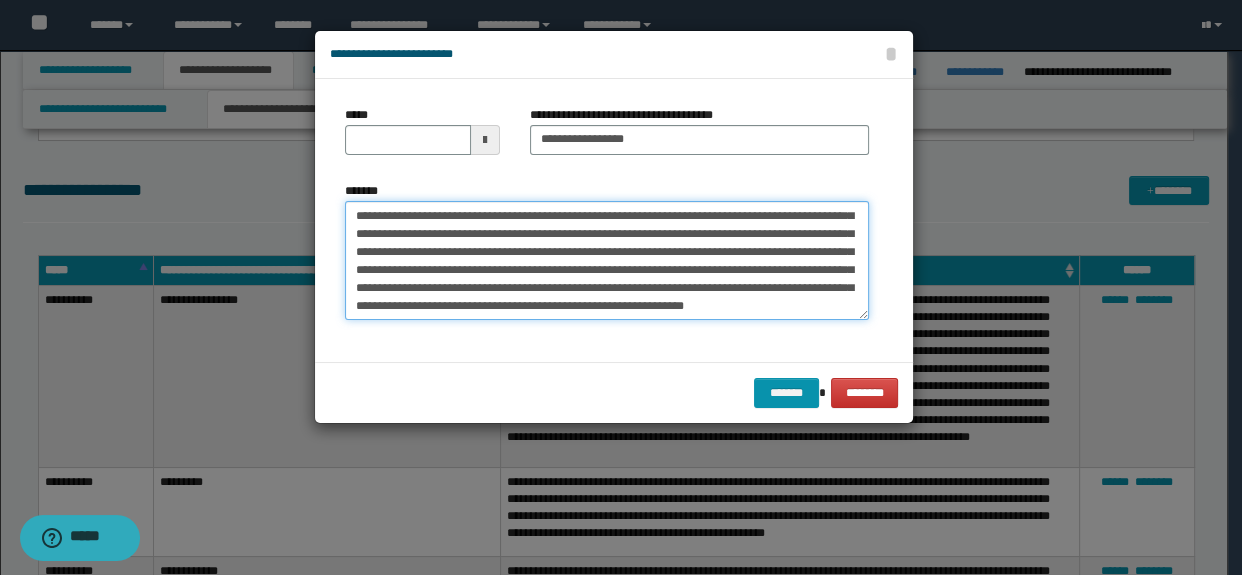 scroll, scrollTop: 0, scrollLeft: 0, axis: both 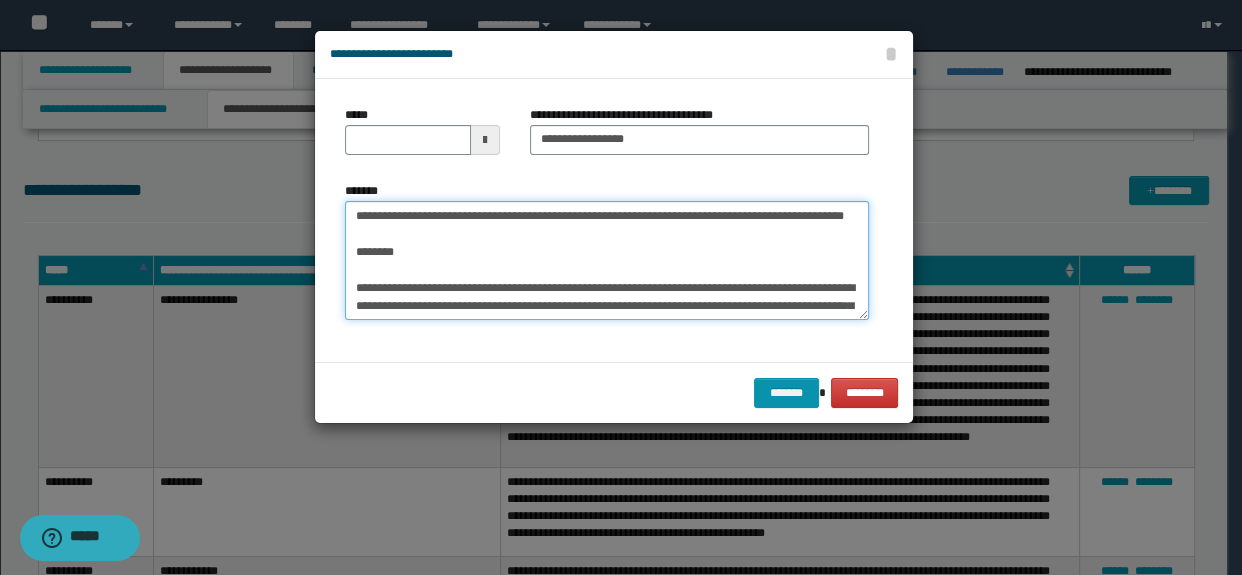 drag, startPoint x: 420, startPoint y: 265, endPoint x: 317, endPoint y: 189, distance: 128.0039 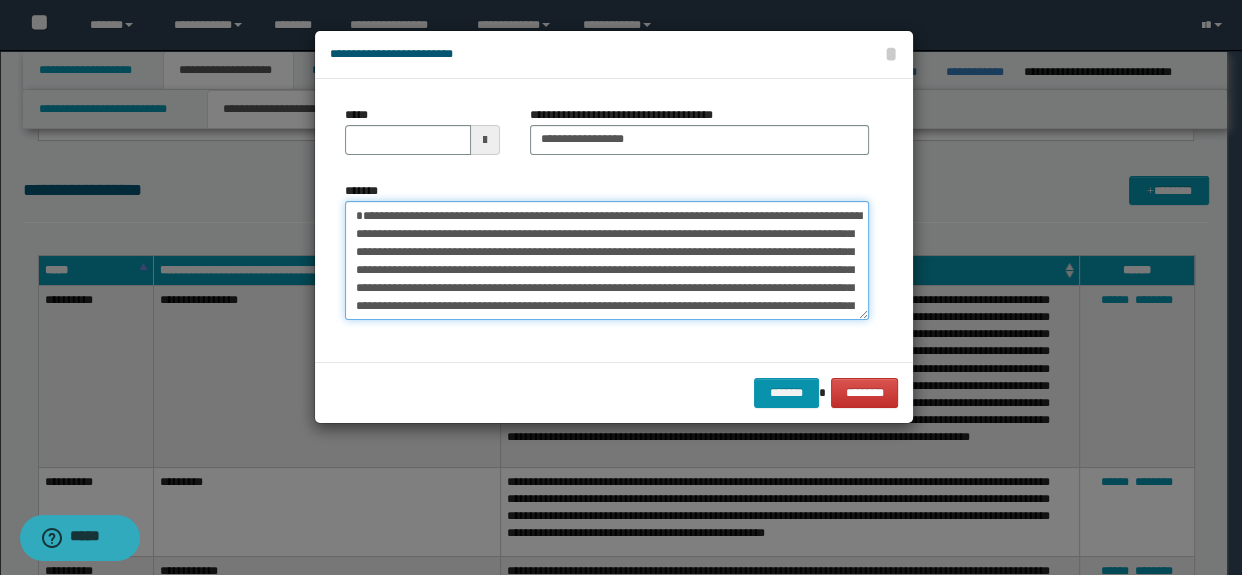 type 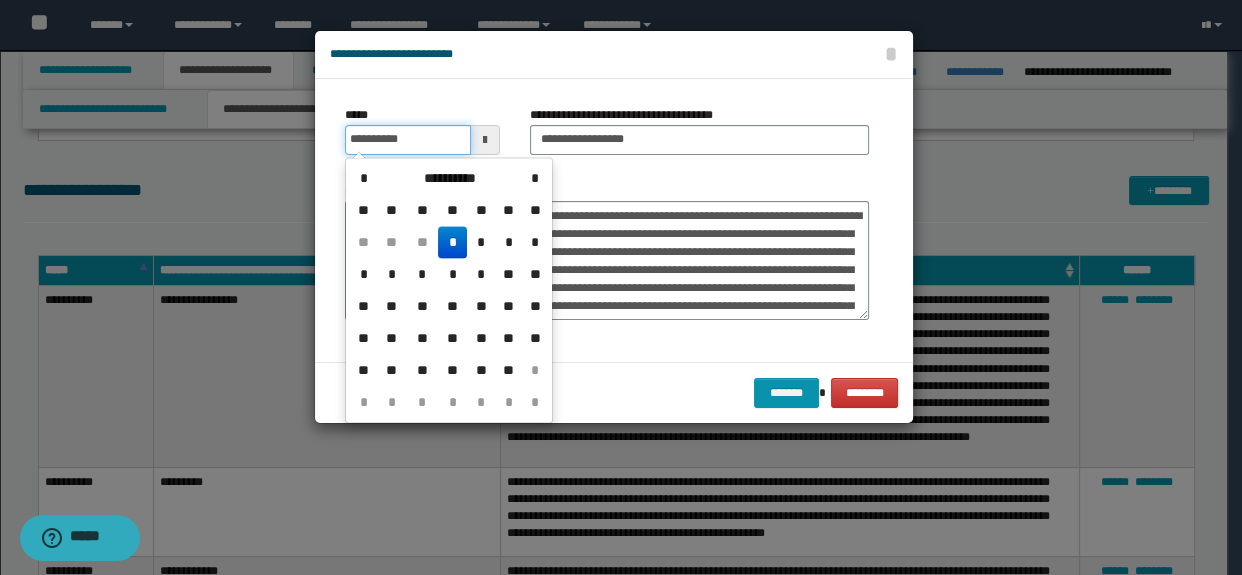 click on "**********" at bounding box center (408, 140) 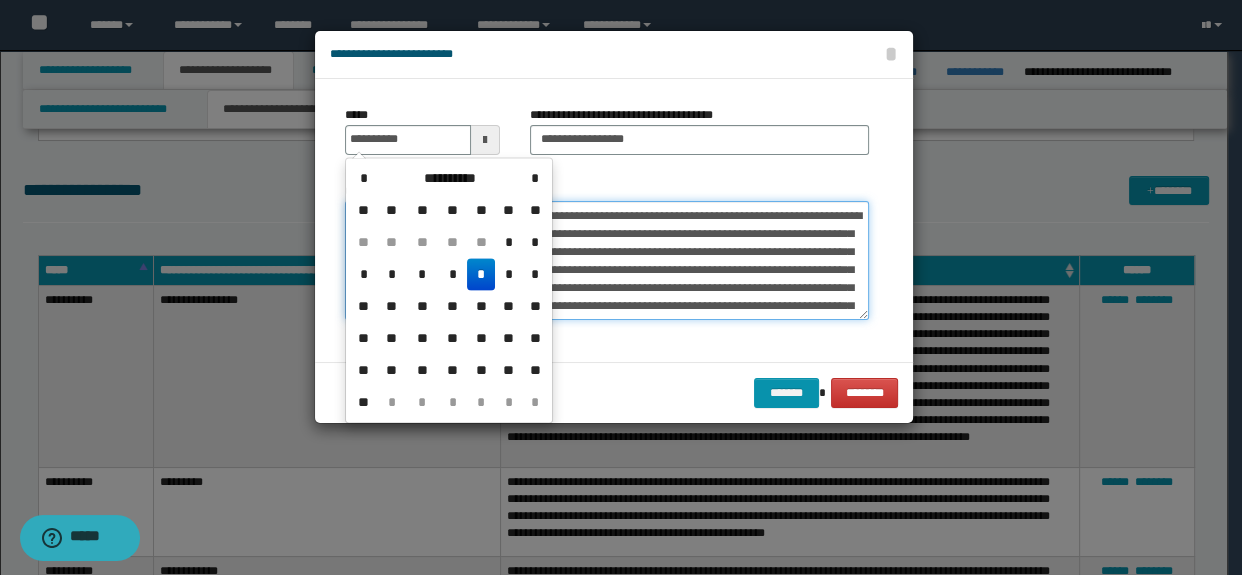 type on "**********" 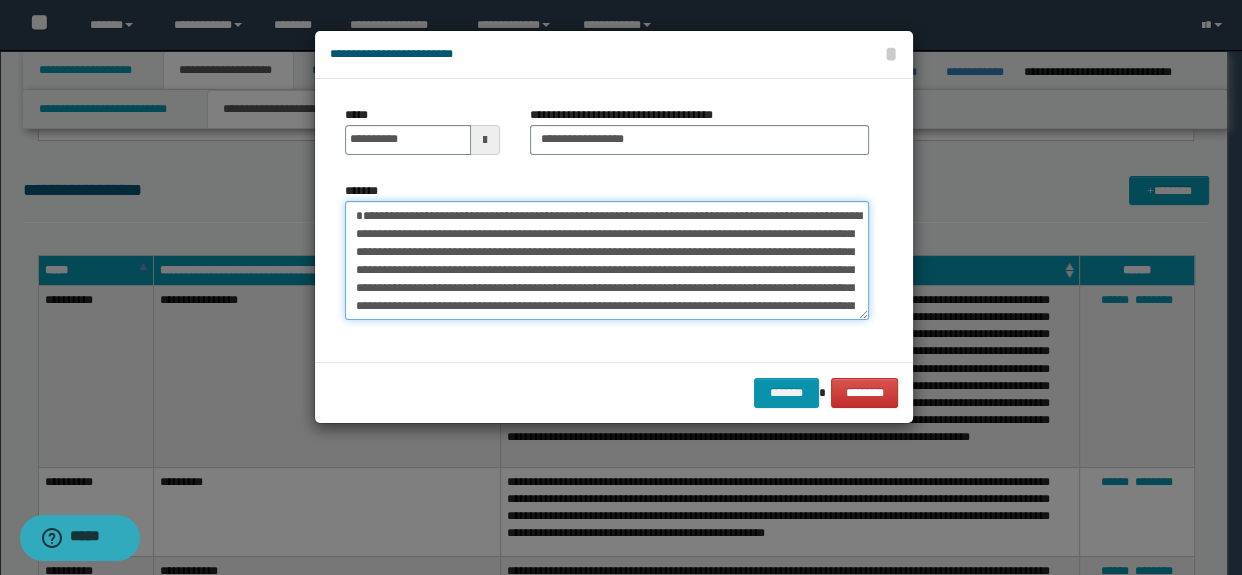 click on "*******" at bounding box center (607, 261) 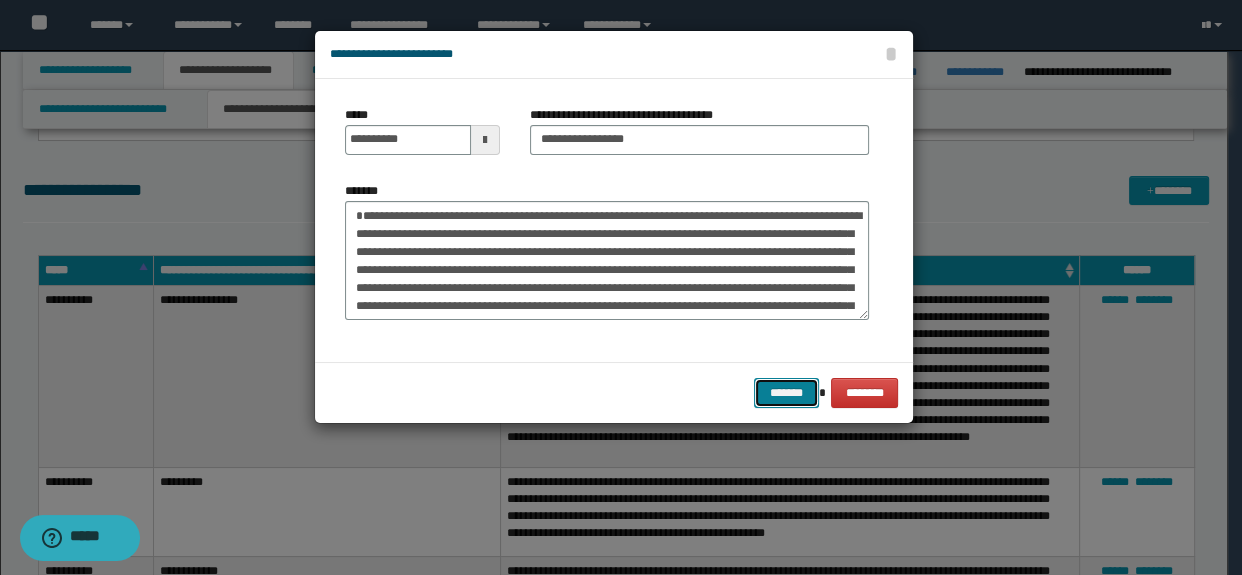click on "*******" at bounding box center (786, 393) 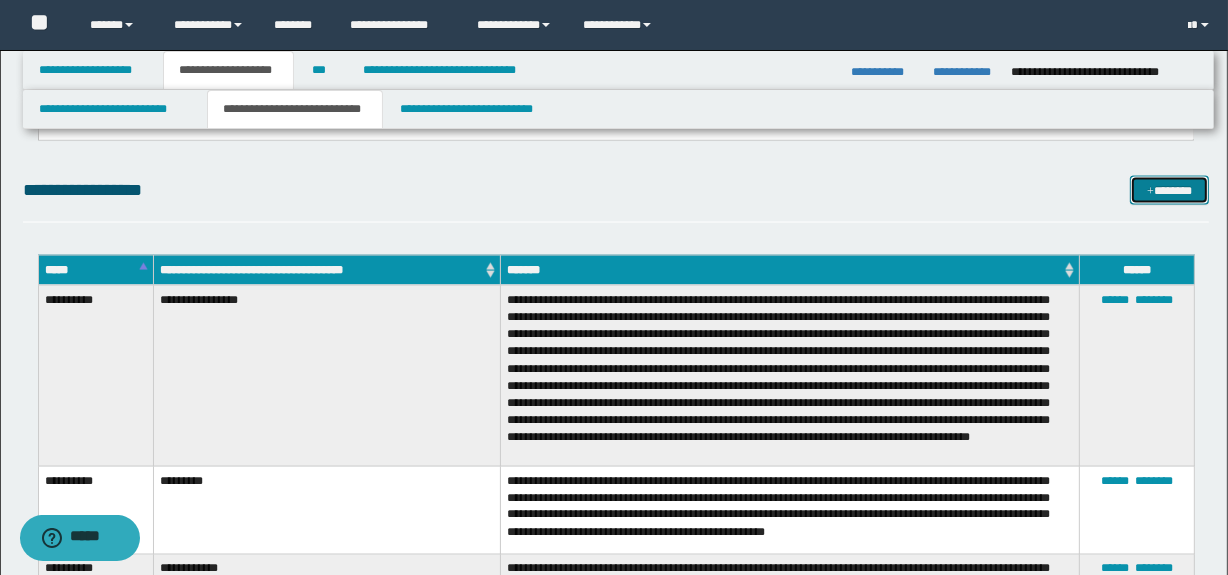 click on "*******" at bounding box center (1170, 191) 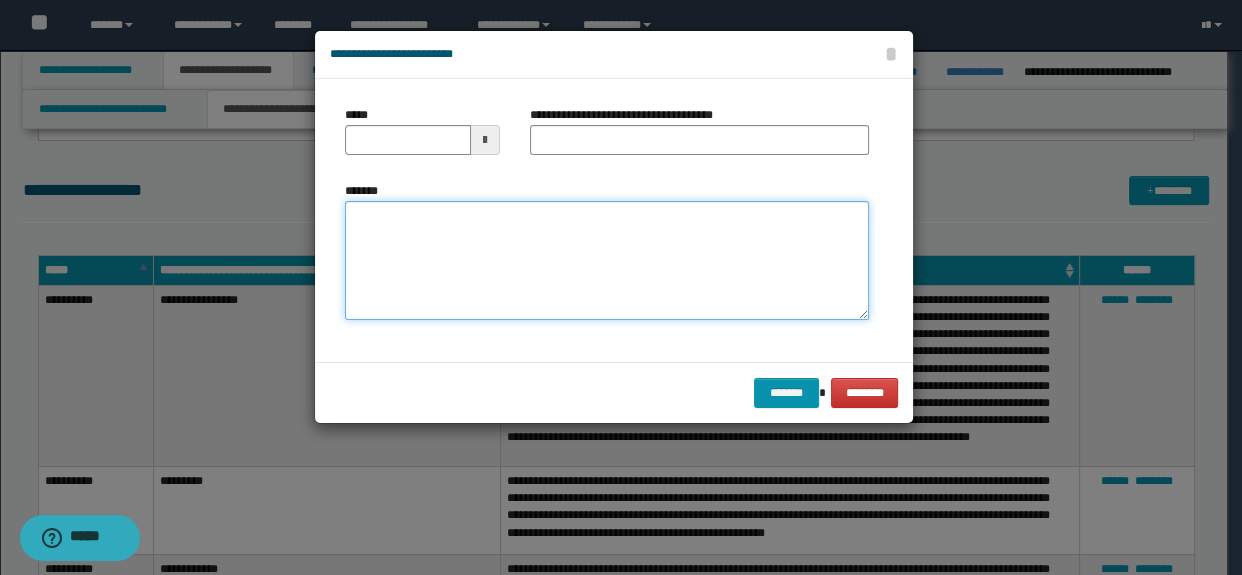 click on "*******" at bounding box center (607, 261) 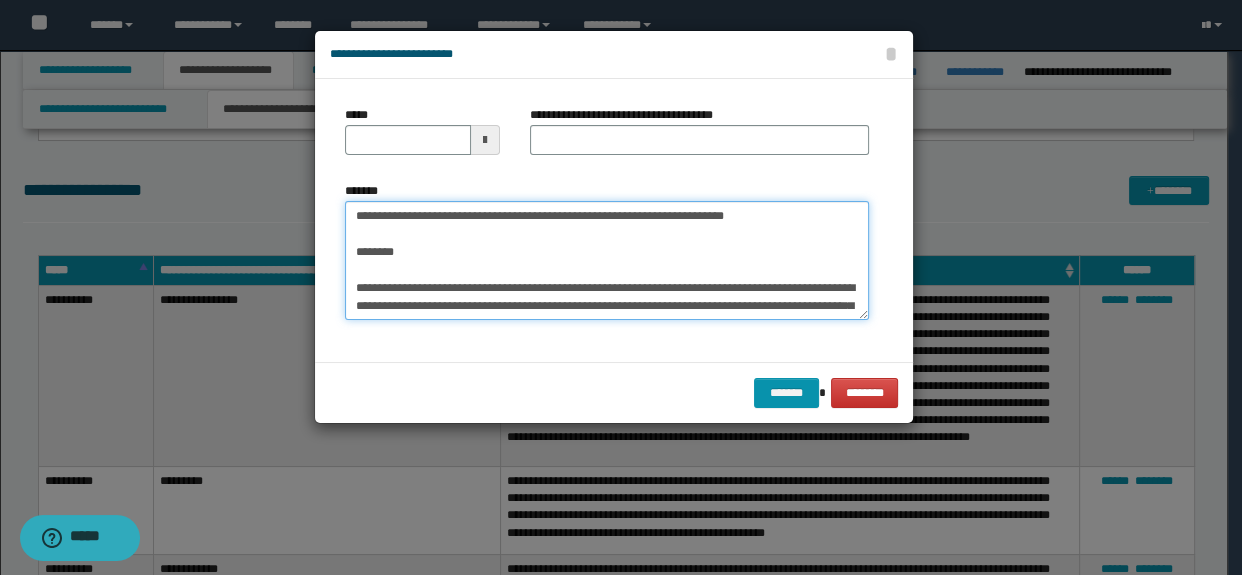 scroll, scrollTop: 84, scrollLeft: 0, axis: vertical 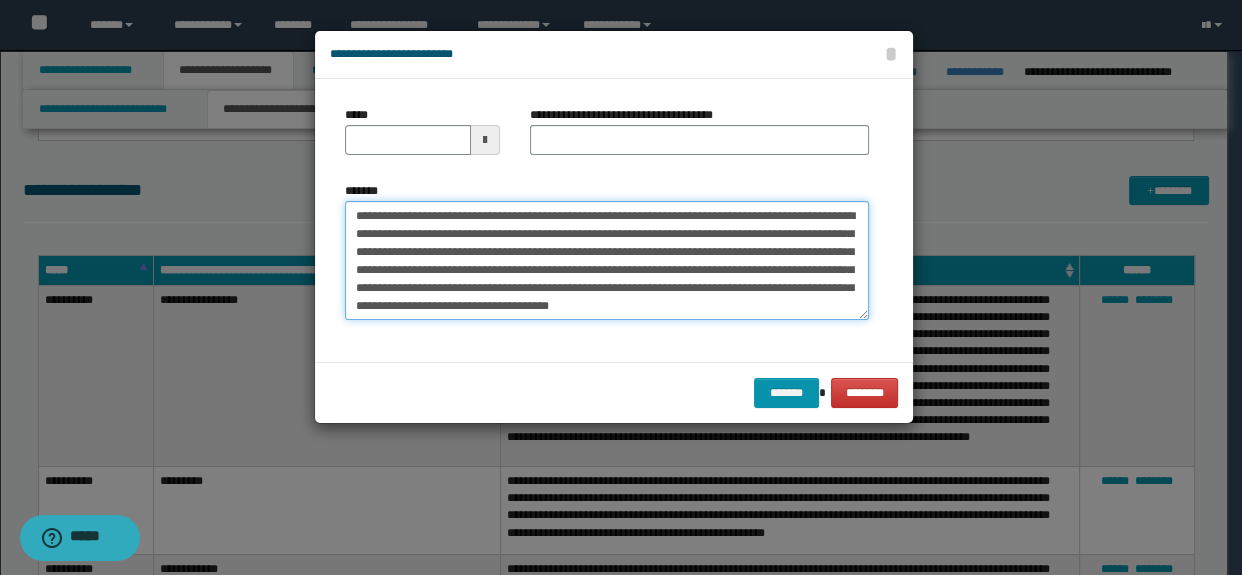 type on "**********" 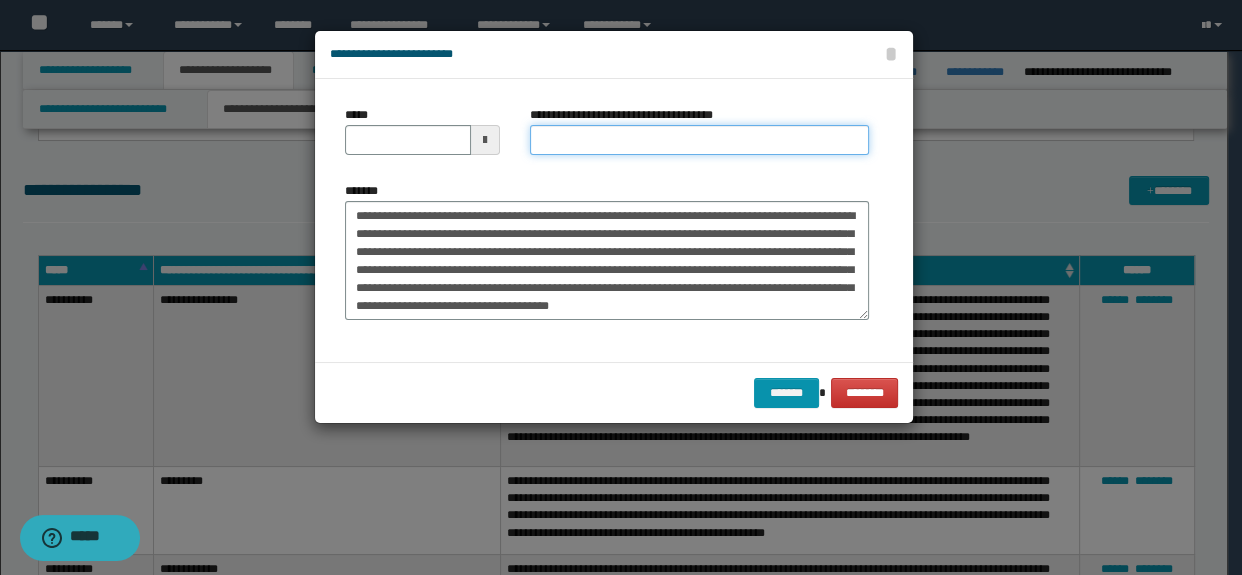 click on "**********" at bounding box center (700, 140) 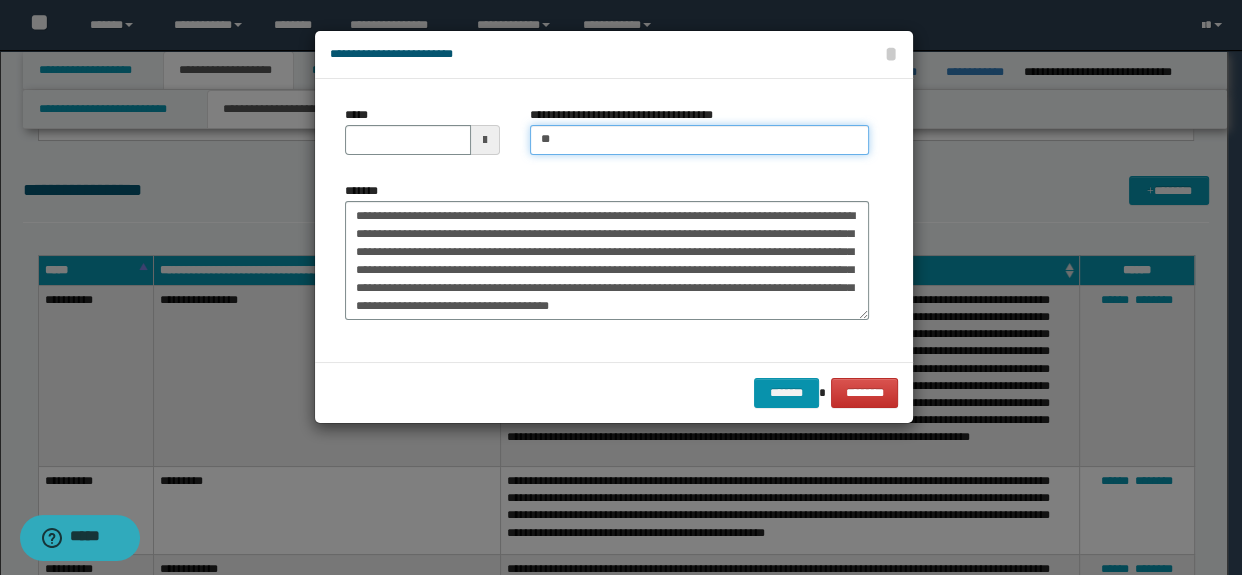 type on "**********" 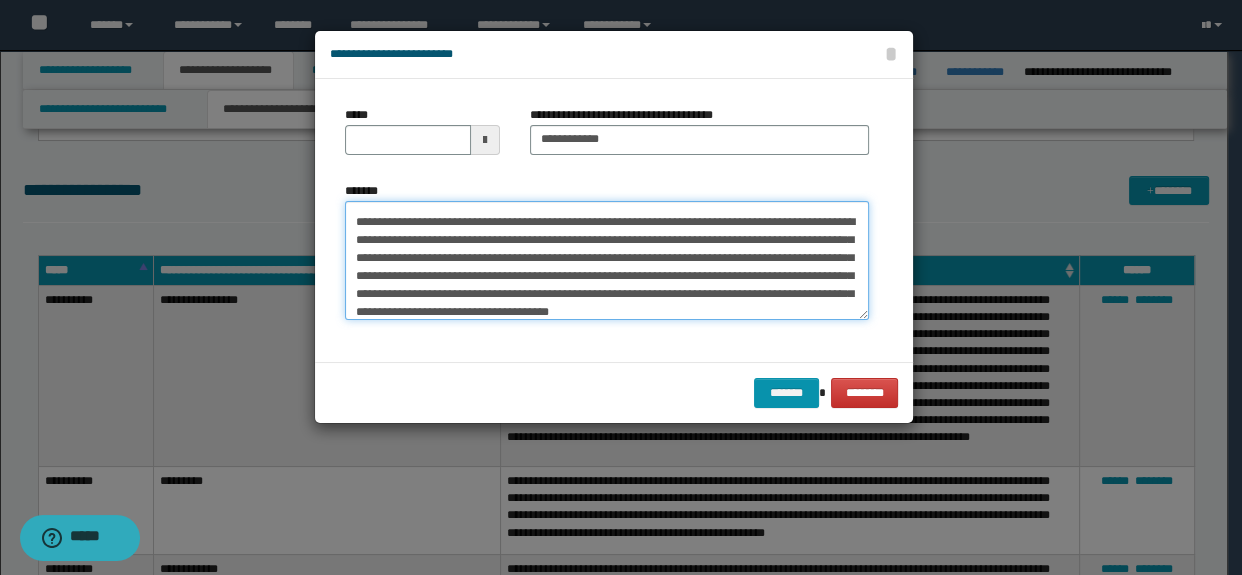 scroll, scrollTop: 0, scrollLeft: 0, axis: both 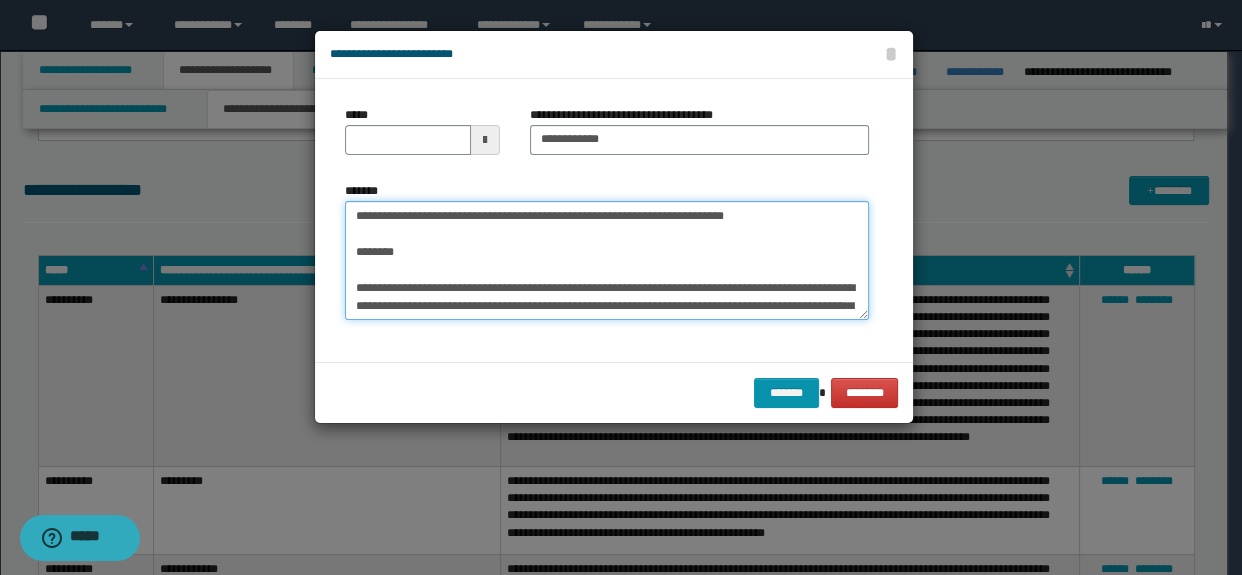 drag, startPoint x: 428, startPoint y: 262, endPoint x: 277, endPoint y: 201, distance: 162.85576 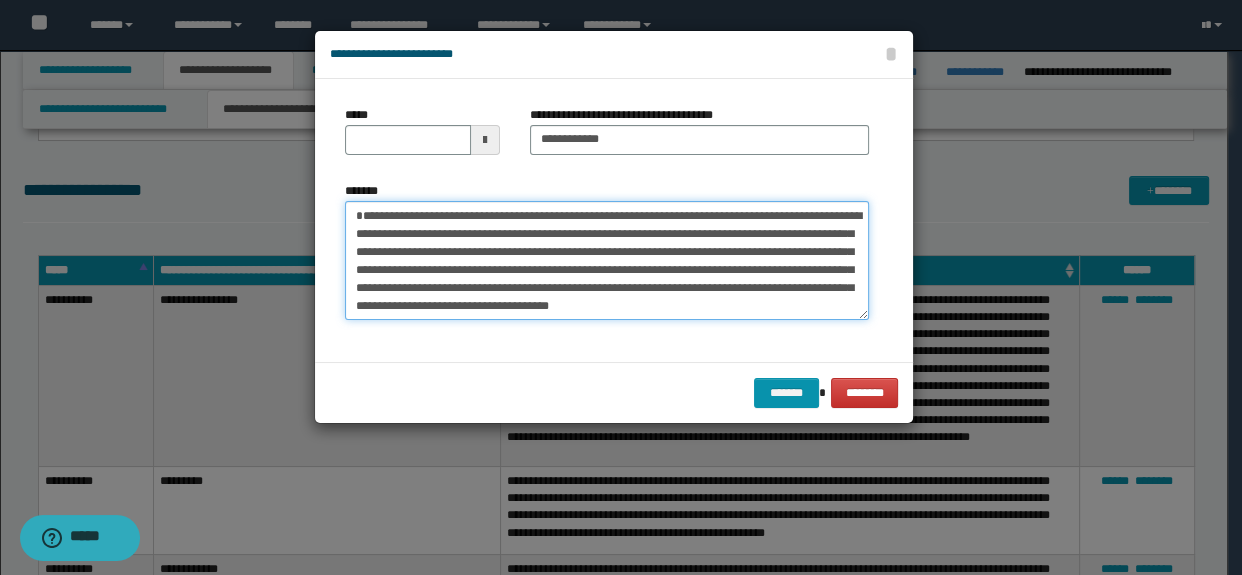 type 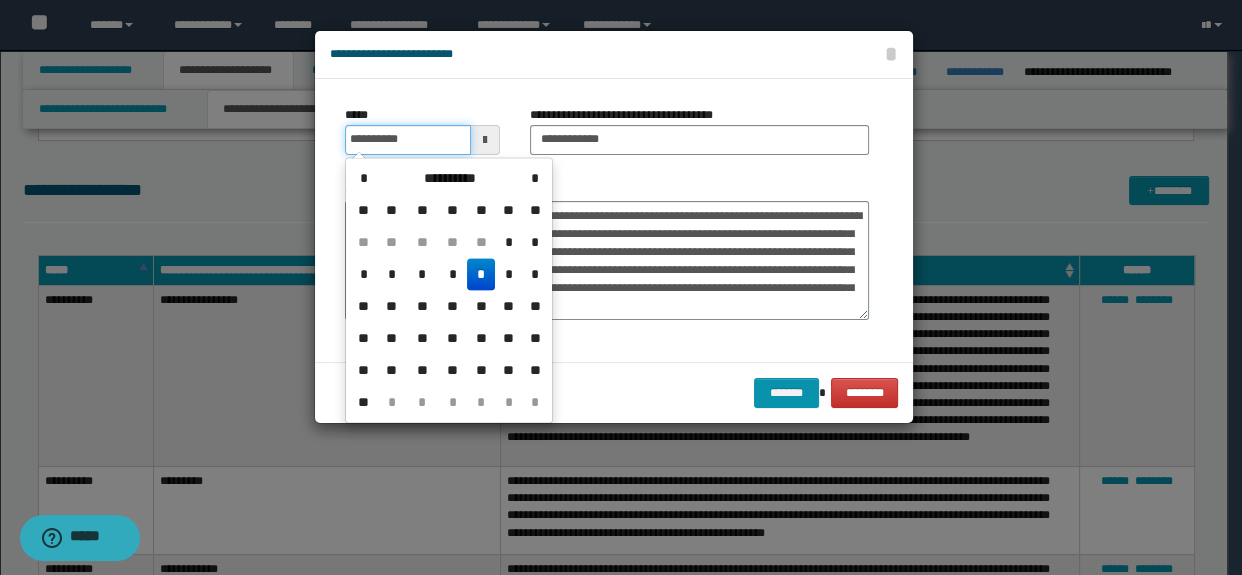 click on "**********" at bounding box center [408, 140] 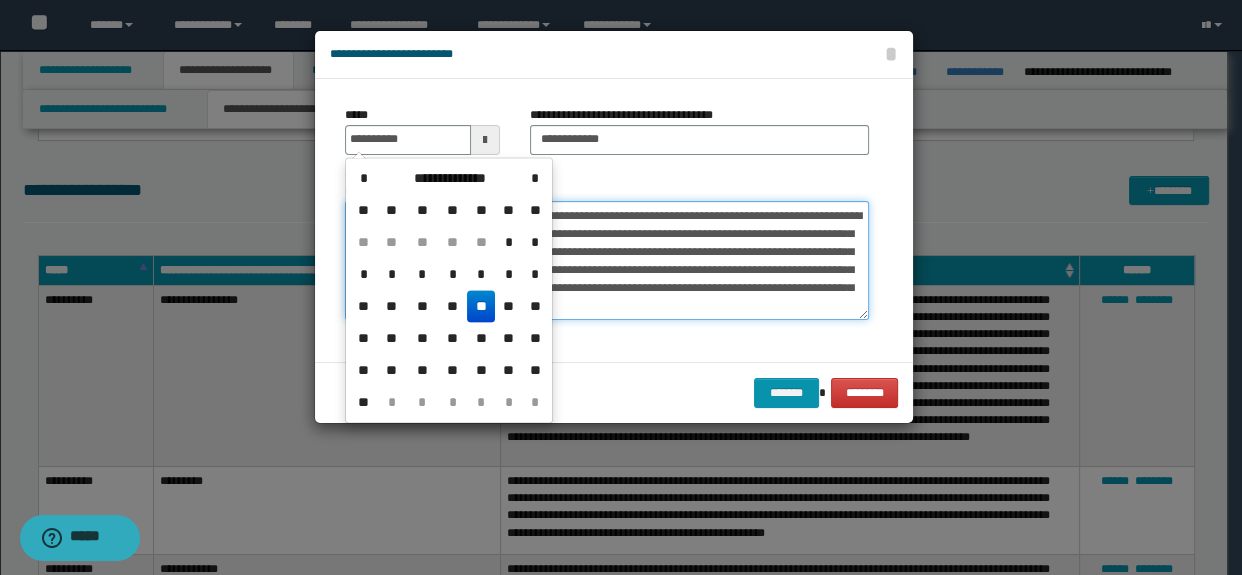 type on "**********" 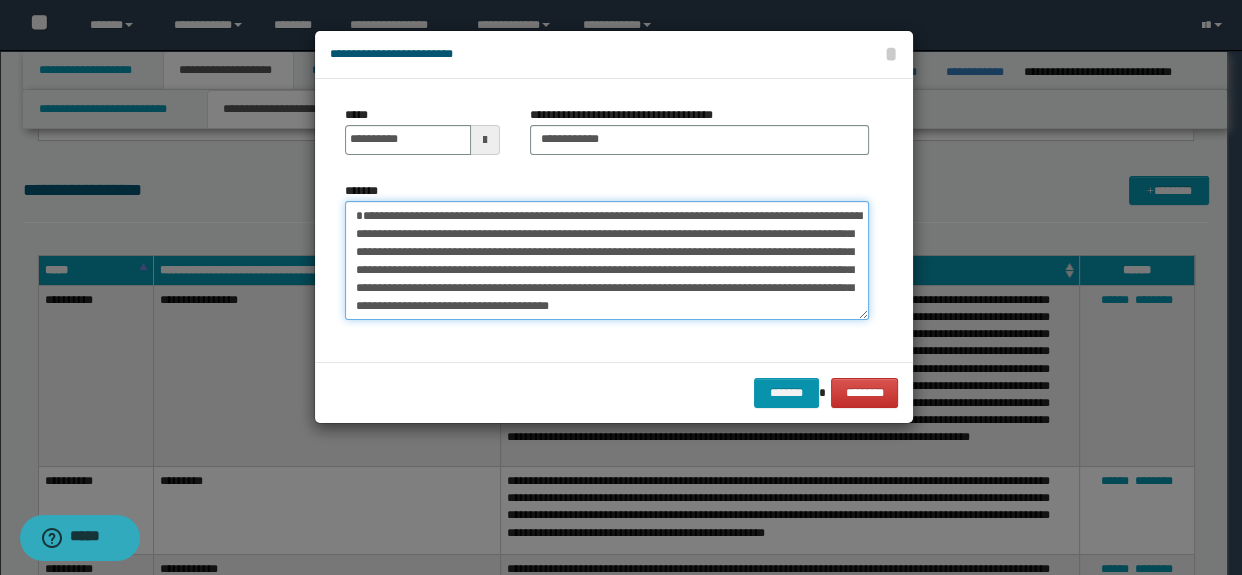 click on "**********" at bounding box center (607, 261) 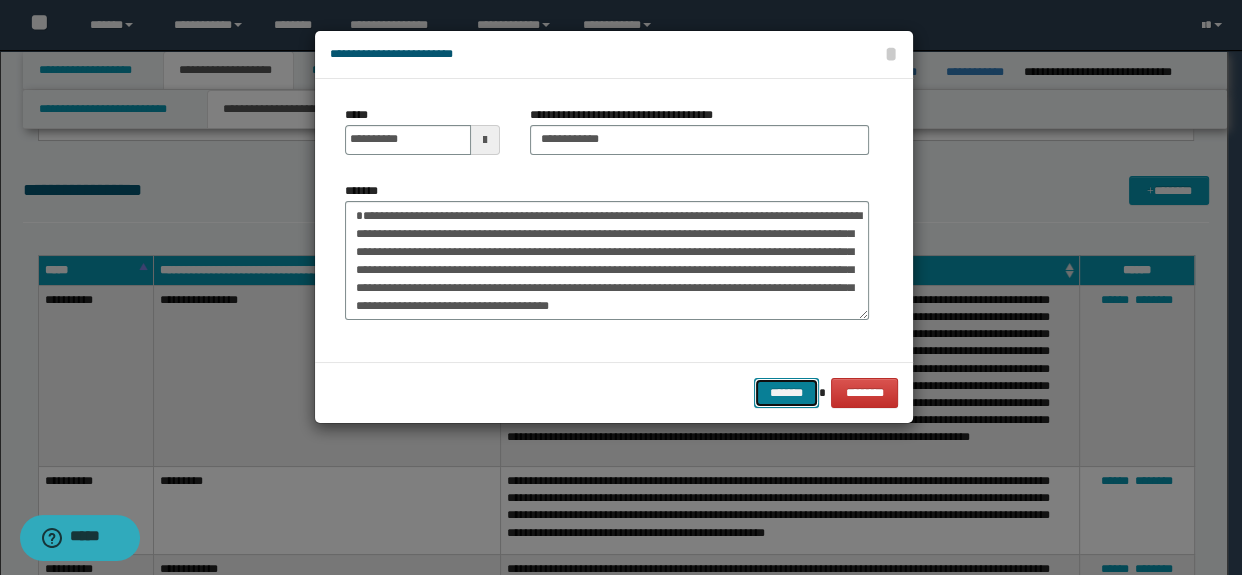 click on "*******" at bounding box center (786, 393) 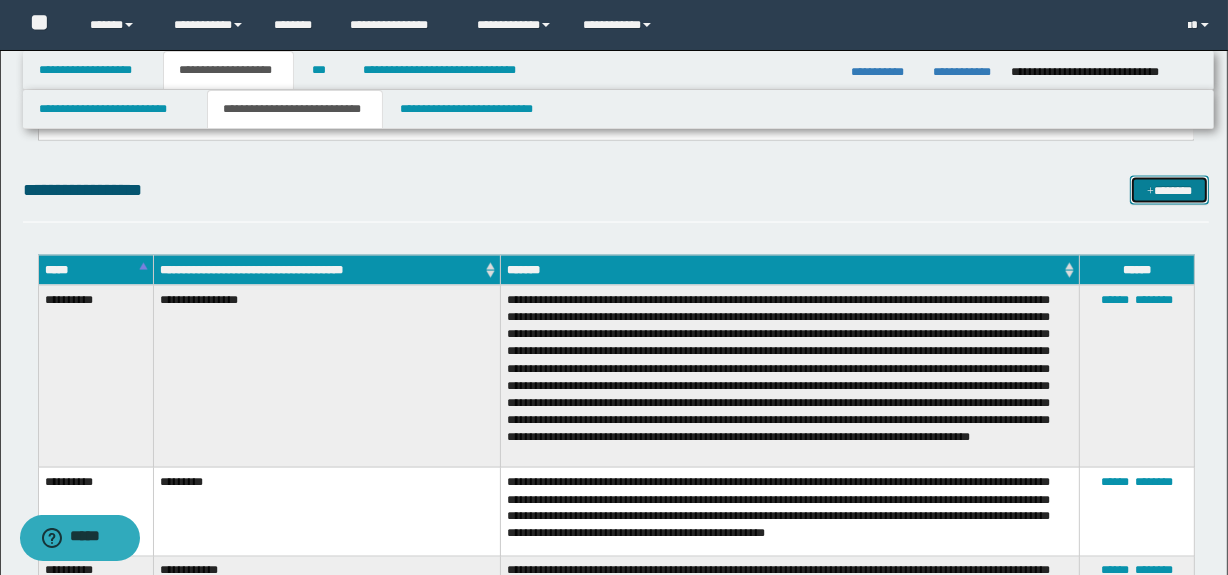 click at bounding box center [1150, 192] 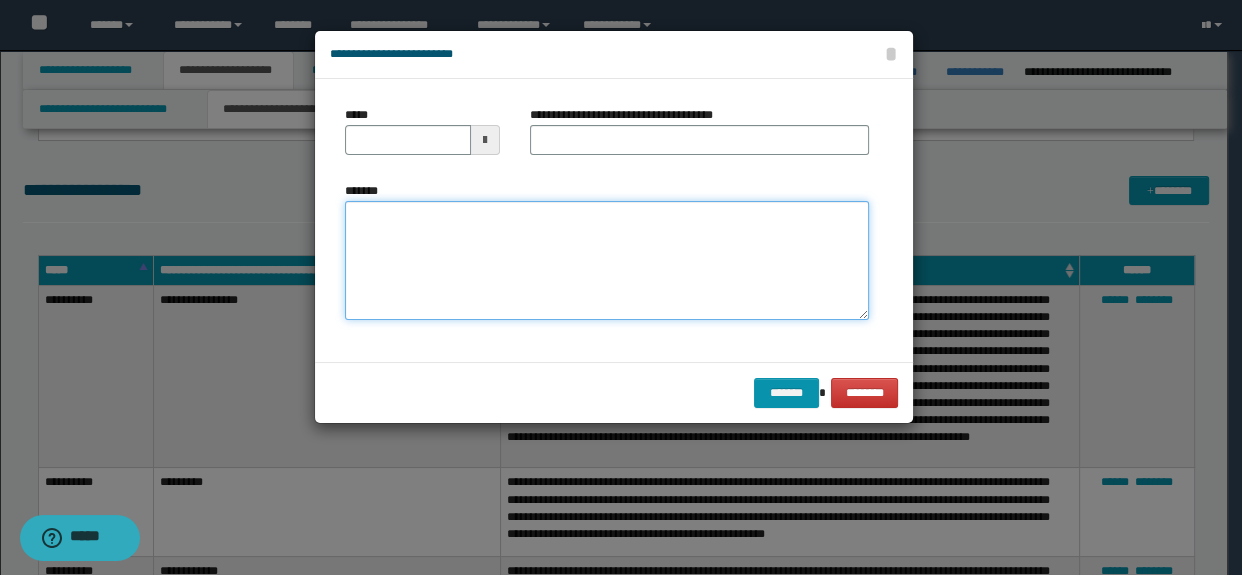click on "*******" at bounding box center [607, 261] 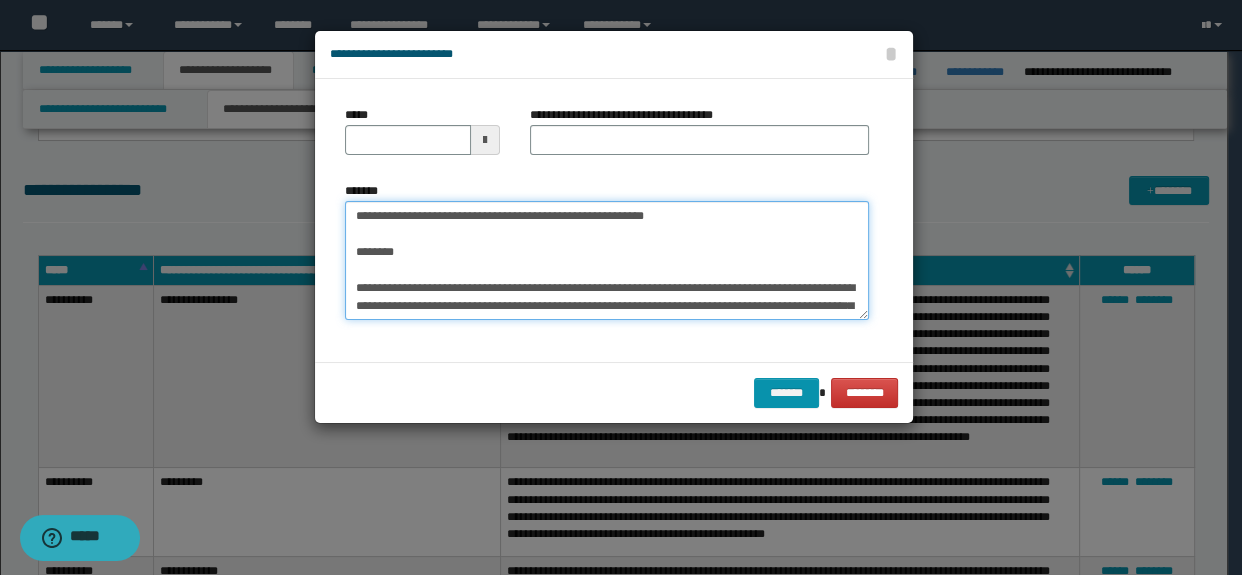 scroll, scrollTop: 408, scrollLeft: 0, axis: vertical 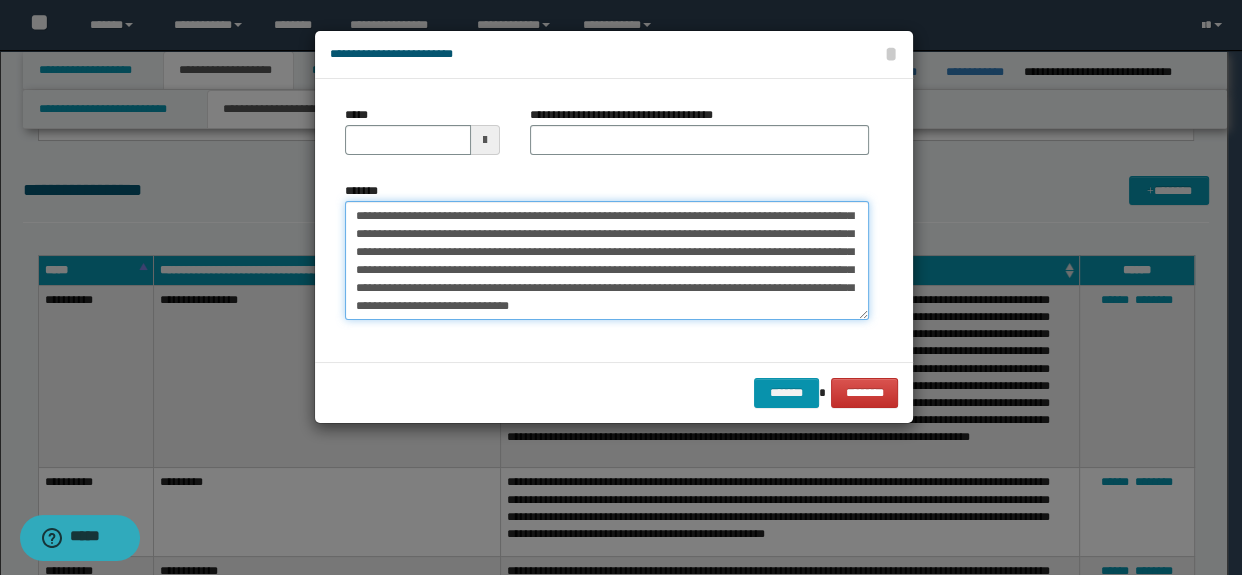 type on "**********" 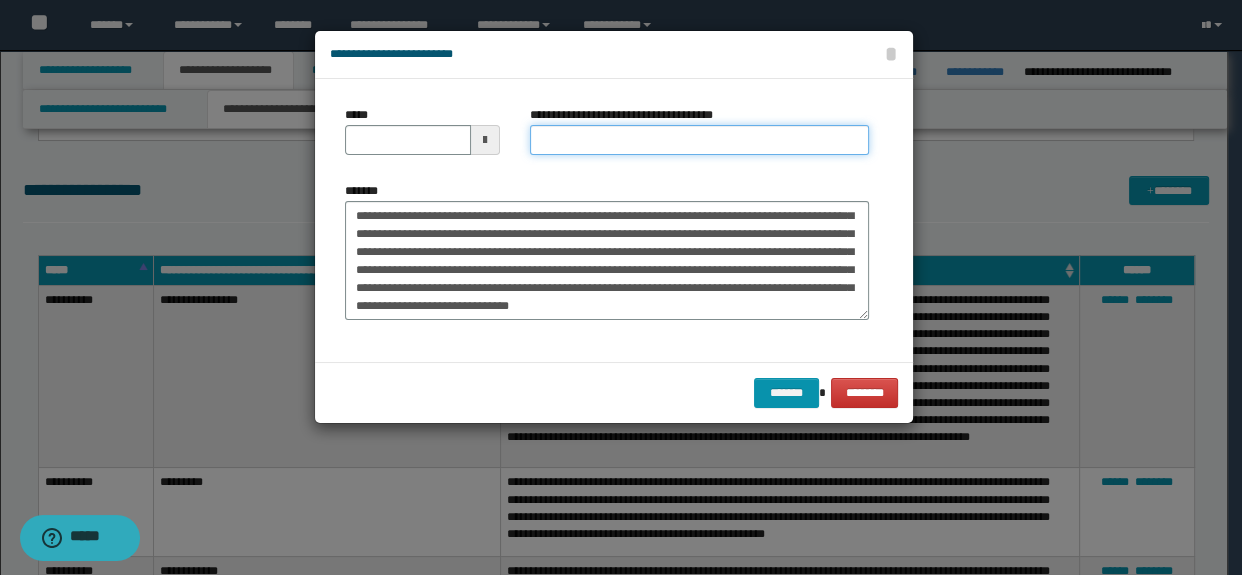 click on "**********" at bounding box center (700, 140) 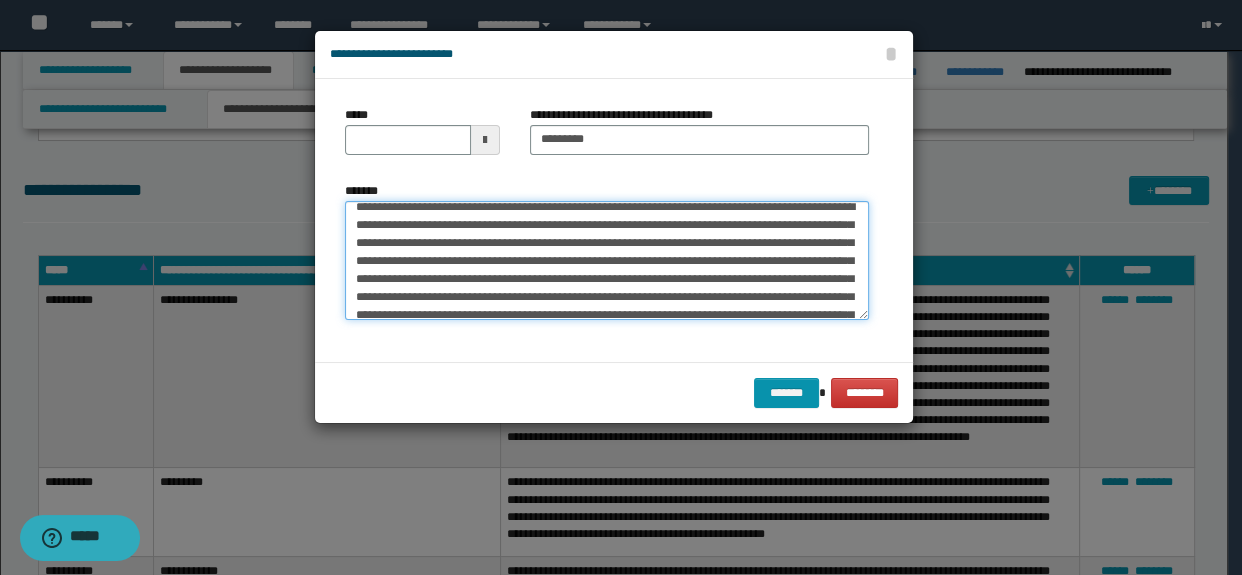 scroll, scrollTop: 0, scrollLeft: 0, axis: both 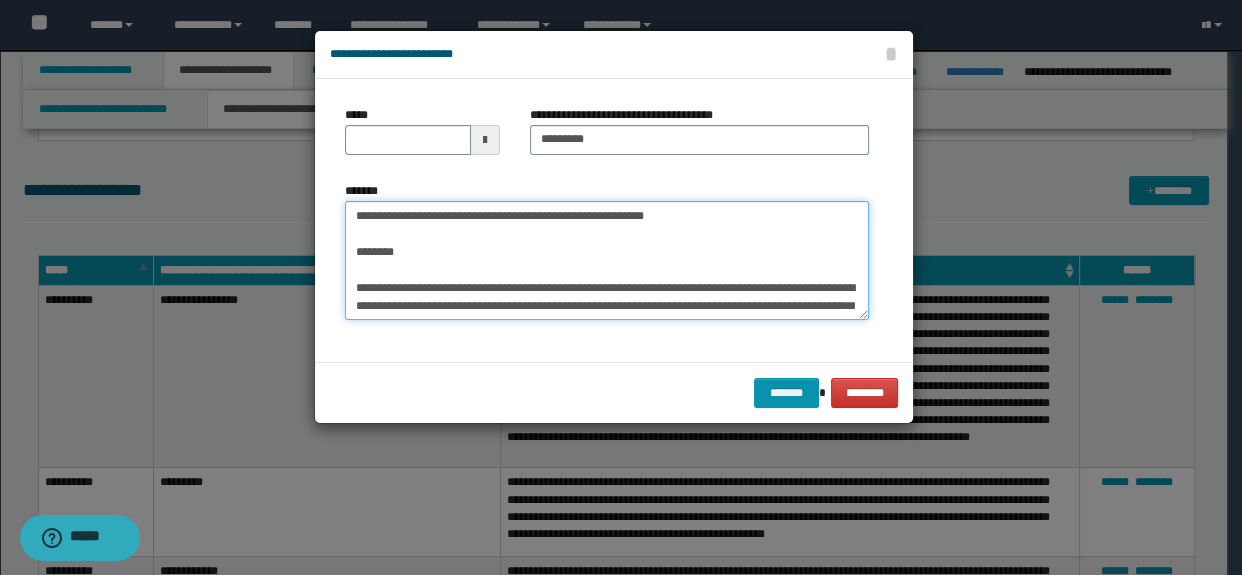 drag, startPoint x: 432, startPoint y: 259, endPoint x: 333, endPoint y: 200, distance: 115.24756 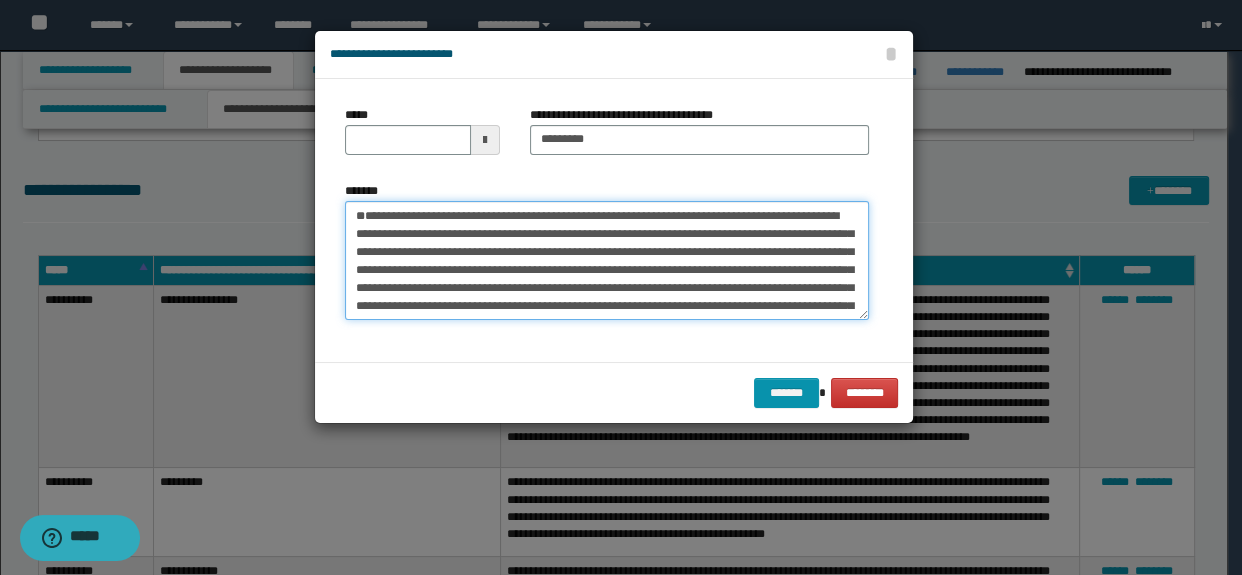 type 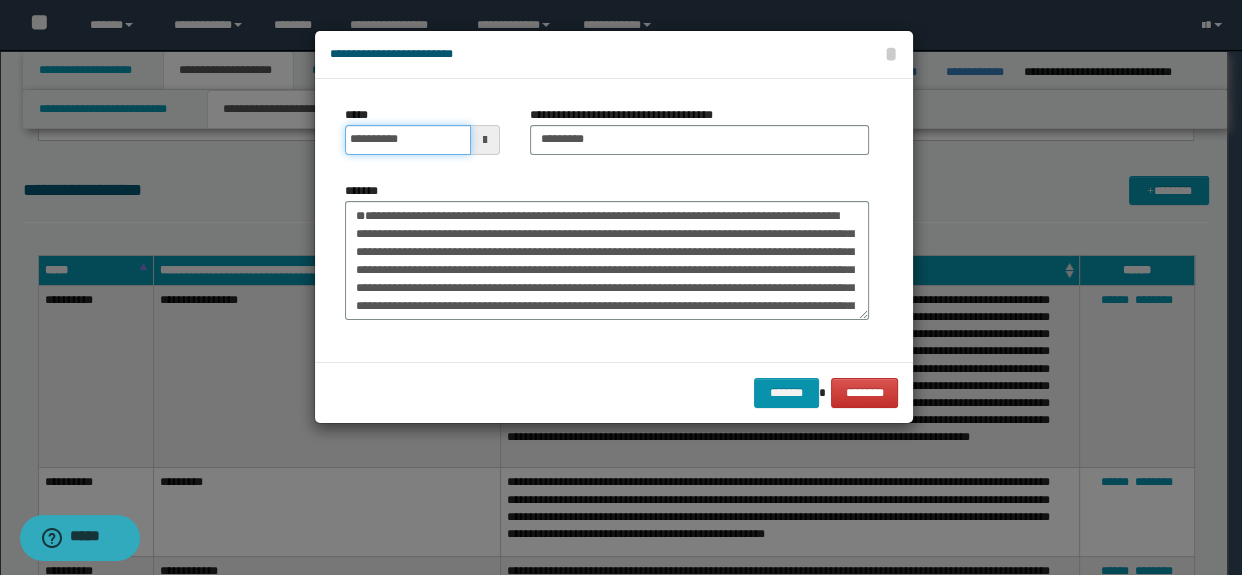 click on "**********" at bounding box center (408, 140) 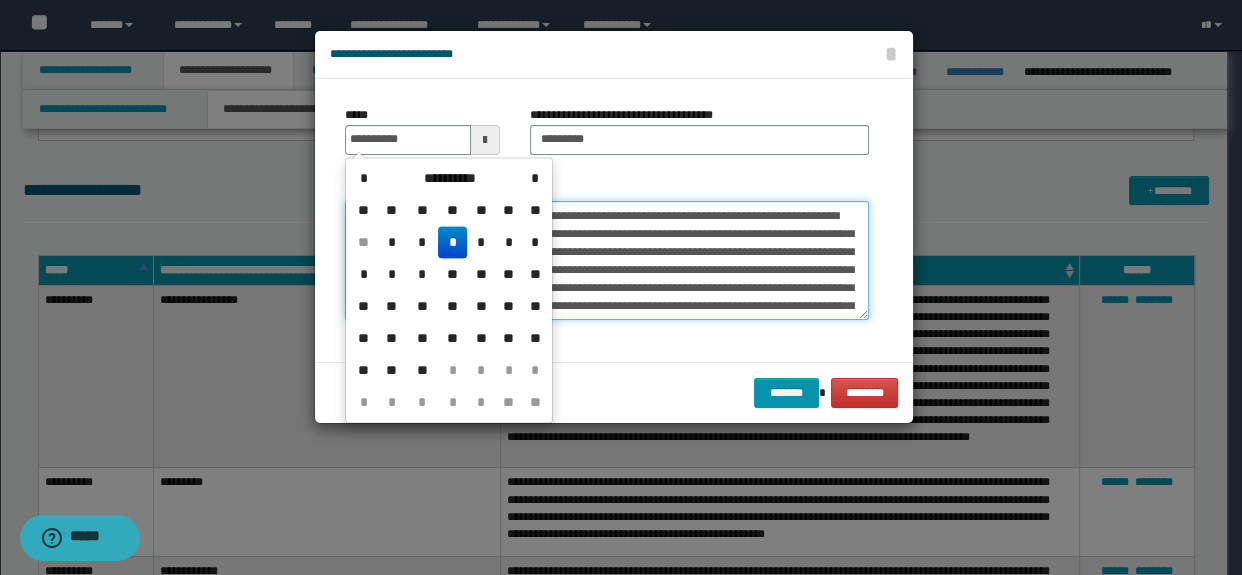 type on "**********" 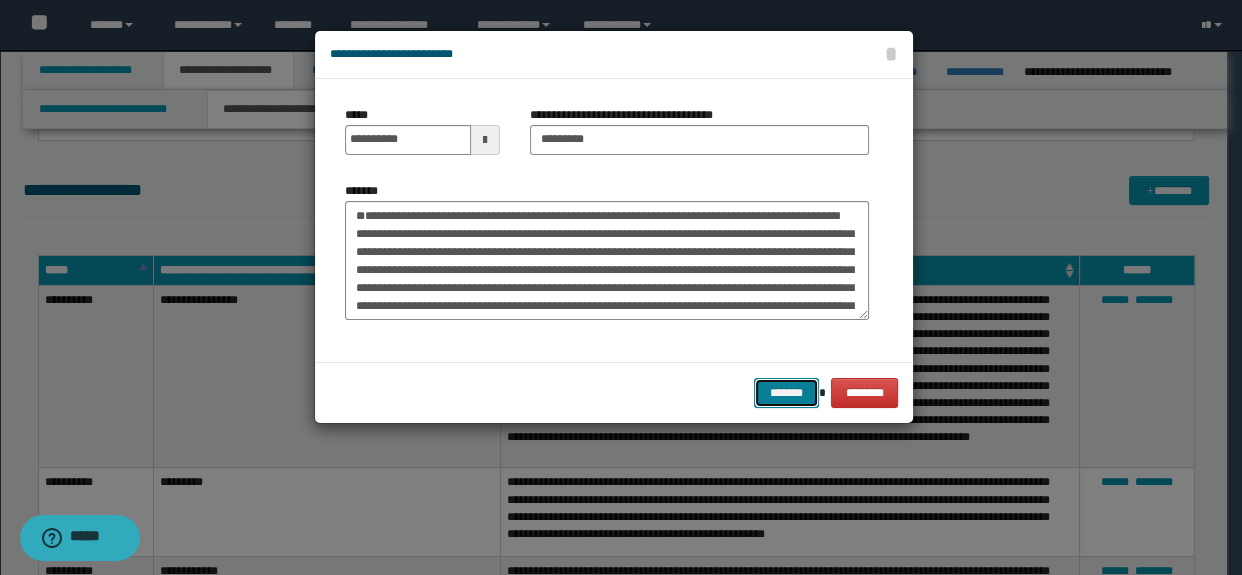 click on "*******" at bounding box center (786, 393) 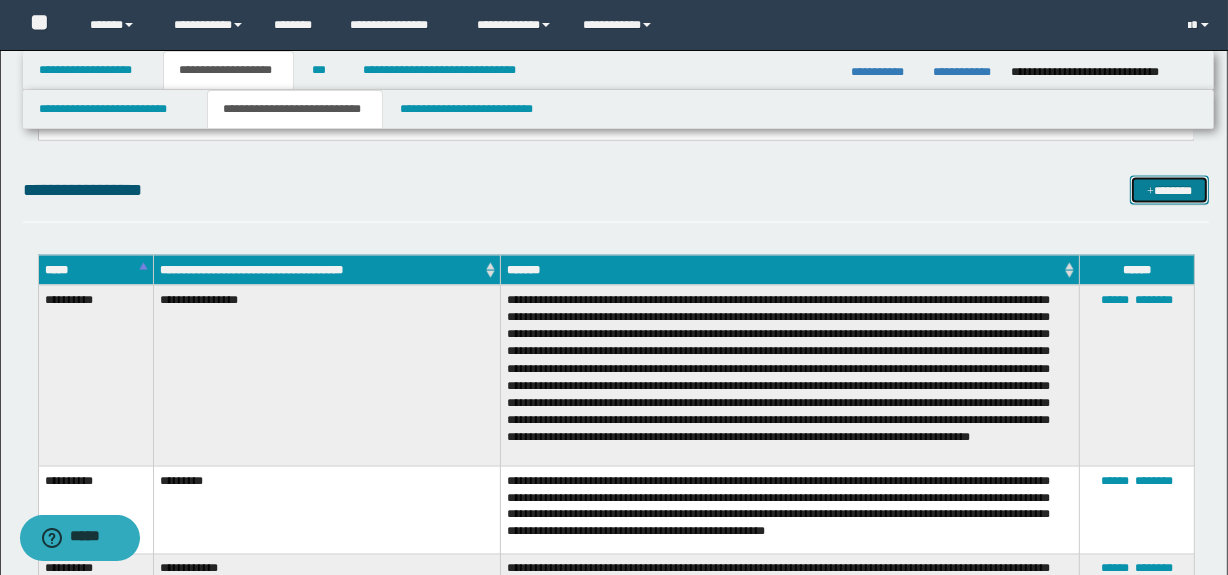 click at bounding box center (1150, 192) 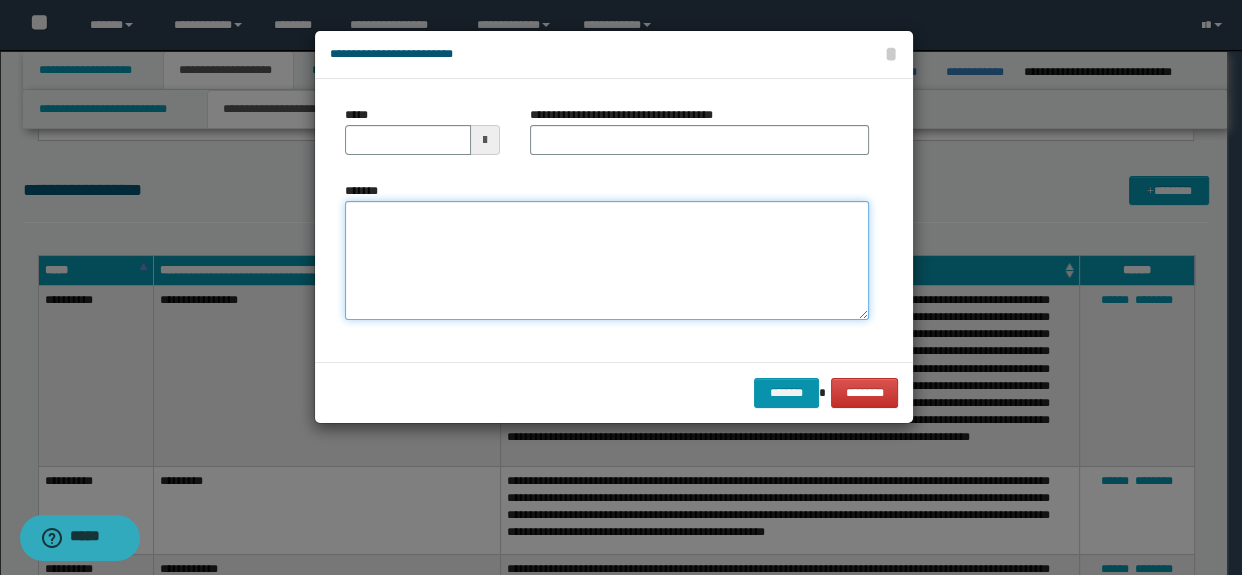 click on "*******" at bounding box center [607, 261] 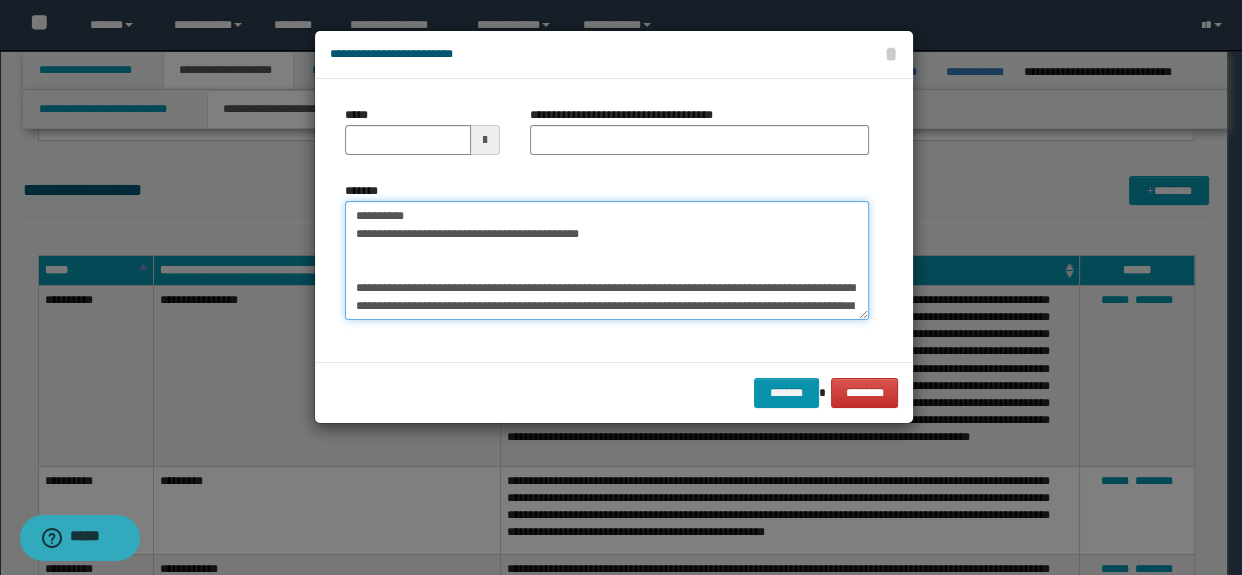 scroll, scrollTop: 480, scrollLeft: 0, axis: vertical 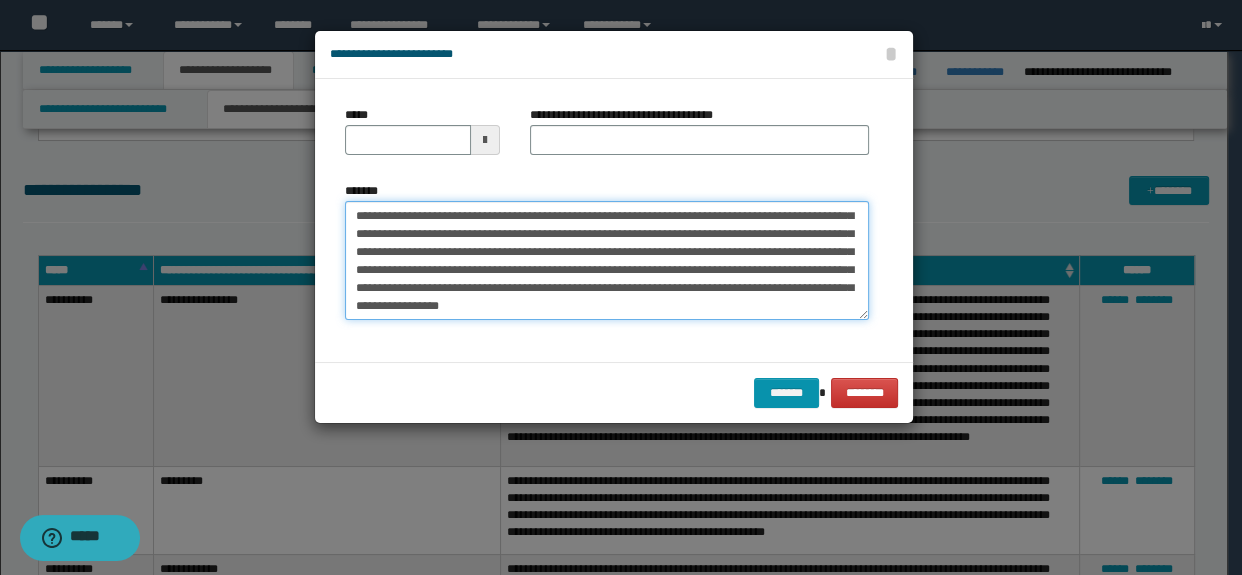 type on "**********" 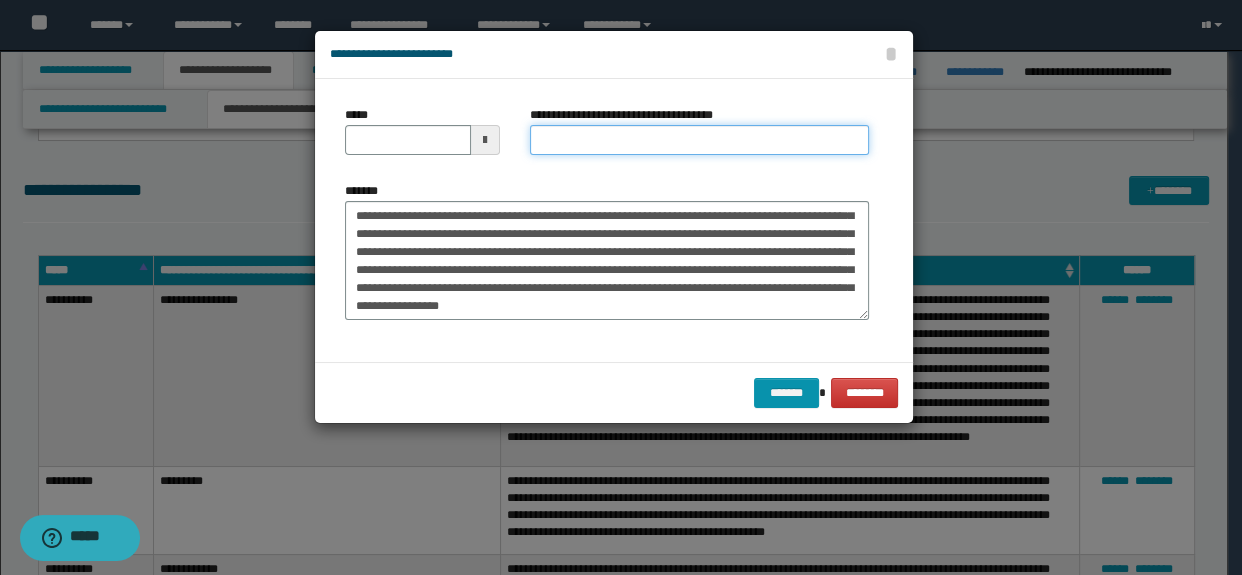 click on "**********" at bounding box center [700, 140] 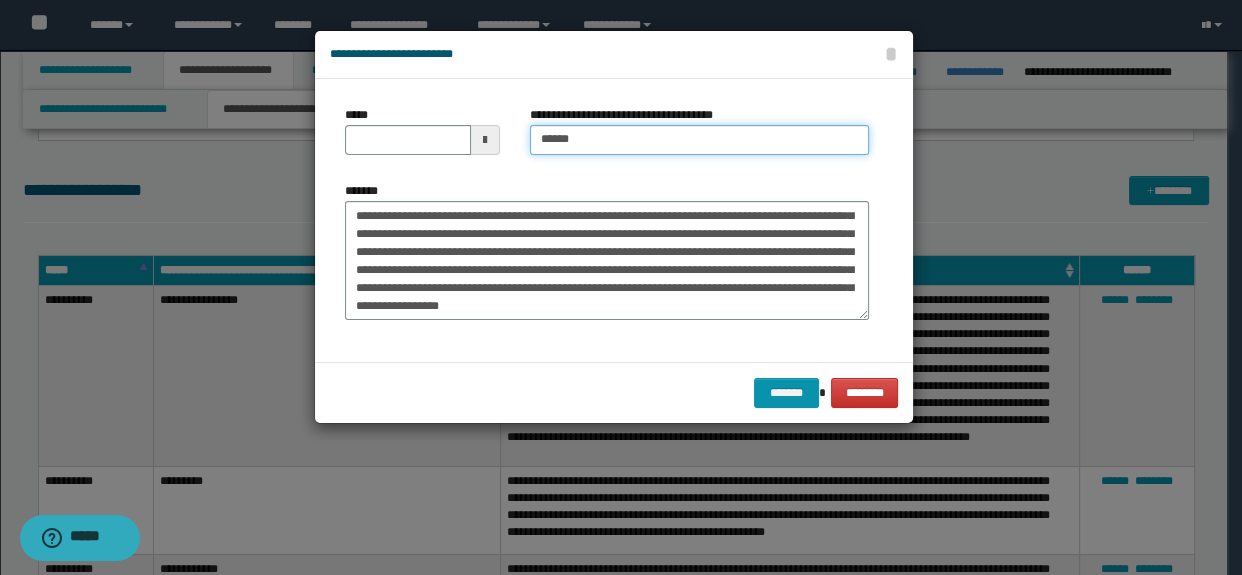 type on "**********" 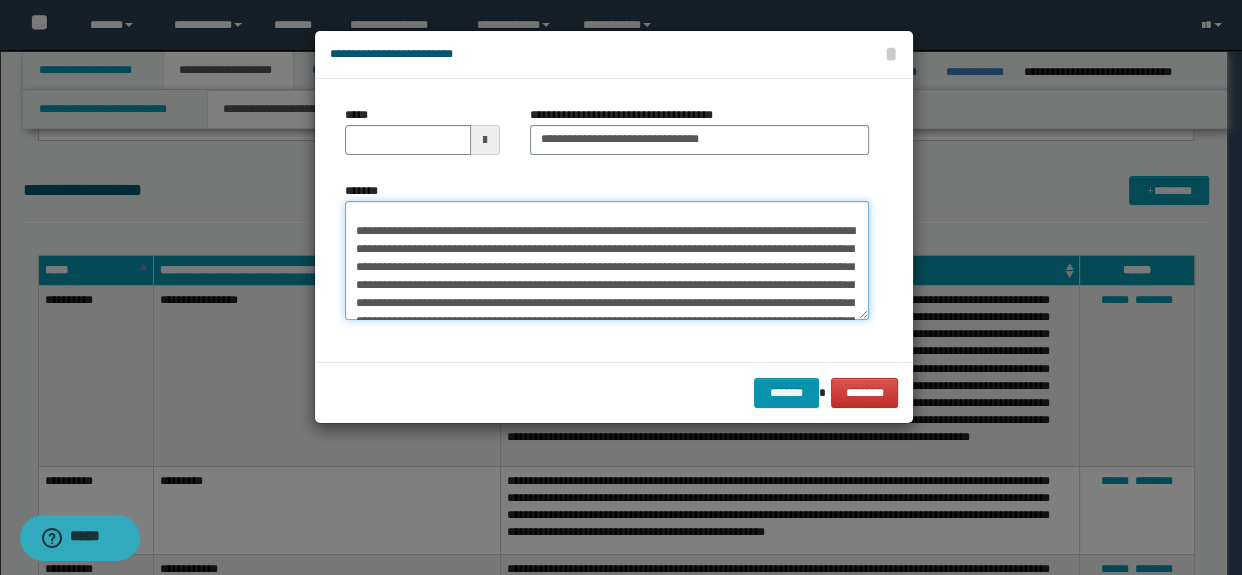 scroll, scrollTop: 0, scrollLeft: 0, axis: both 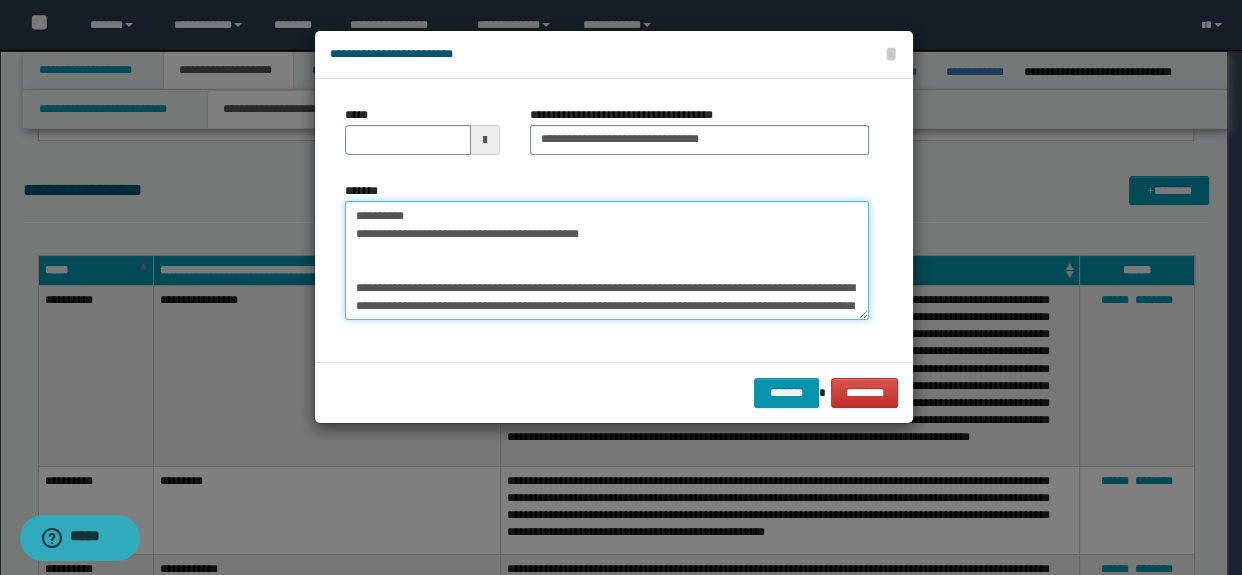 drag, startPoint x: 666, startPoint y: 234, endPoint x: 344, endPoint y: 199, distance: 323.89658 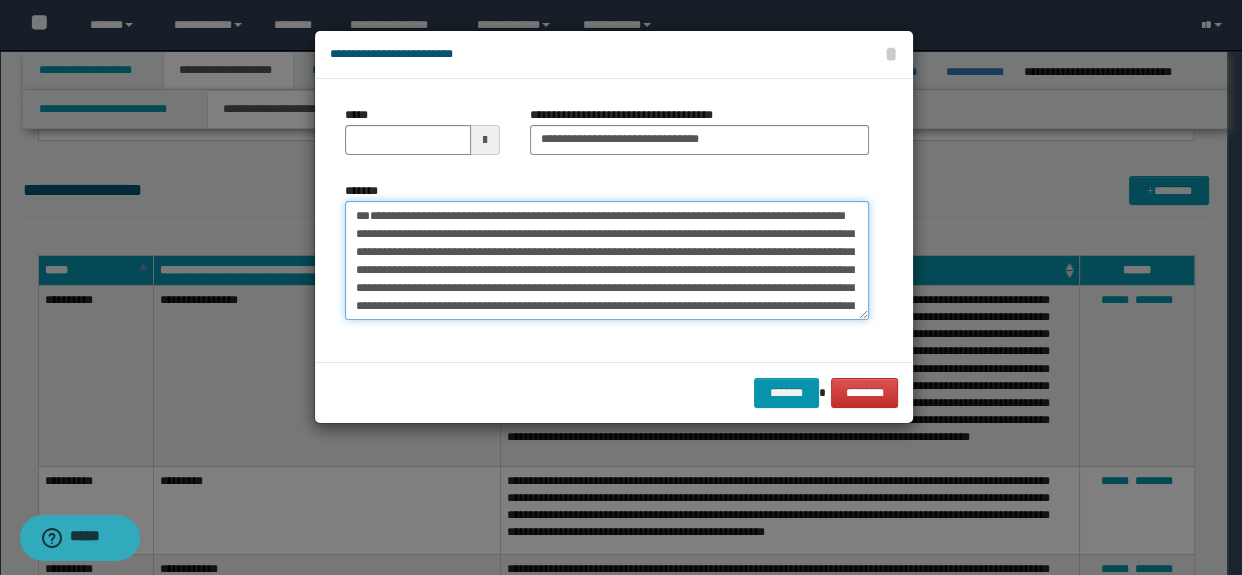 type 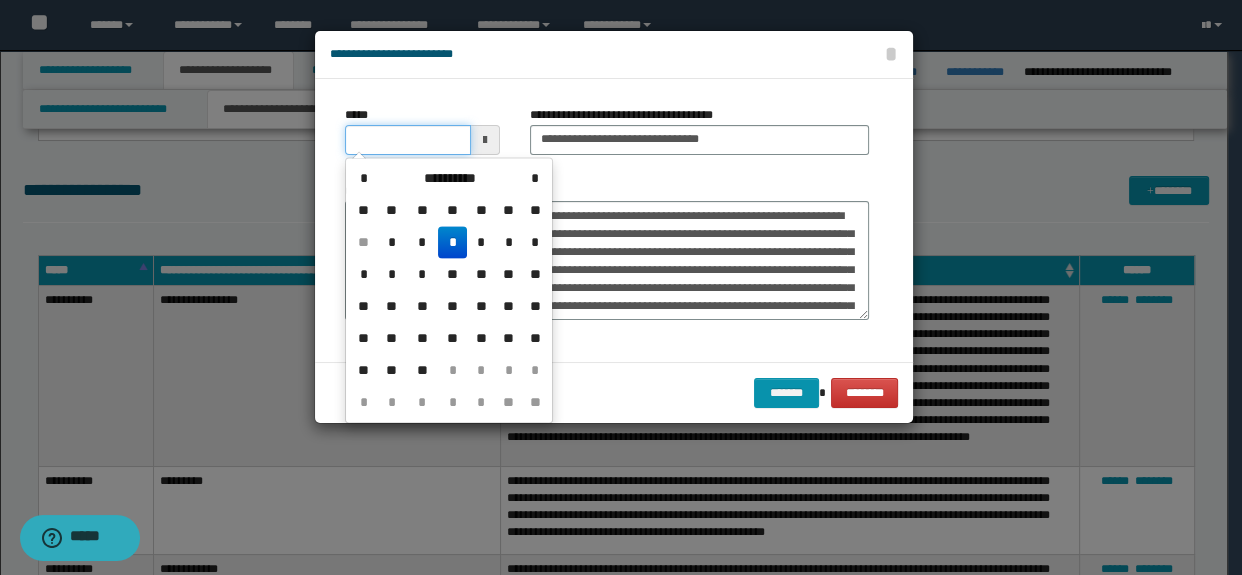 click on "*****" at bounding box center [408, 140] 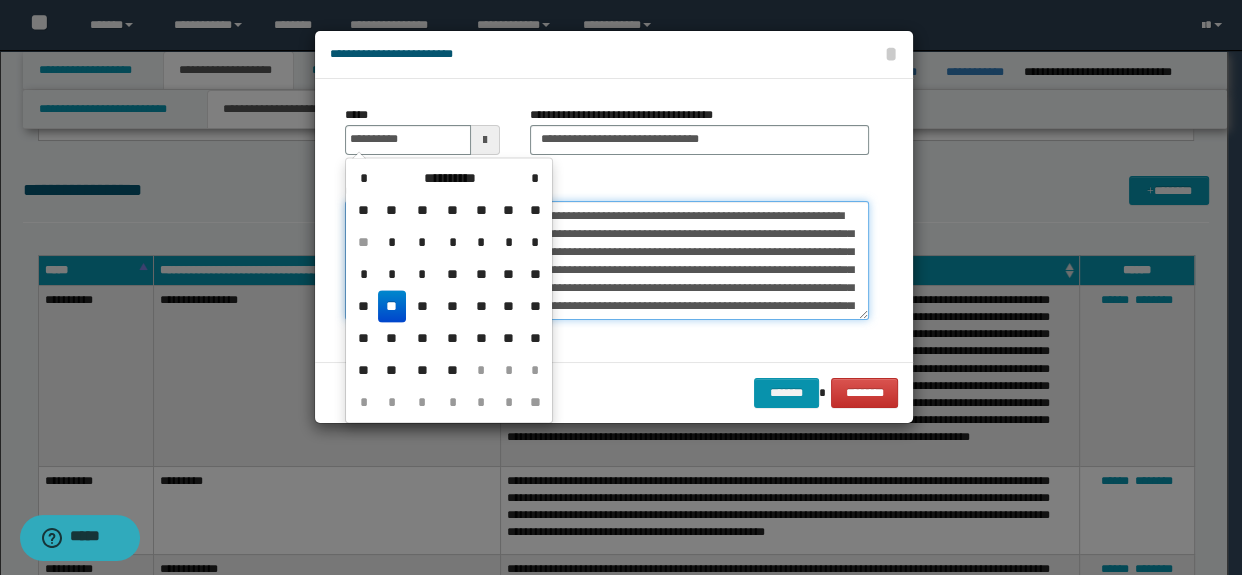 type on "**********" 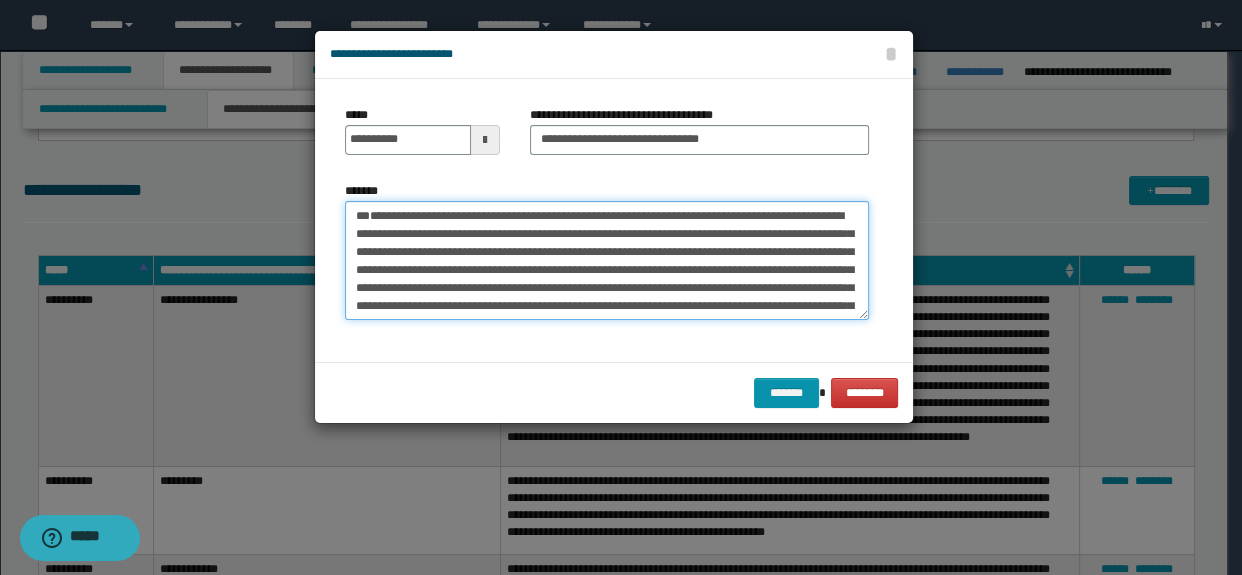 click on "*******" at bounding box center (607, 261) 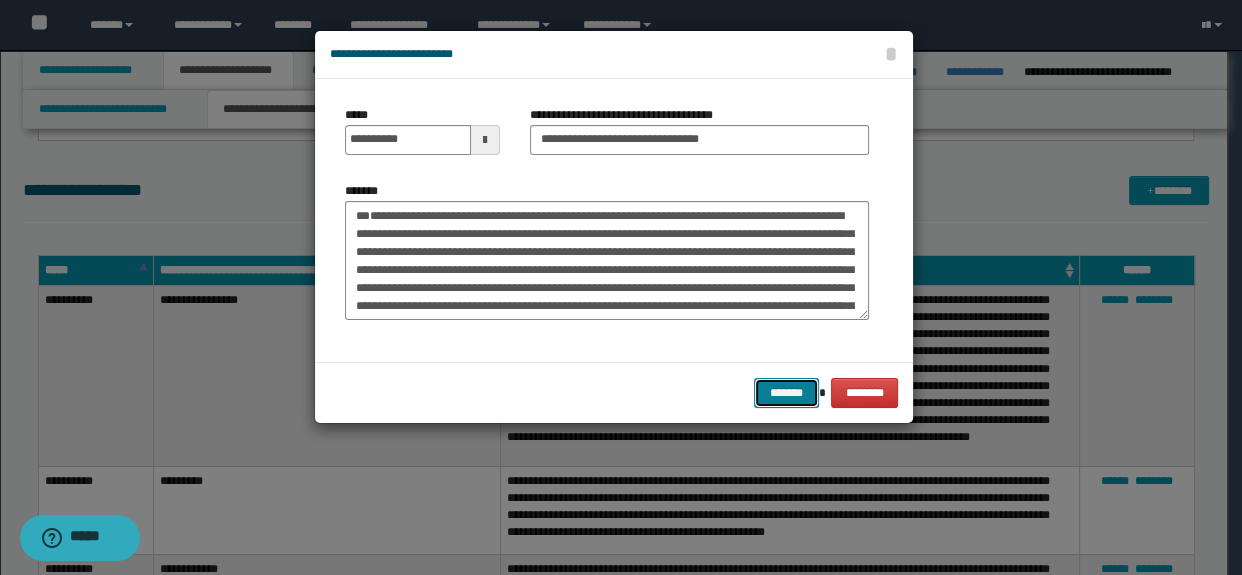 click on "*******" at bounding box center (786, 393) 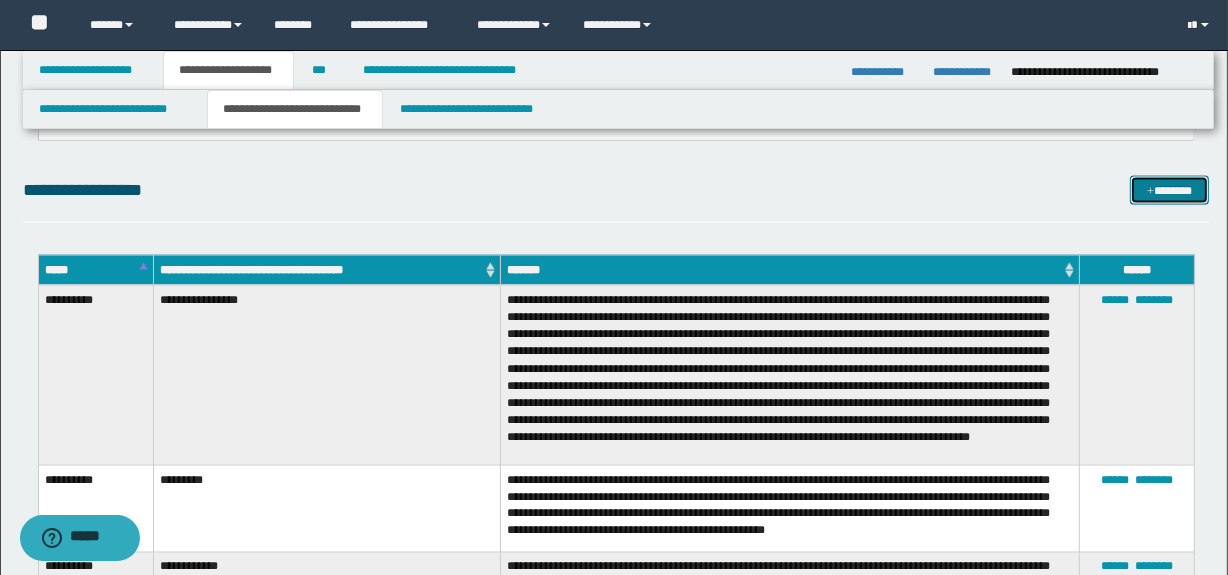 click on "*******" at bounding box center [1170, 191] 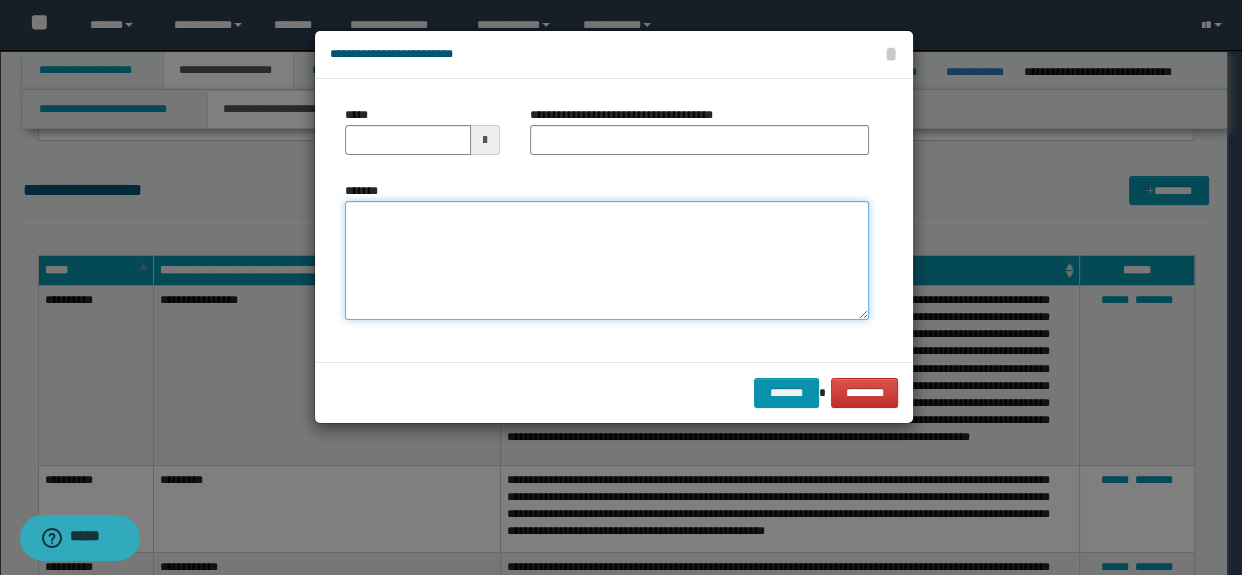 click on "*******" at bounding box center (607, 261) 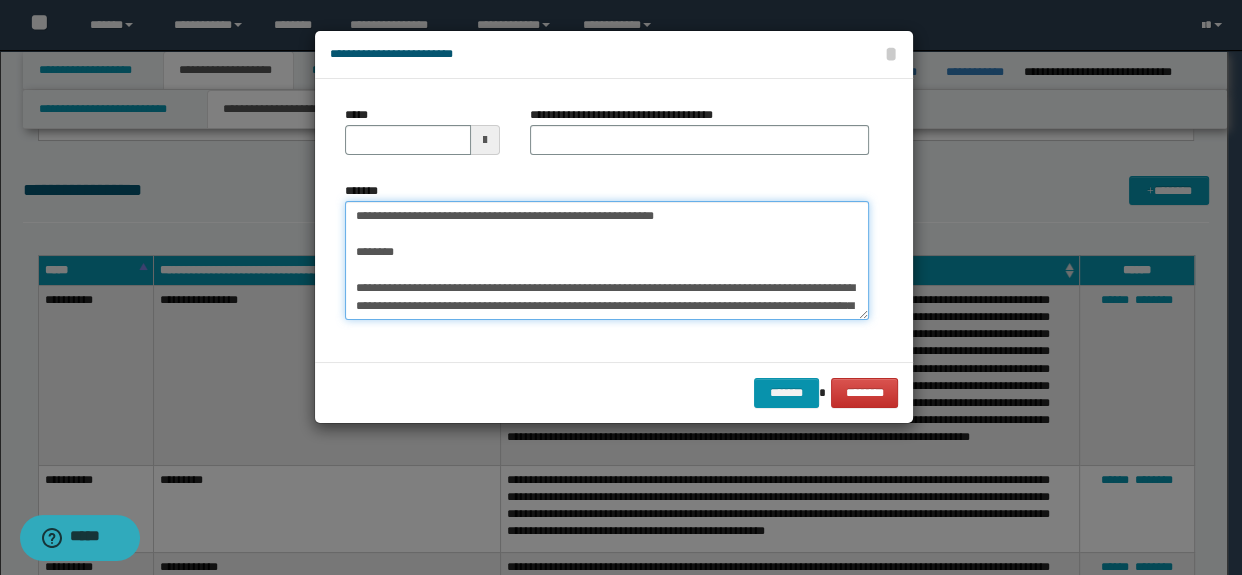 scroll, scrollTop: 84, scrollLeft: 0, axis: vertical 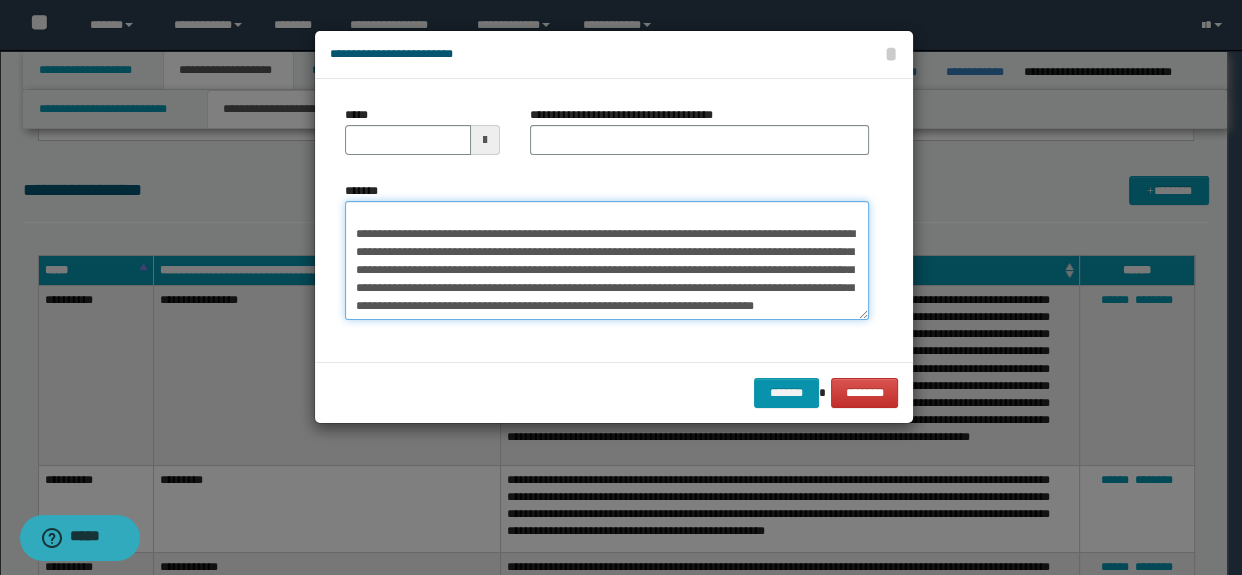 type on "**********" 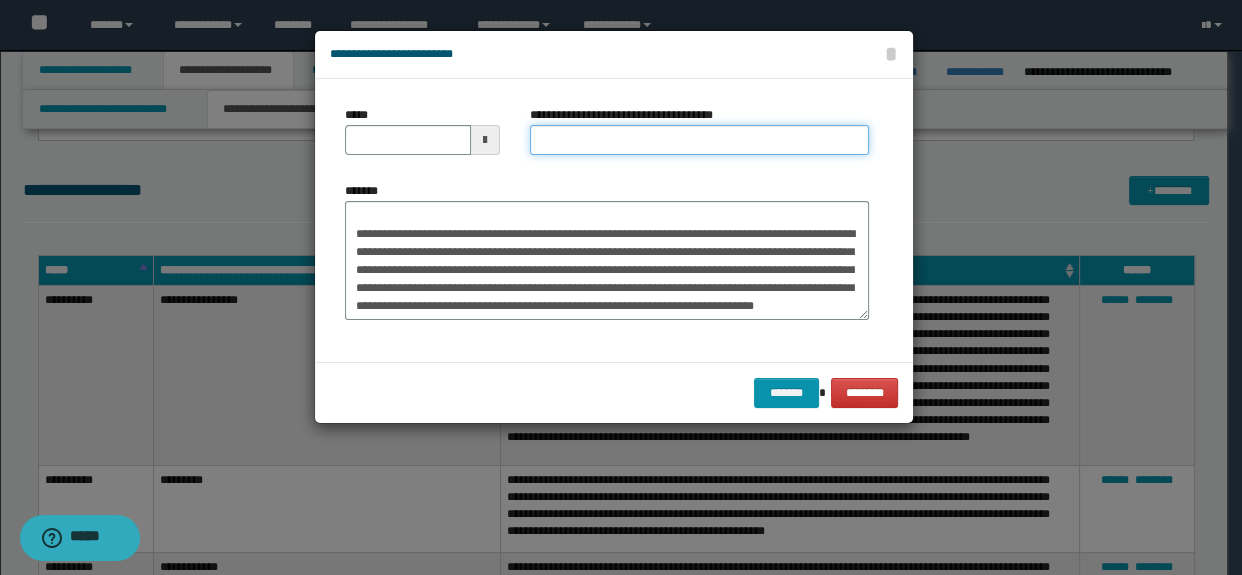 click on "**********" at bounding box center [700, 140] 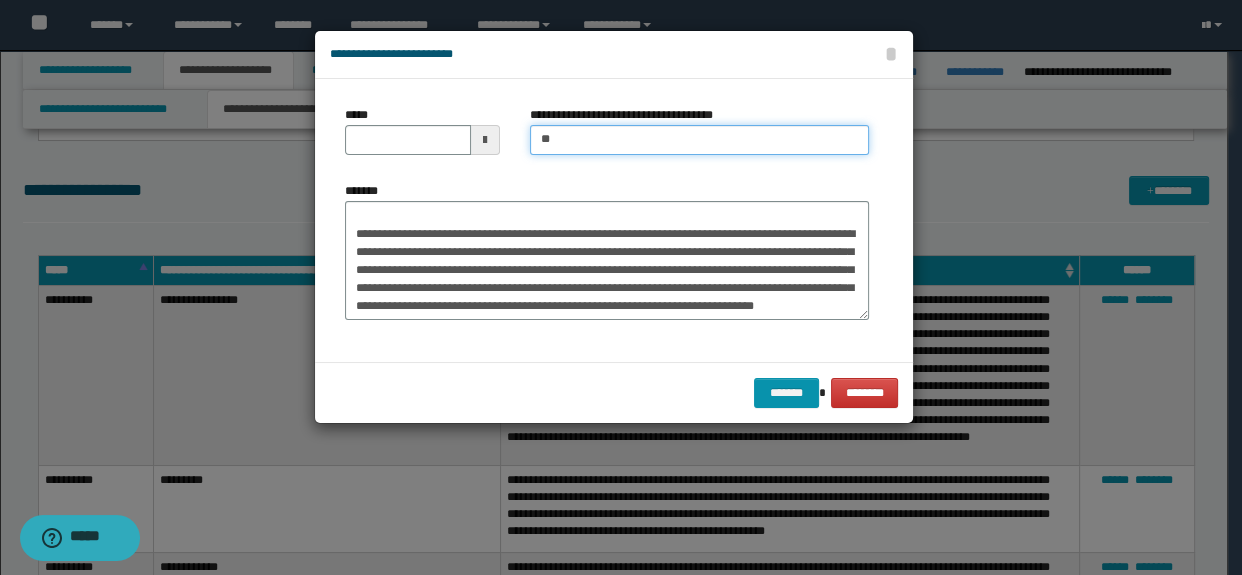 type on "**********" 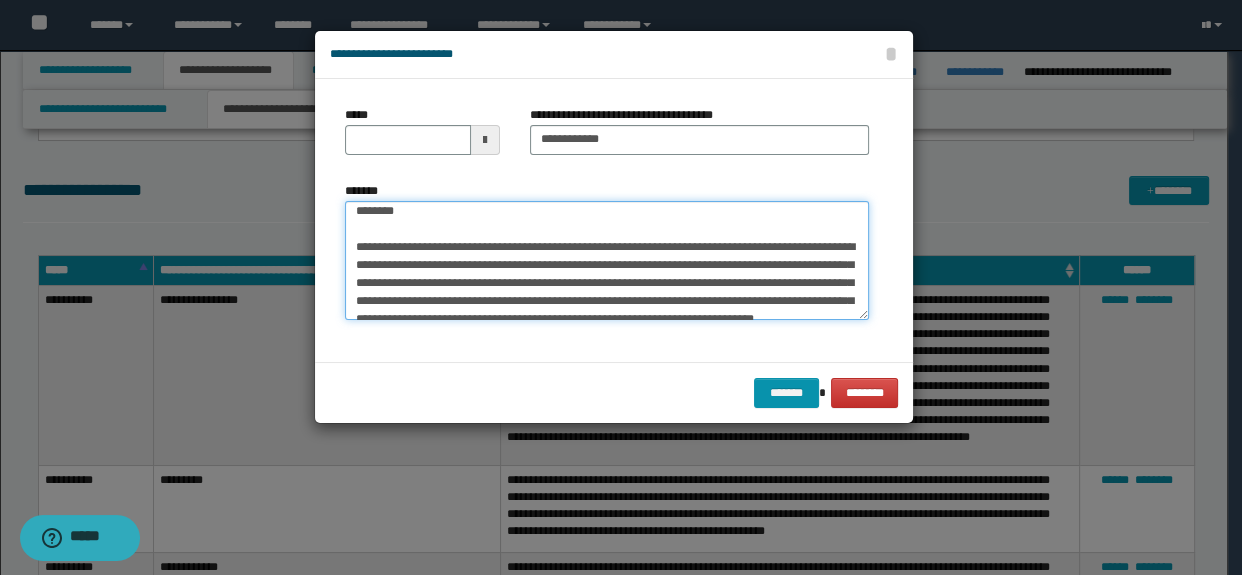 scroll, scrollTop: 0, scrollLeft: 0, axis: both 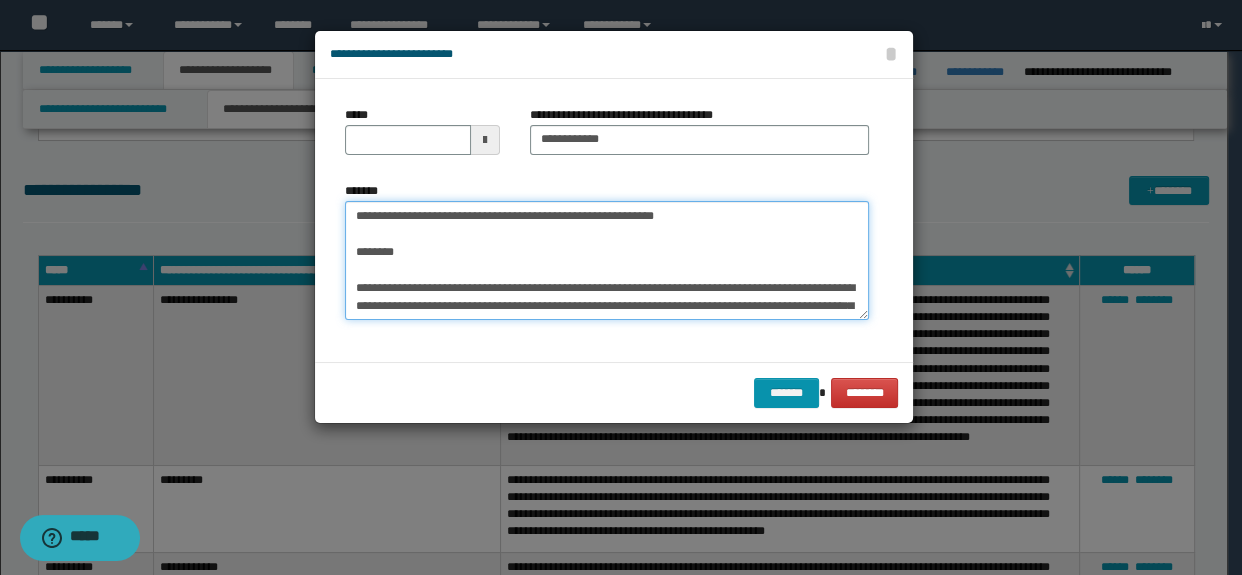 drag, startPoint x: 461, startPoint y: 265, endPoint x: 340, endPoint y: 205, distance: 135.05925 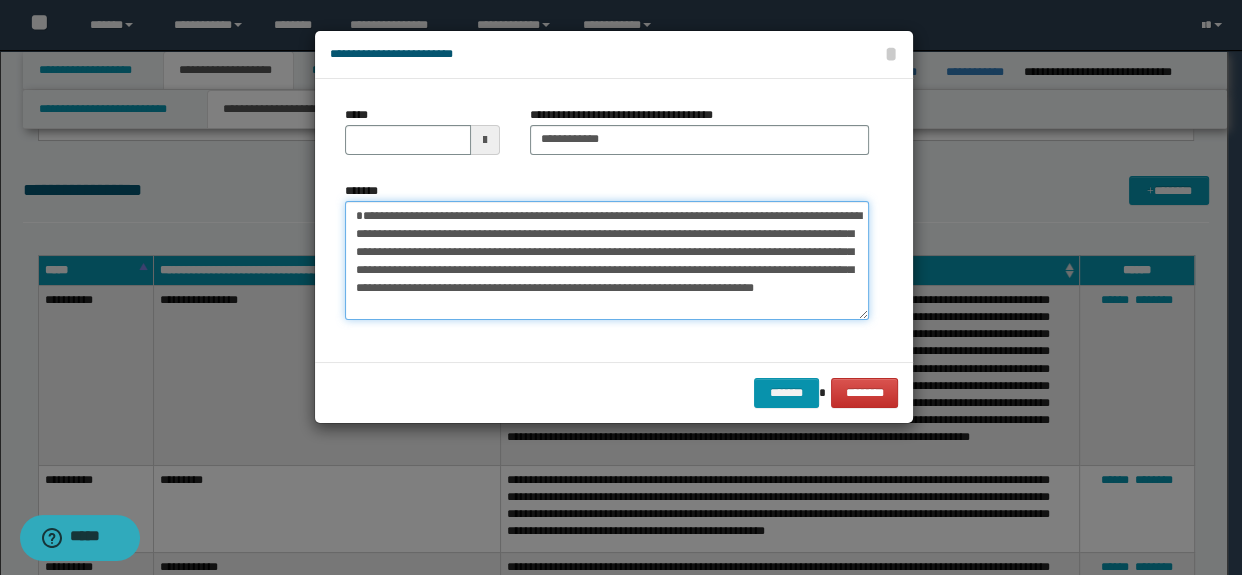 type 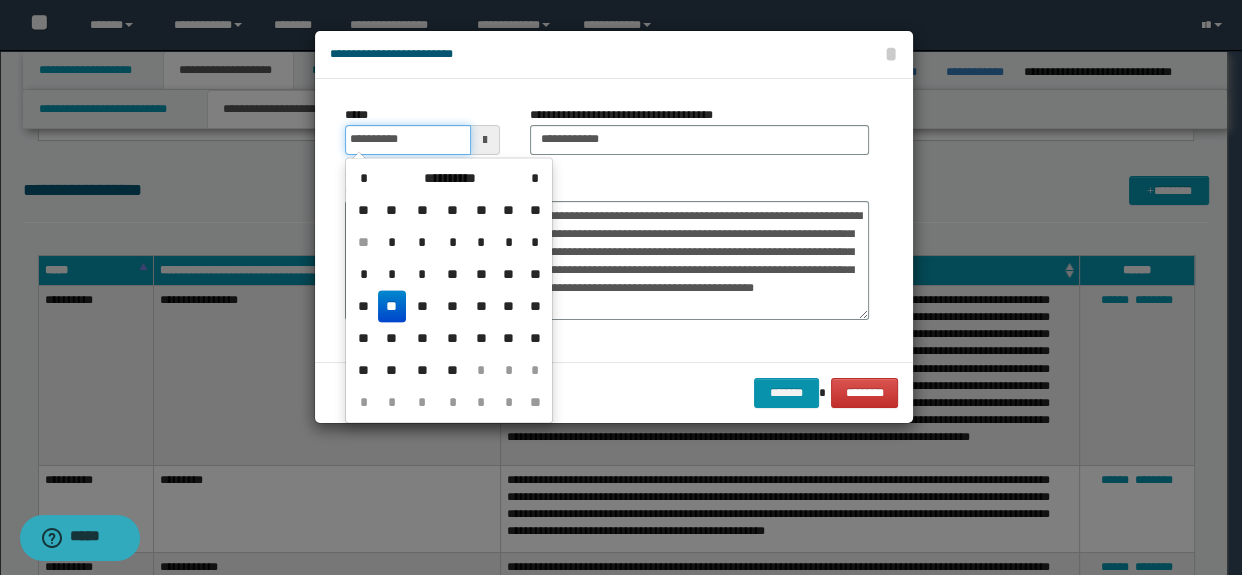 click on "**********" at bounding box center (408, 140) 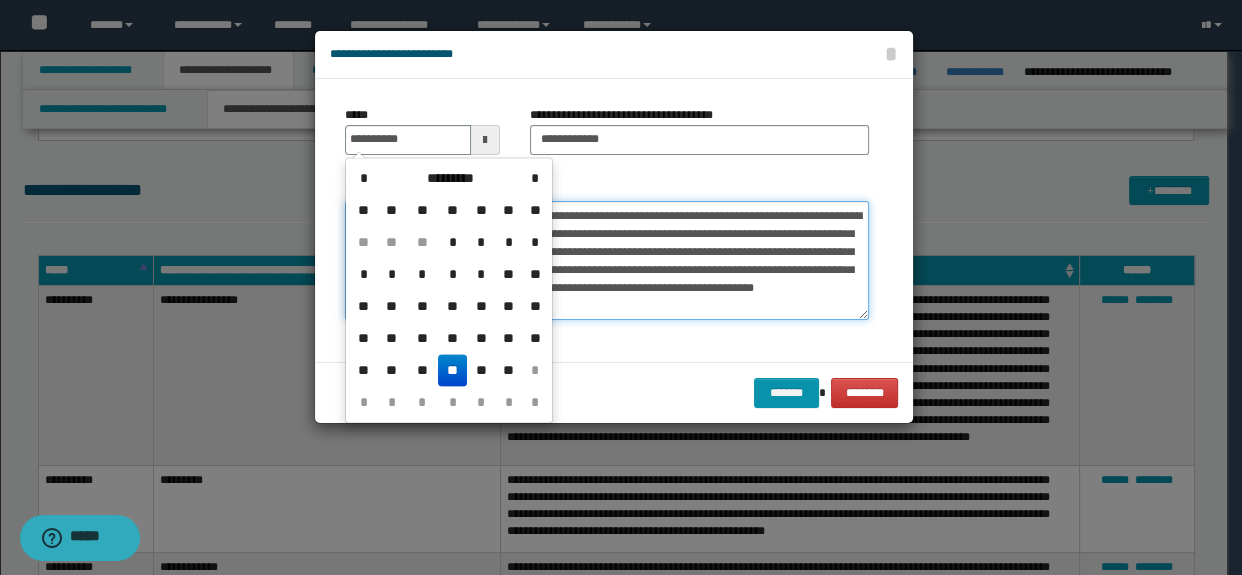 type on "**********" 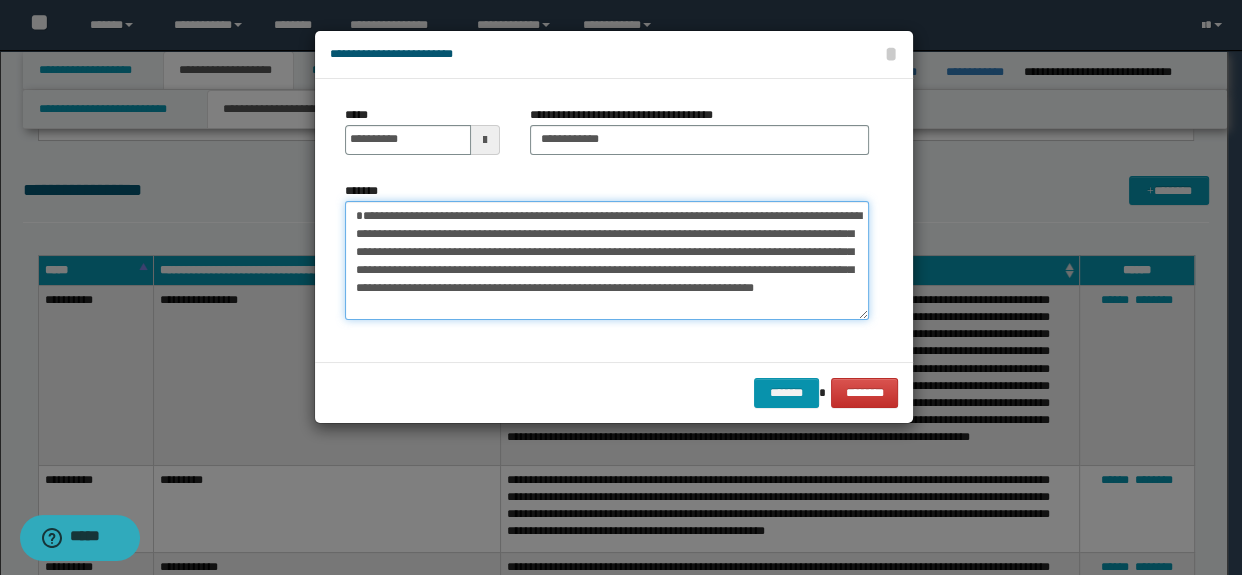 click on "**********" at bounding box center [607, 261] 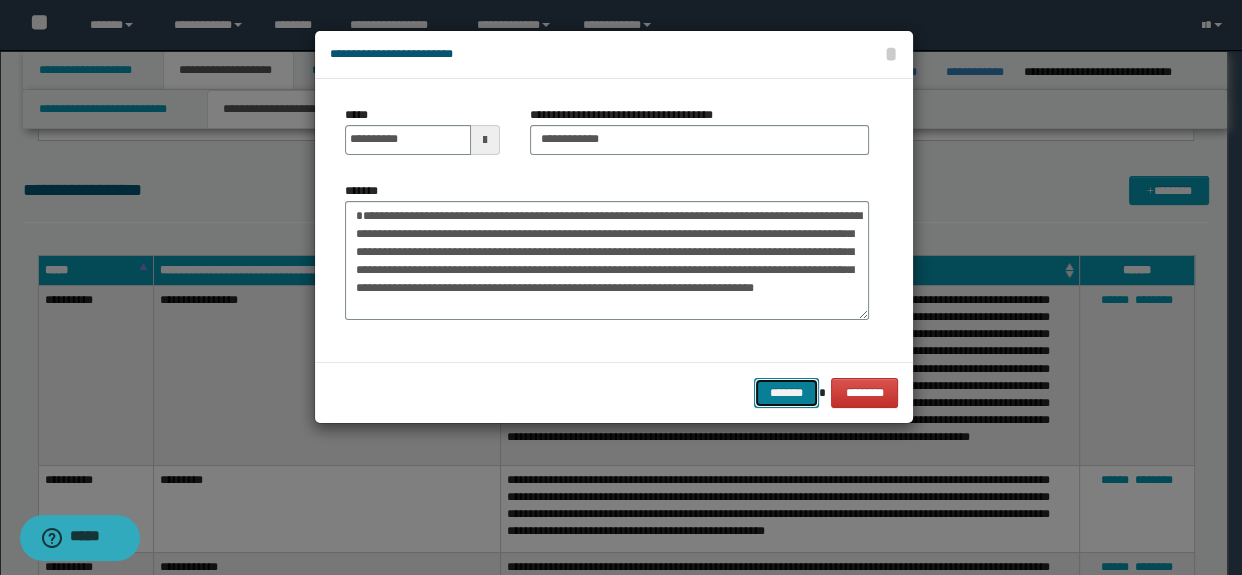 click on "*******" at bounding box center (786, 393) 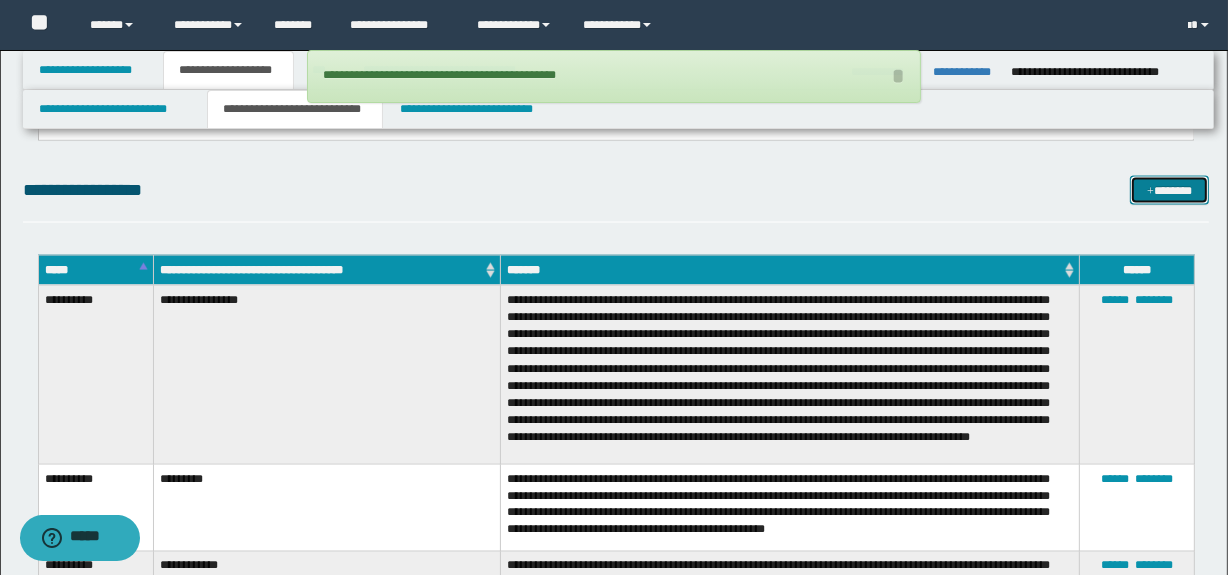 click on "*******" at bounding box center (1170, 191) 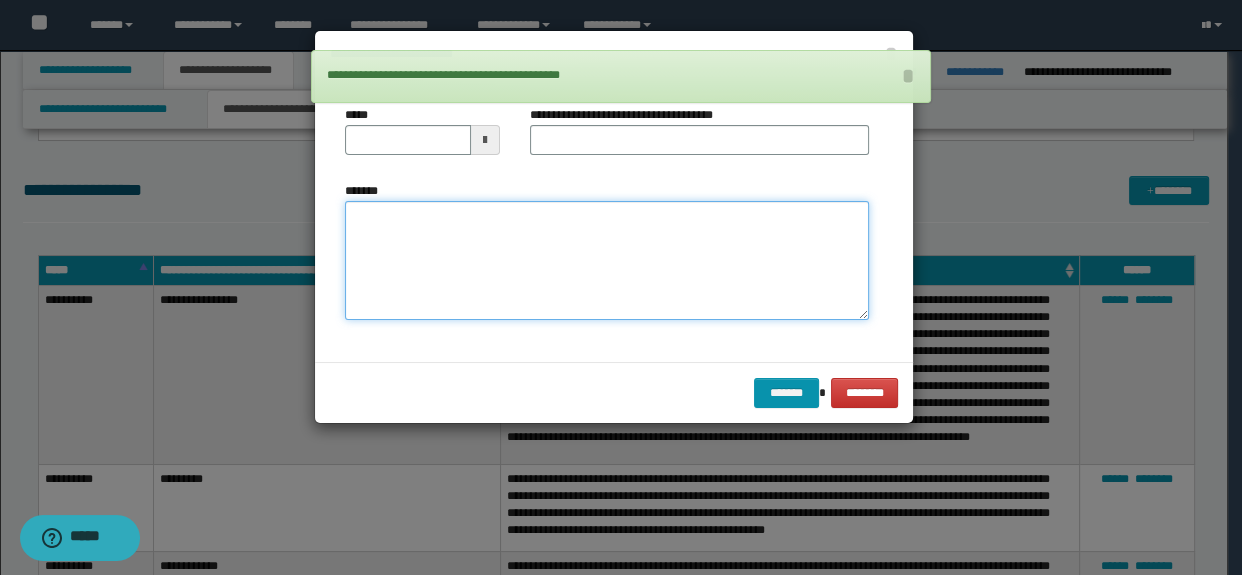 paste on "**********" 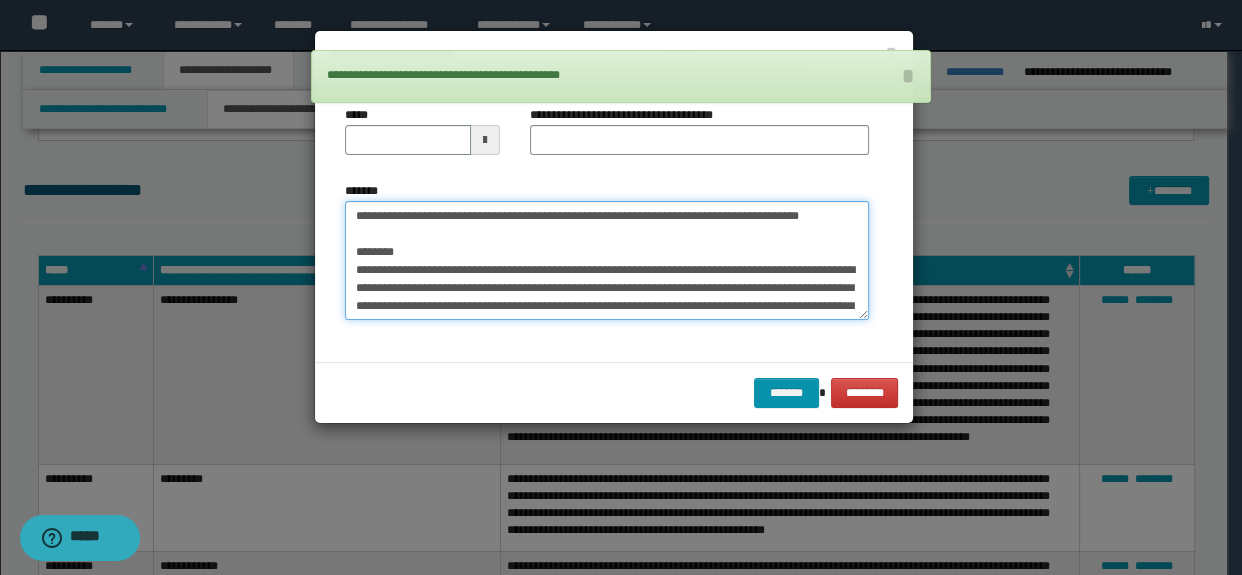 click on "**********" at bounding box center (607, 261) 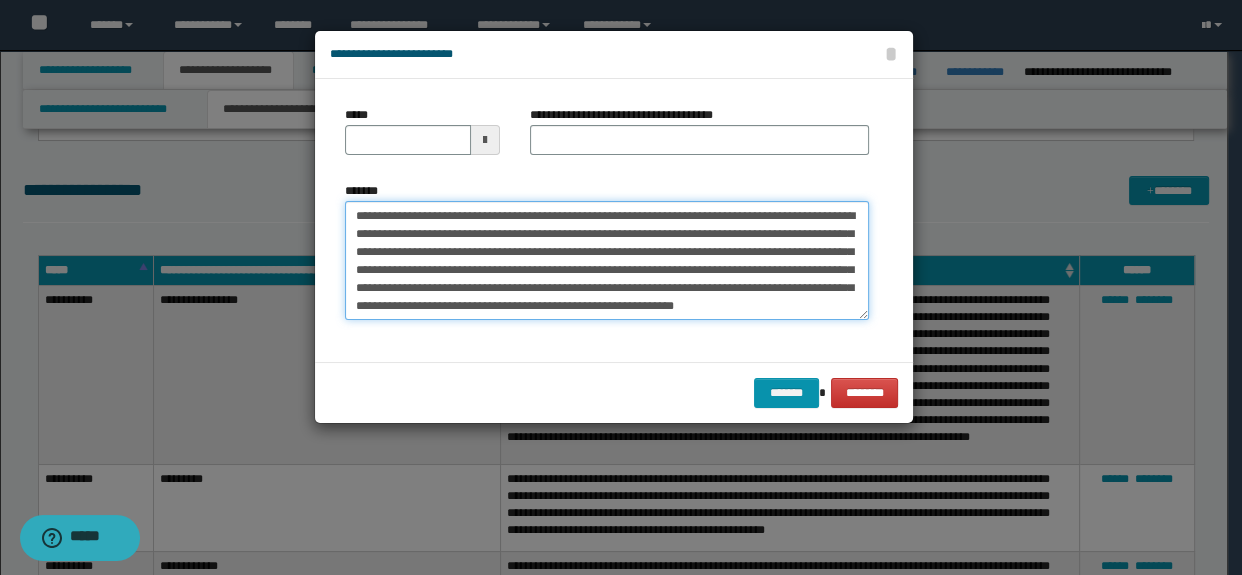 type on "**********" 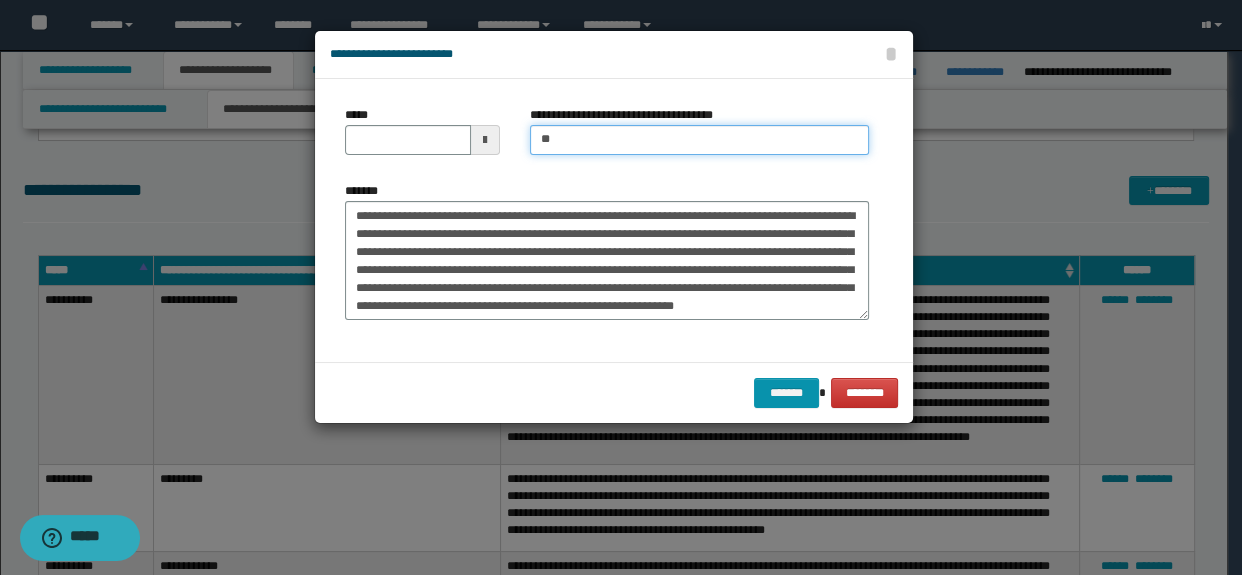 click on "**" at bounding box center (700, 140) 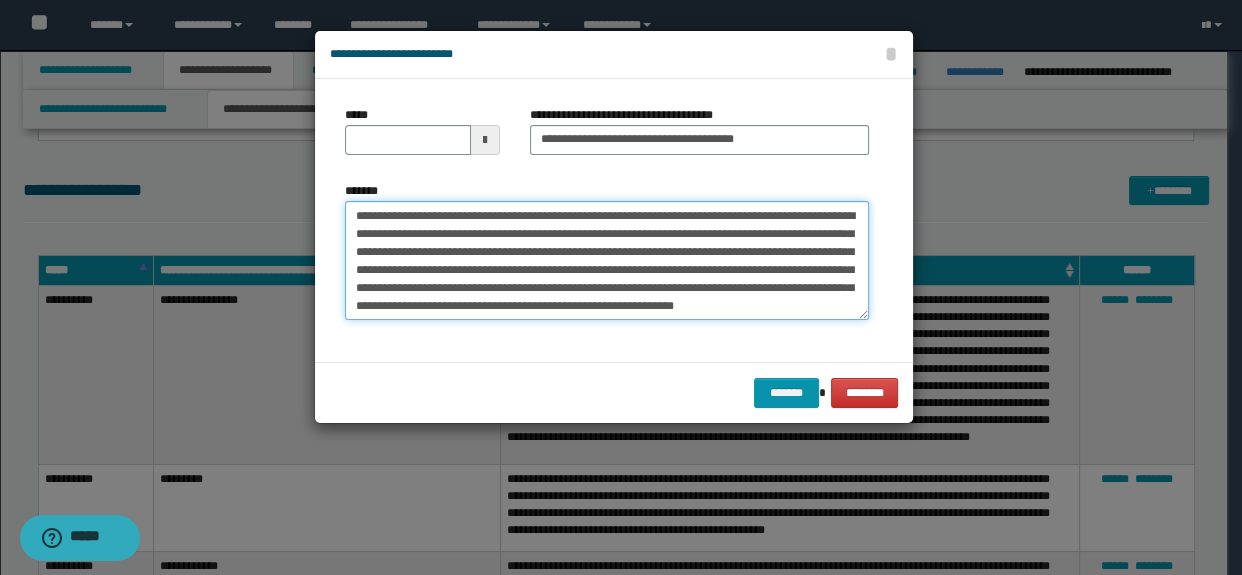 scroll, scrollTop: 0, scrollLeft: 0, axis: both 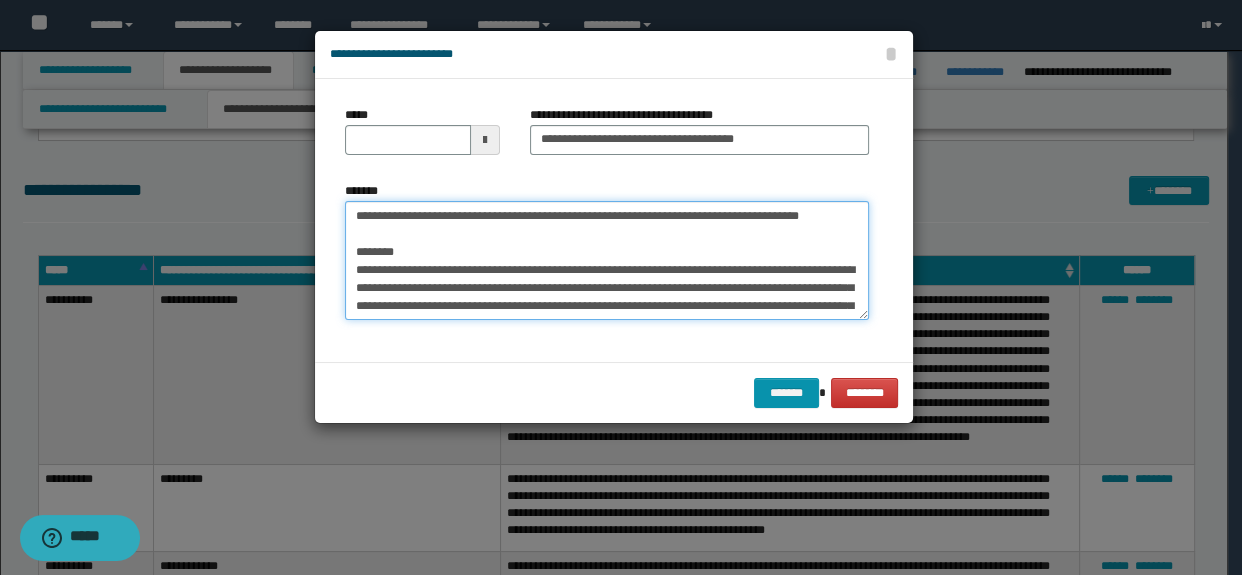 drag, startPoint x: 404, startPoint y: 266, endPoint x: 316, endPoint y: 175, distance: 126.58989 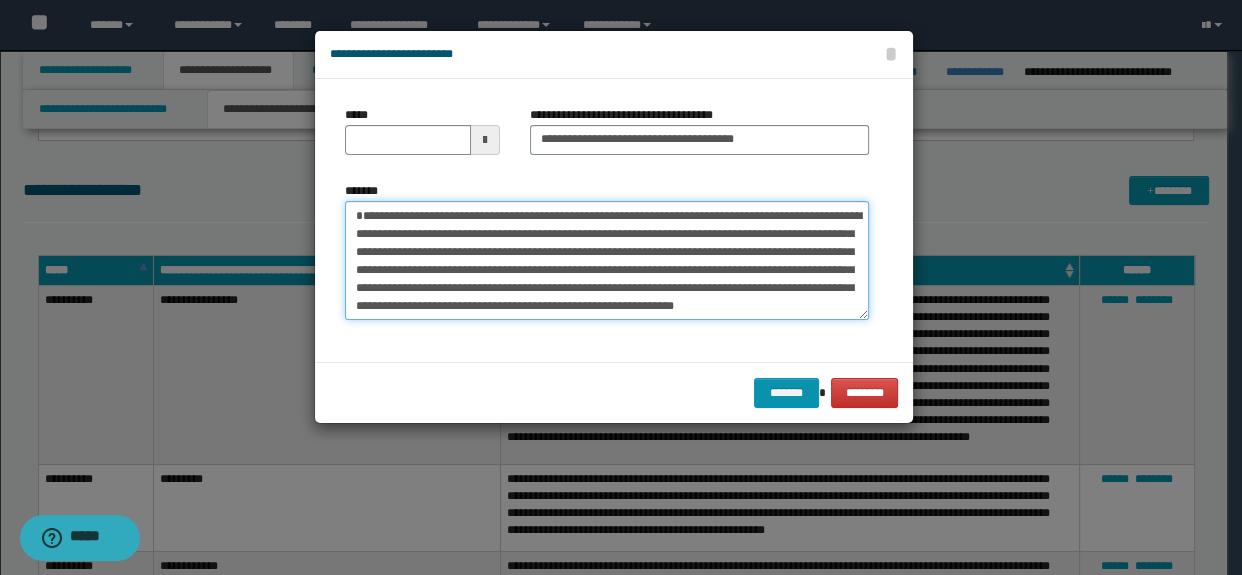 type 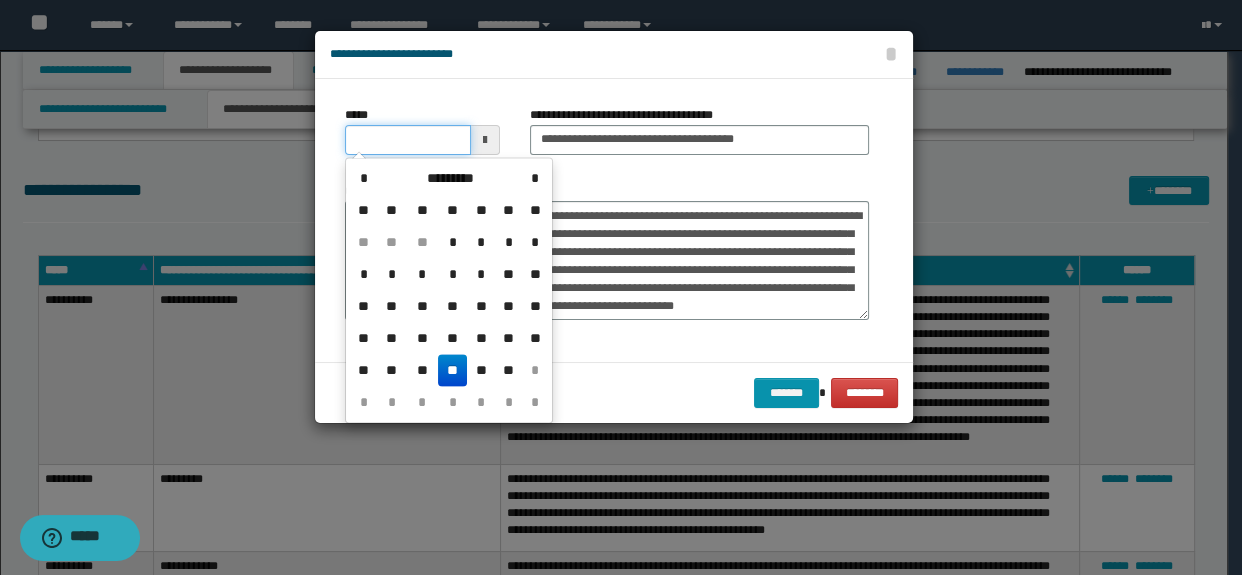 click on "*****" at bounding box center (408, 140) 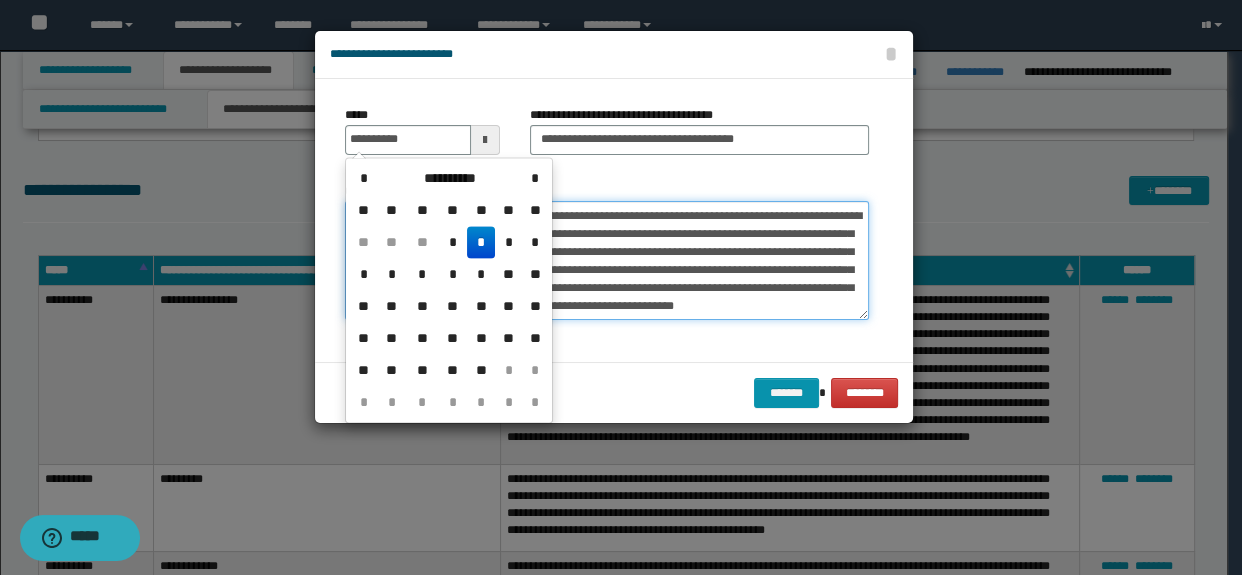 type on "**********" 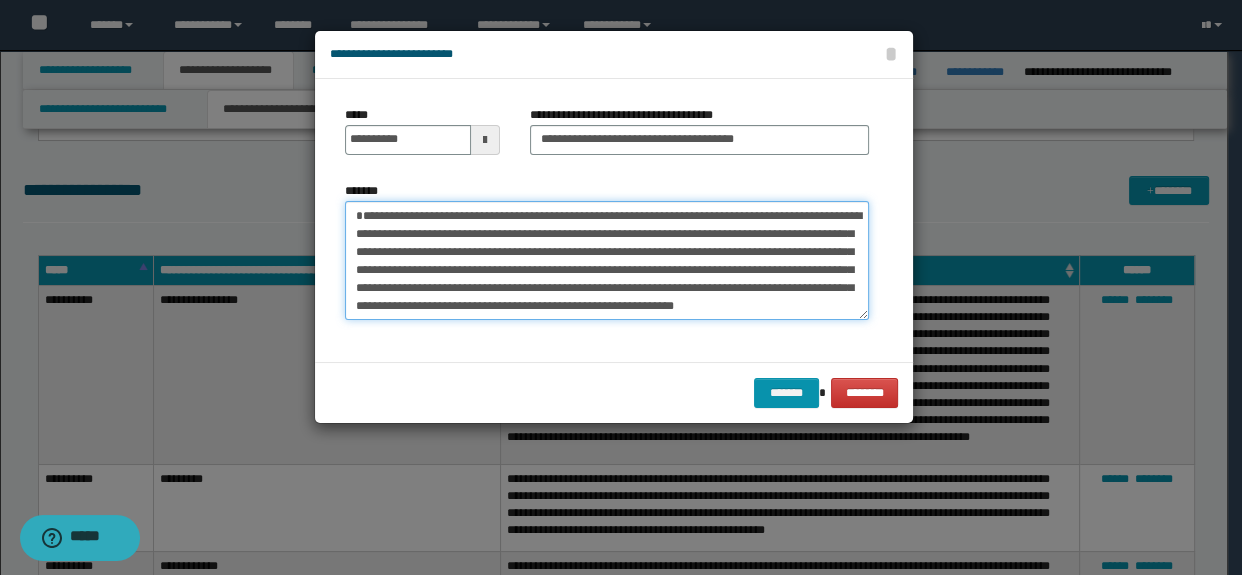 click on "**********" at bounding box center (607, 261) 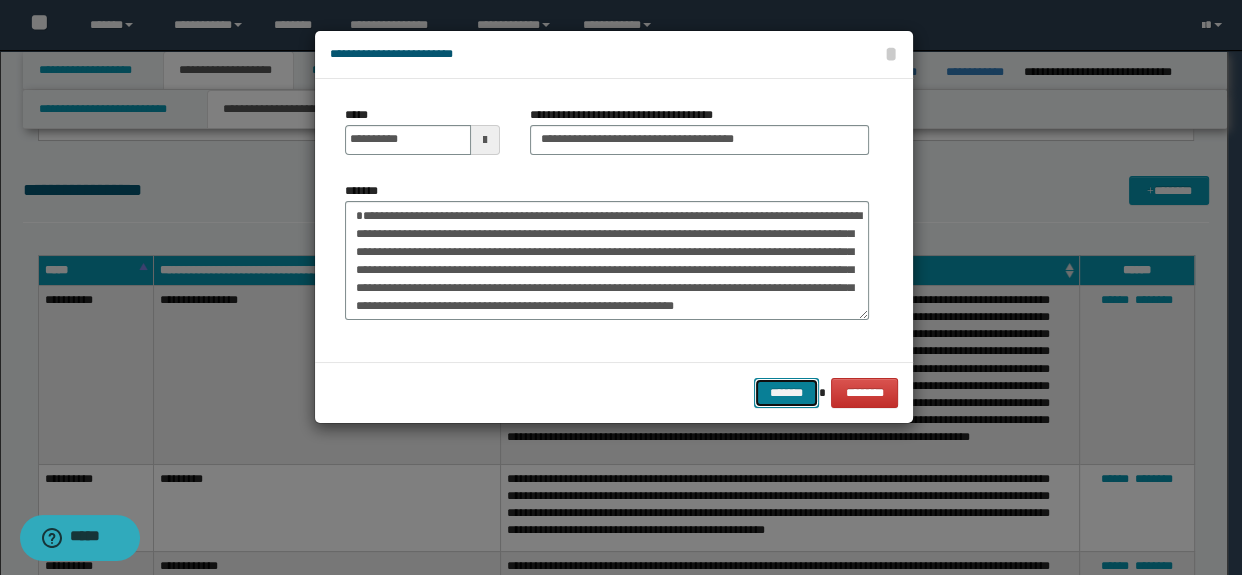 click on "*******" at bounding box center (786, 393) 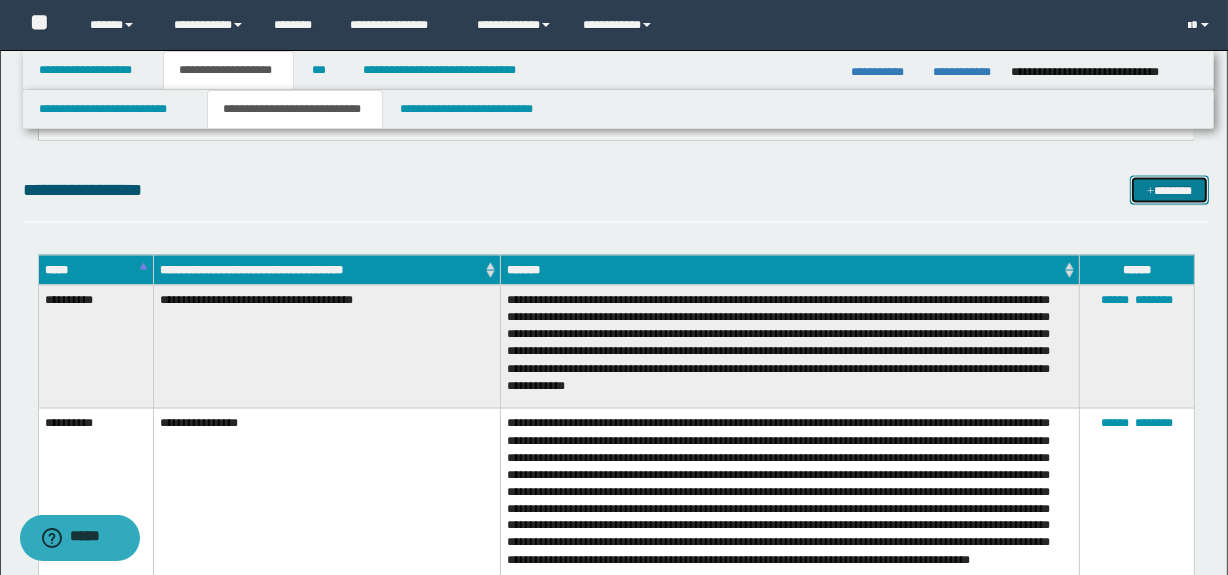 click on "*******" at bounding box center [1170, 191] 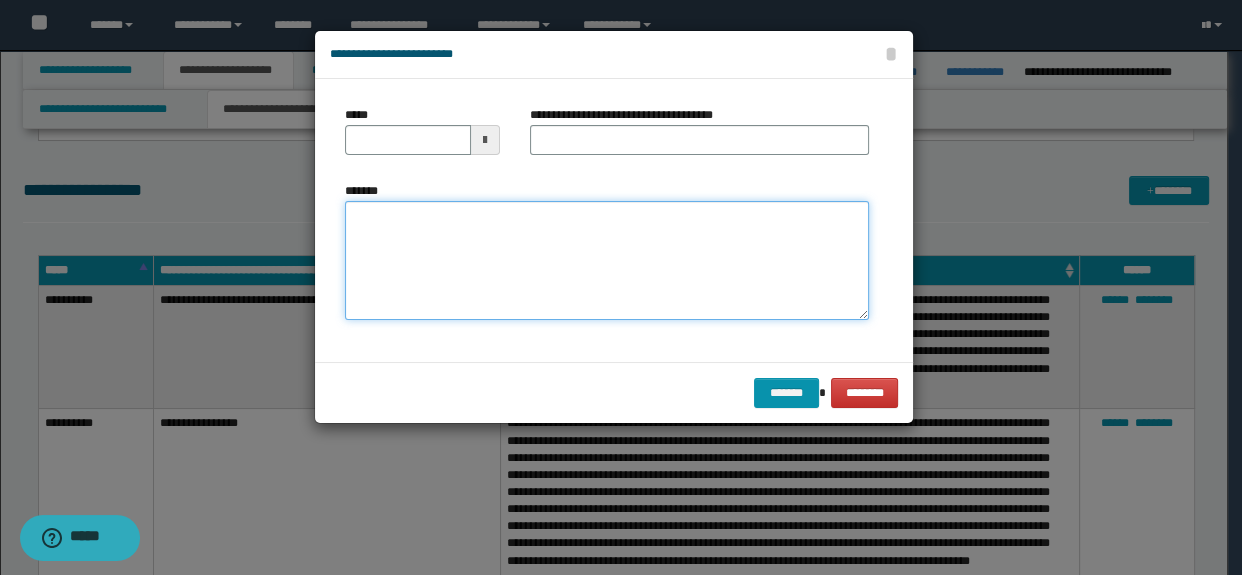 paste on "**********" 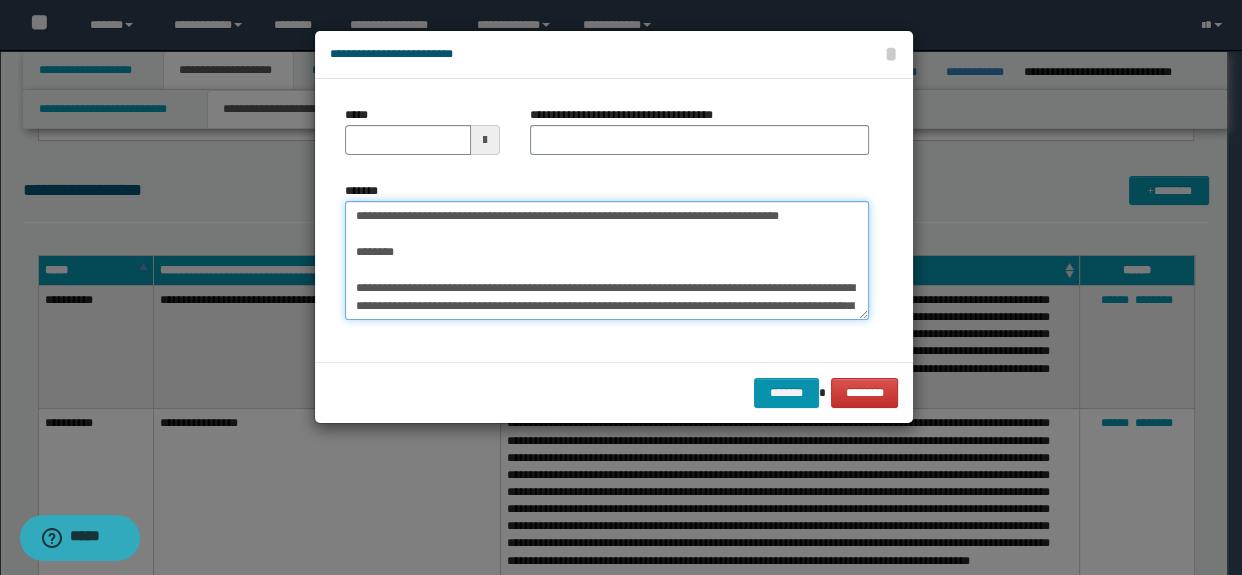click on "**********" at bounding box center (607, 261) 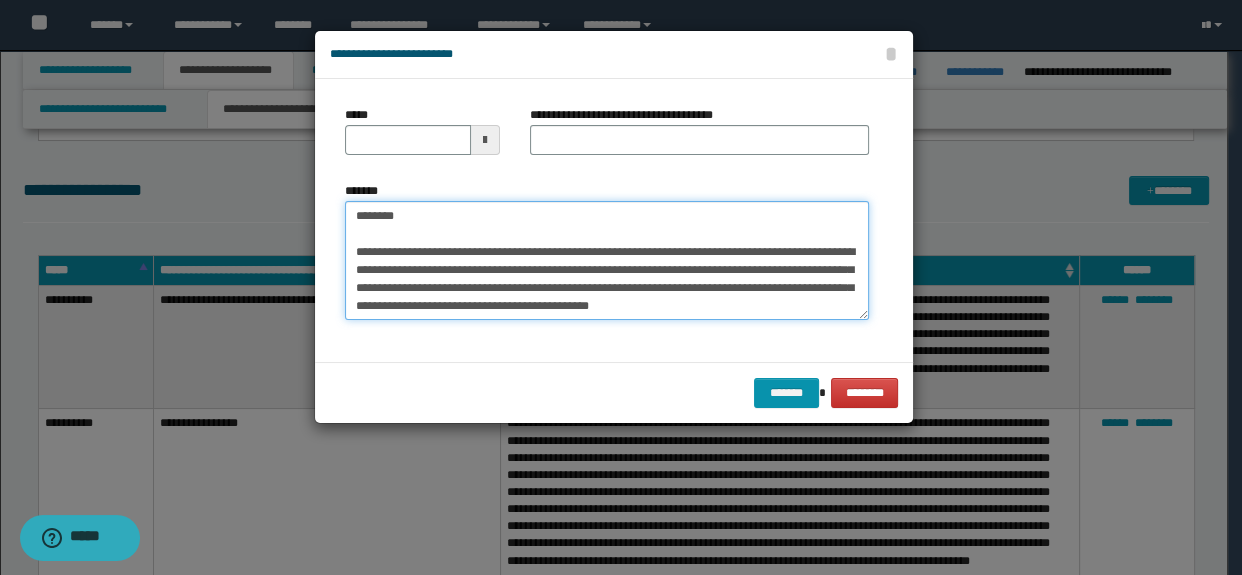 type on "**********" 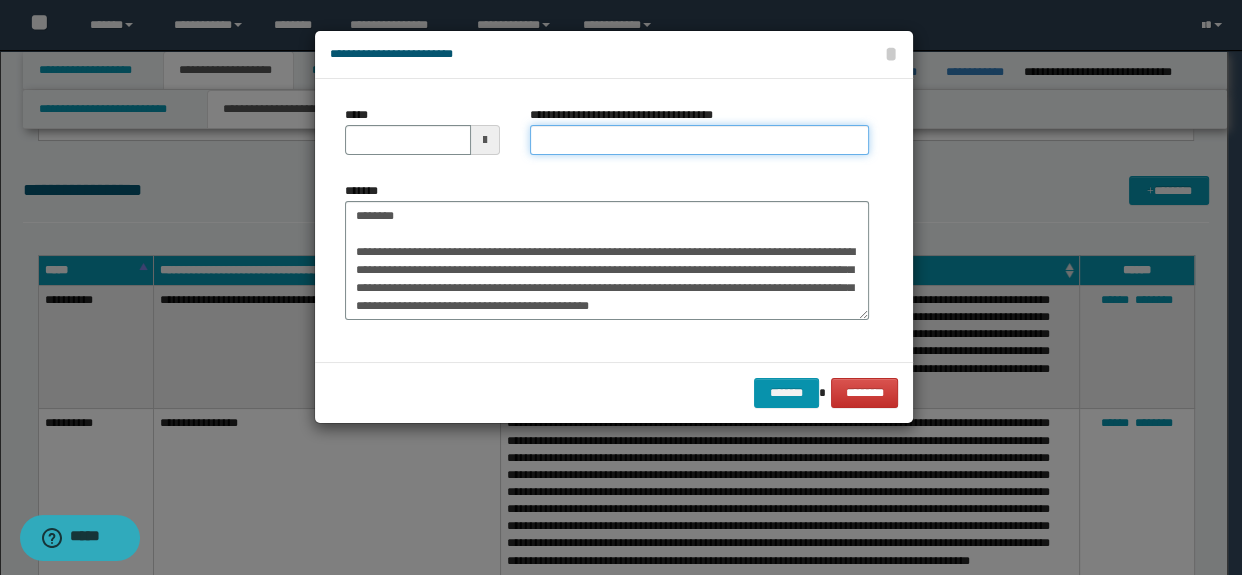 click on "**********" at bounding box center [700, 140] 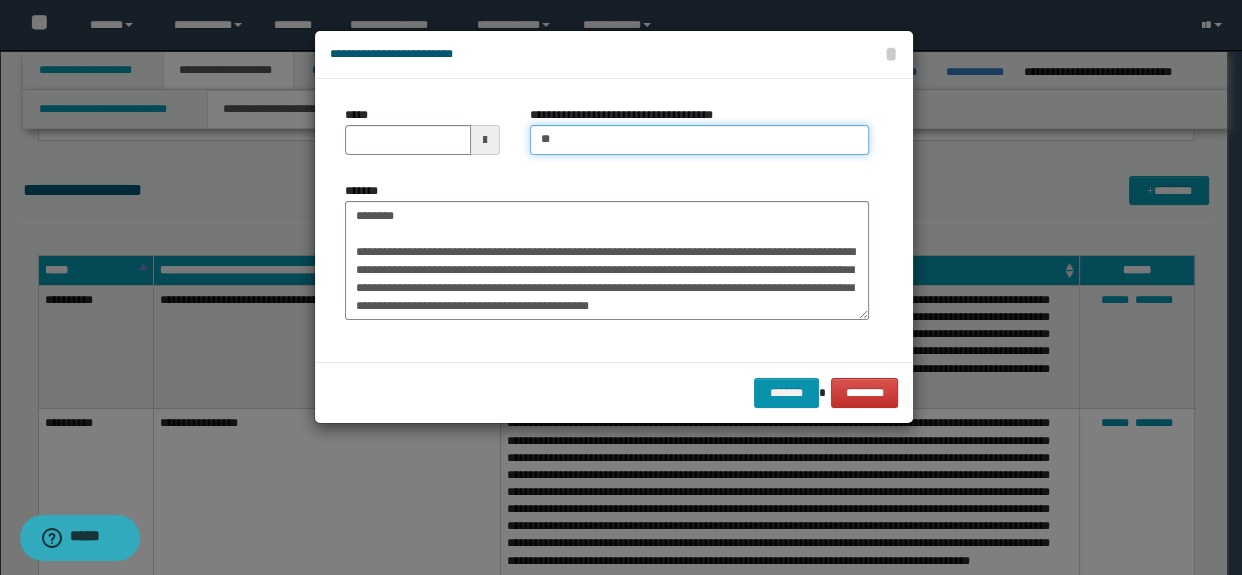 type on "**********" 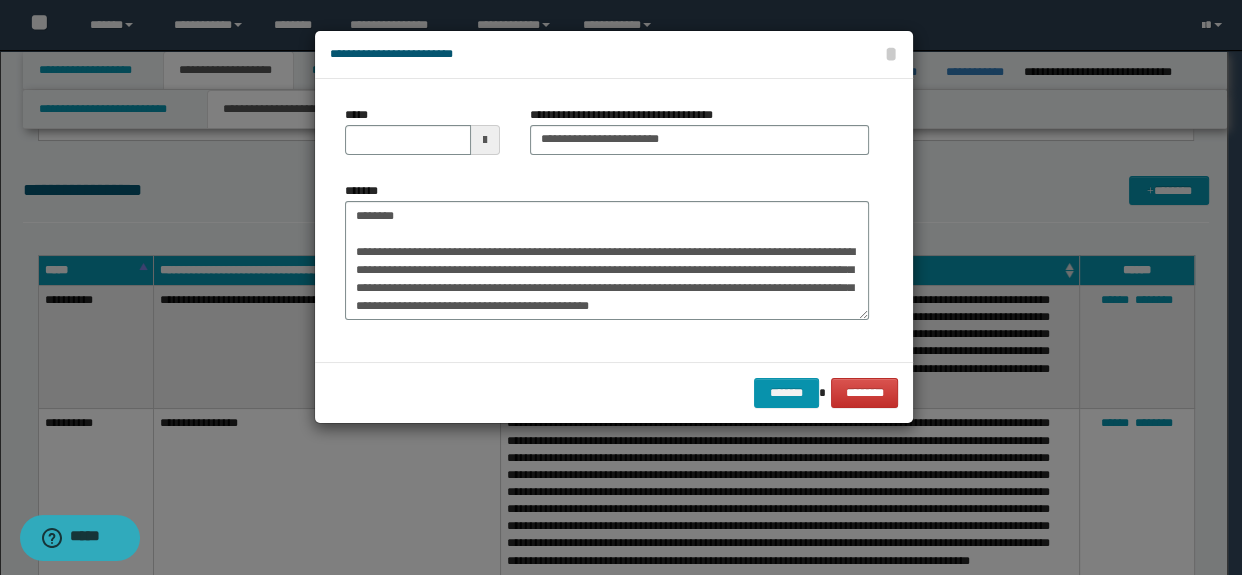 drag, startPoint x: 870, startPoint y: 264, endPoint x: 850, endPoint y: 182, distance: 84.40379 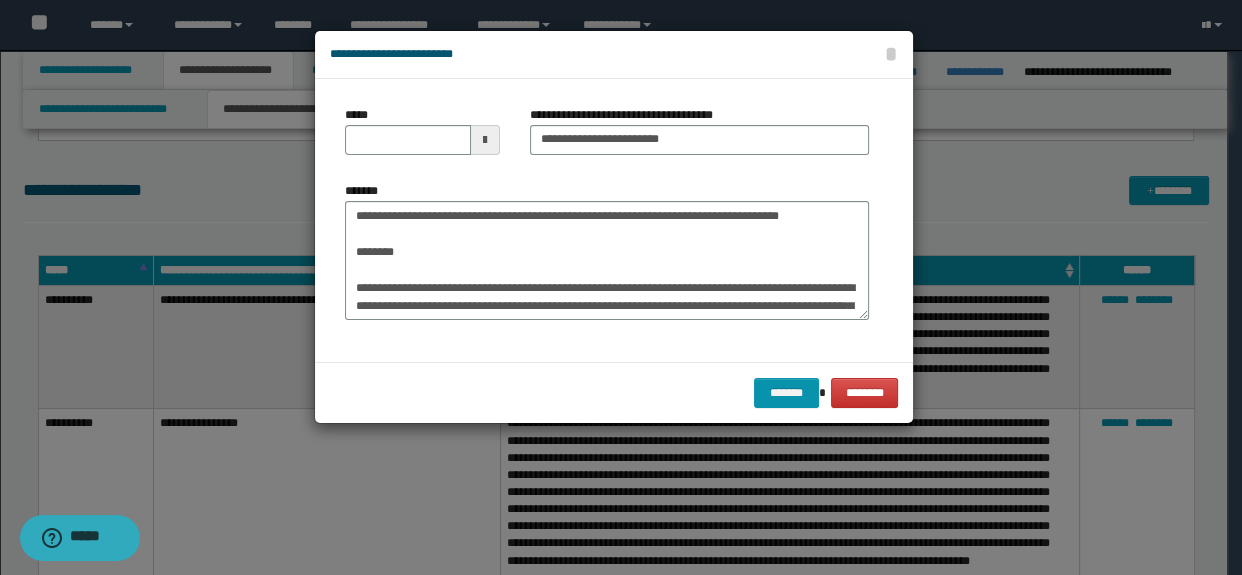 click on "**********" at bounding box center [607, 261] 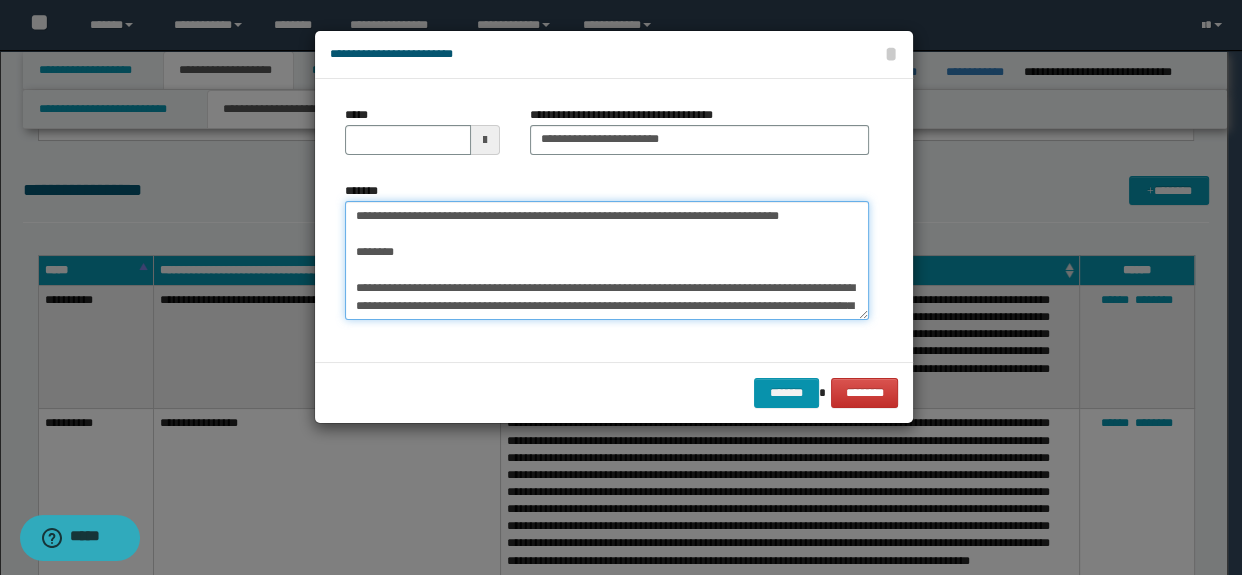 drag, startPoint x: 420, startPoint y: 256, endPoint x: 336, endPoint y: 202, distance: 99.8599 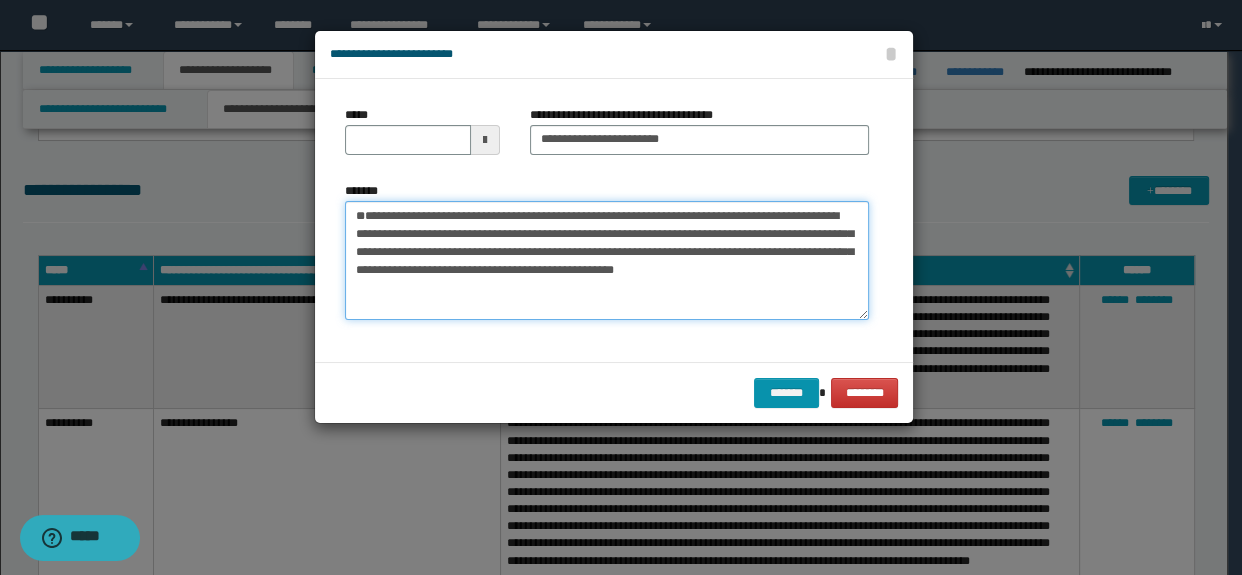 type 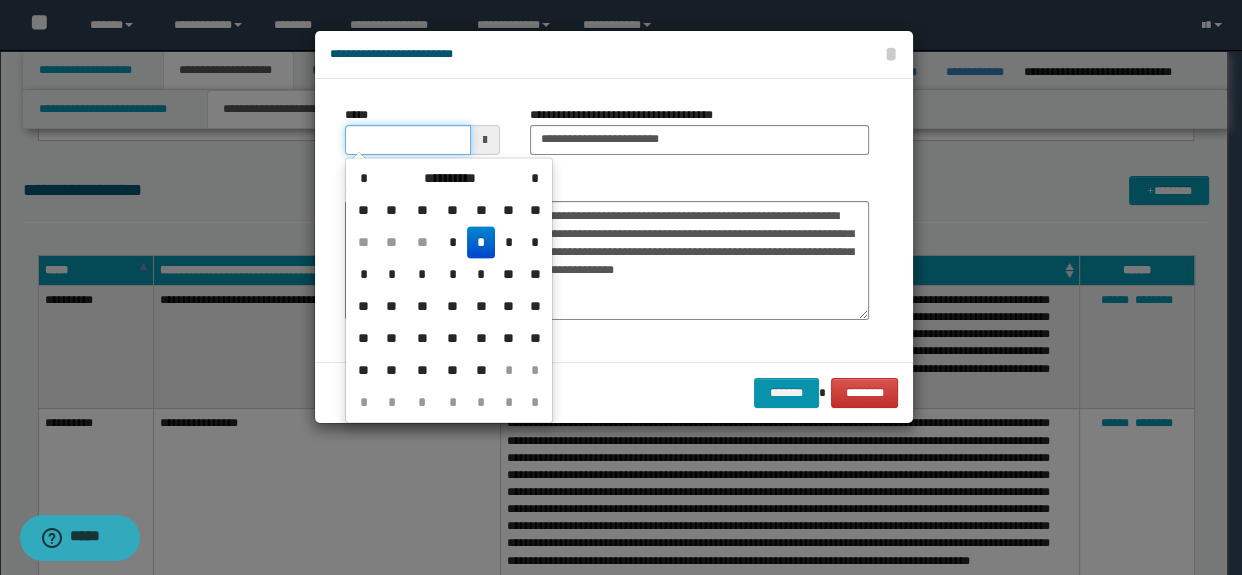 click on "*****" at bounding box center (408, 140) 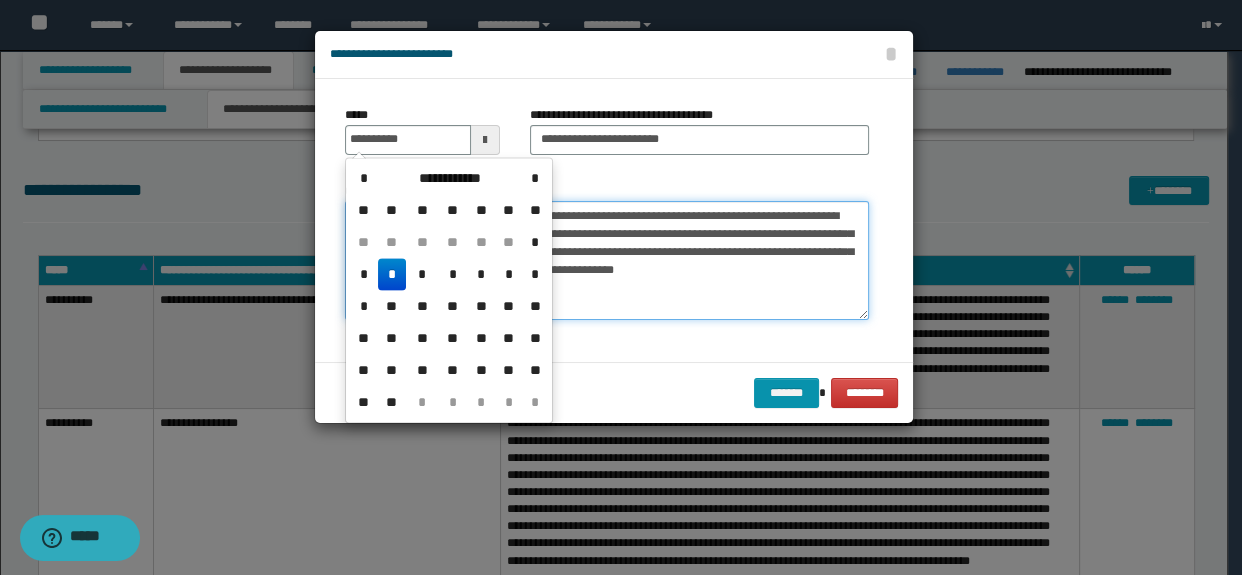 type on "**********" 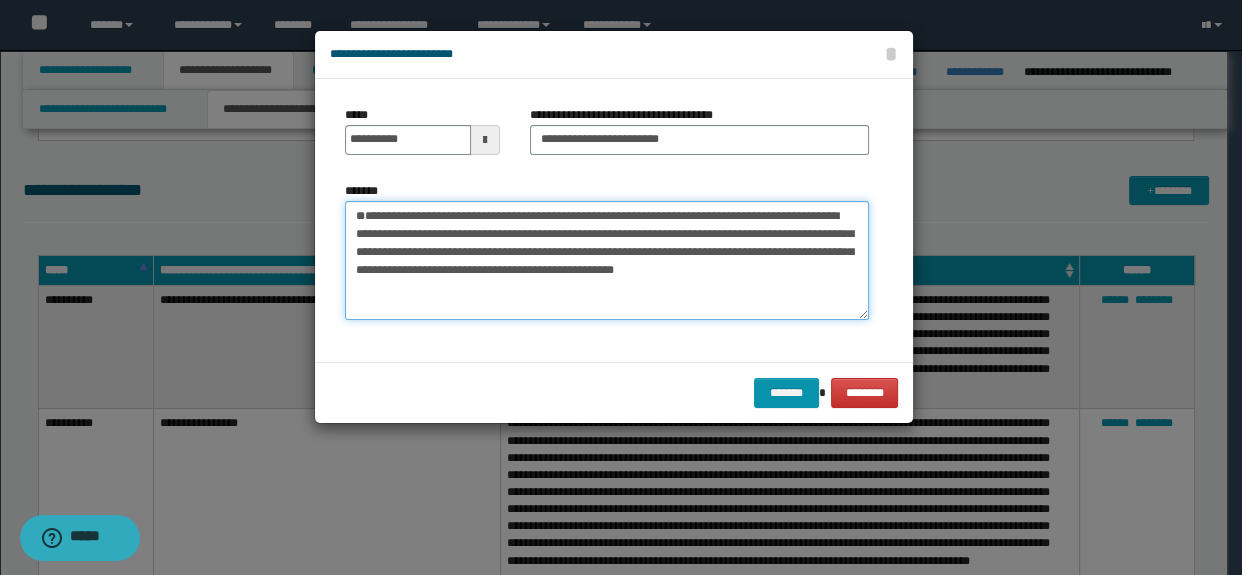 click on "**********" at bounding box center (607, 261) 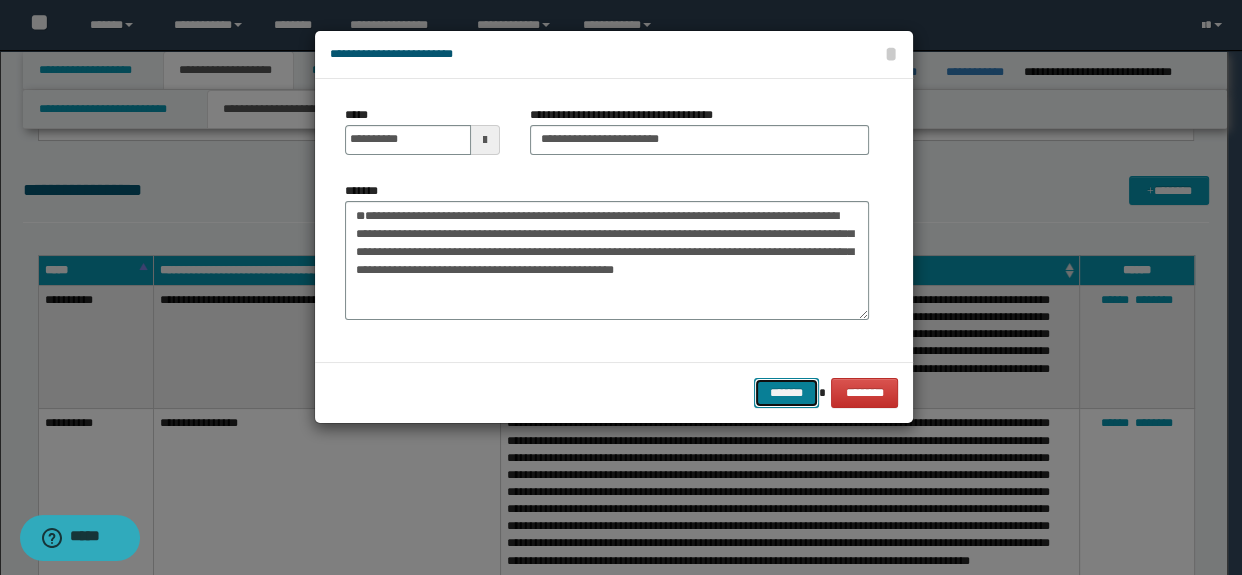 click on "*******" at bounding box center [786, 393] 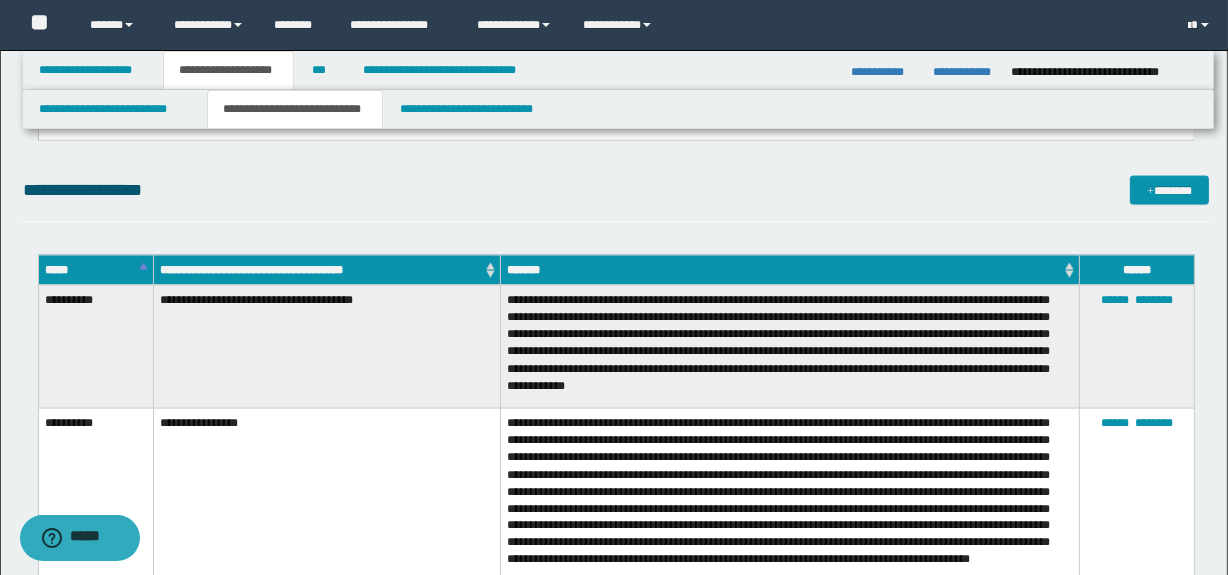 click on "**********" at bounding box center (616, 346) 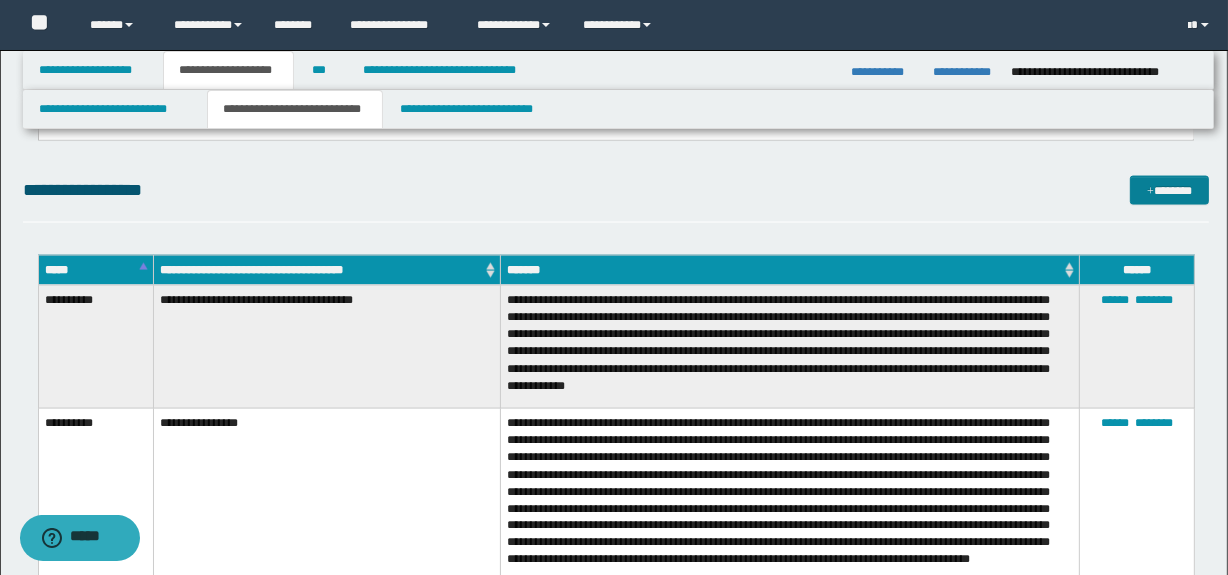 drag, startPoint x: 1154, startPoint y: 174, endPoint x: 1141, endPoint y: 180, distance: 14.3178215 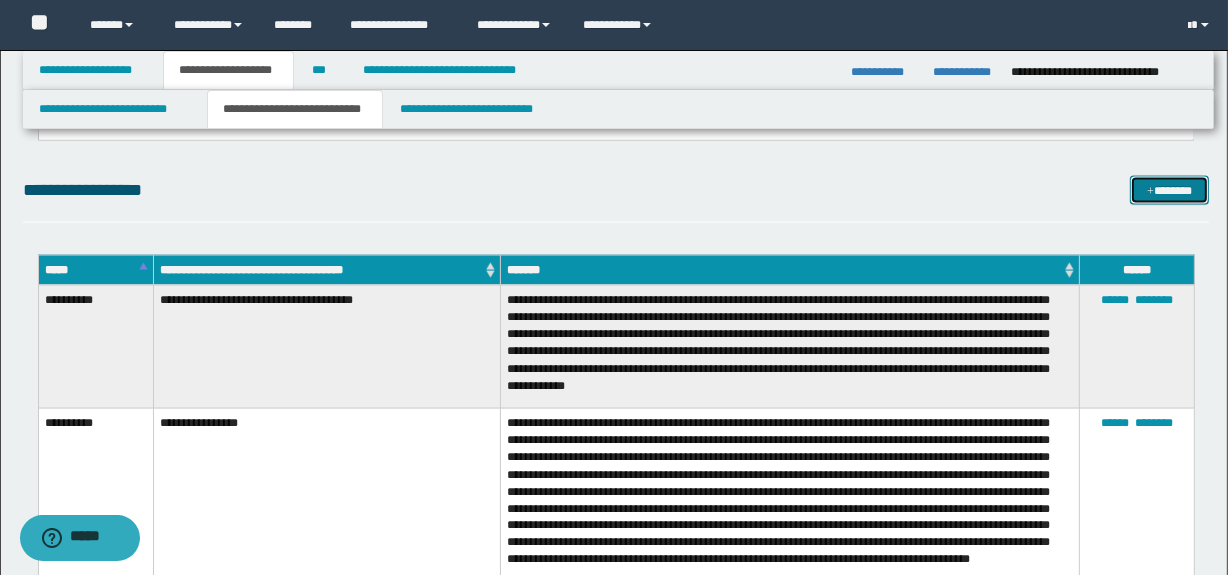 click at bounding box center [1150, 192] 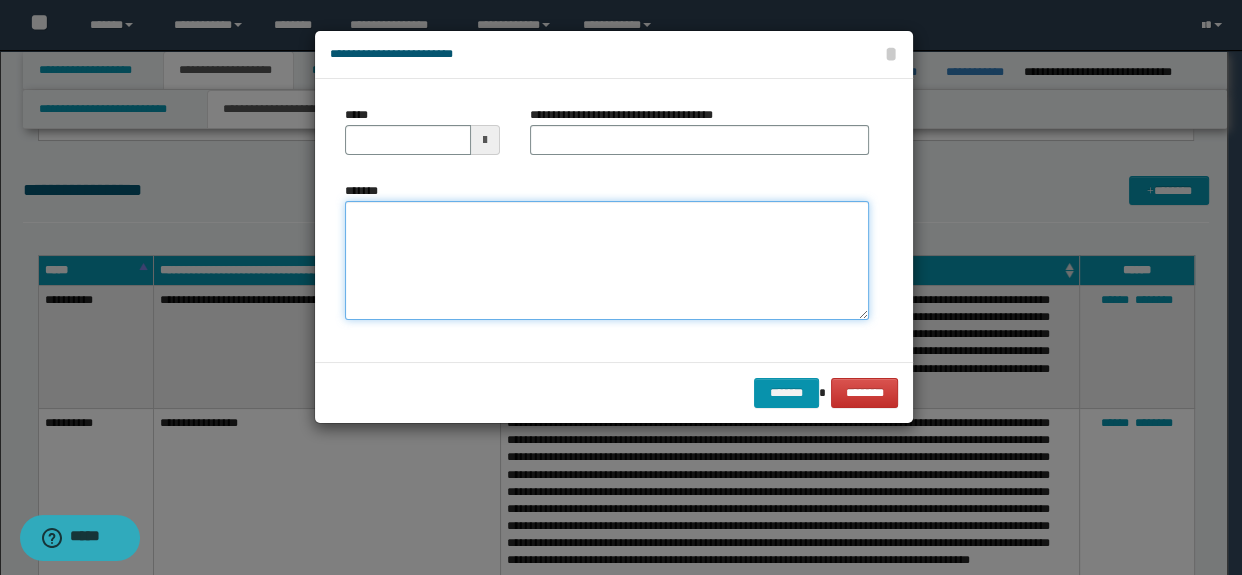 click on "*******" at bounding box center [607, 261] 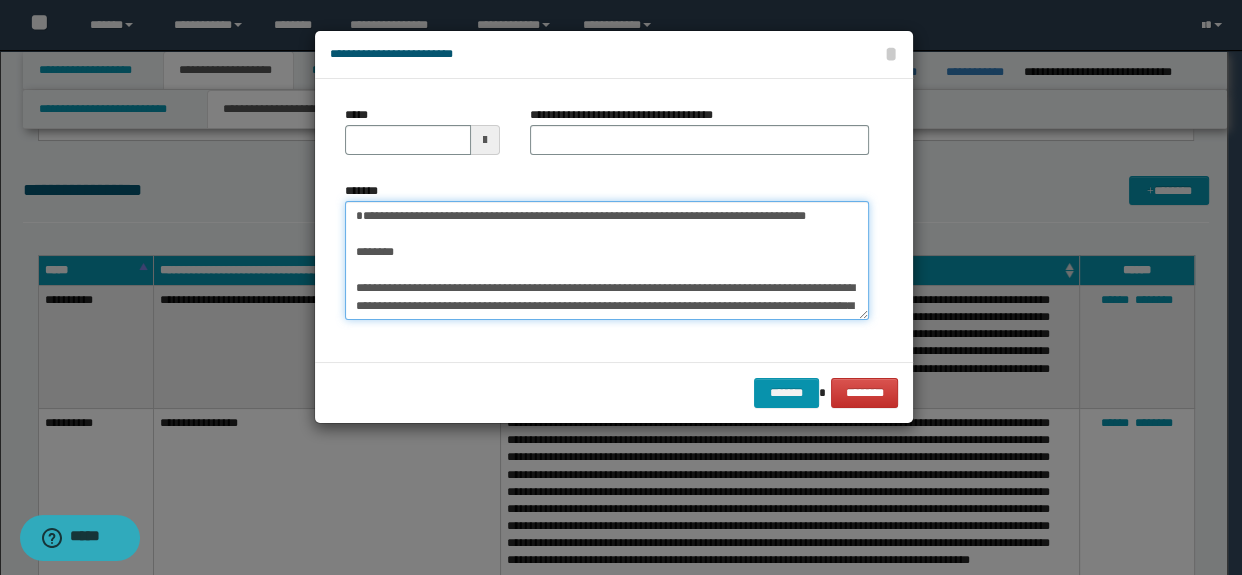 scroll, scrollTop: 120, scrollLeft: 0, axis: vertical 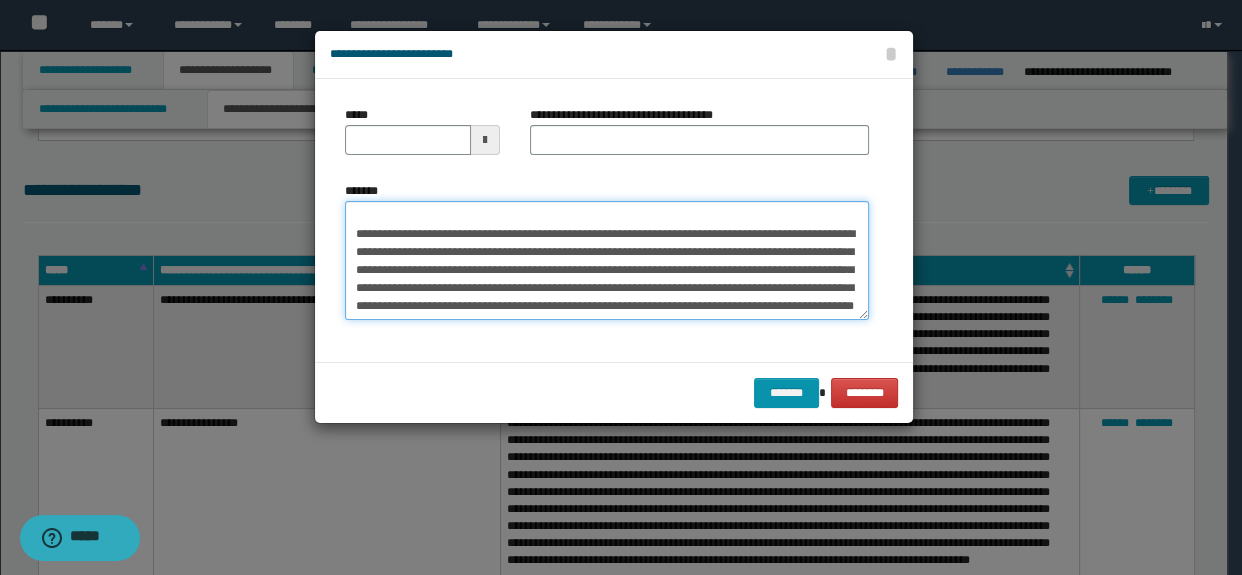 type on "**********" 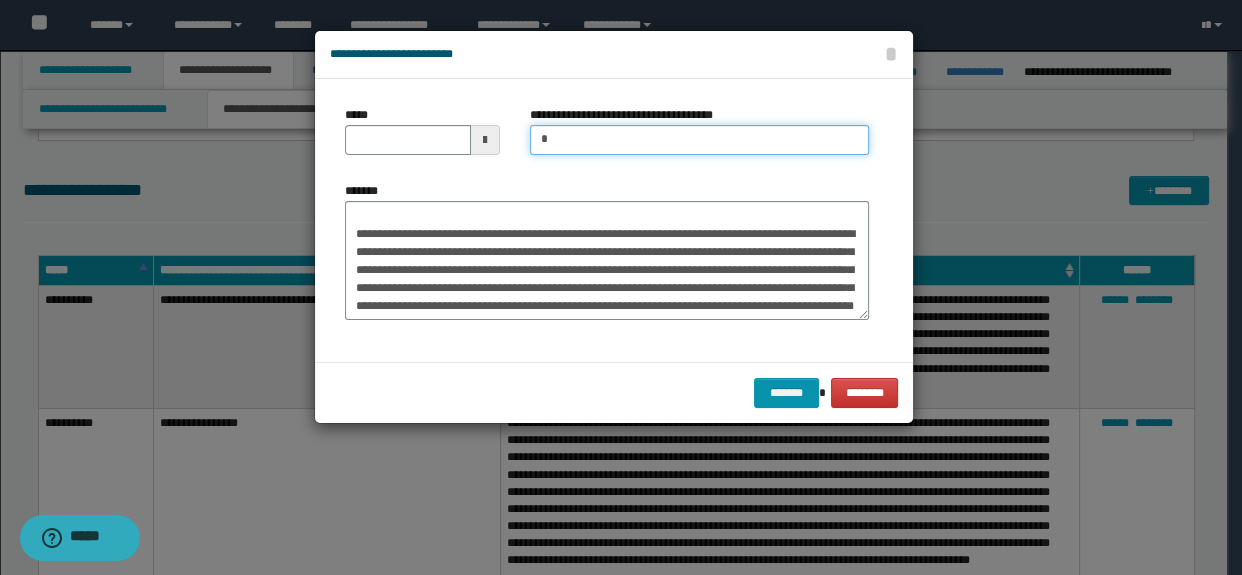 click on "*" at bounding box center (700, 140) 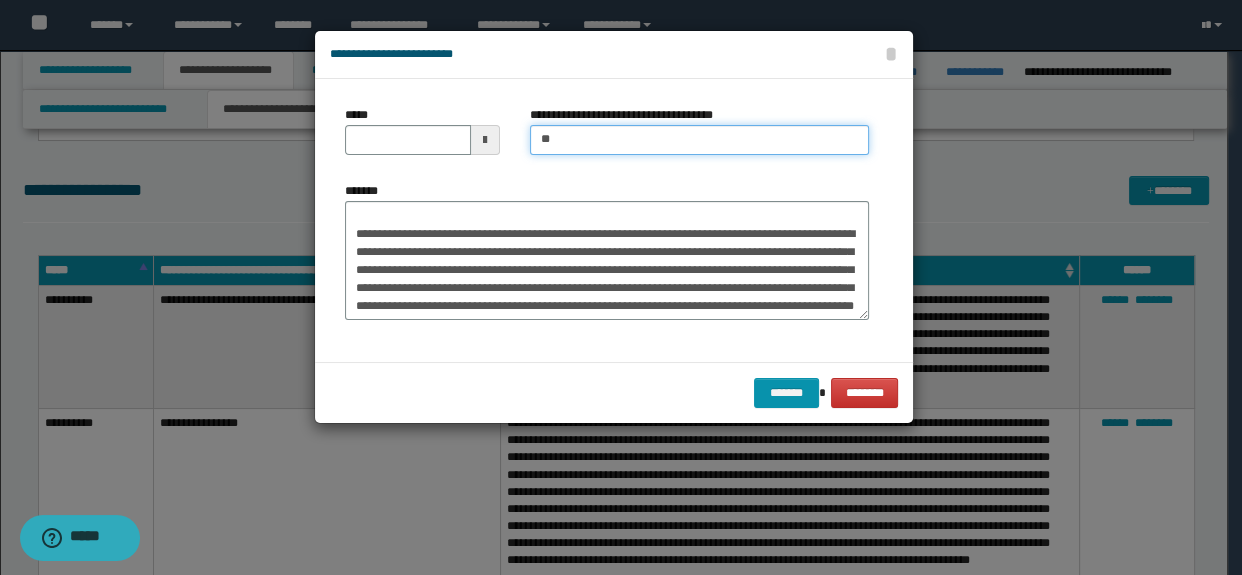 type on "**********" 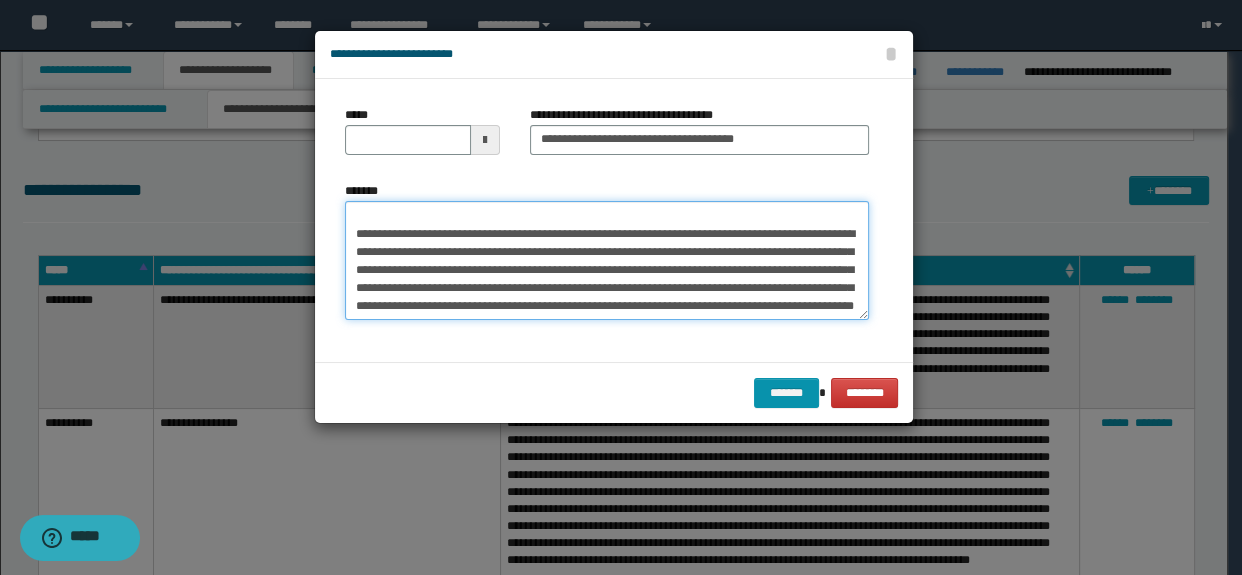 scroll, scrollTop: 0, scrollLeft: 0, axis: both 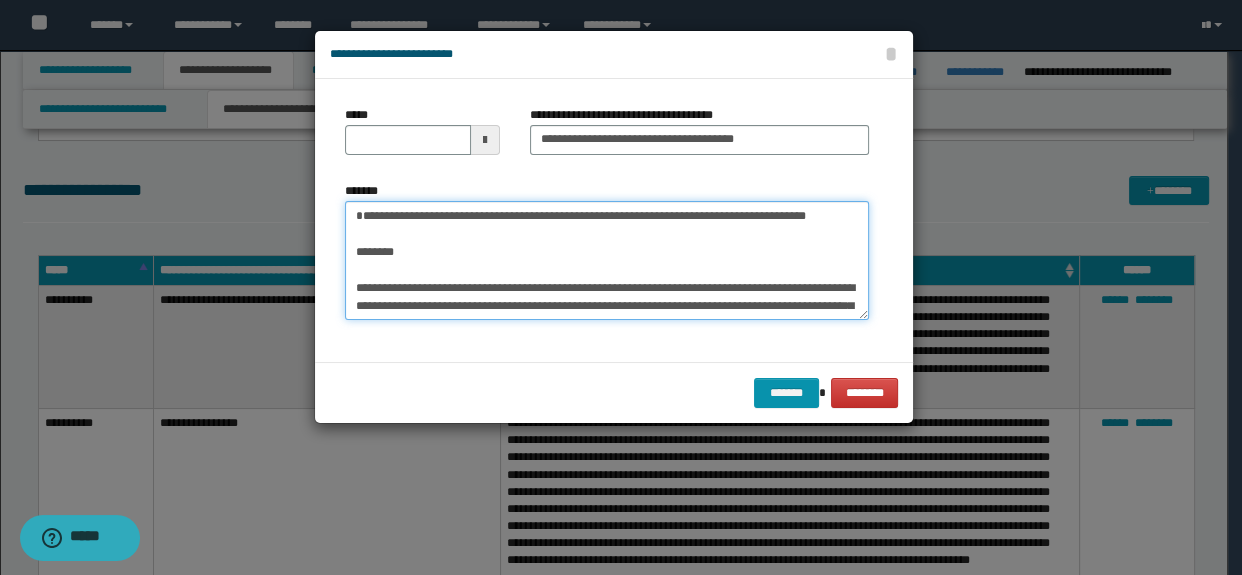 drag, startPoint x: 450, startPoint y: 288, endPoint x: 346, endPoint y: 189, distance: 143.58621 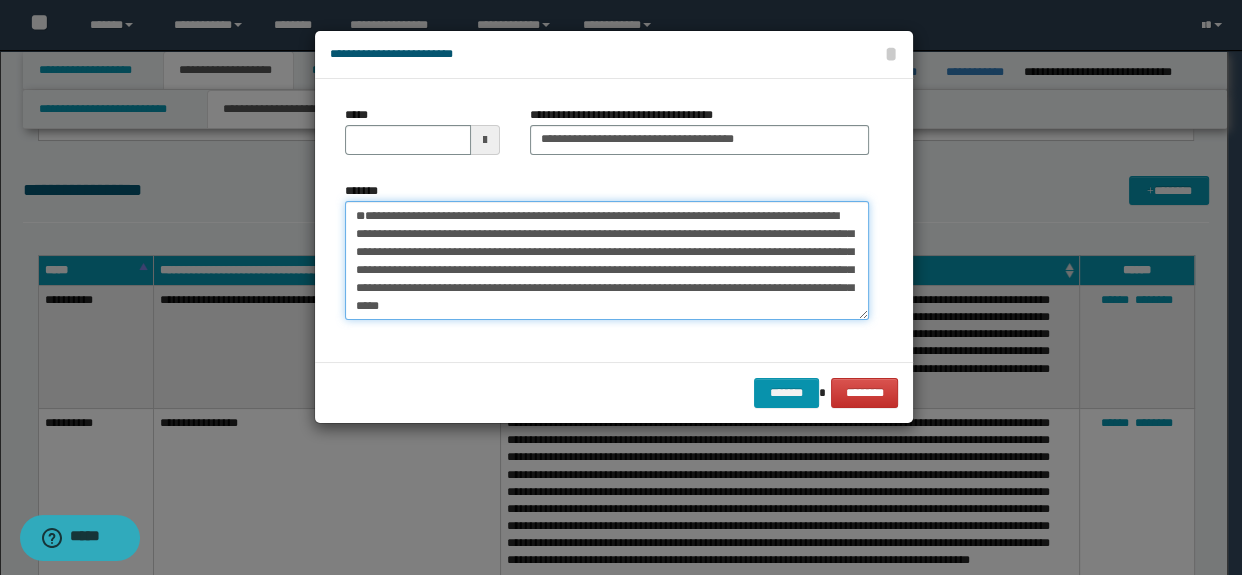 type 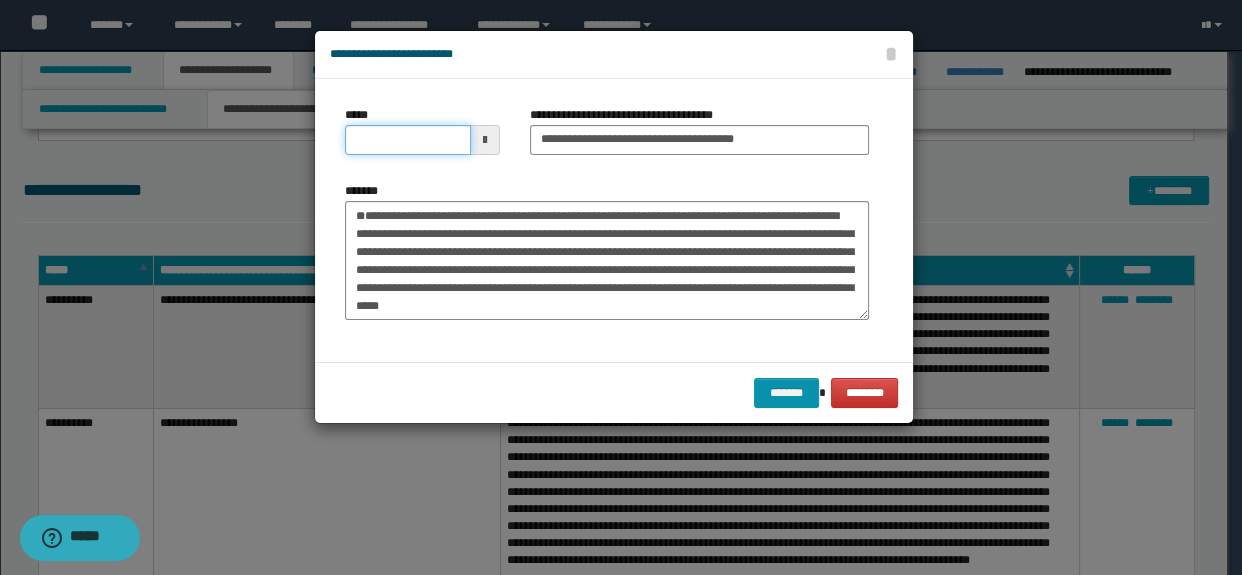 click on "*****" at bounding box center [408, 140] 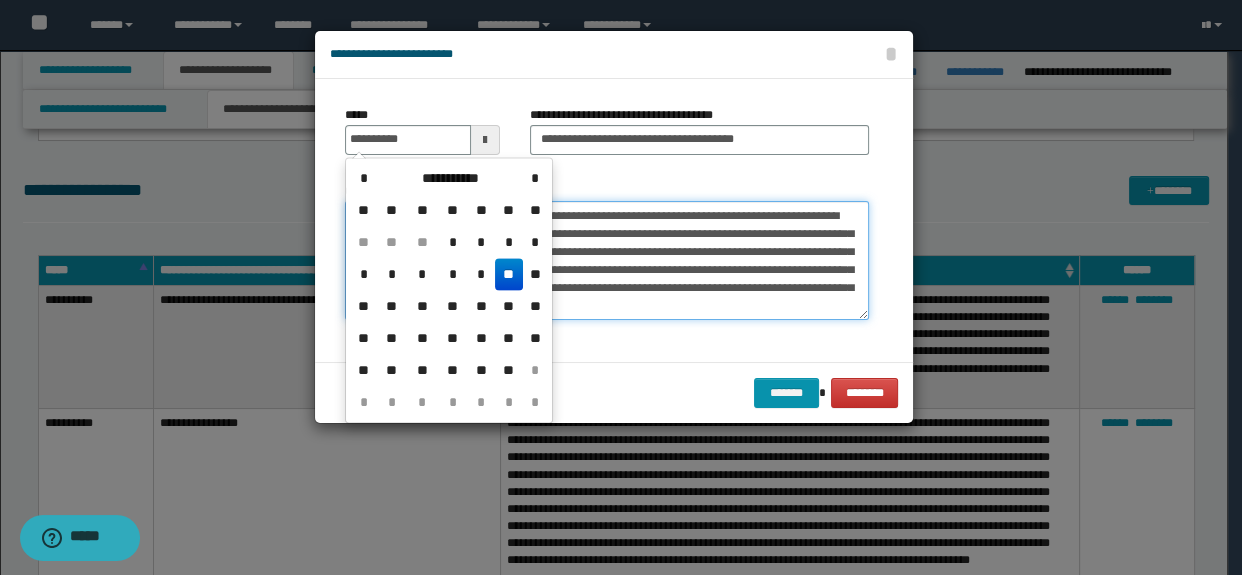 type on "**********" 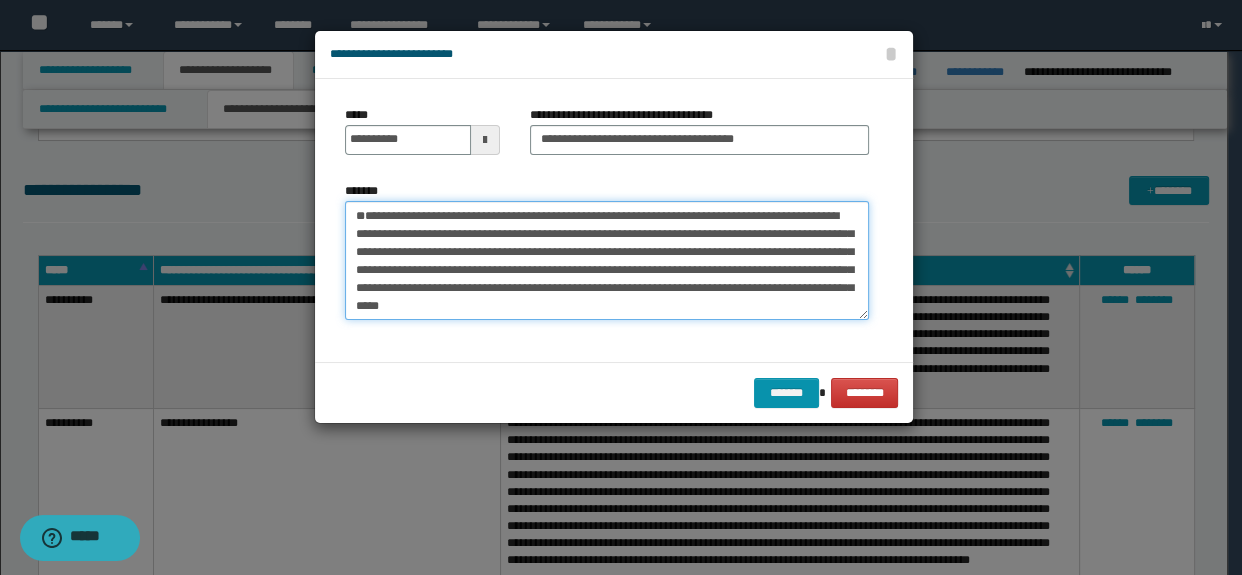 click on "**********" at bounding box center [607, 261] 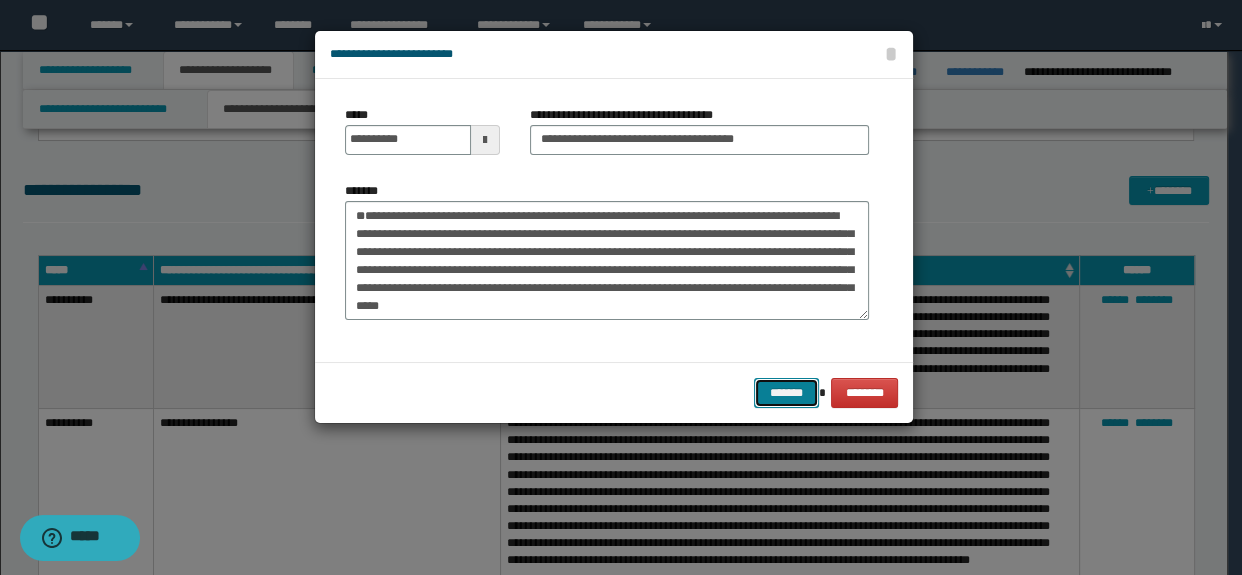 click on "*******" at bounding box center (786, 393) 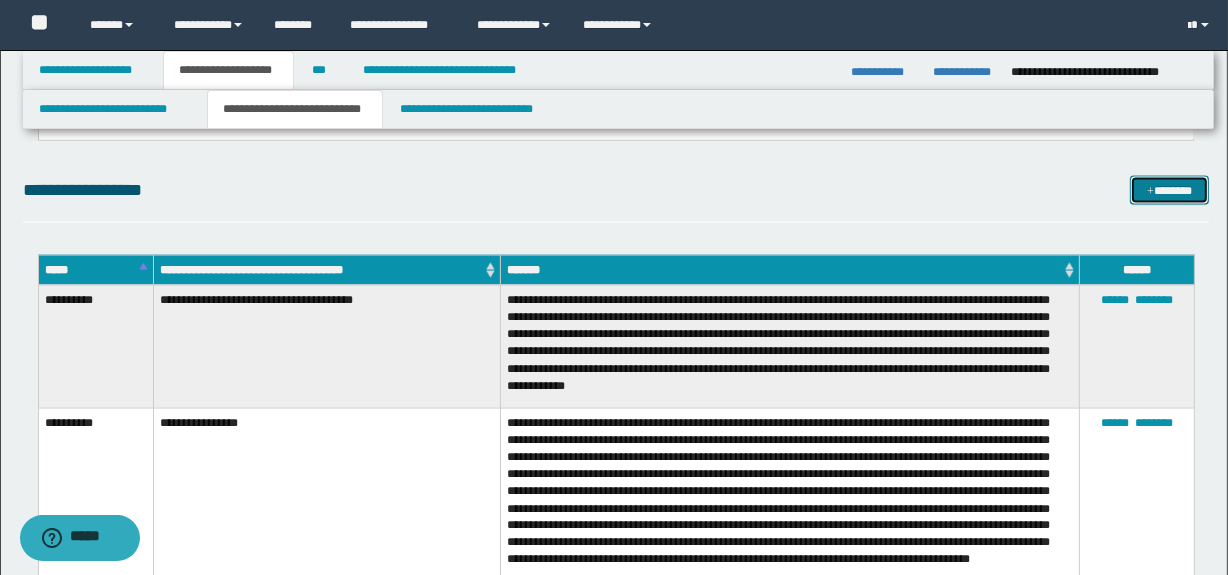 click on "*******" at bounding box center (1170, 191) 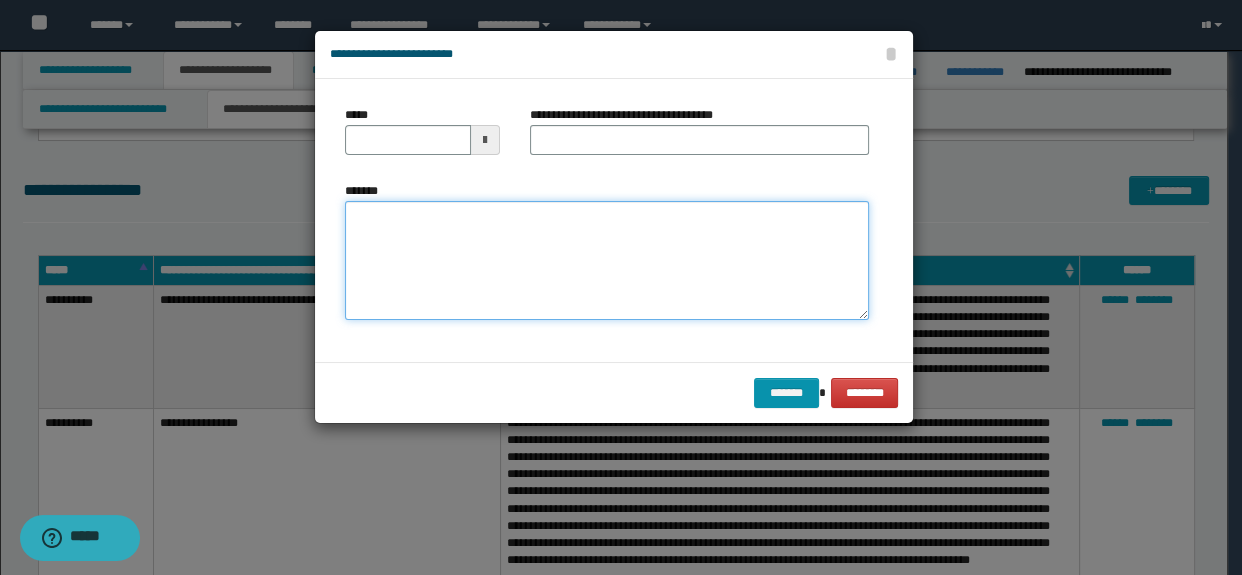 click on "*******" at bounding box center [607, 261] 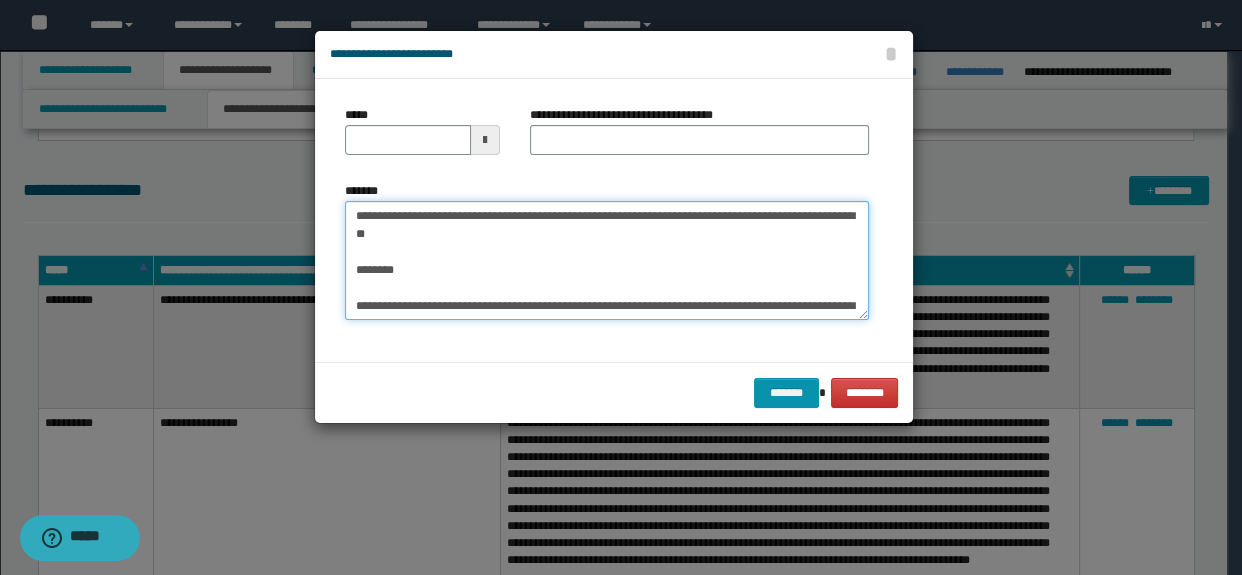 scroll, scrollTop: 48, scrollLeft: 0, axis: vertical 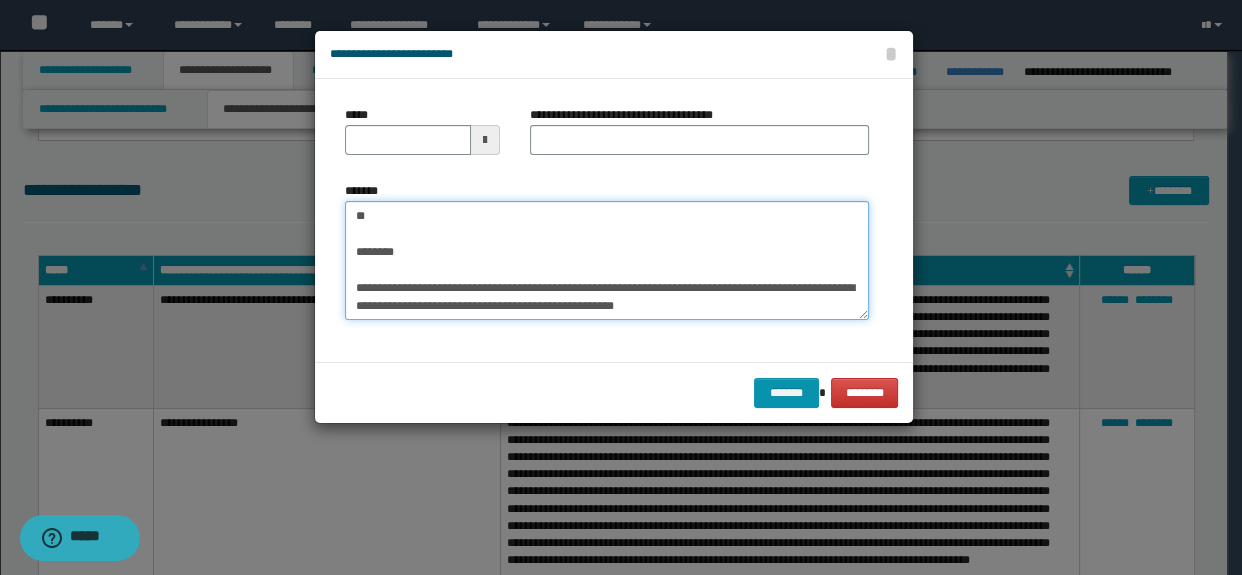 type on "**********" 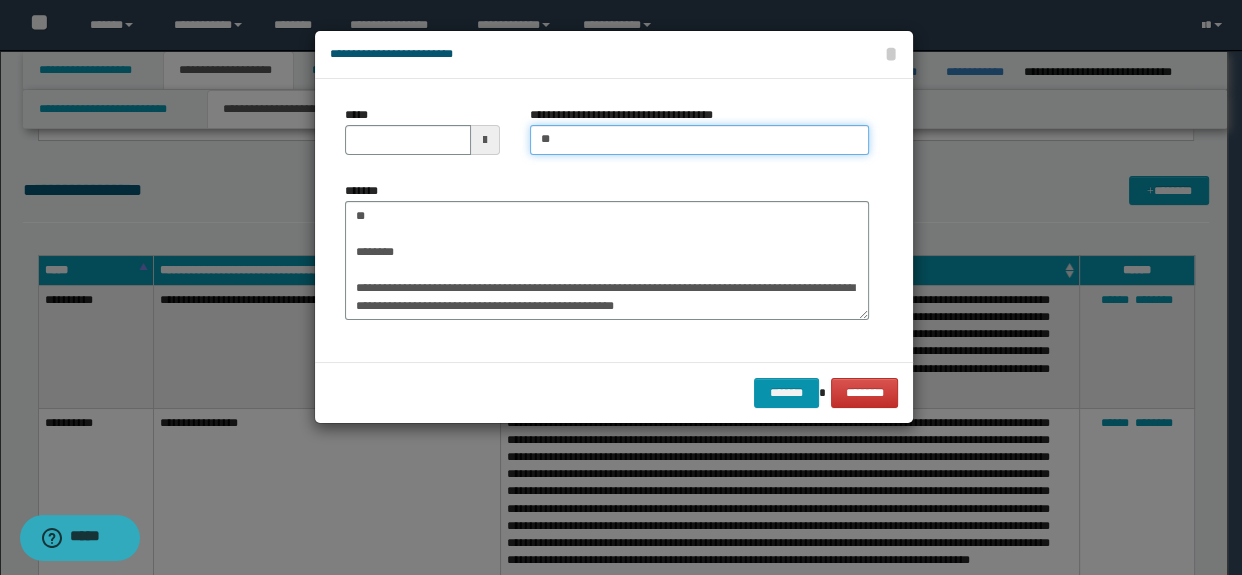 click on "**" at bounding box center (700, 140) 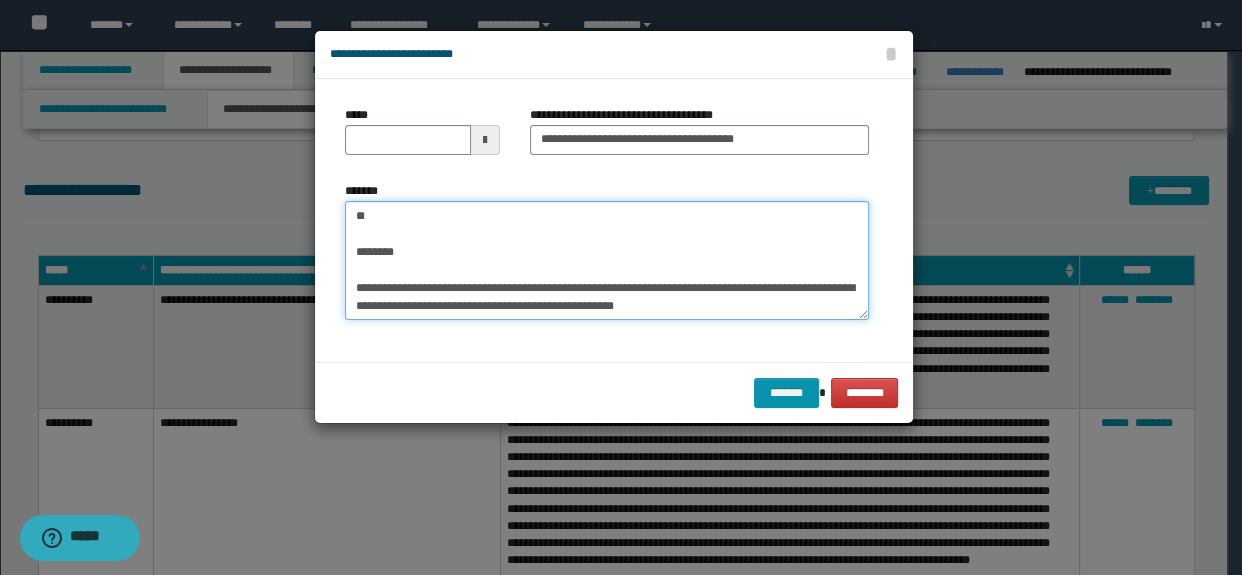 scroll, scrollTop: 0, scrollLeft: 0, axis: both 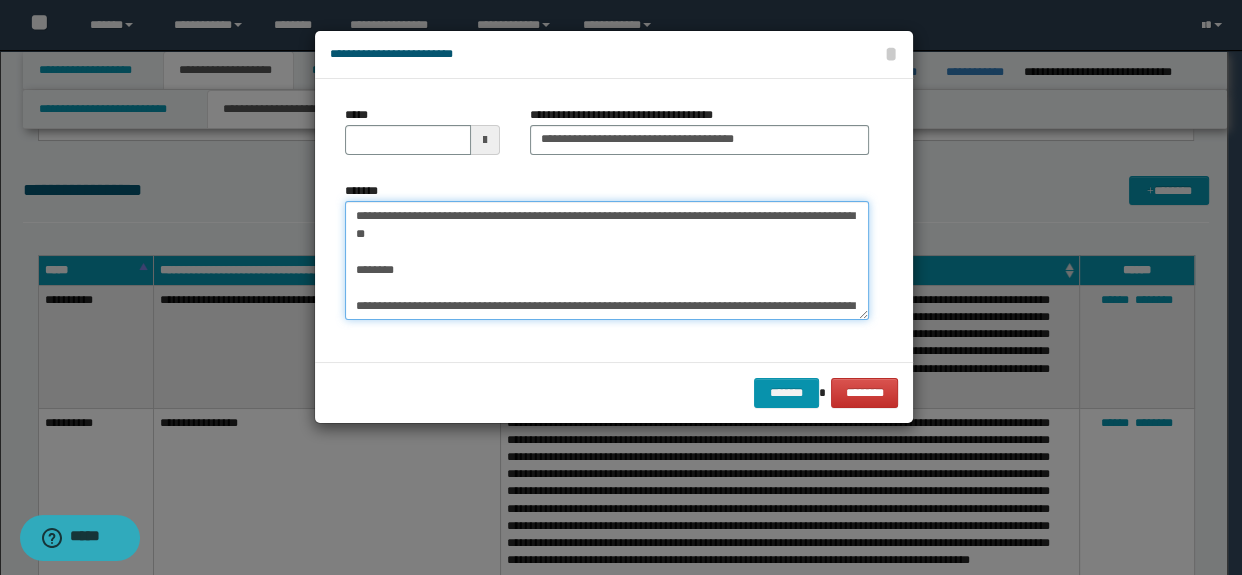 drag, startPoint x: 432, startPoint y: 274, endPoint x: 308, endPoint y: 192, distance: 148.66069 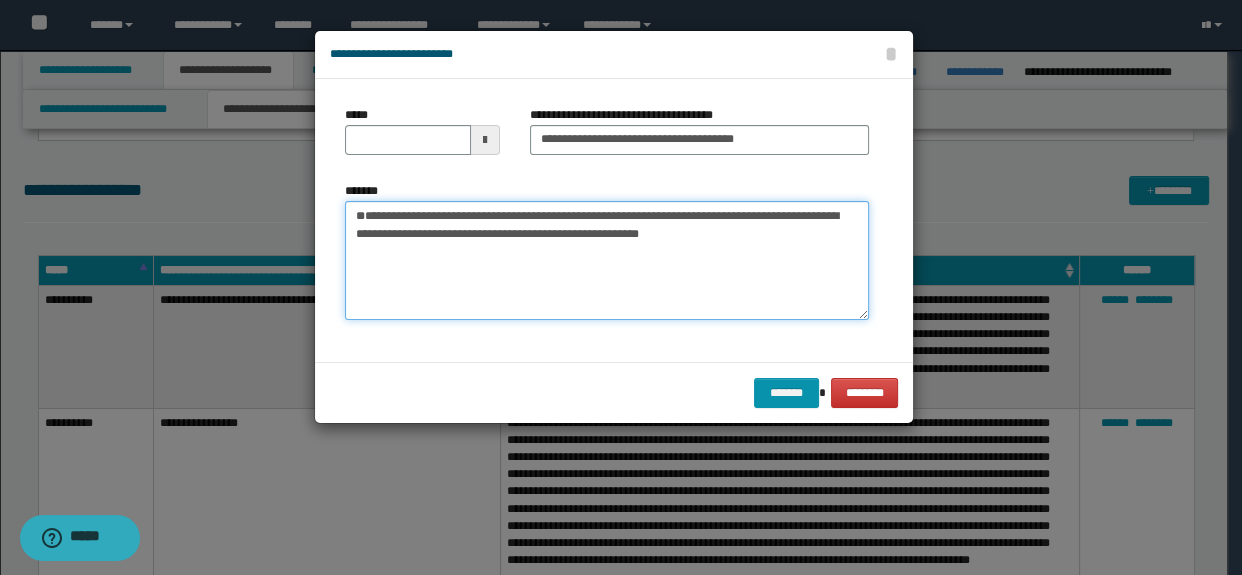 type 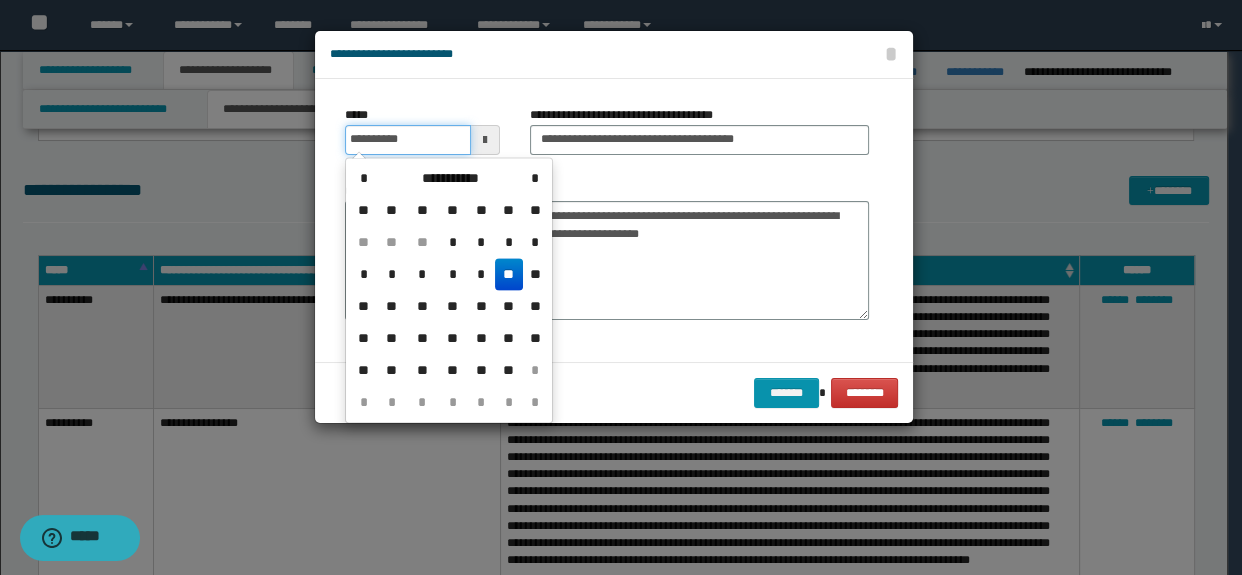 click on "**********" at bounding box center [408, 140] 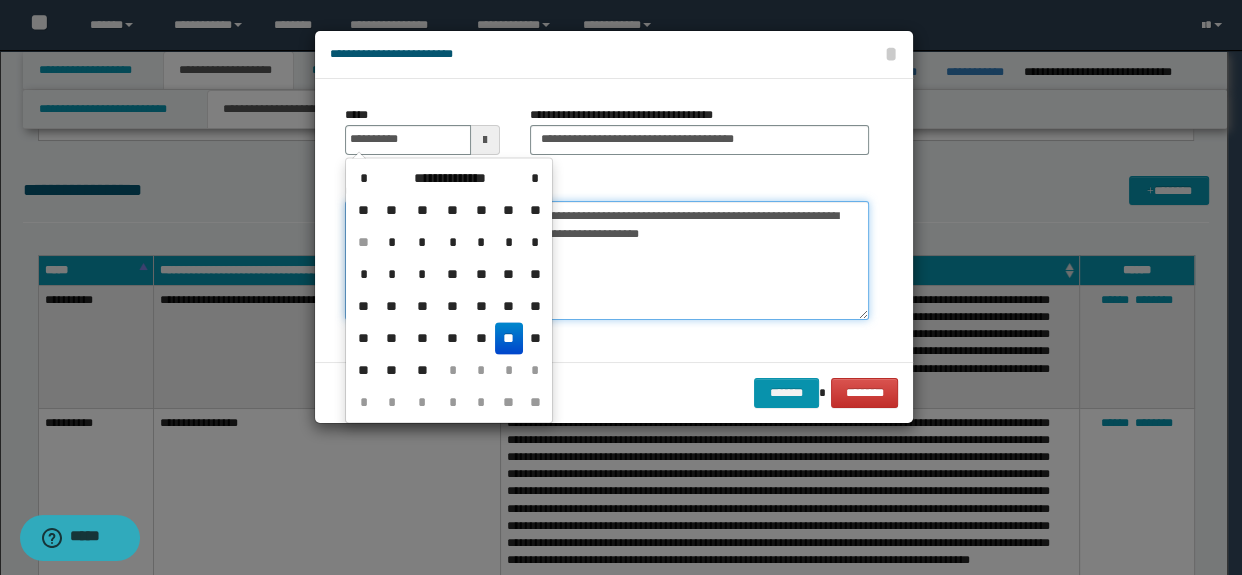 type on "**********" 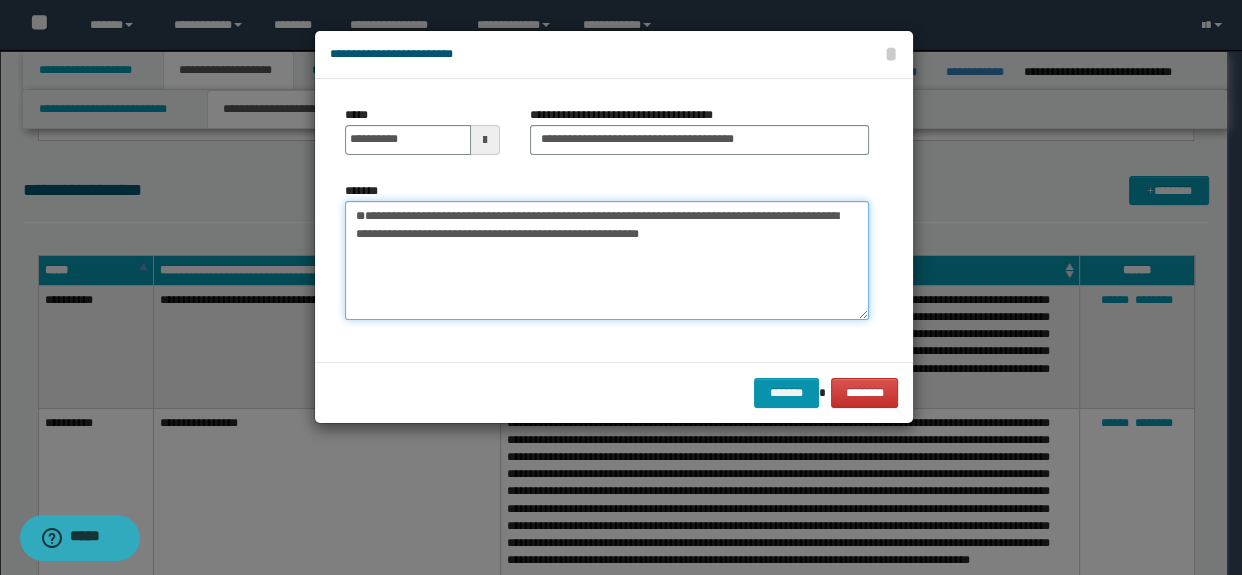 click on "**********" at bounding box center (607, 261) 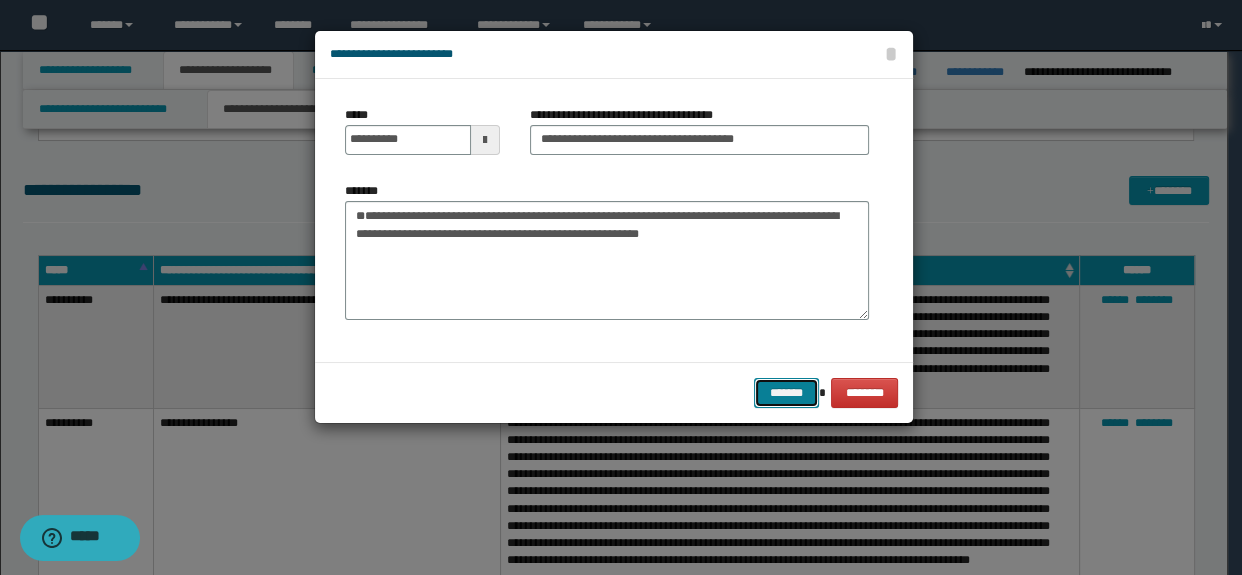 click on "*******" at bounding box center (786, 393) 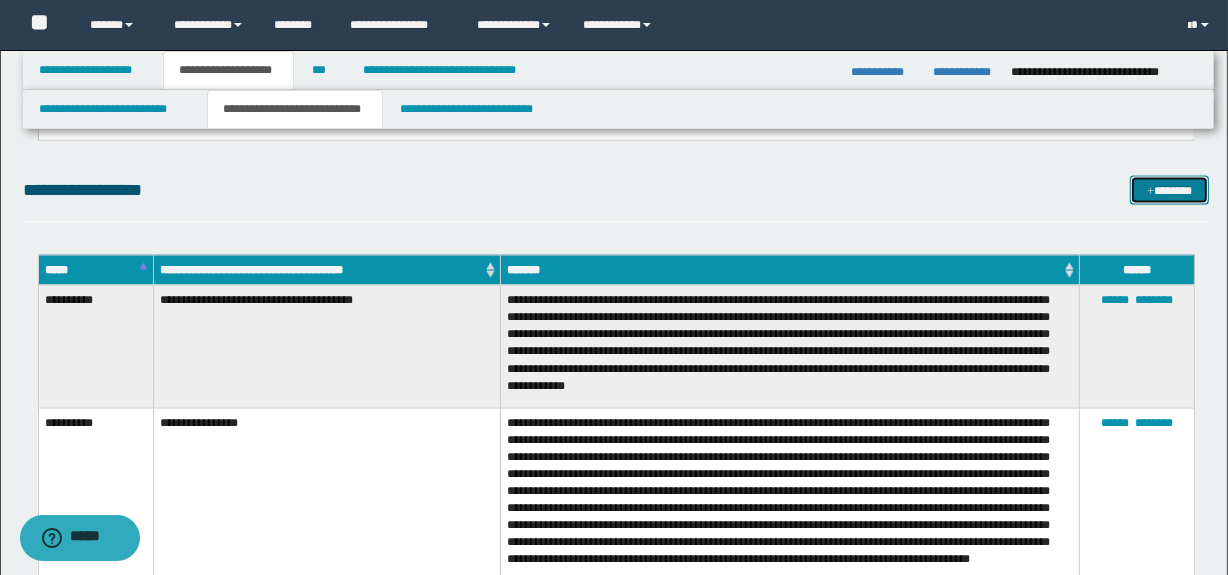 click at bounding box center (1150, 192) 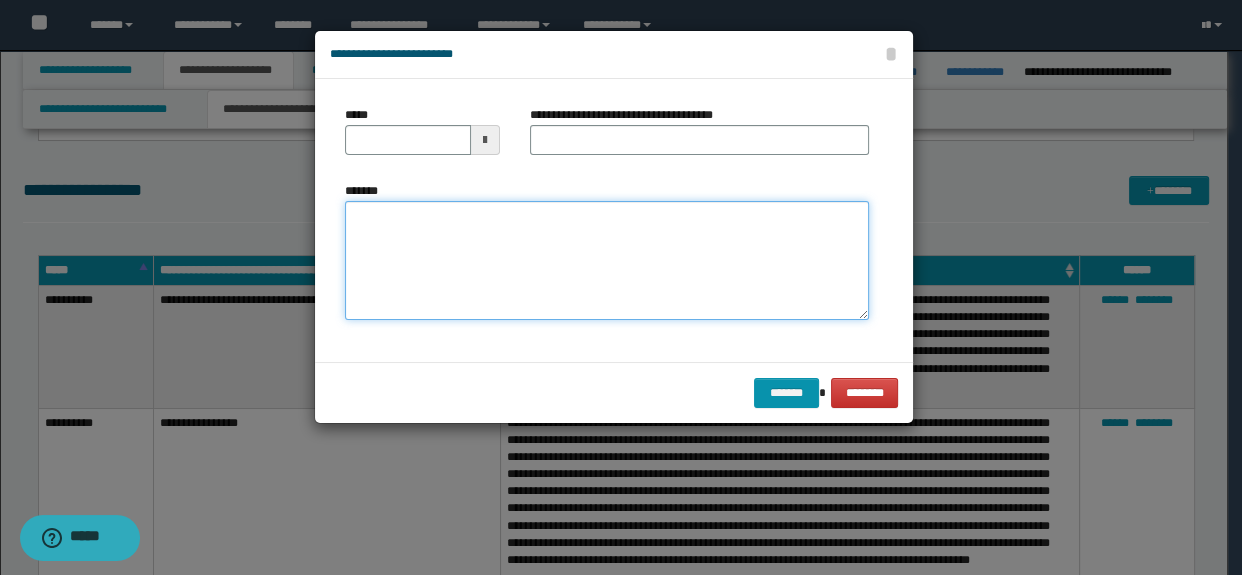 click on "*******" at bounding box center [607, 261] 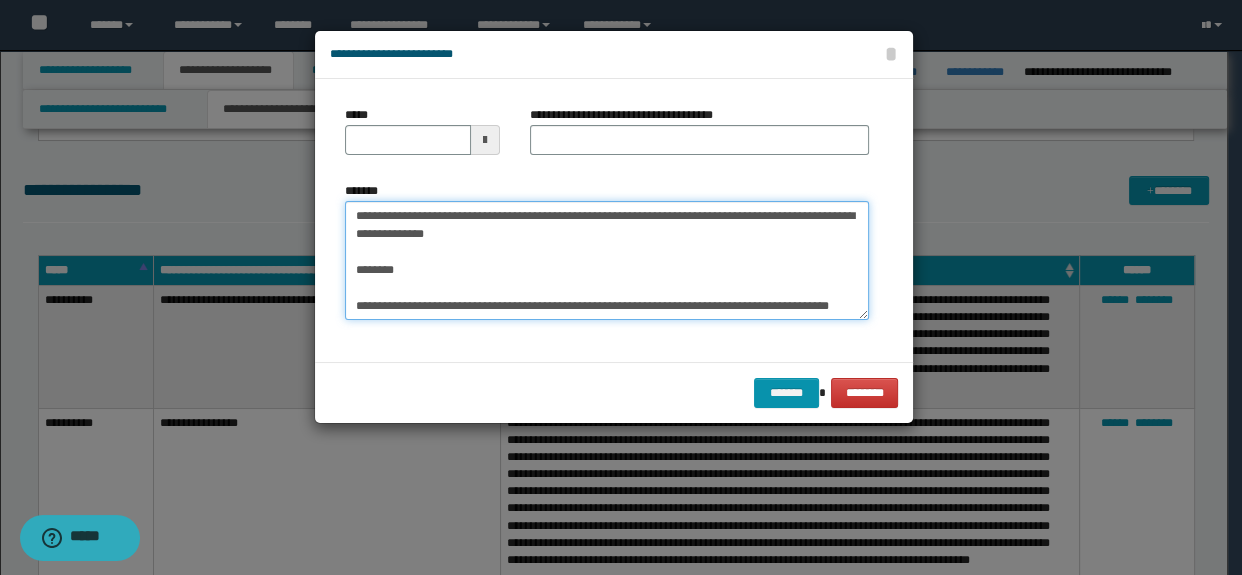 scroll, scrollTop: 0, scrollLeft: 0, axis: both 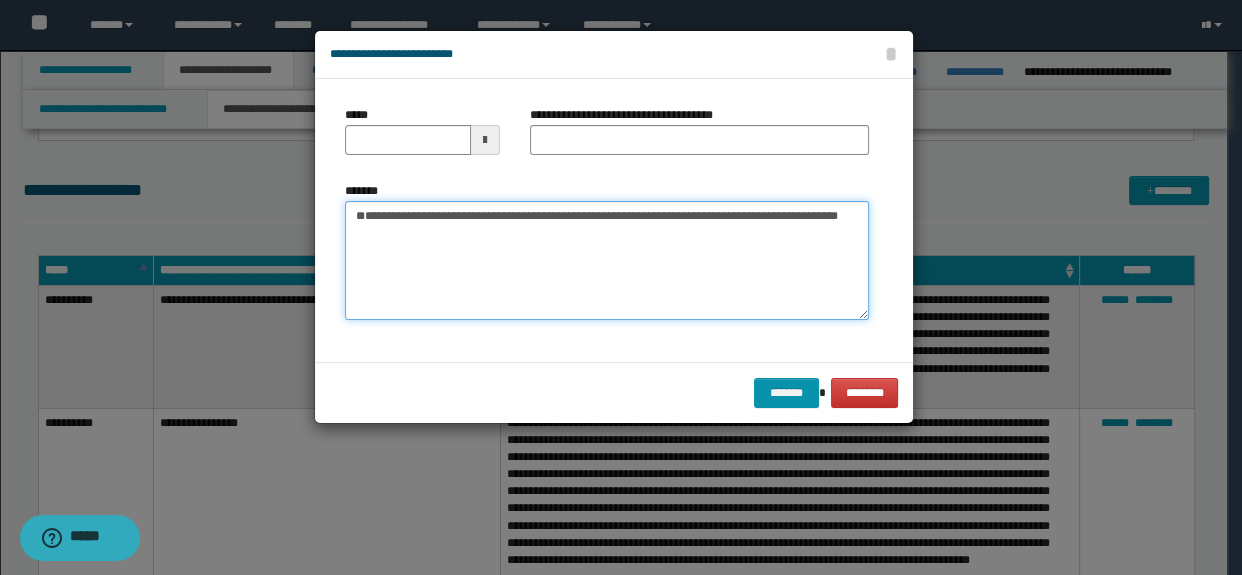 type 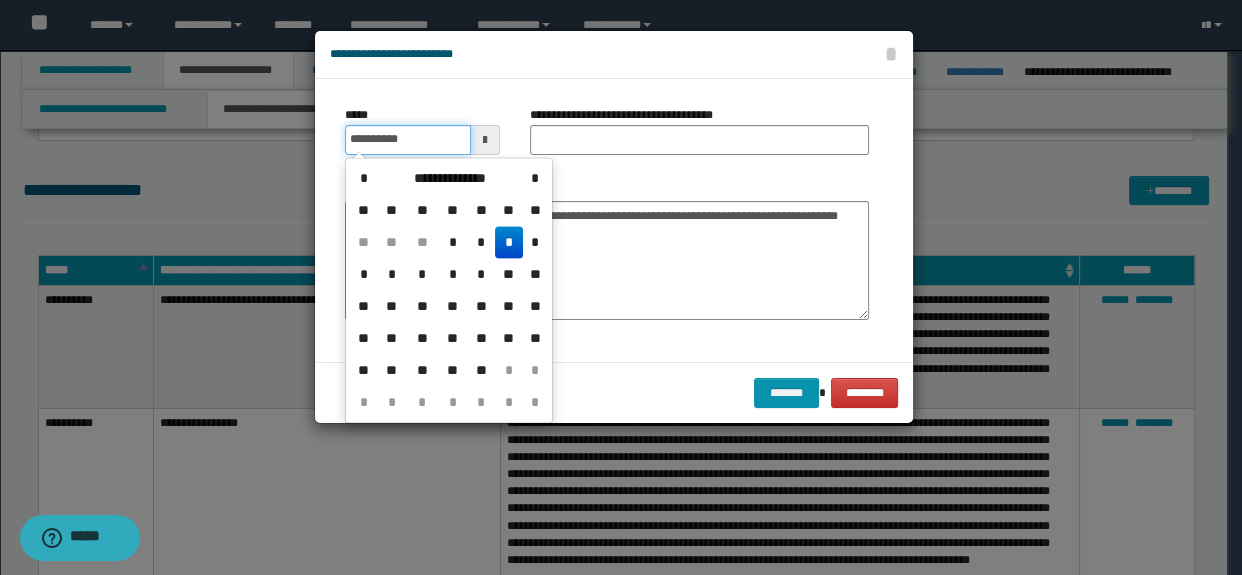 drag, startPoint x: 416, startPoint y: 136, endPoint x: 548, endPoint y: 134, distance: 132.01515 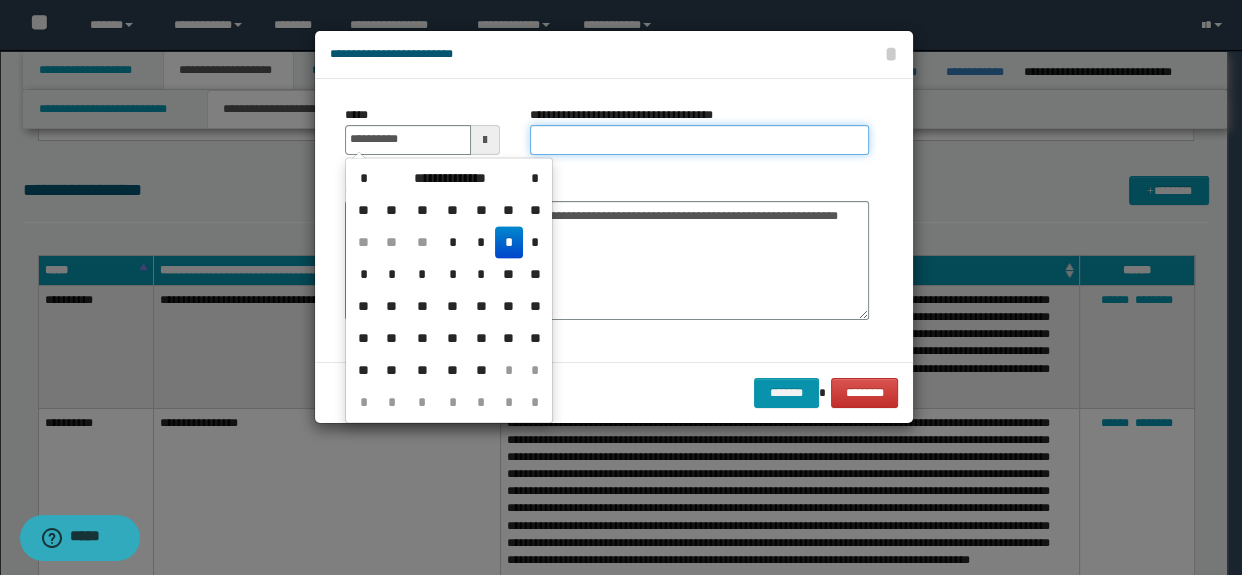 type on "**********" 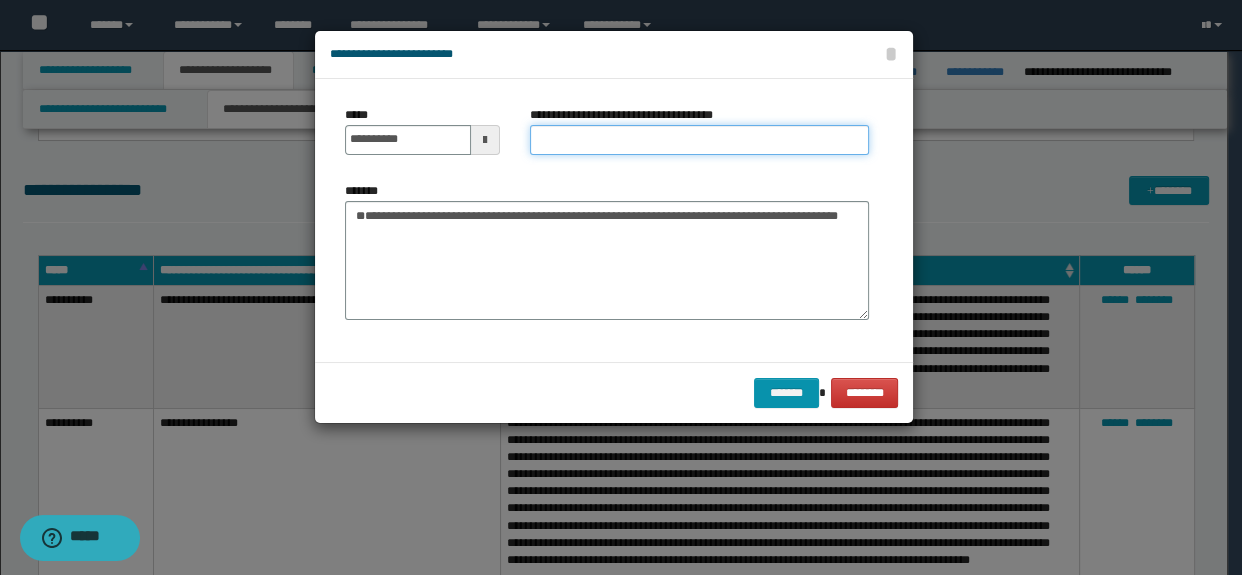 click on "**********" at bounding box center (700, 140) 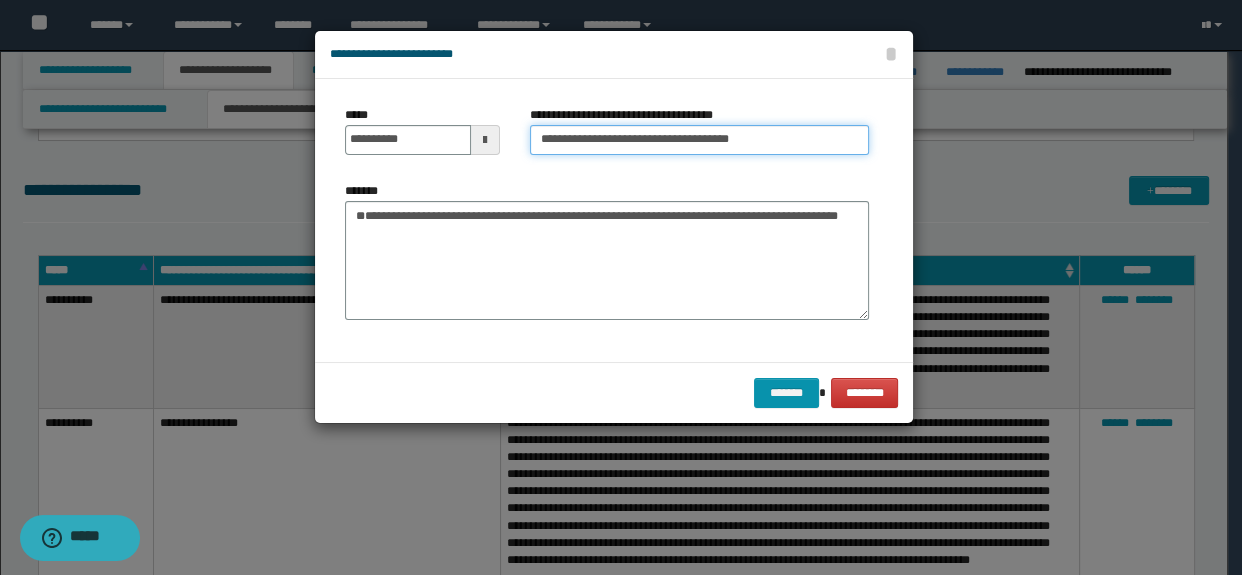 drag, startPoint x: 821, startPoint y: 140, endPoint x: 731, endPoint y: 145, distance: 90.13878 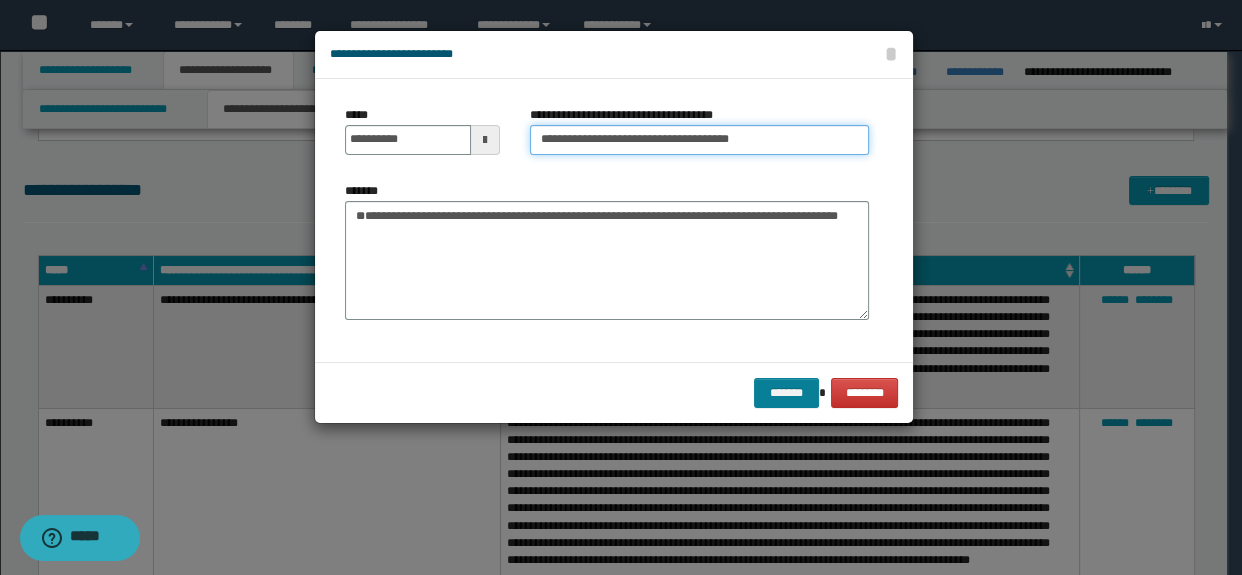 type on "**********" 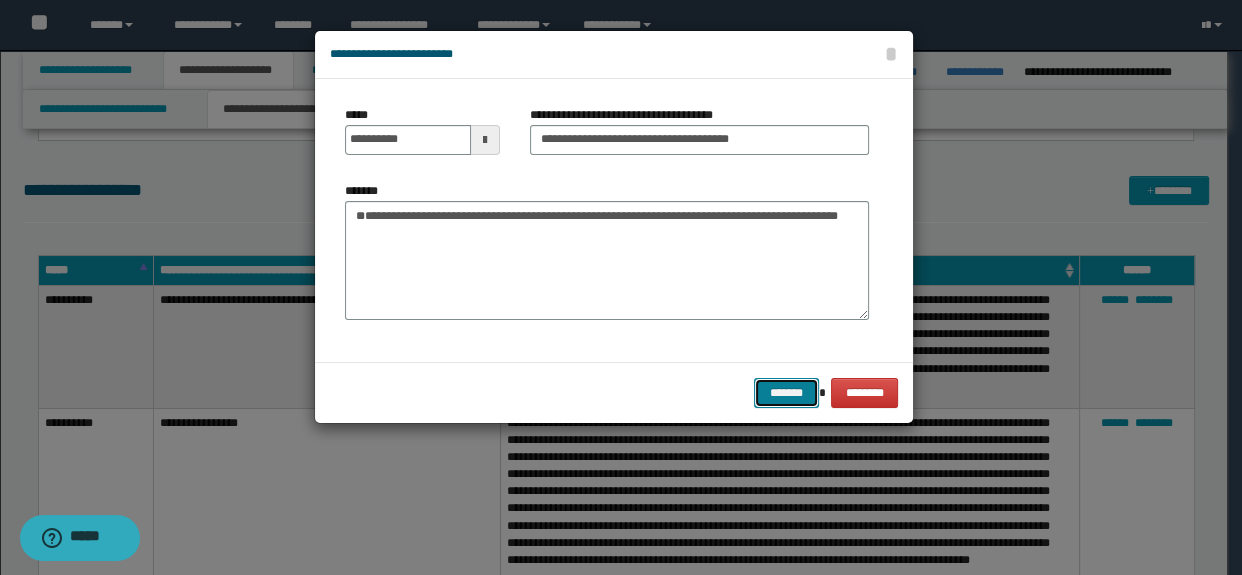 click on "*******" at bounding box center (786, 393) 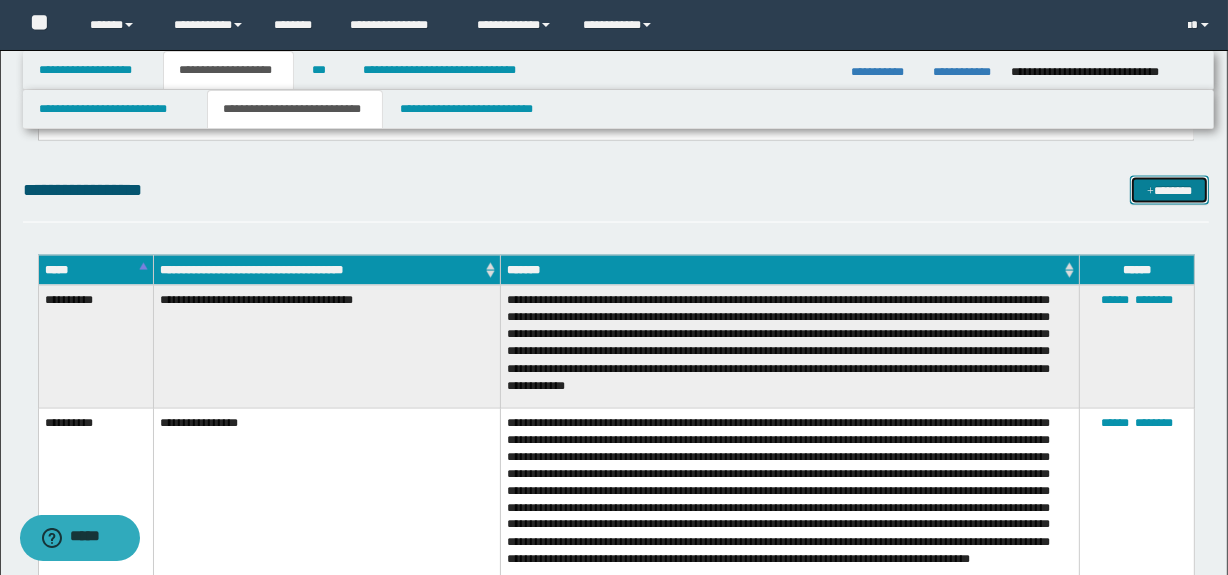 click on "*******" at bounding box center (1170, 191) 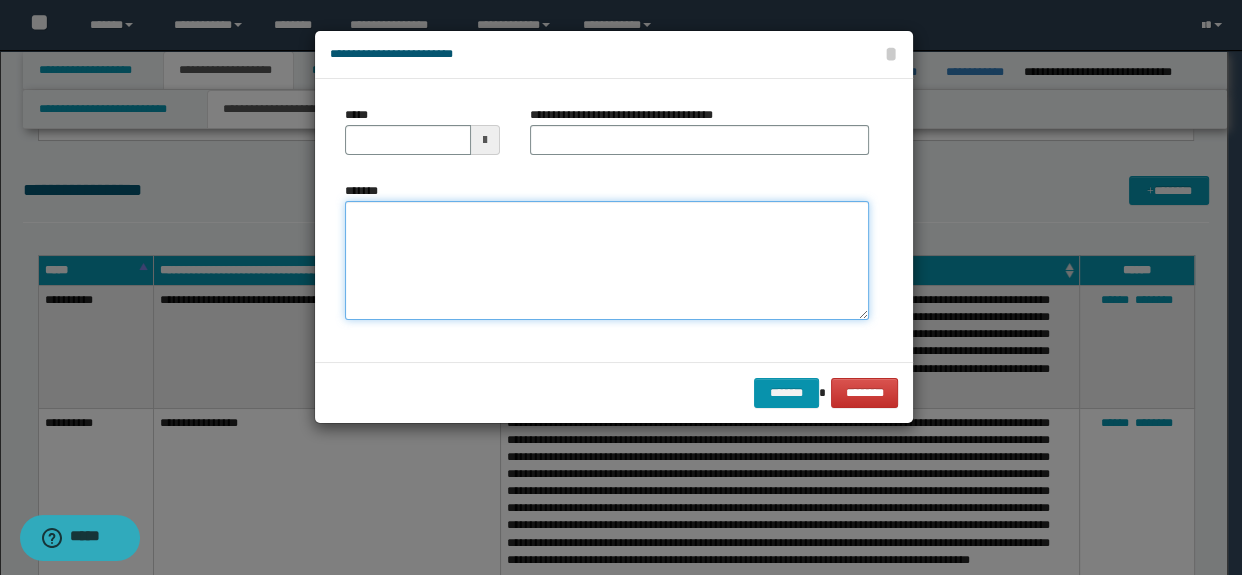 click on "*******" at bounding box center (607, 261) 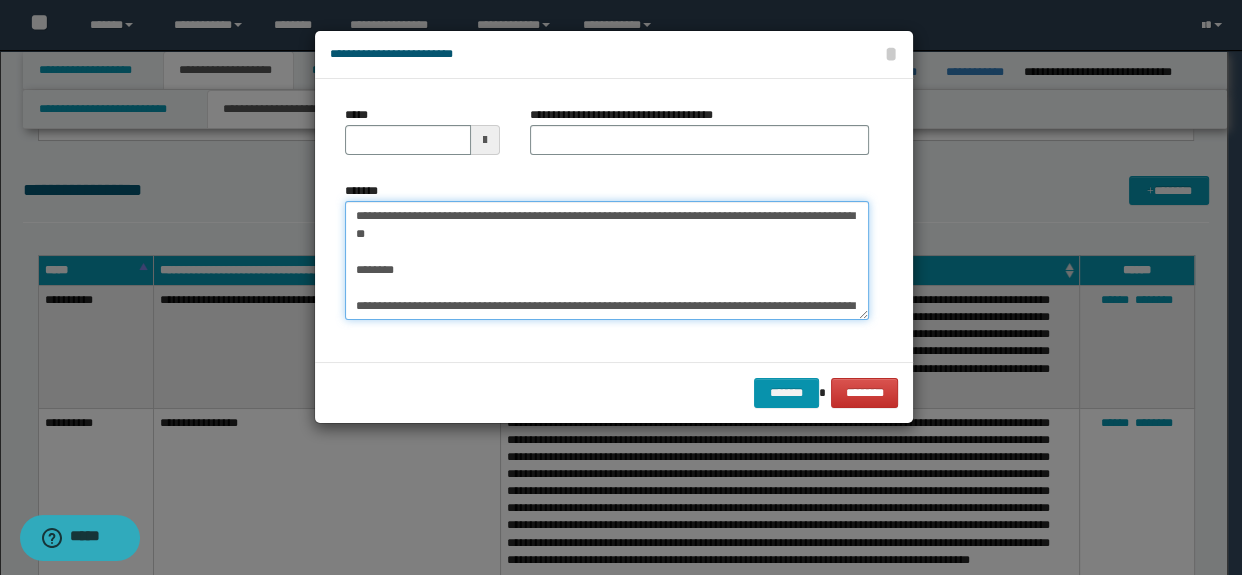 scroll, scrollTop: 66, scrollLeft: 0, axis: vertical 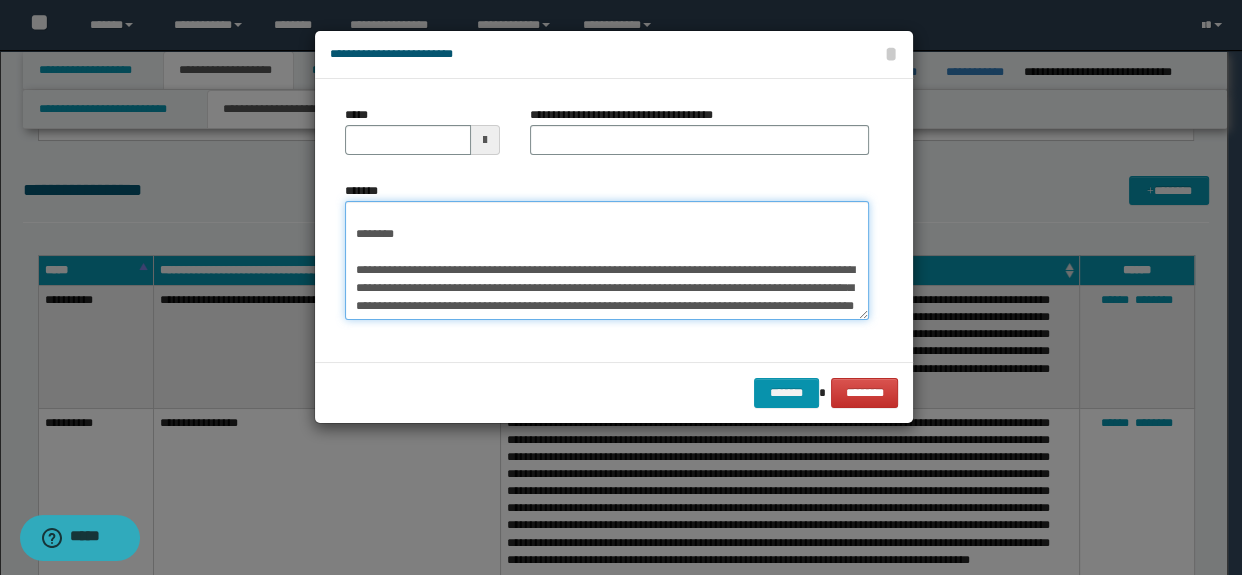 type on "**********" 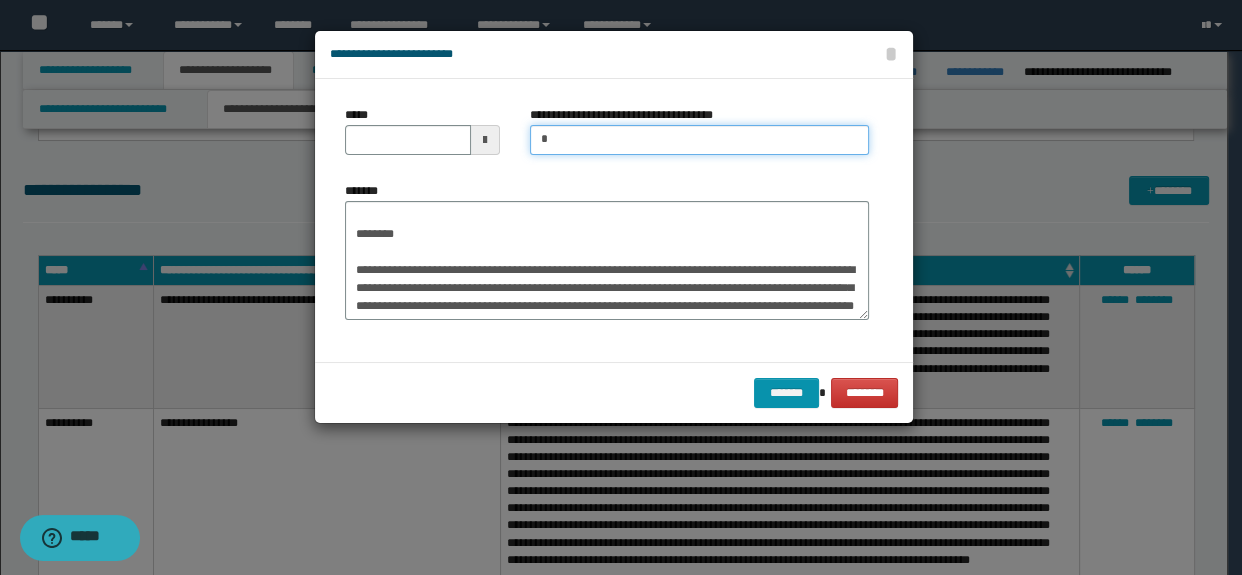 click on "*" at bounding box center (700, 140) 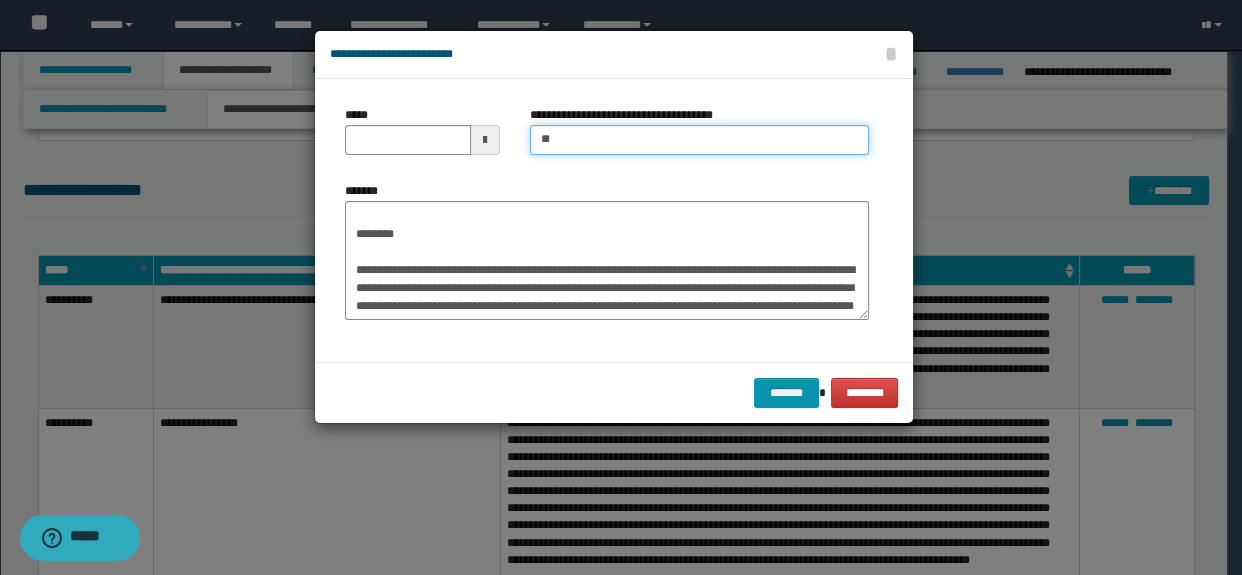 type on "**********" 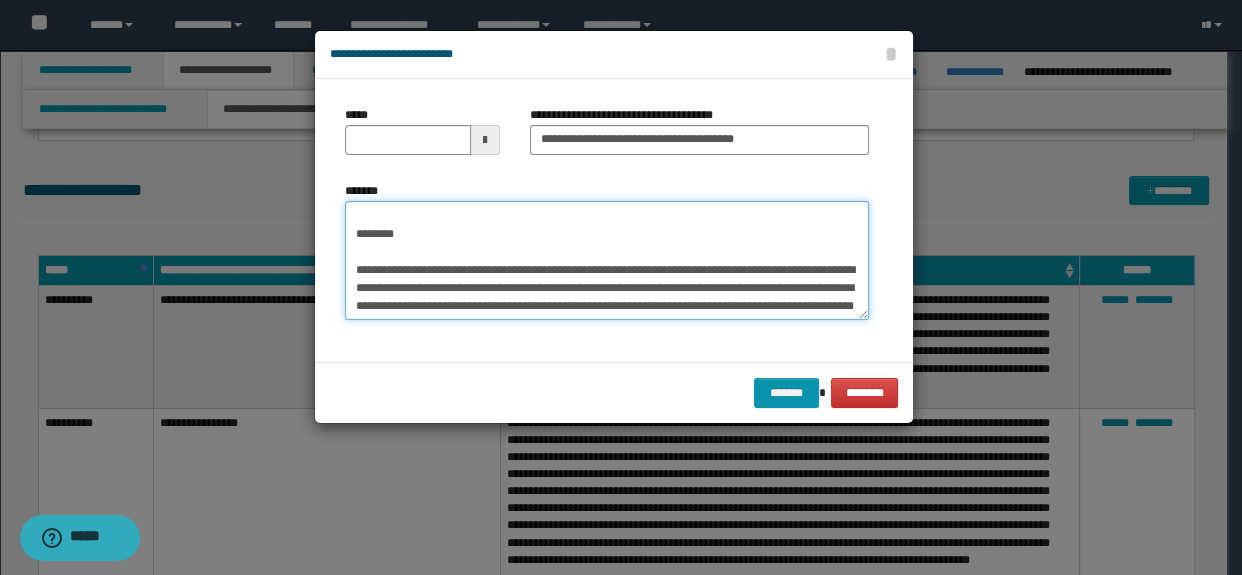 scroll, scrollTop: 0, scrollLeft: 0, axis: both 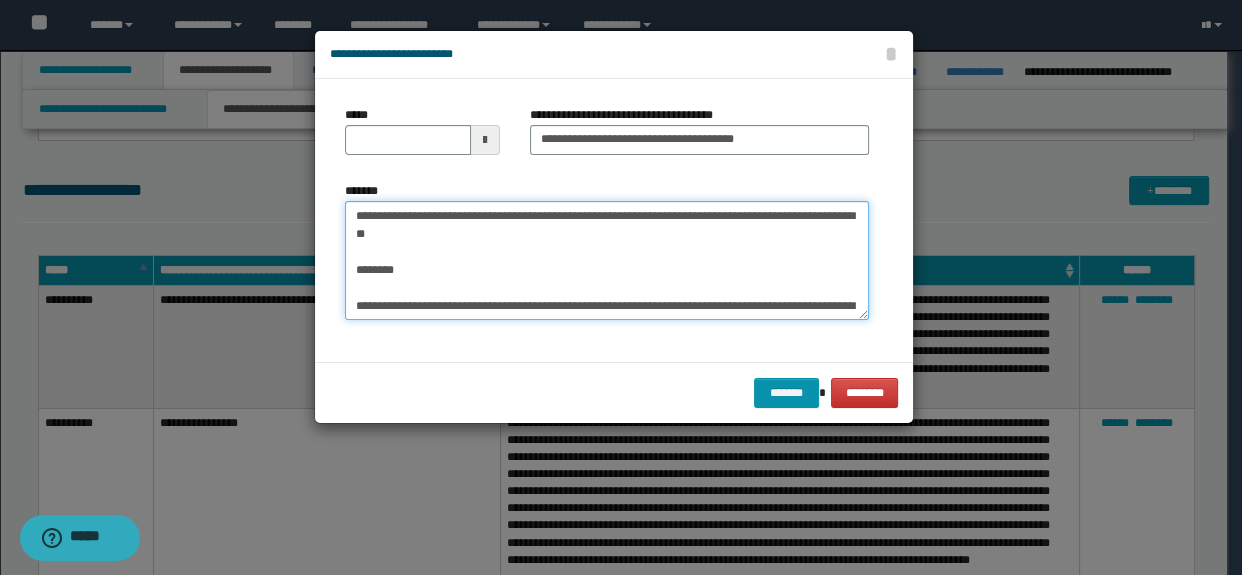 drag, startPoint x: 340, startPoint y: 195, endPoint x: 314, endPoint y: 151, distance: 51.10773 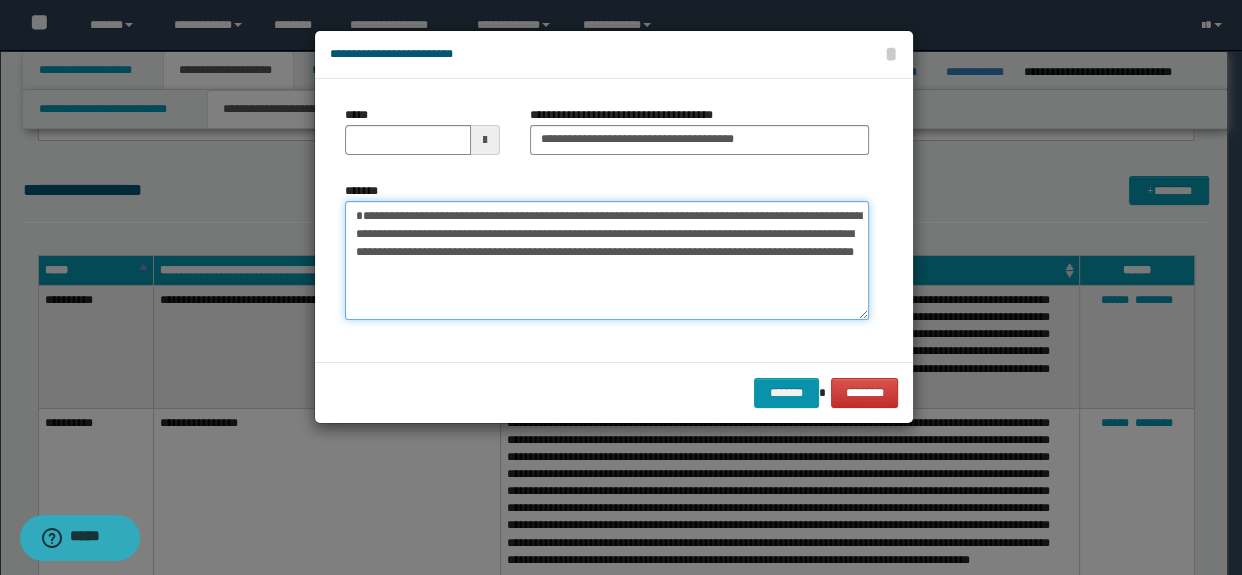 type on "**********" 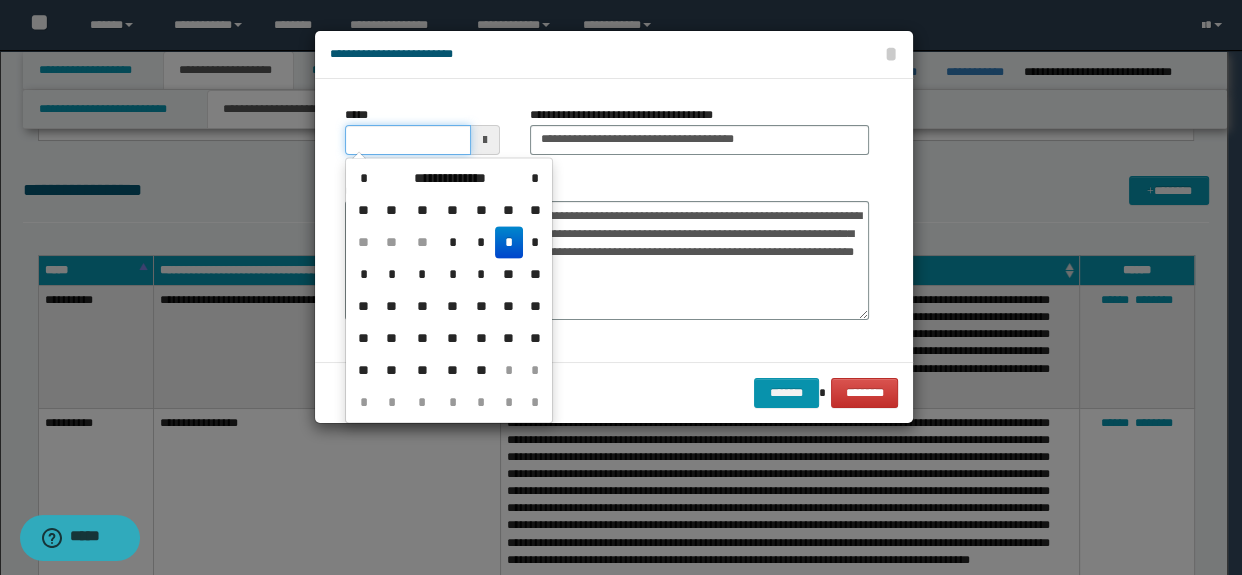 click on "*****" at bounding box center (408, 140) 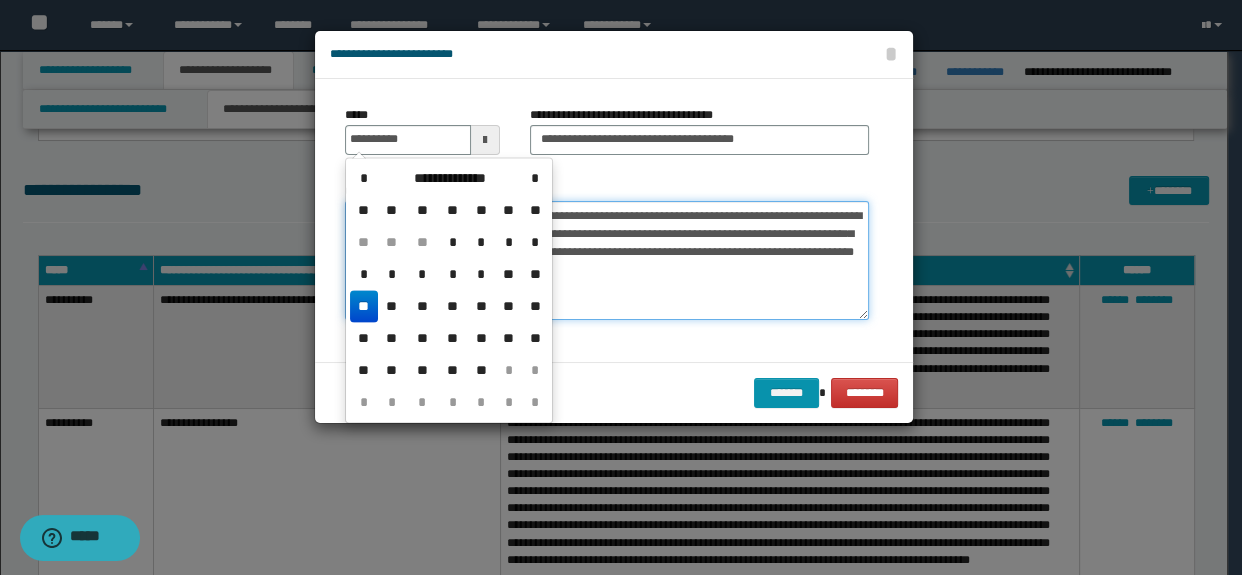 type on "**********" 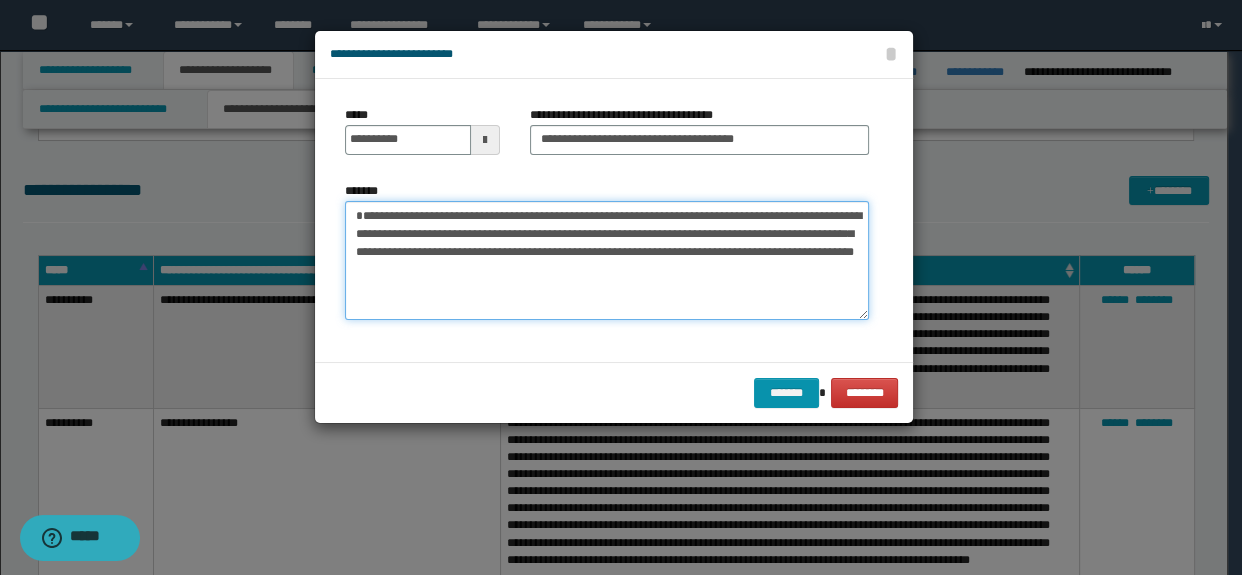 click on "**********" at bounding box center [607, 261] 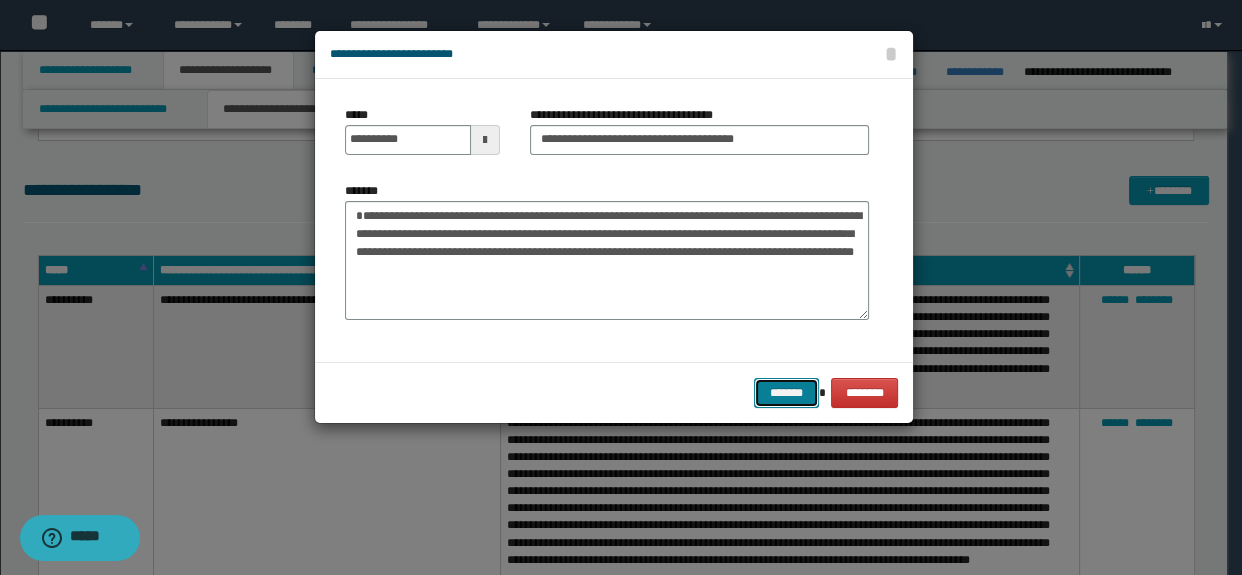 click on "*******" at bounding box center [786, 393] 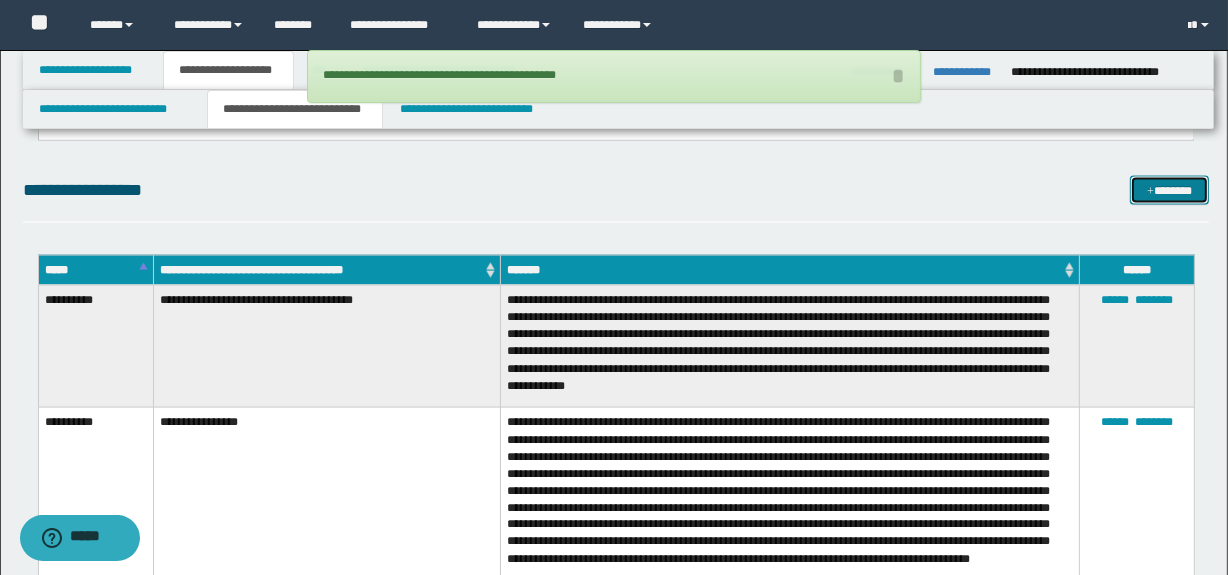click on "*******" at bounding box center [1170, 191] 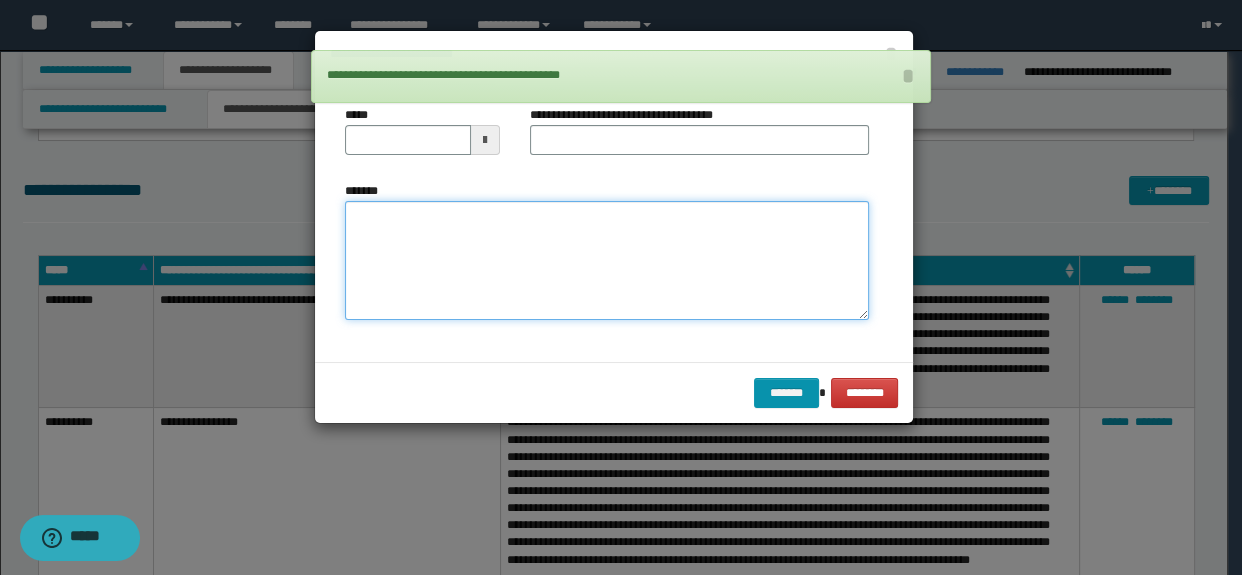 paste on "**********" 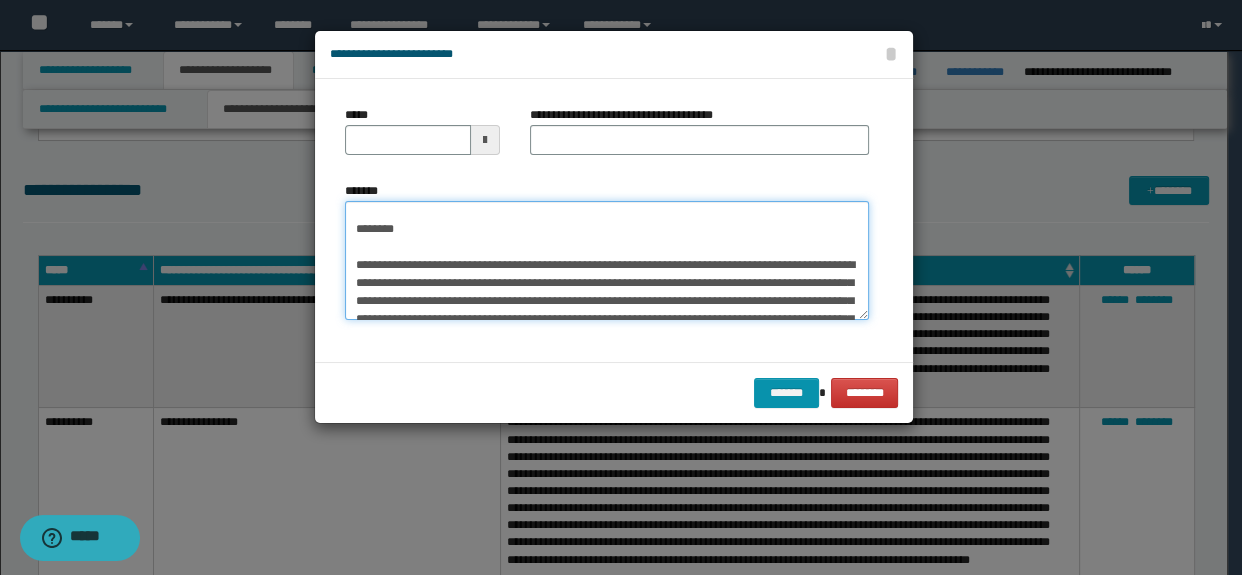 scroll, scrollTop: 0, scrollLeft: 0, axis: both 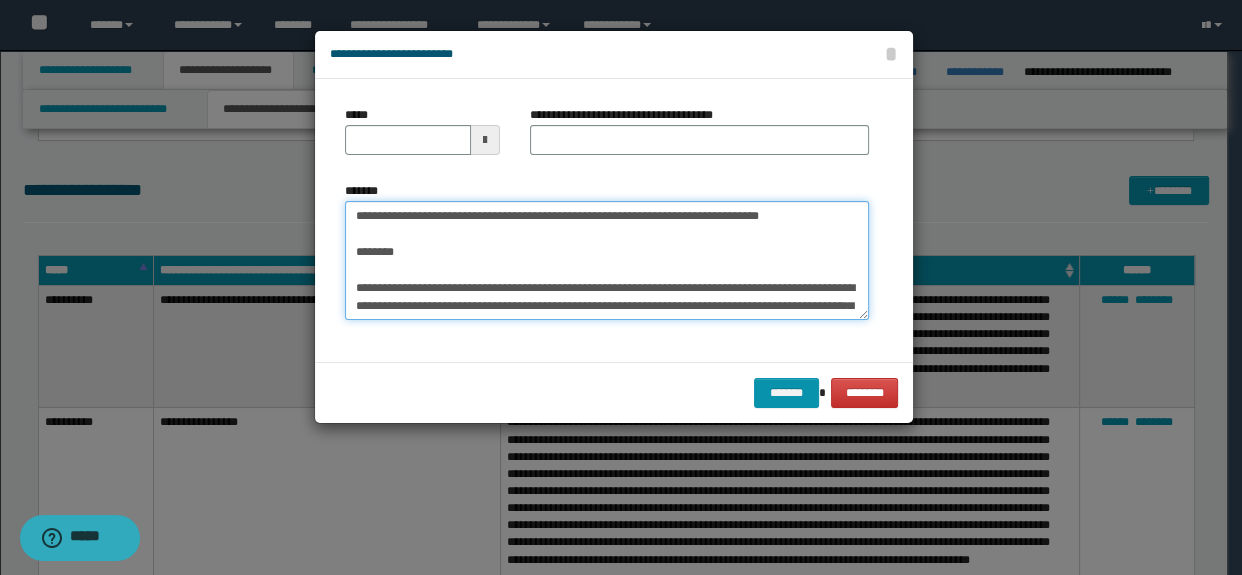 type on "**********" 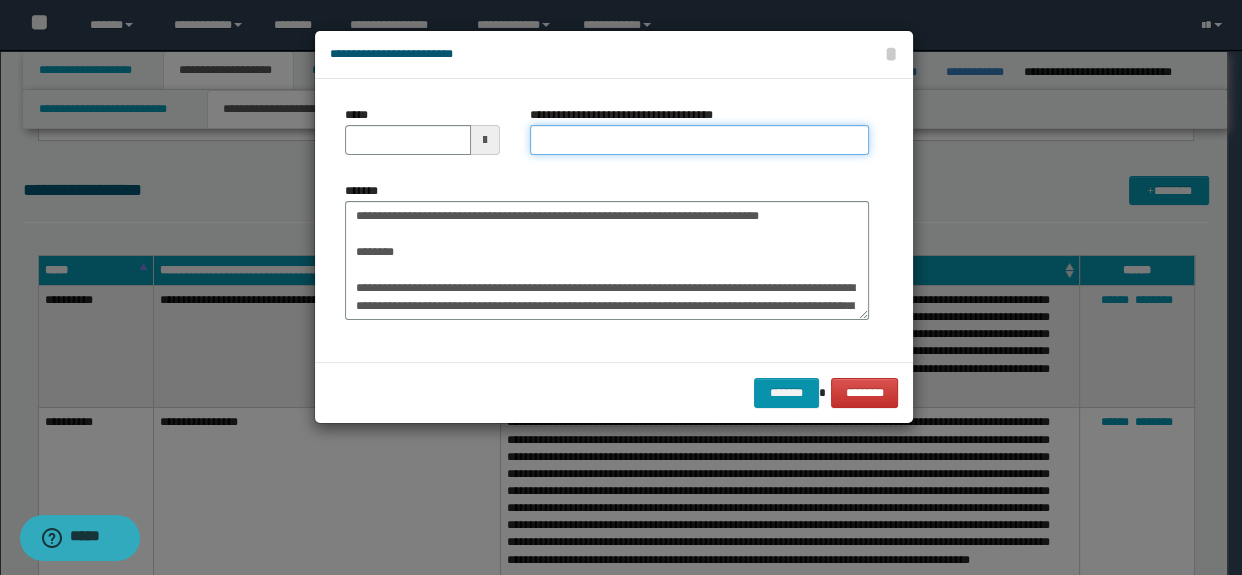 click on "**********" at bounding box center [700, 140] 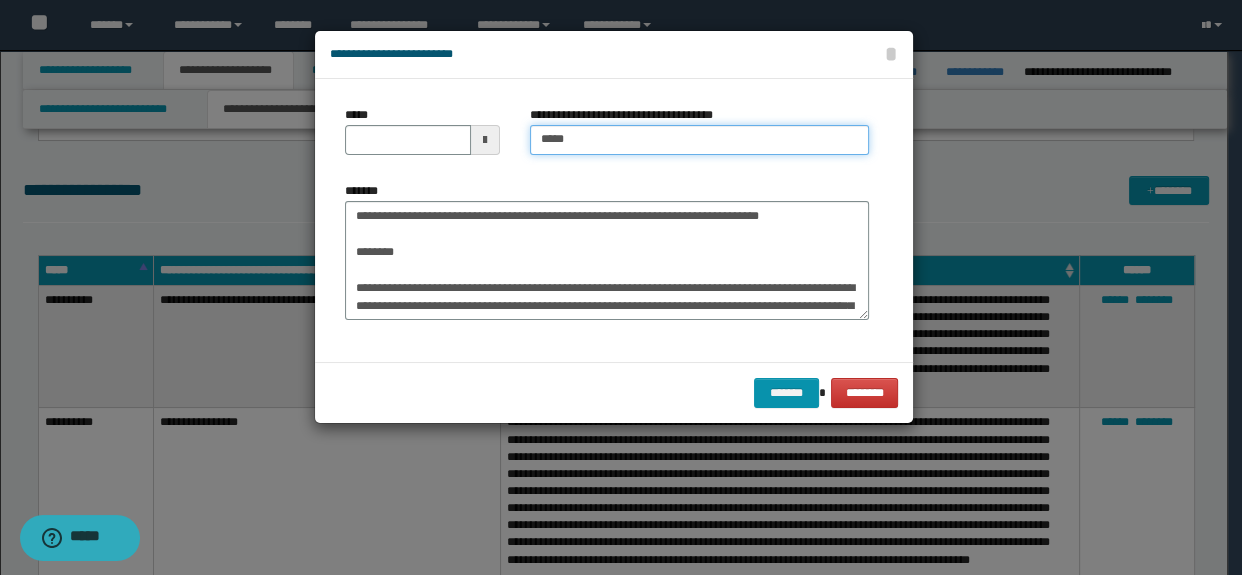 type on "**********" 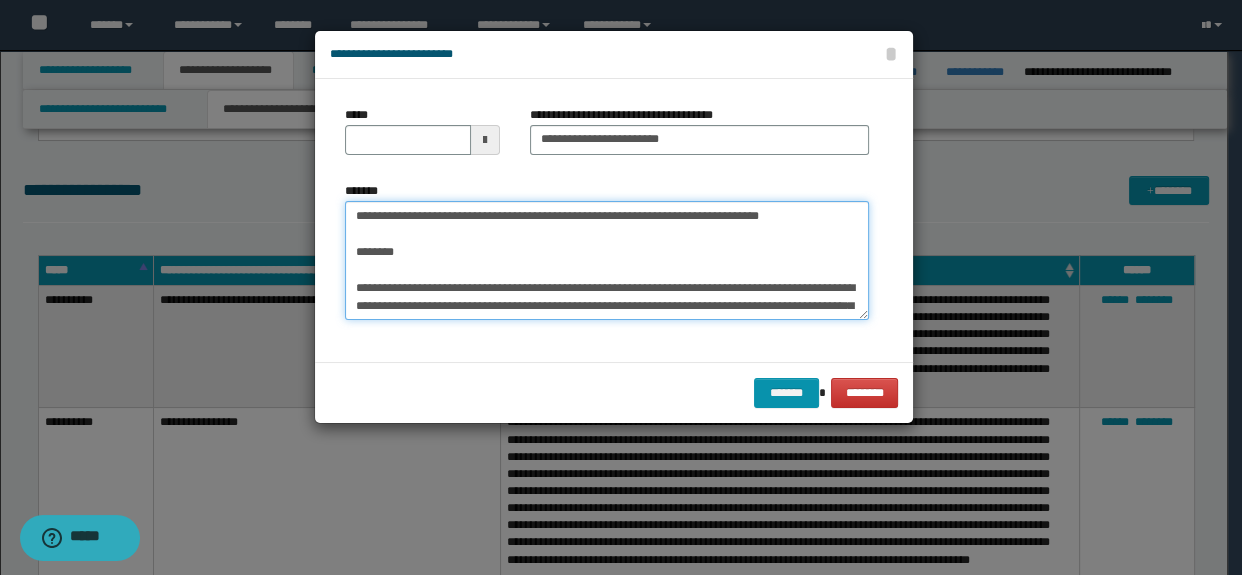 drag, startPoint x: 421, startPoint y: 262, endPoint x: 318, endPoint y: 190, distance: 125.670204 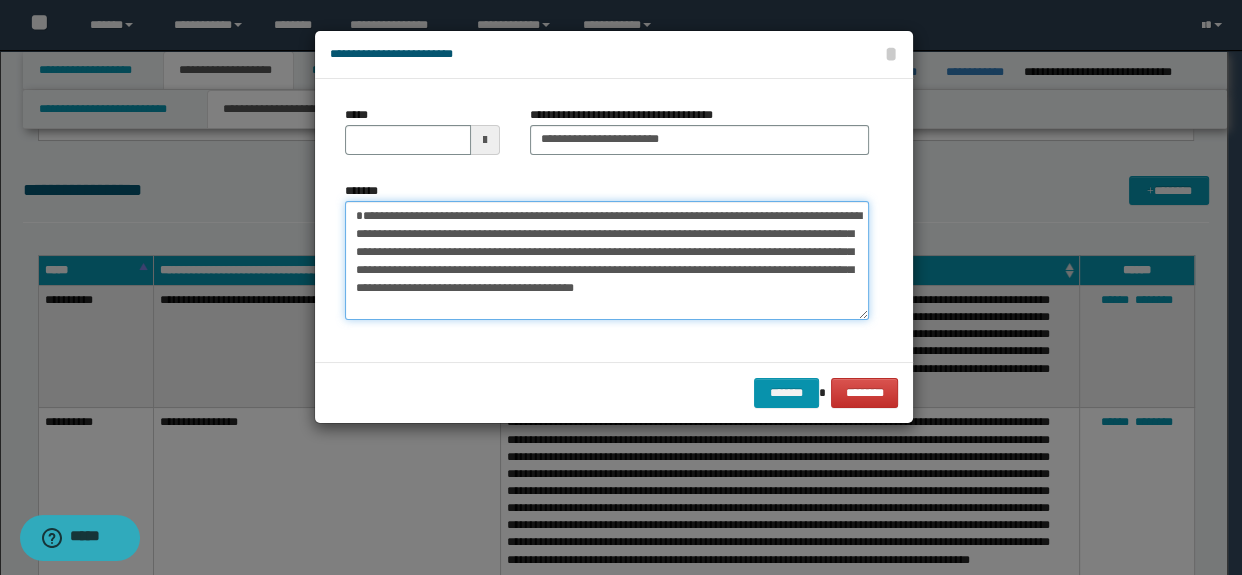 type 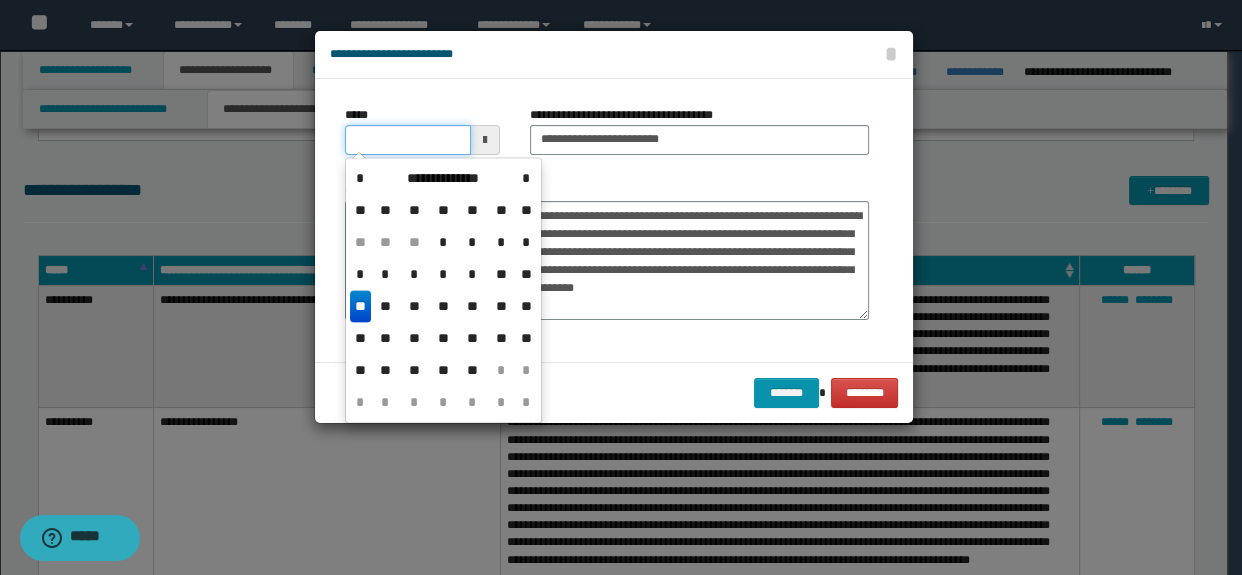 click on "*****" at bounding box center (408, 140) 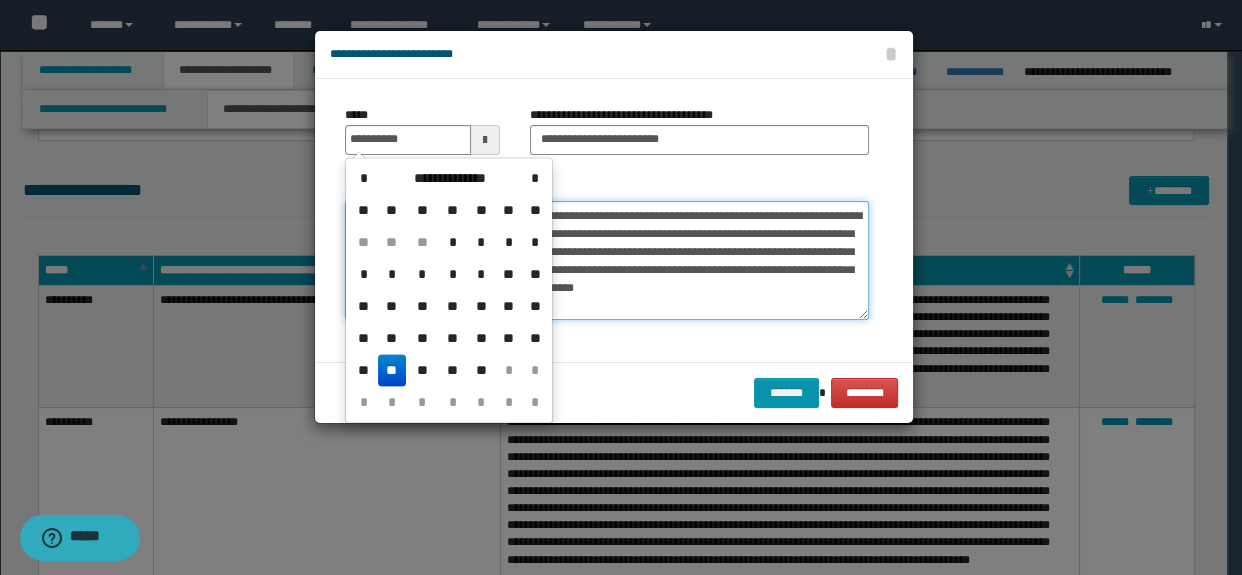 type on "**********" 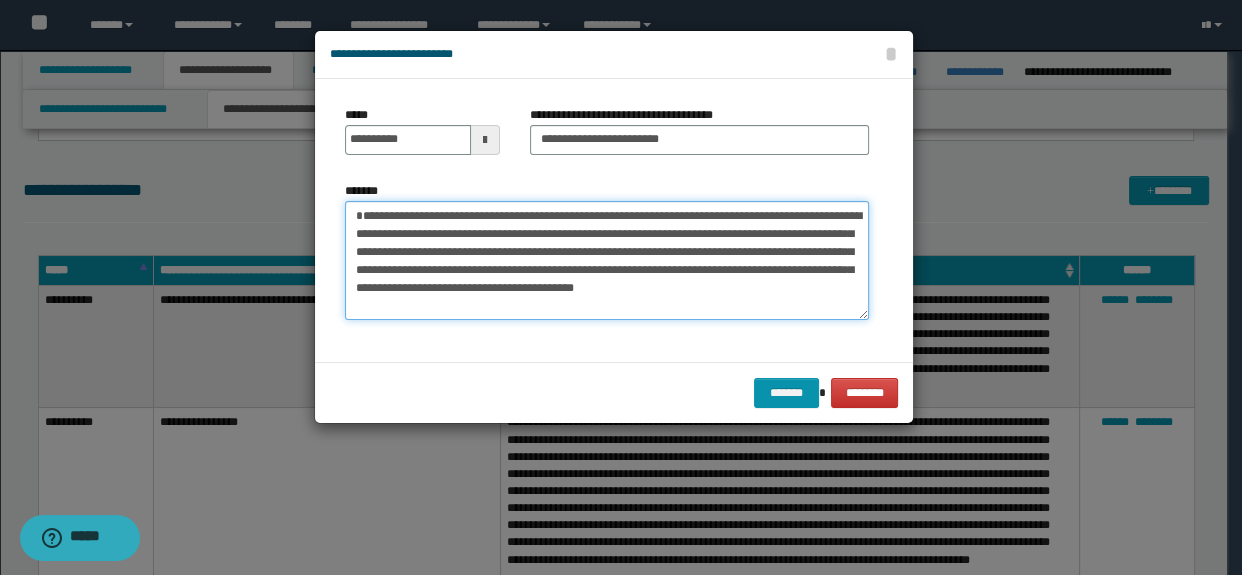 click on "**********" at bounding box center [607, 261] 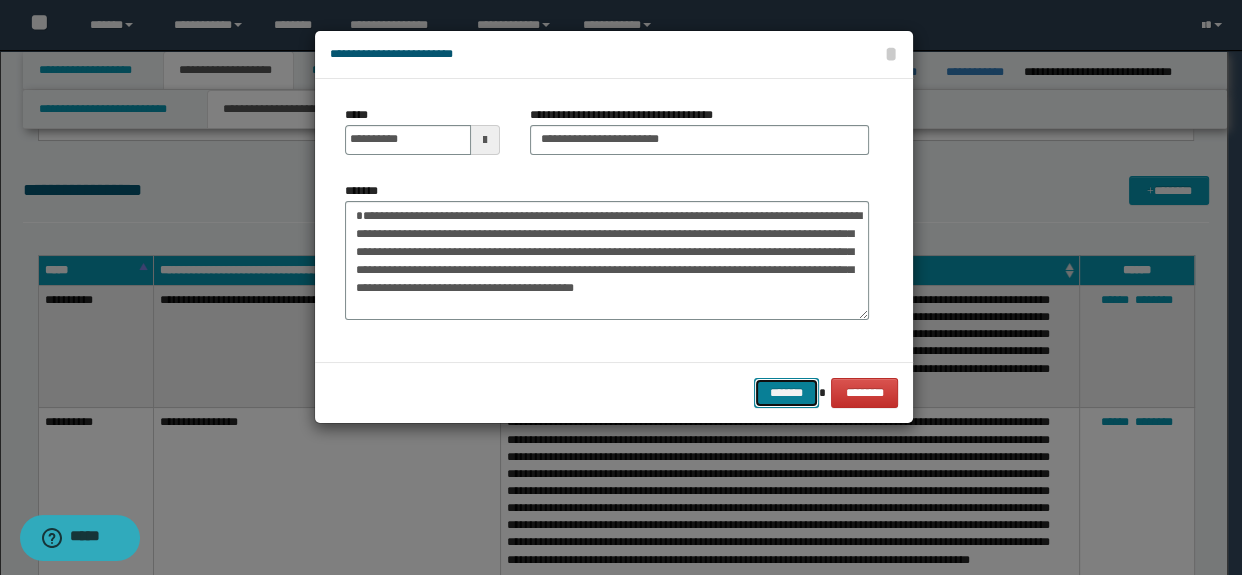 click on "*******" at bounding box center (786, 393) 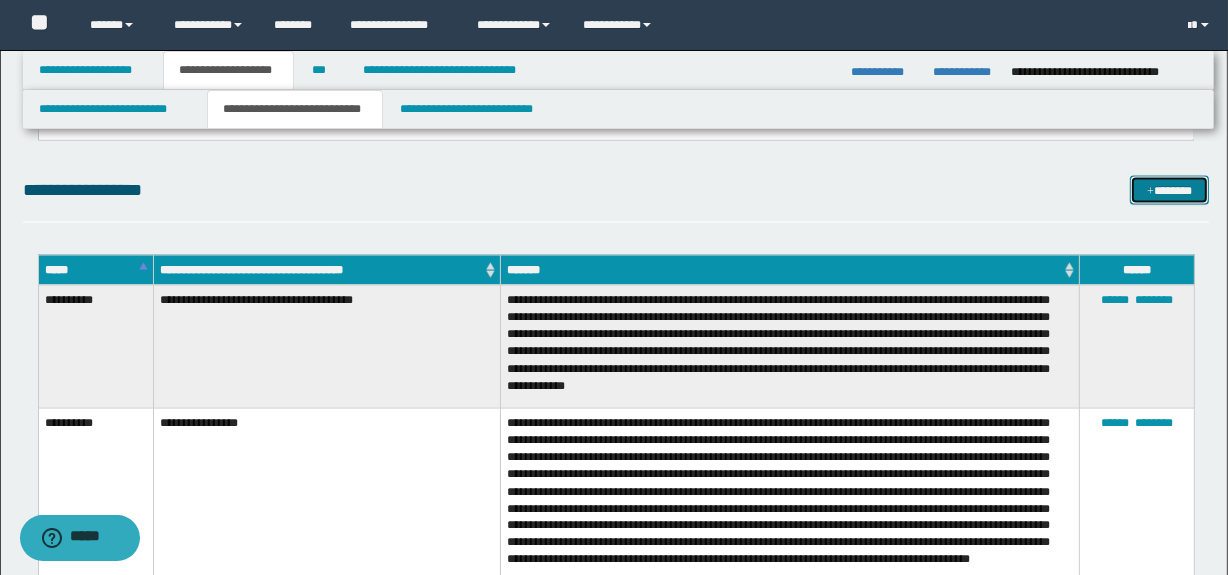 click on "*******" at bounding box center [1170, 191] 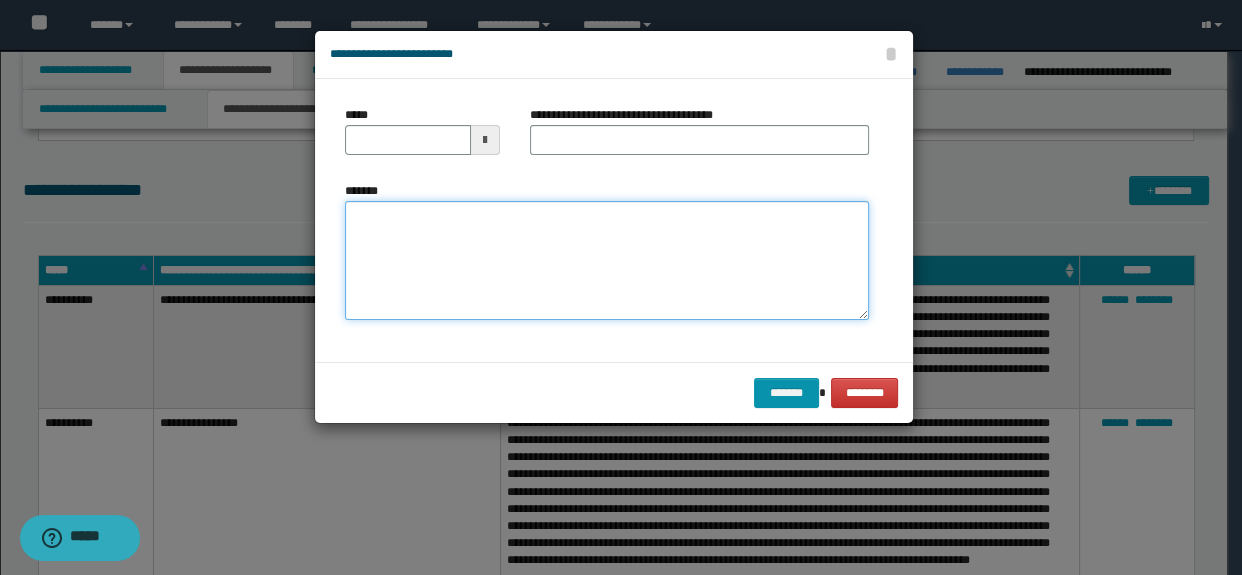 paste on "**********" 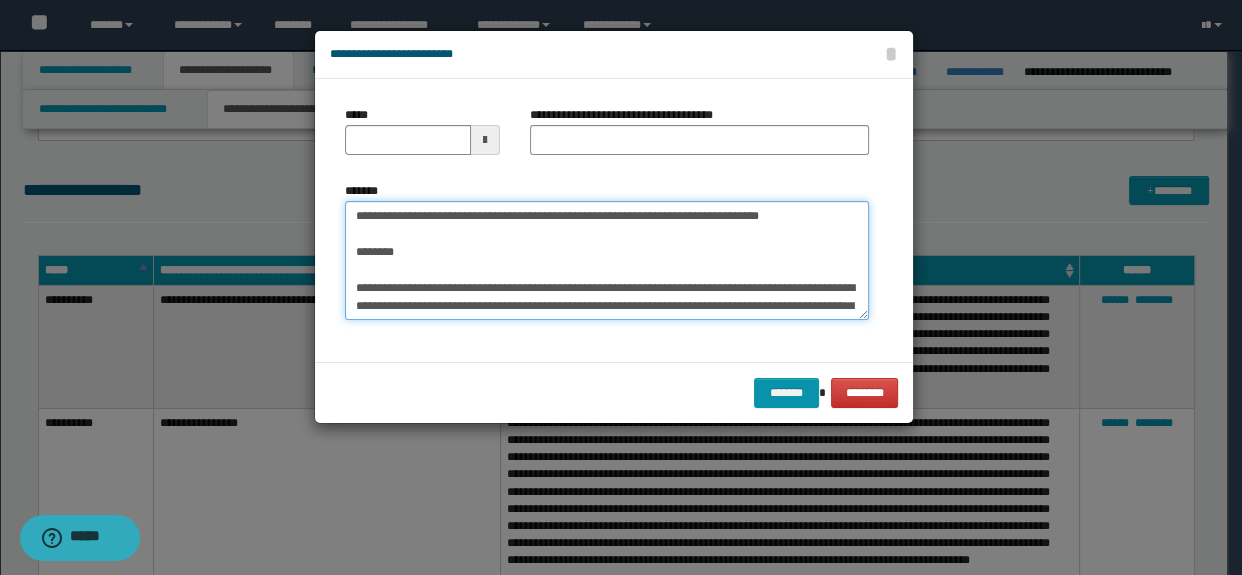 scroll, scrollTop: 156, scrollLeft: 0, axis: vertical 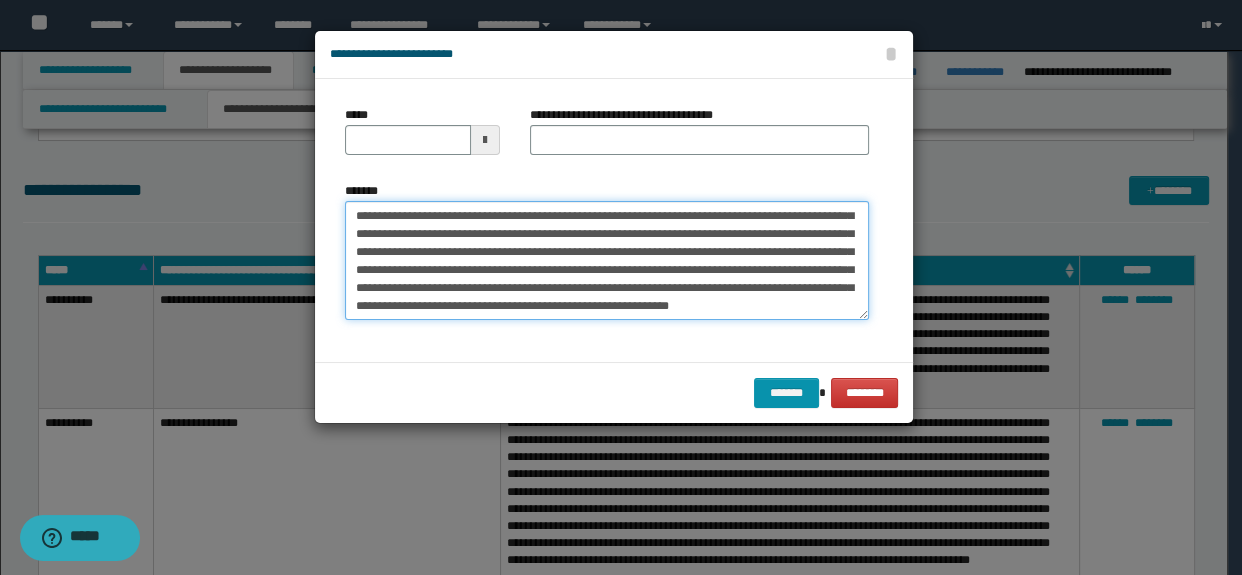 type on "**********" 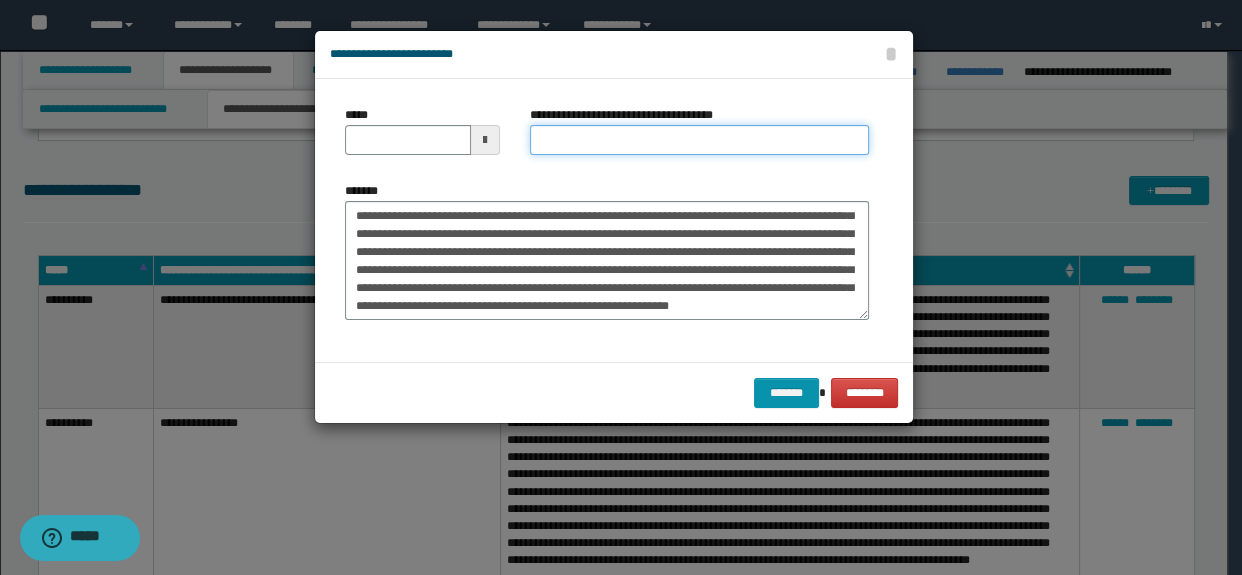 click on "**********" at bounding box center [700, 140] 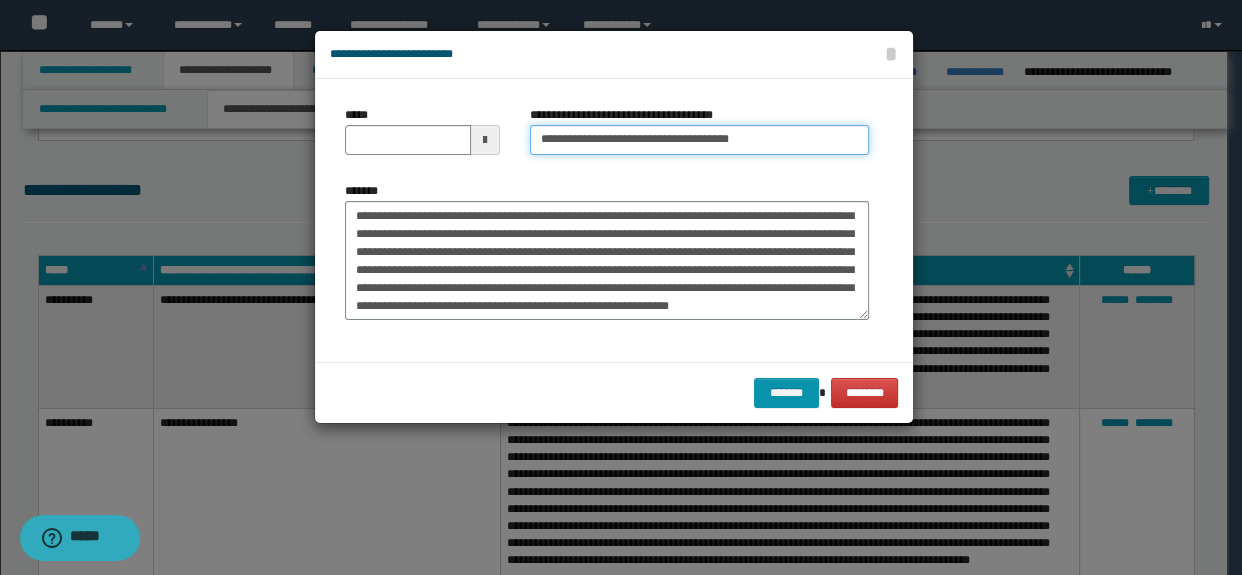 drag, startPoint x: 816, startPoint y: 141, endPoint x: 735, endPoint y: 140, distance: 81.00617 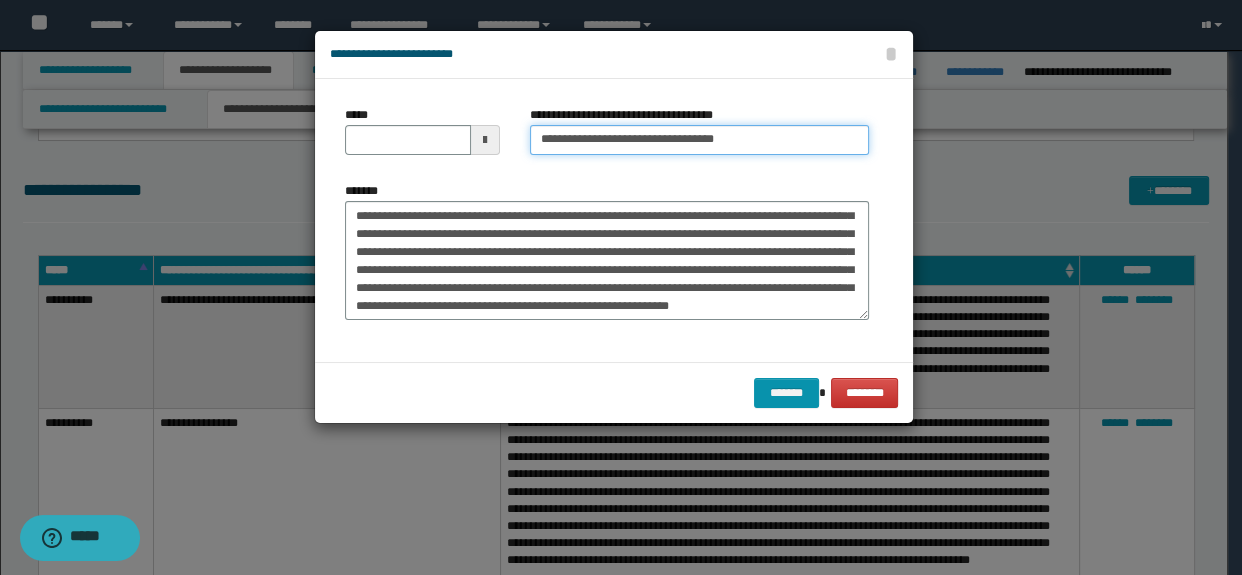 type on "**********" 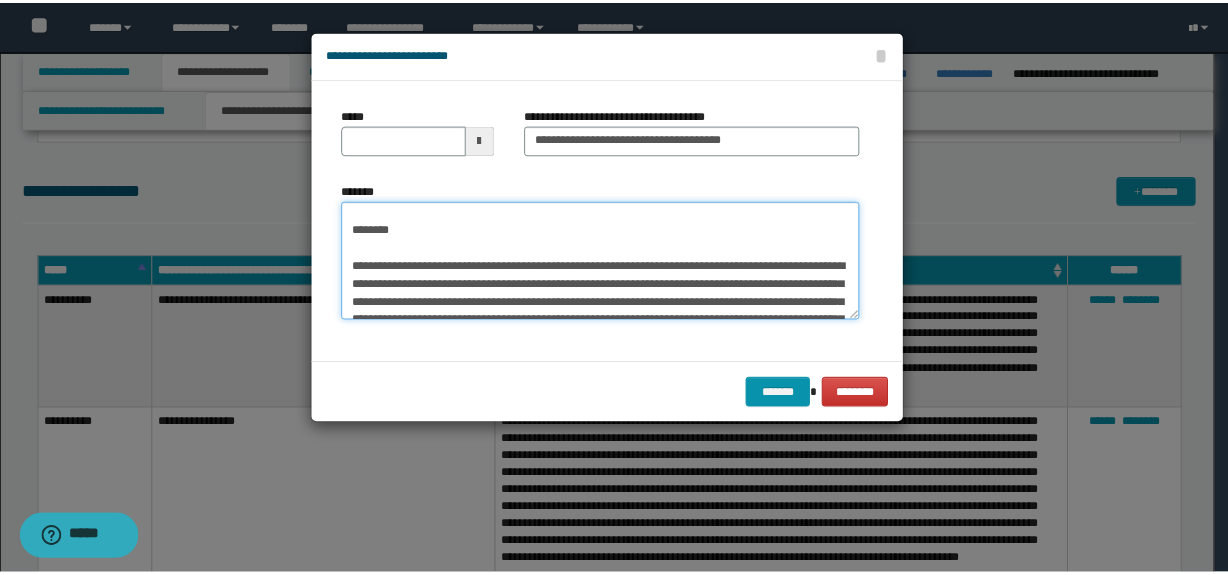 scroll, scrollTop: 0, scrollLeft: 0, axis: both 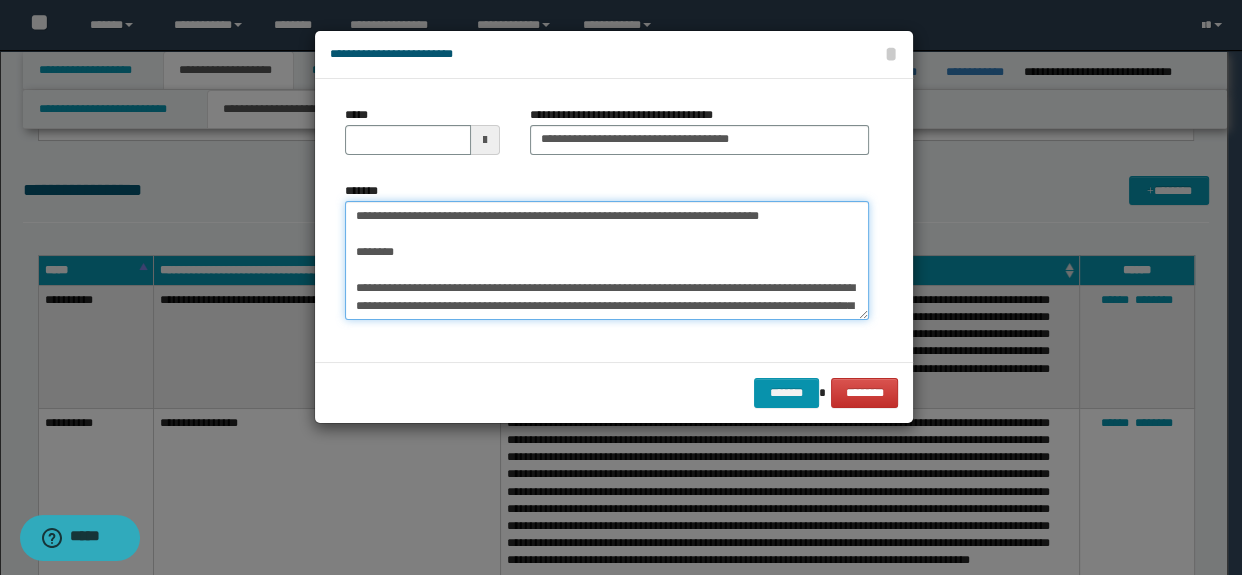 drag, startPoint x: 401, startPoint y: 259, endPoint x: 343, endPoint y: 207, distance: 77.89737 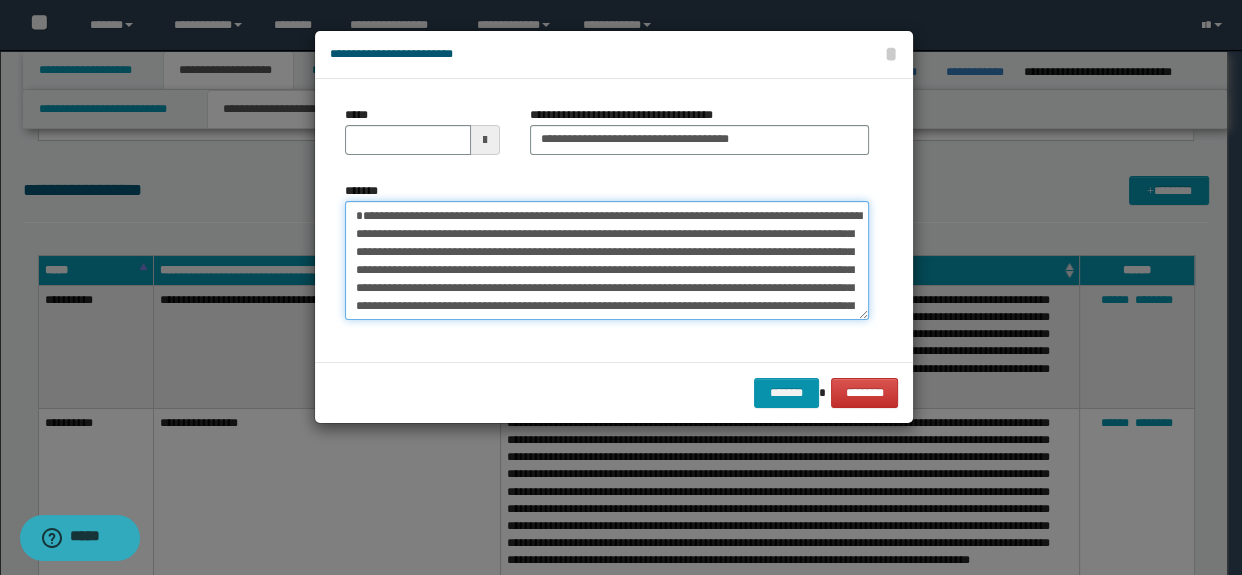 type 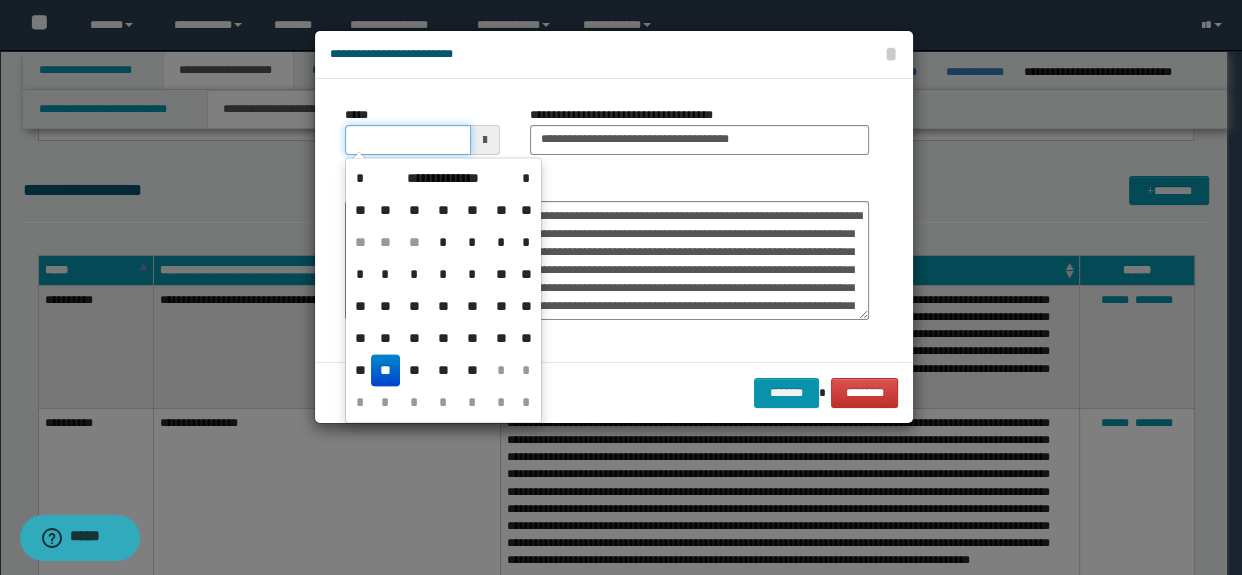 click on "*****" at bounding box center (408, 140) 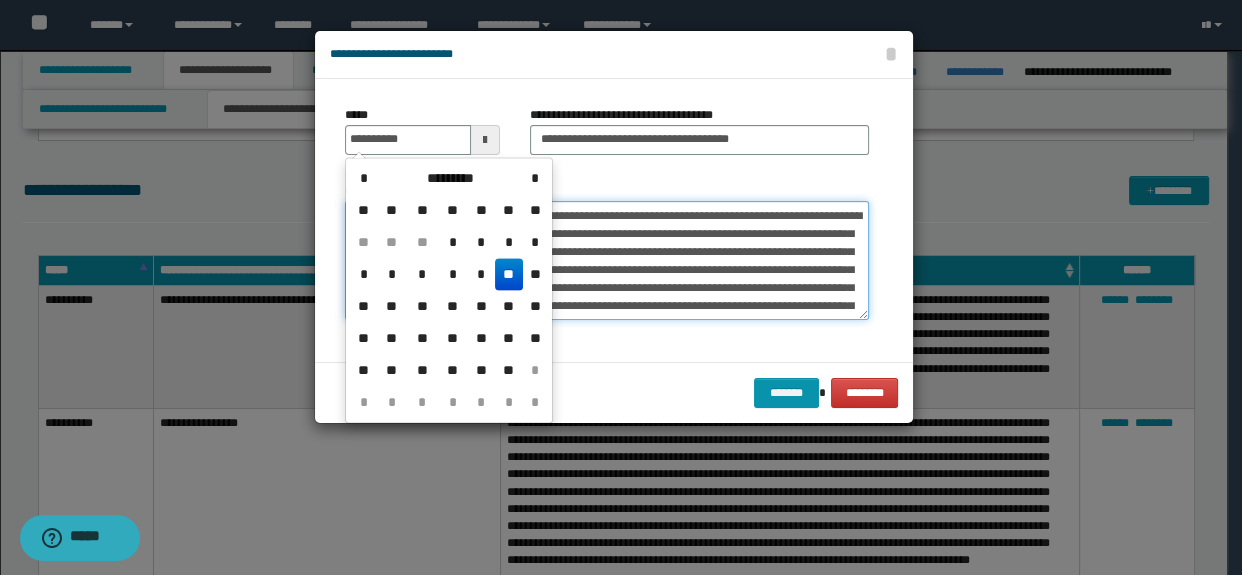 type on "**********" 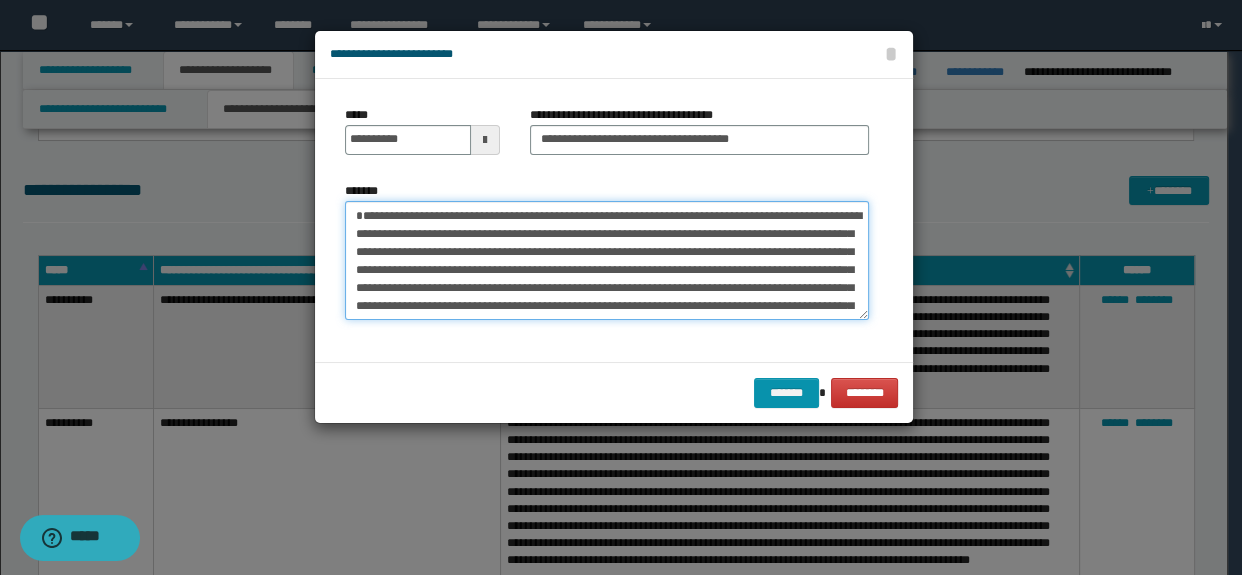 click on "**********" at bounding box center [607, 261] 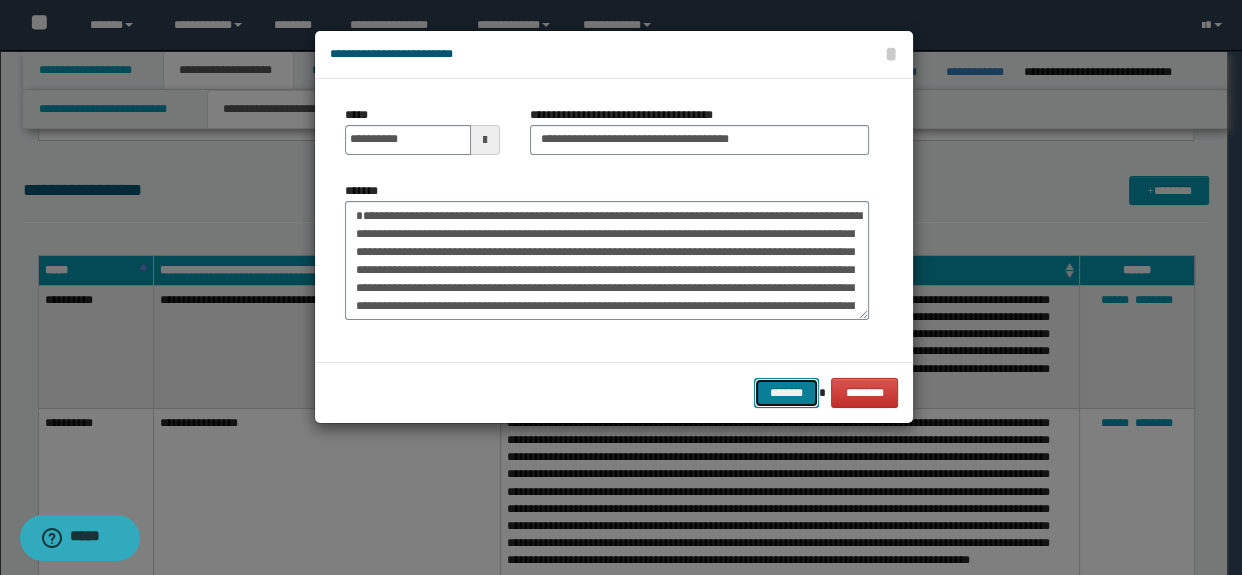 click on "*******" at bounding box center (786, 393) 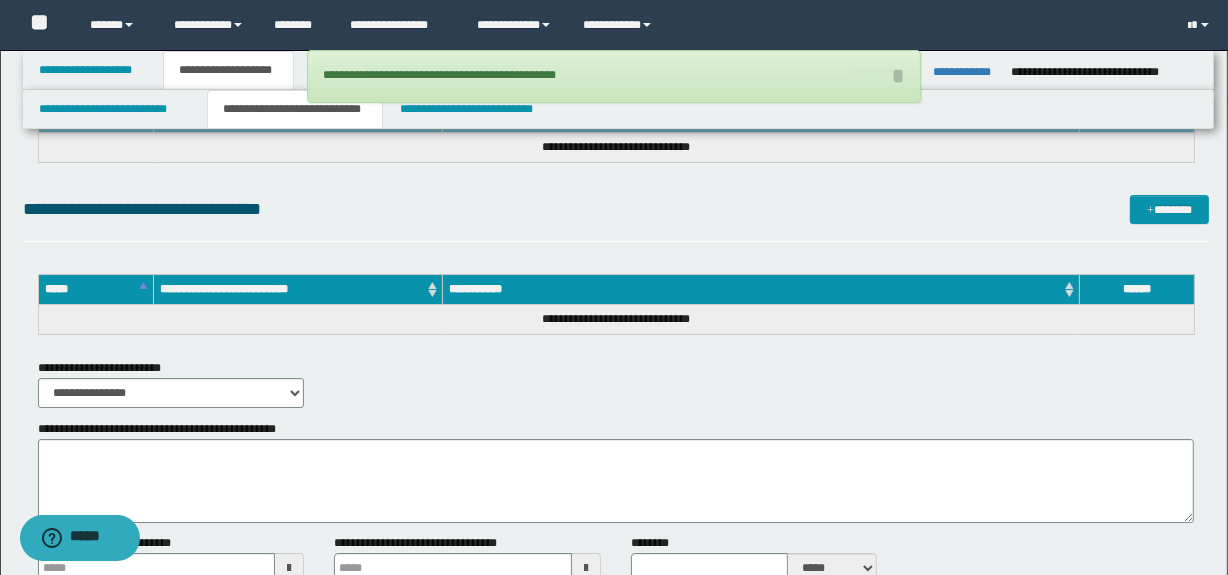 scroll, scrollTop: 6301, scrollLeft: 0, axis: vertical 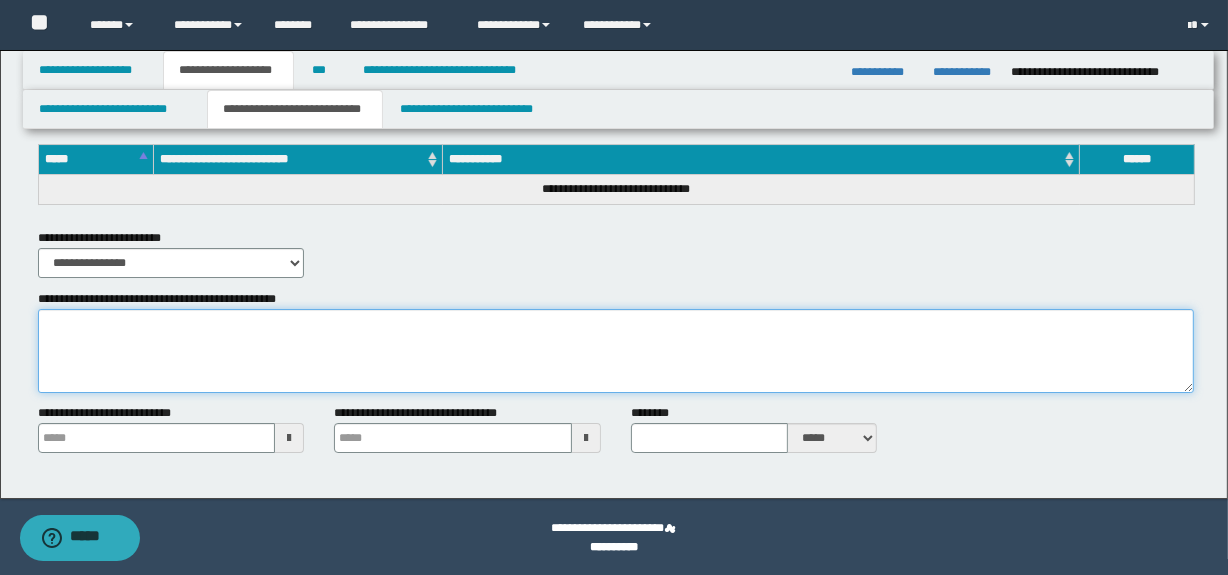 click on "**********" at bounding box center (616, 351) 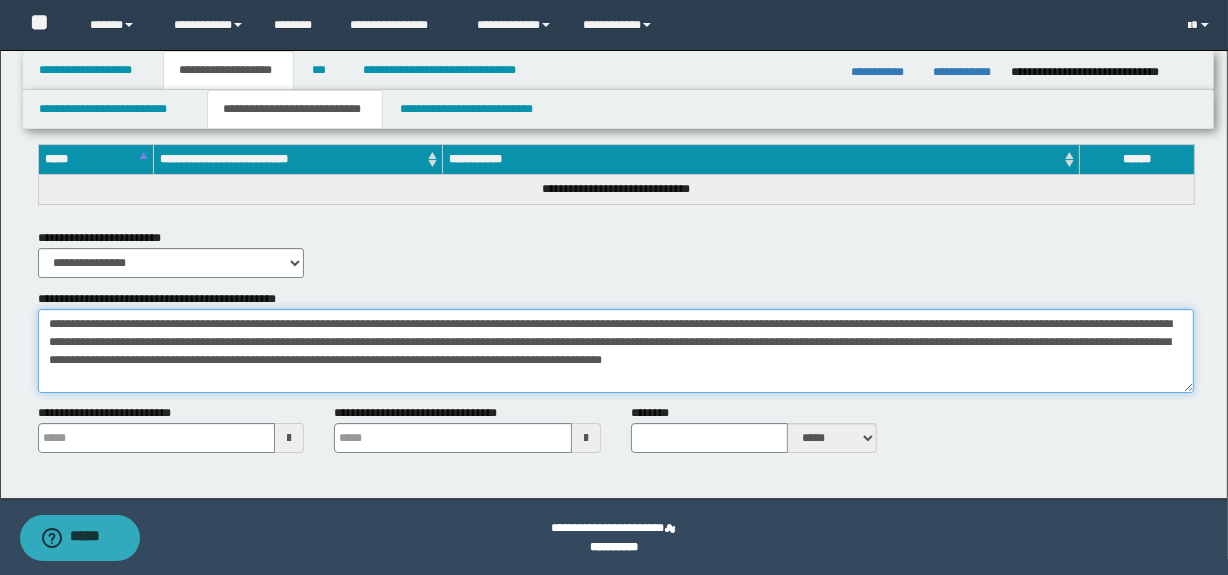 click on "**********" at bounding box center [616, 351] 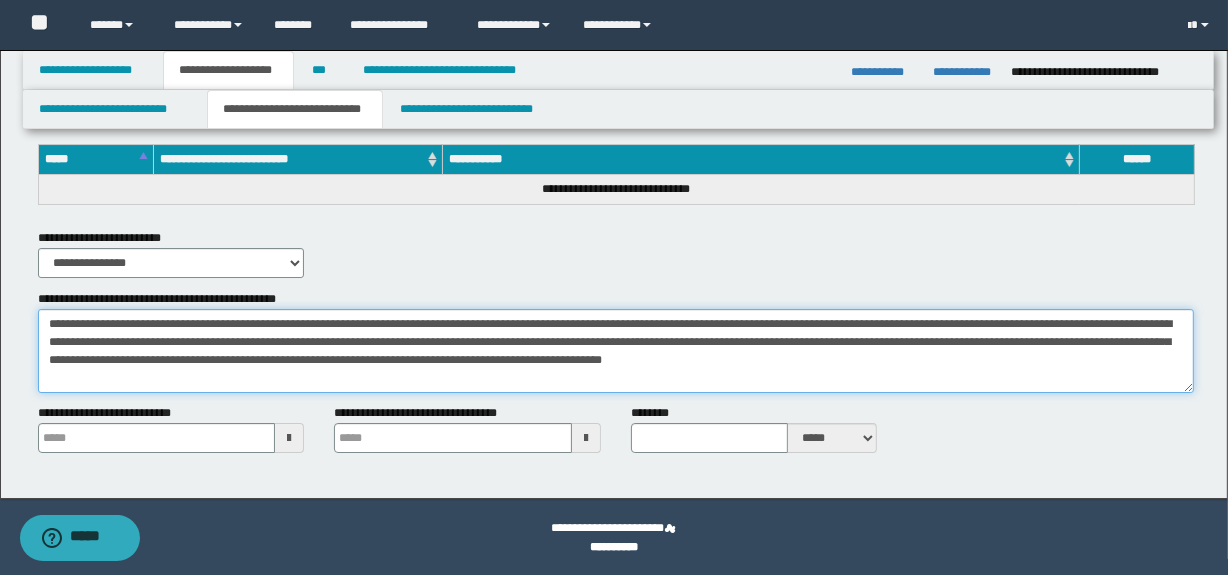 click on "**********" at bounding box center (616, 351) 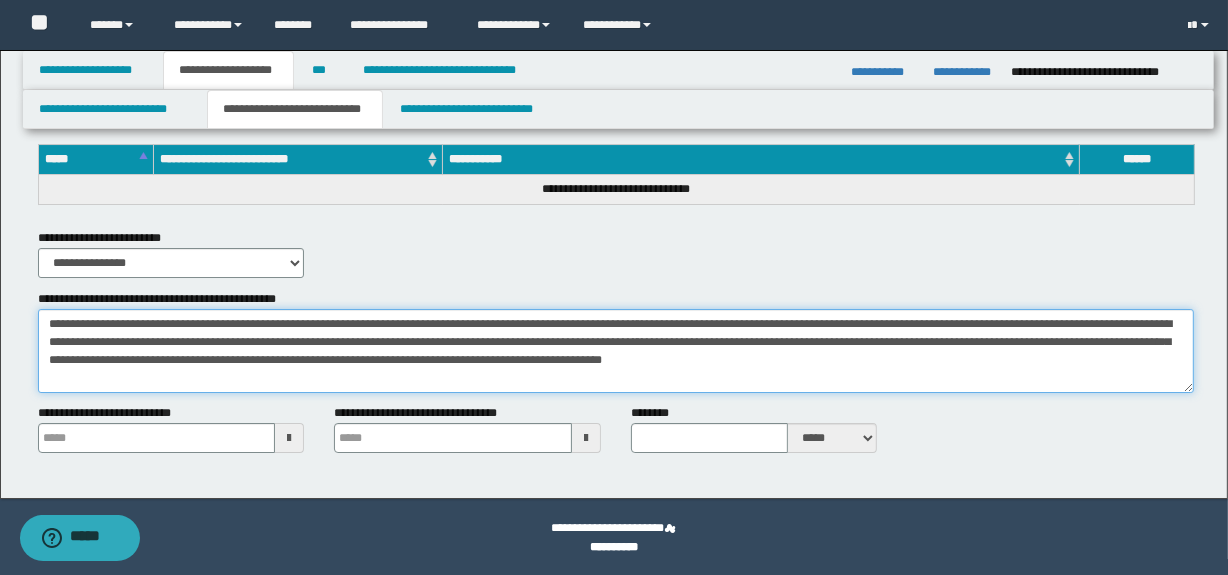 click on "**********" at bounding box center (616, 351) 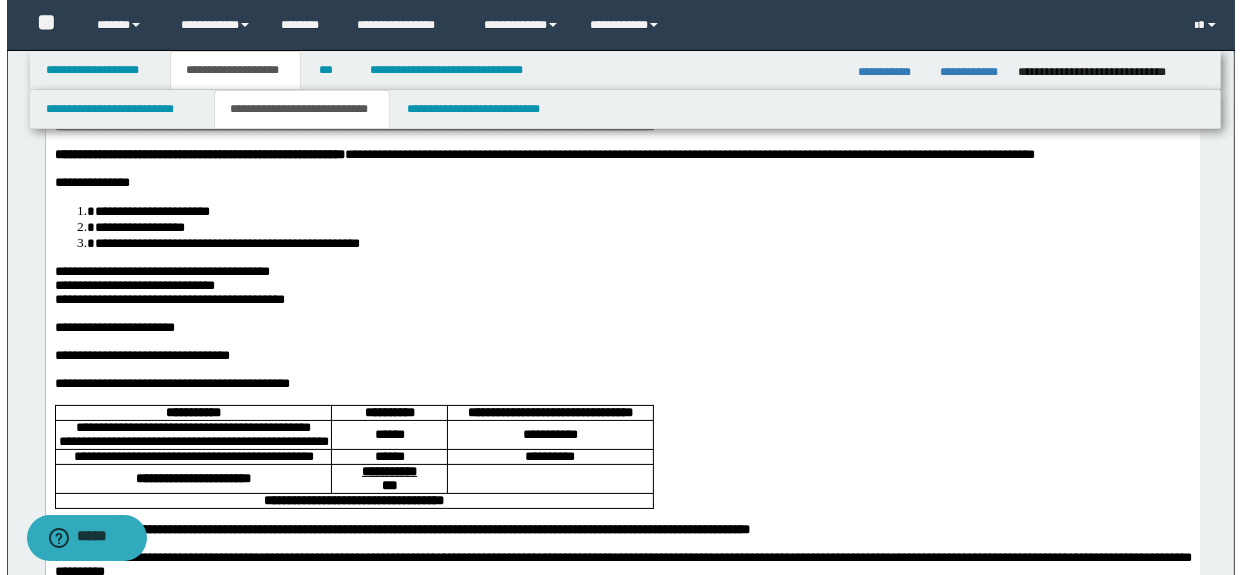 scroll, scrollTop: 0, scrollLeft: 0, axis: both 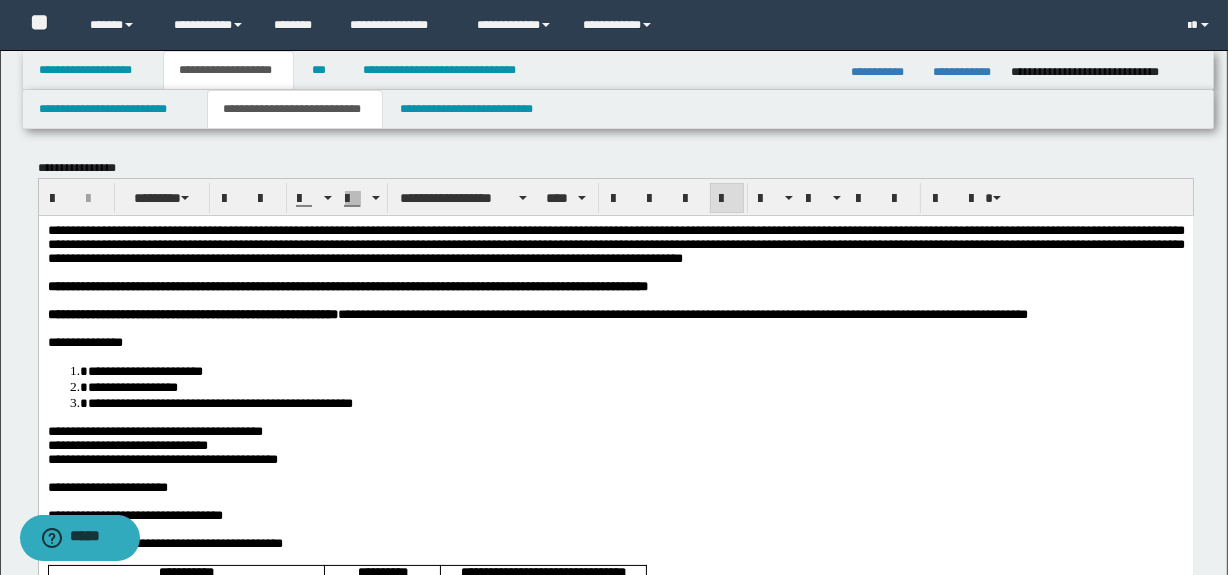 type on "**********" 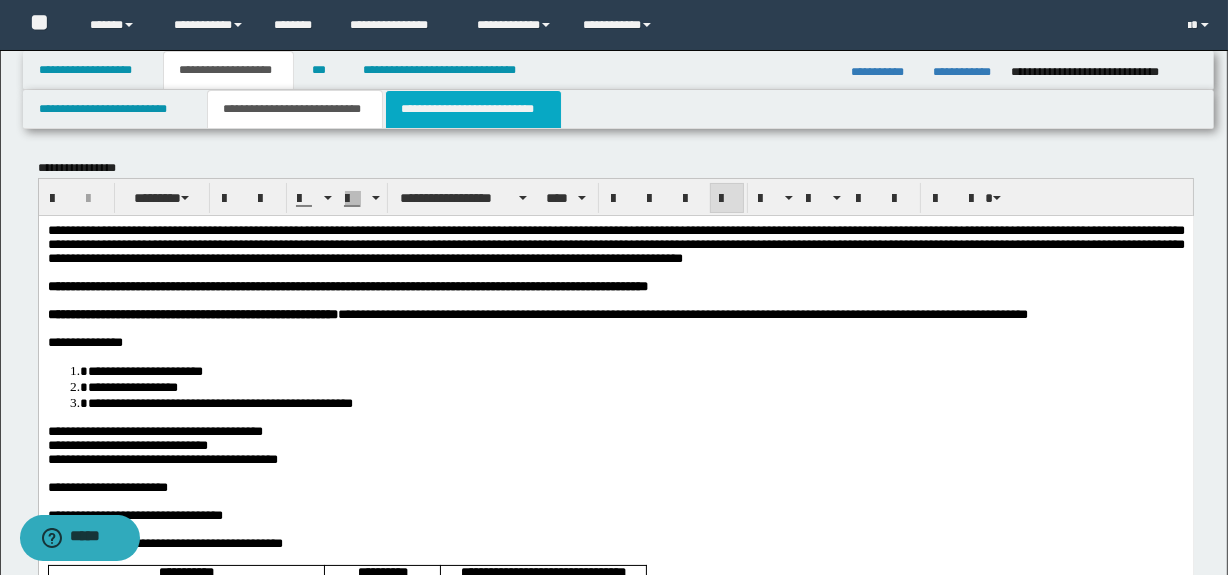 click on "**********" at bounding box center (473, 109) 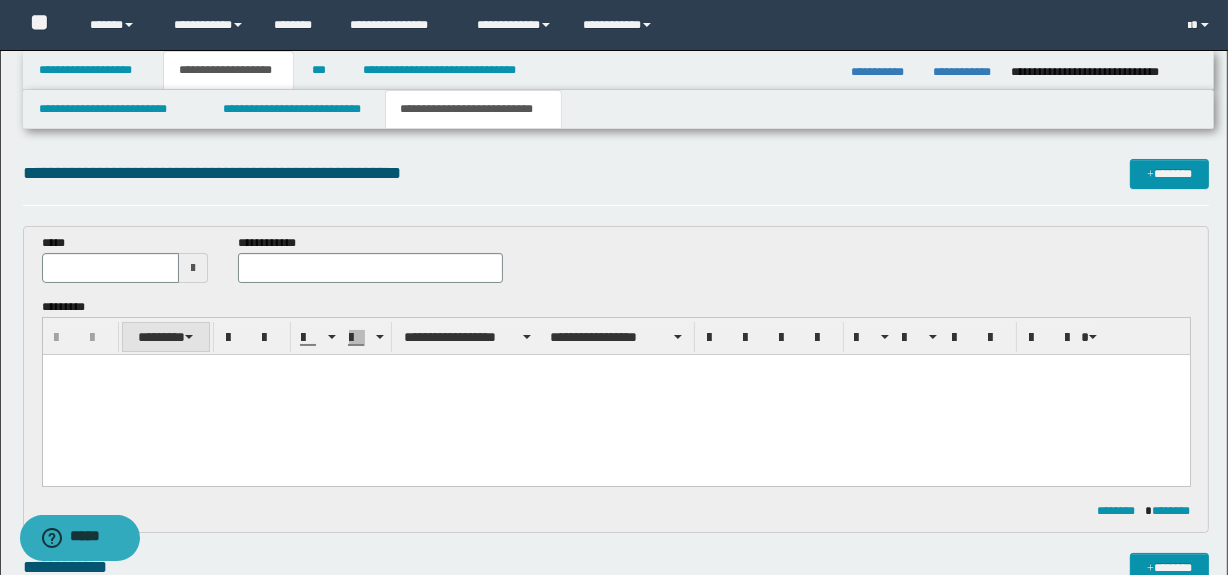 scroll, scrollTop: 0, scrollLeft: 0, axis: both 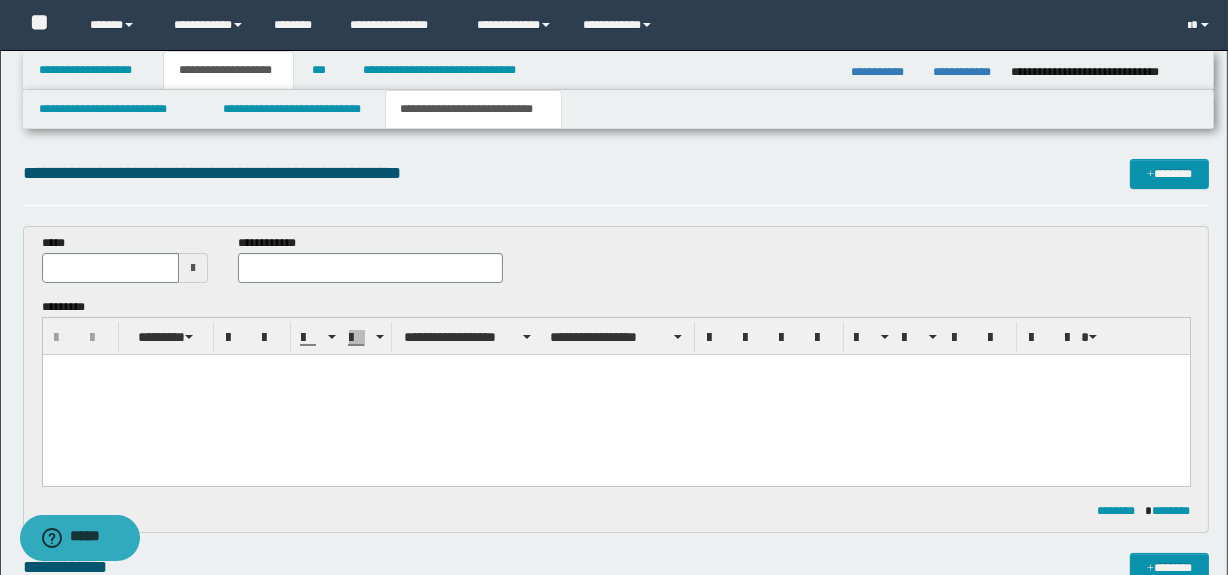 click at bounding box center (615, 395) 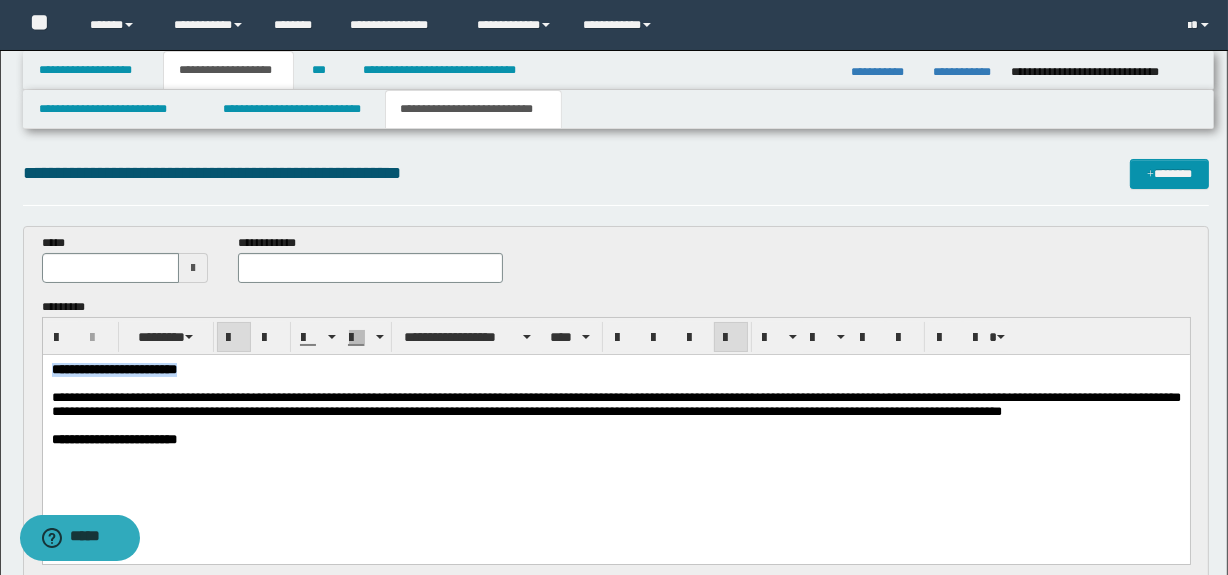 drag, startPoint x: 280, startPoint y: 373, endPoint x: -1, endPoint y: 367, distance: 281.06406 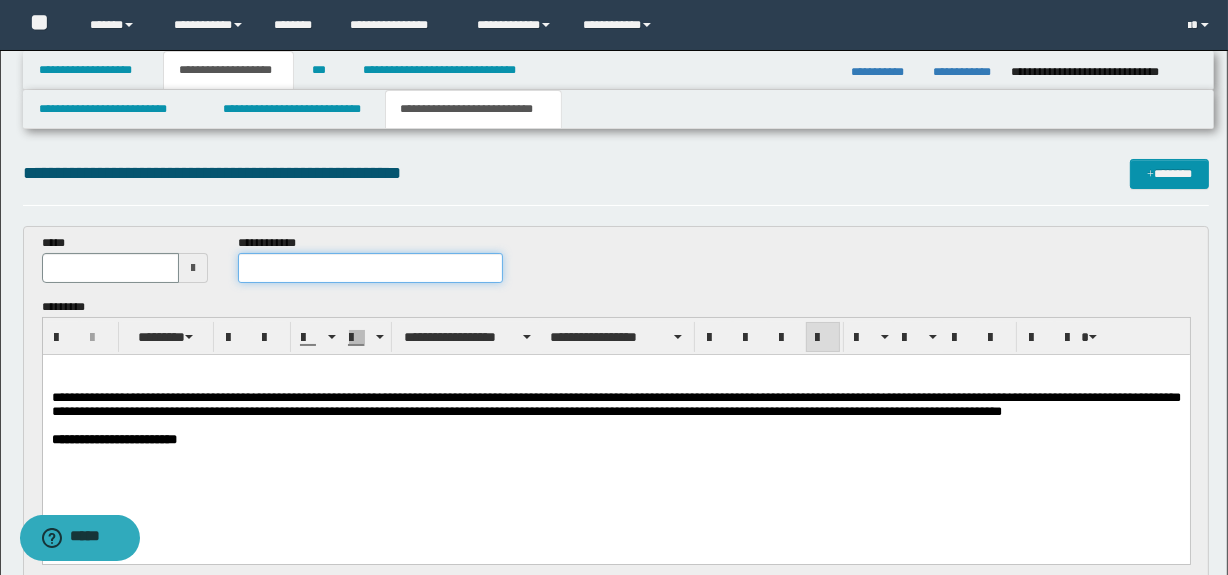 click at bounding box center (370, 268) 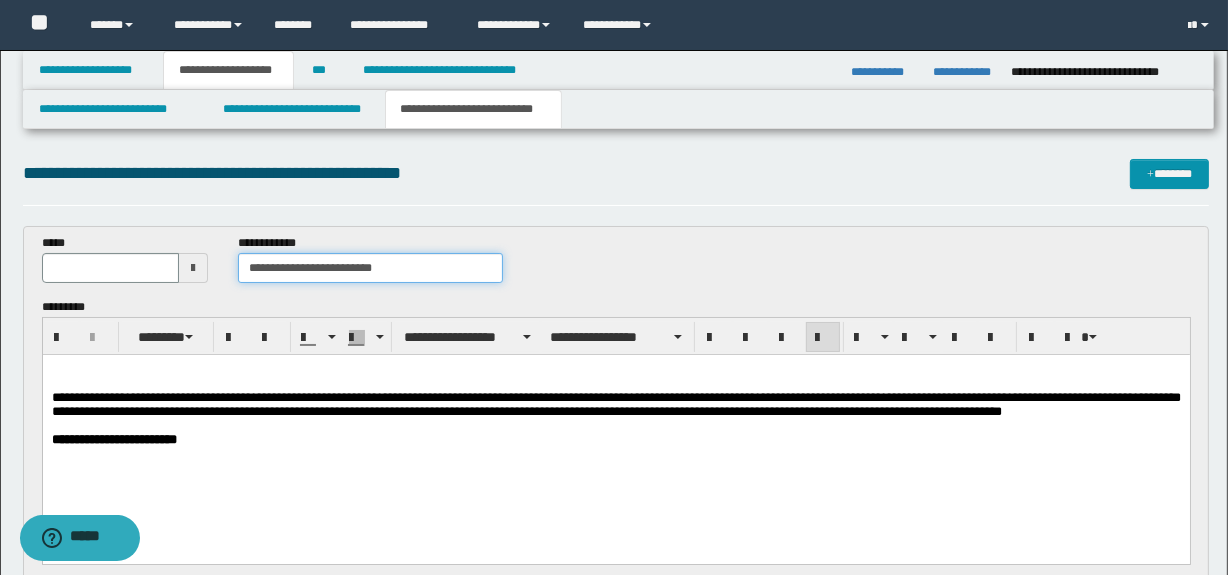 type on "**********" 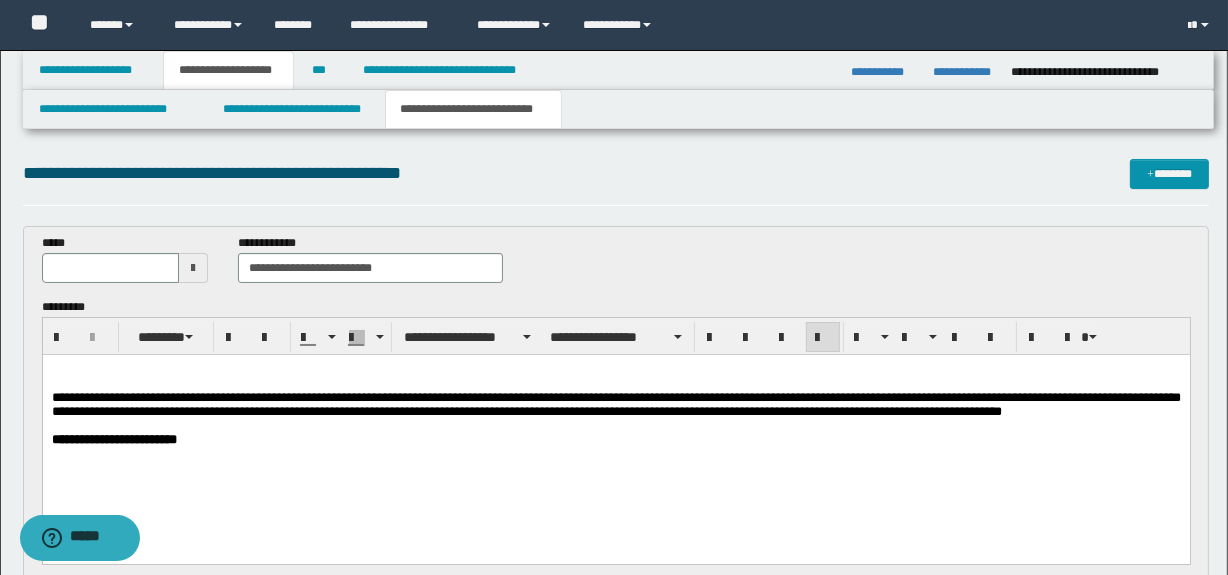 click on "**********" at bounding box center [615, 404] 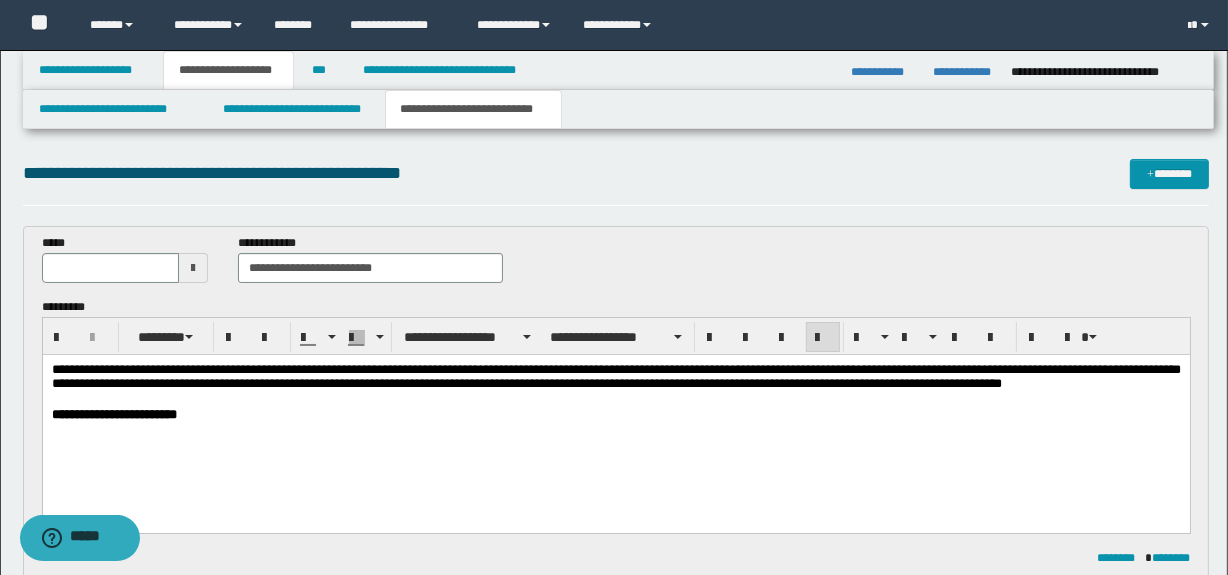 click at bounding box center (193, 268) 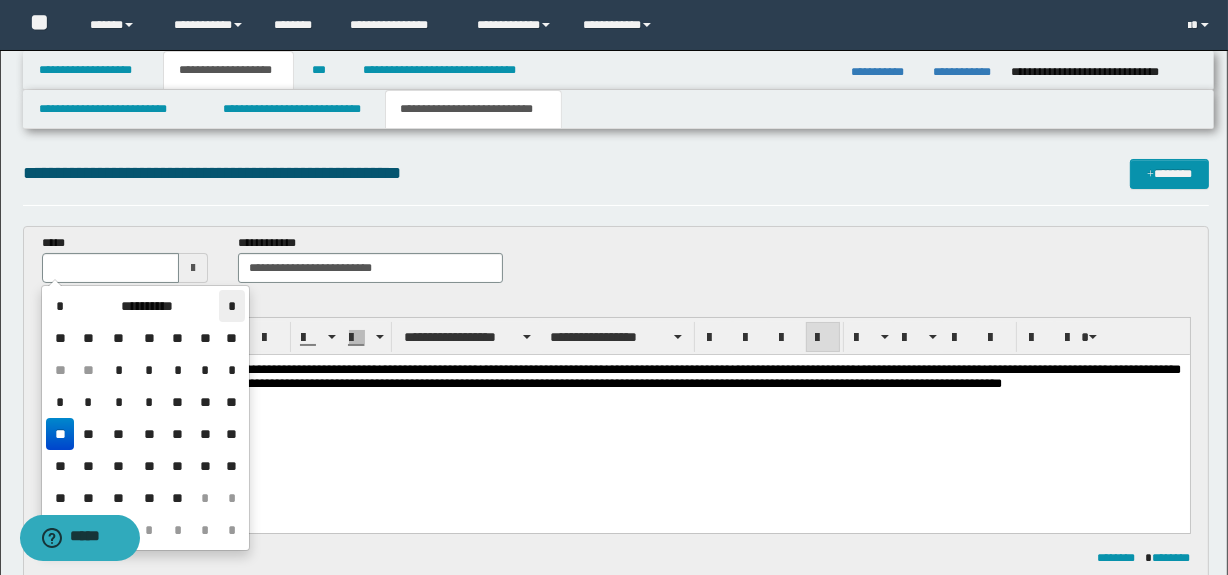 click on "*" at bounding box center [231, 306] 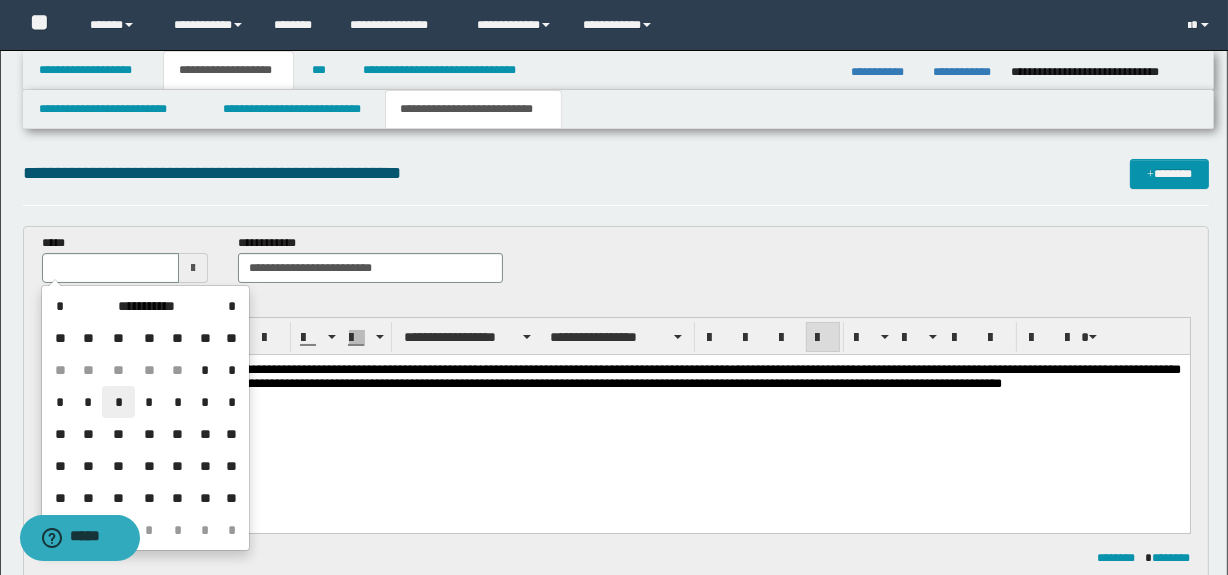 click on "*" at bounding box center [118, 402] 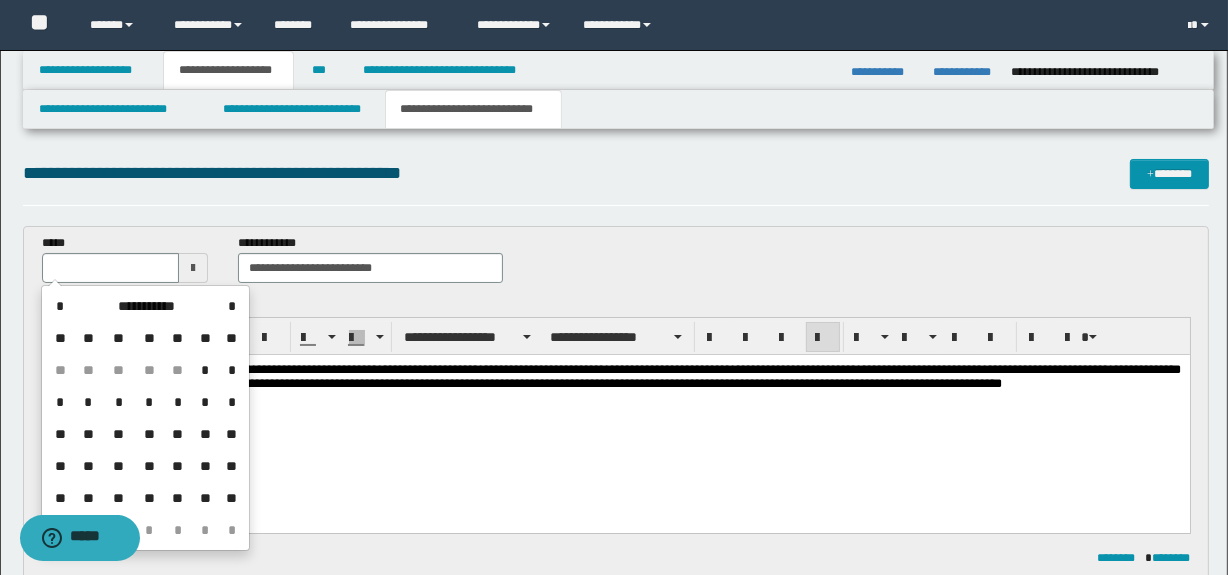 type on "**********" 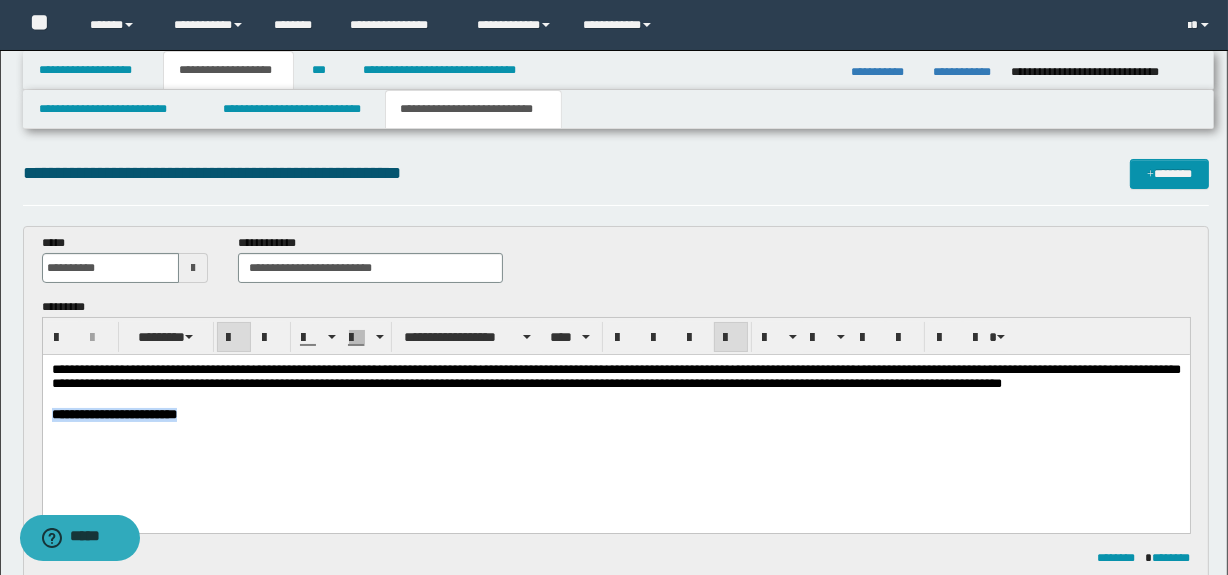 drag, startPoint x: 259, startPoint y: 420, endPoint x: 51, endPoint y: 419, distance: 208.00241 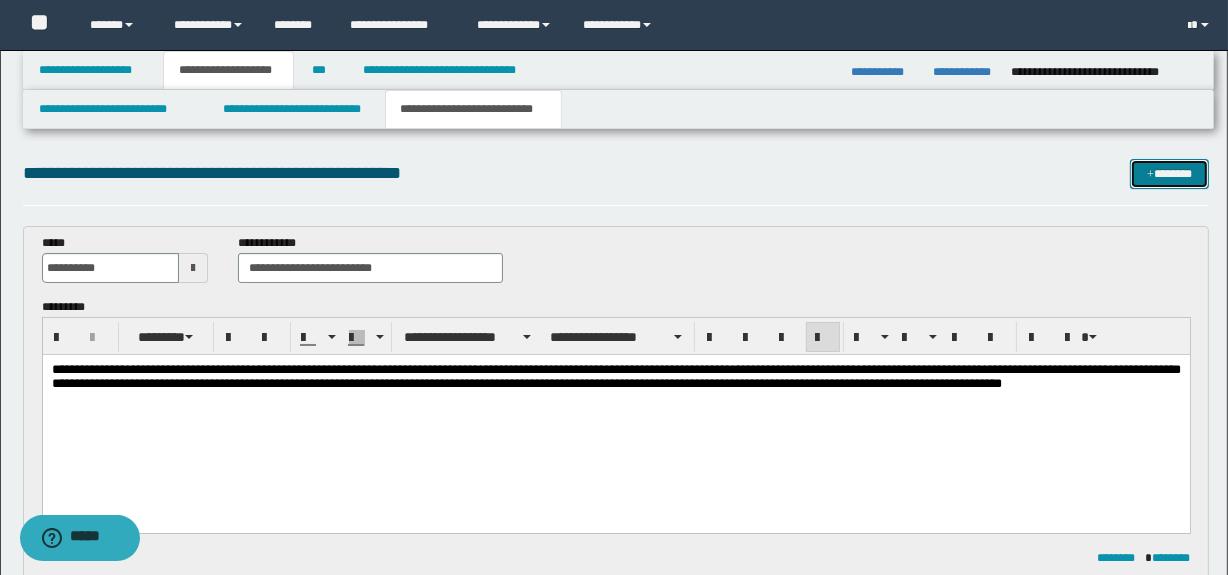 click on "*******" at bounding box center [1170, 174] 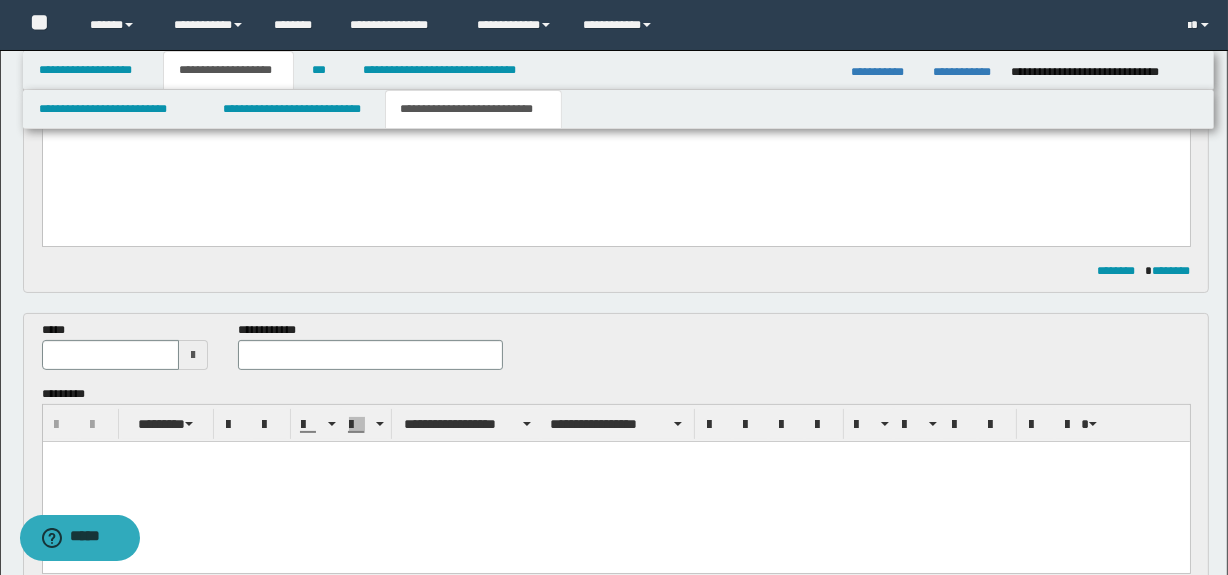 scroll, scrollTop: 290, scrollLeft: 0, axis: vertical 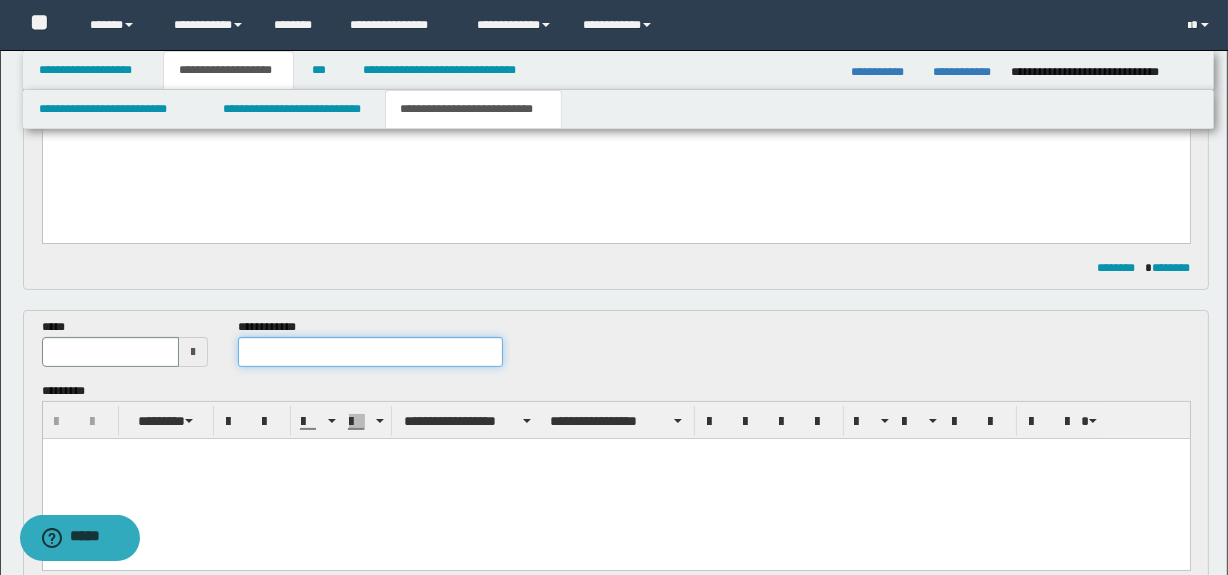 click at bounding box center (370, 352) 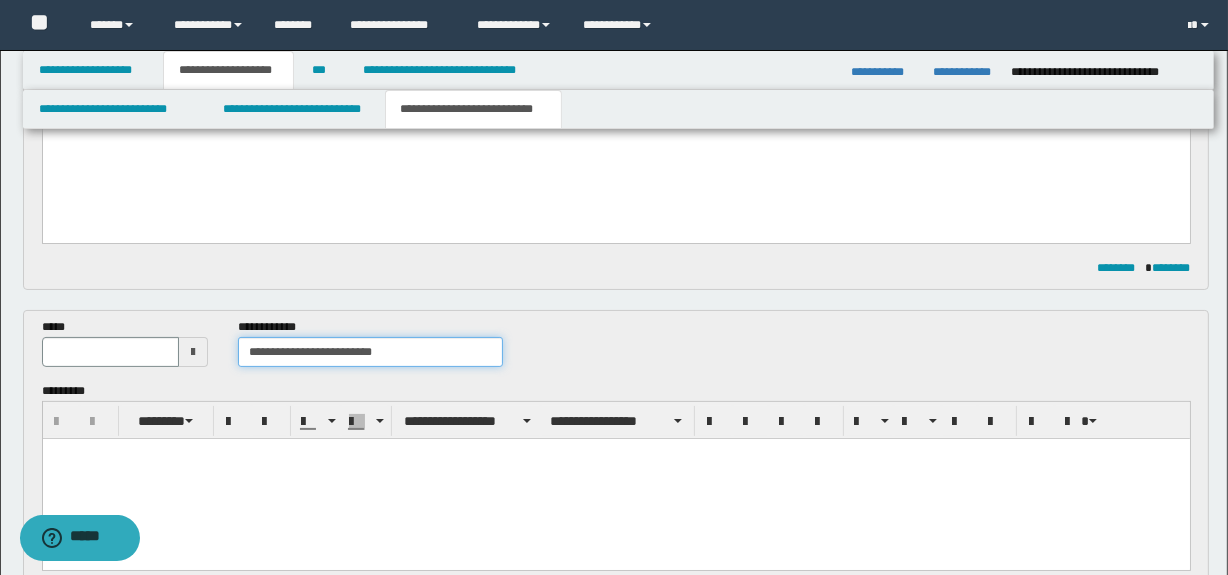 type on "**********" 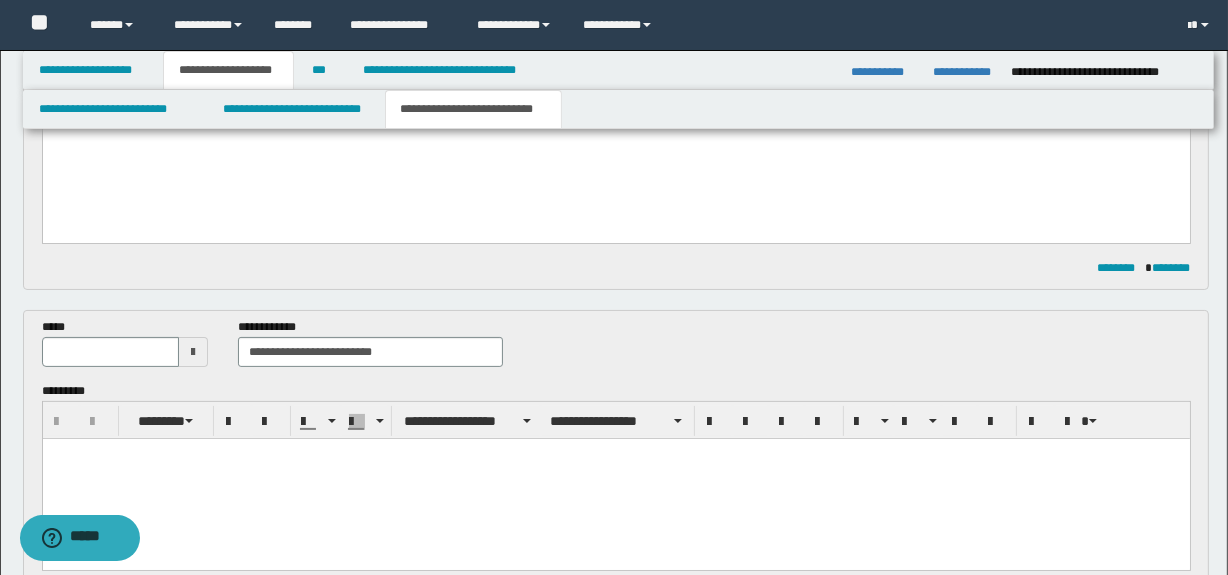 click at bounding box center [193, 352] 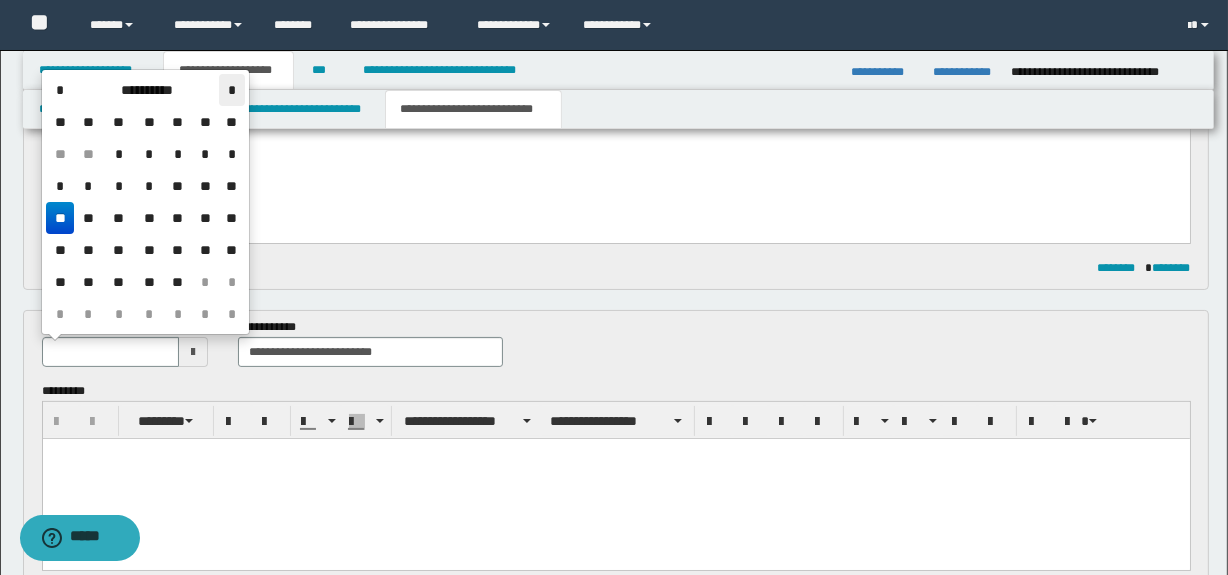 click on "*" at bounding box center [231, 90] 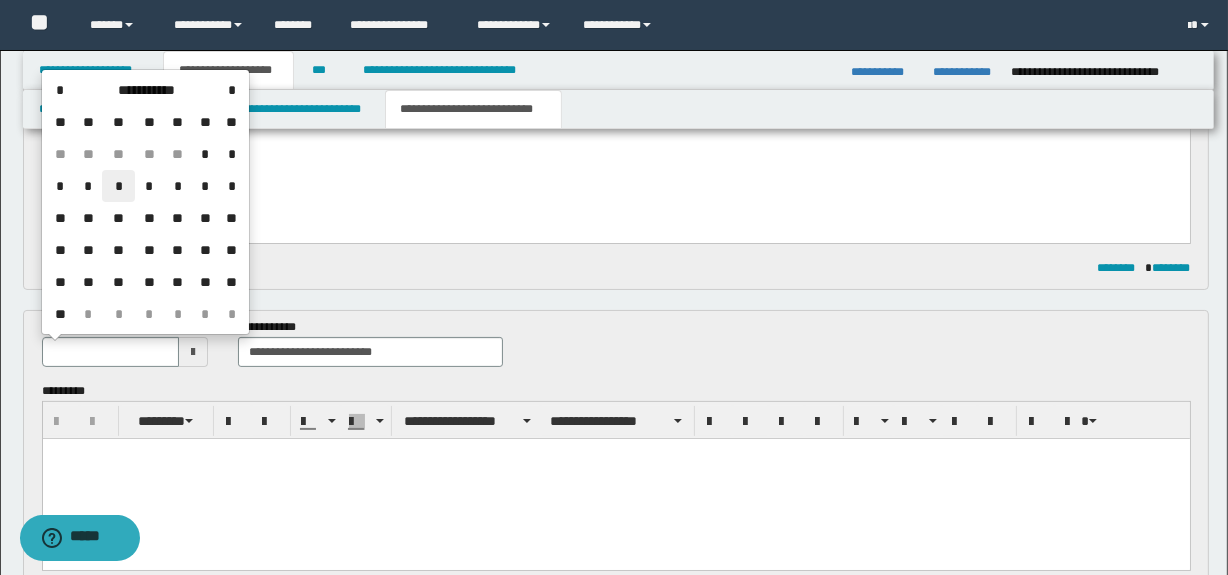 click on "*" at bounding box center [118, 186] 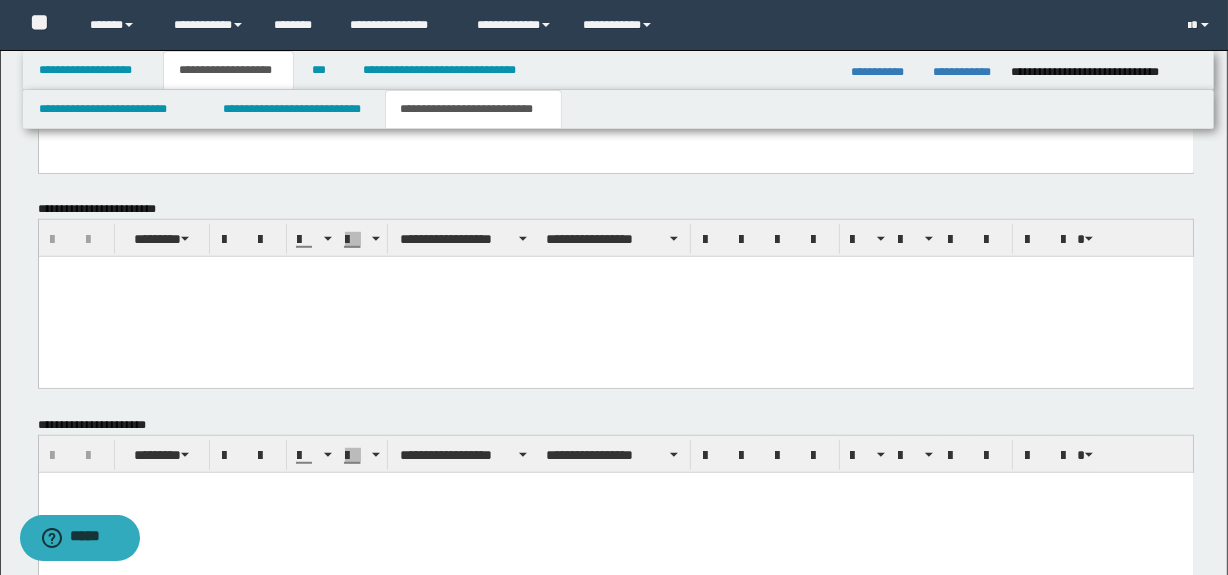 scroll, scrollTop: 1310, scrollLeft: 0, axis: vertical 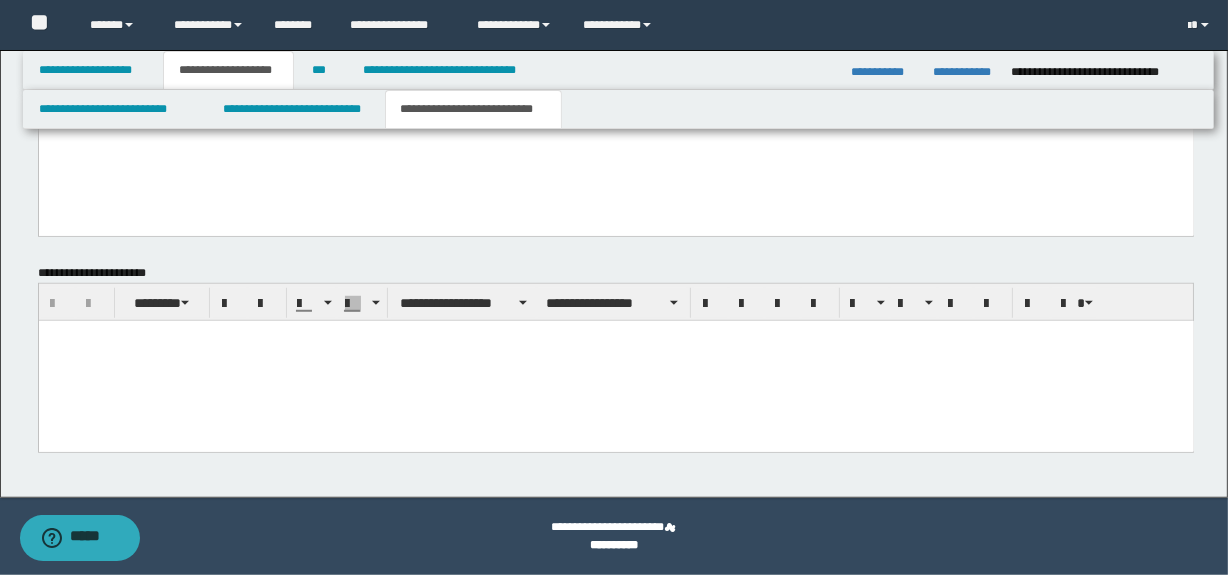 click at bounding box center [615, 360] 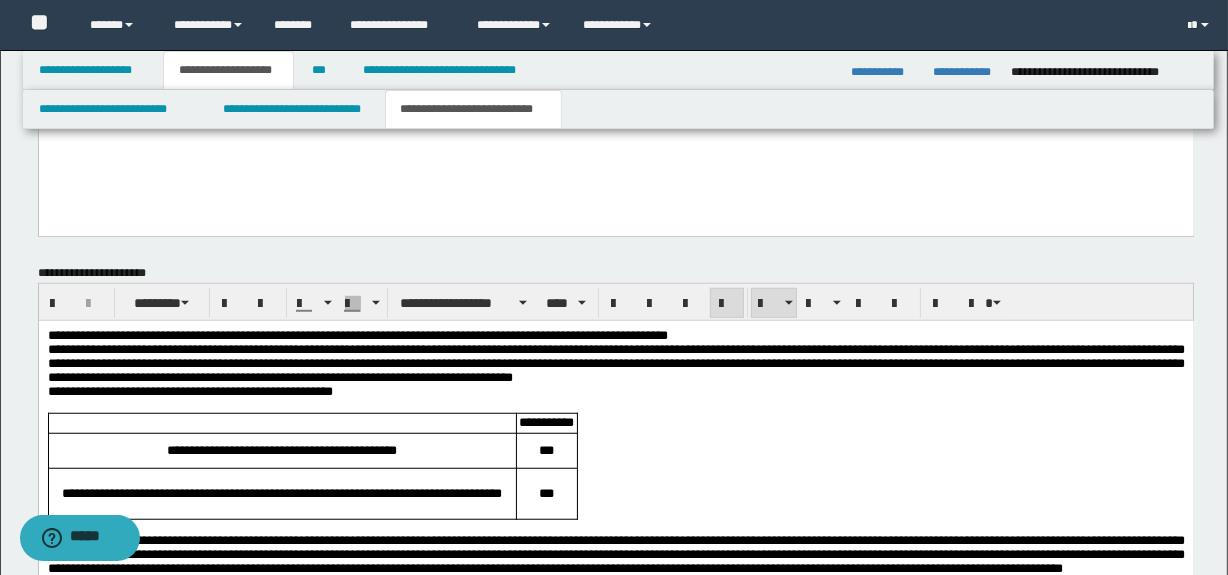 click on "**********" at bounding box center [615, 335] 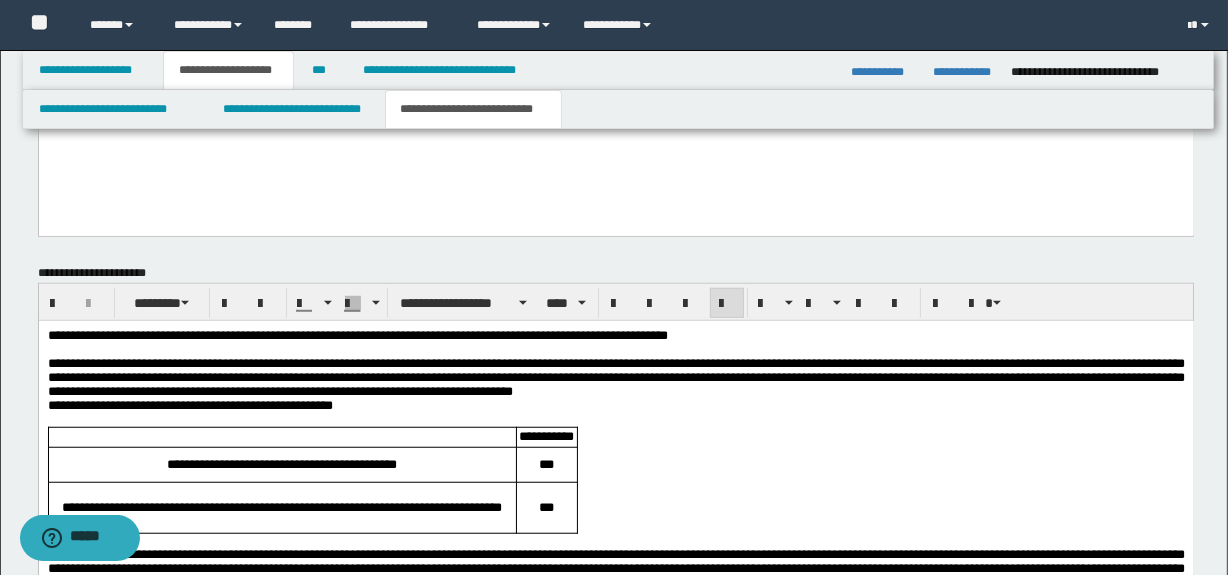 click on "**********" at bounding box center [615, 405] 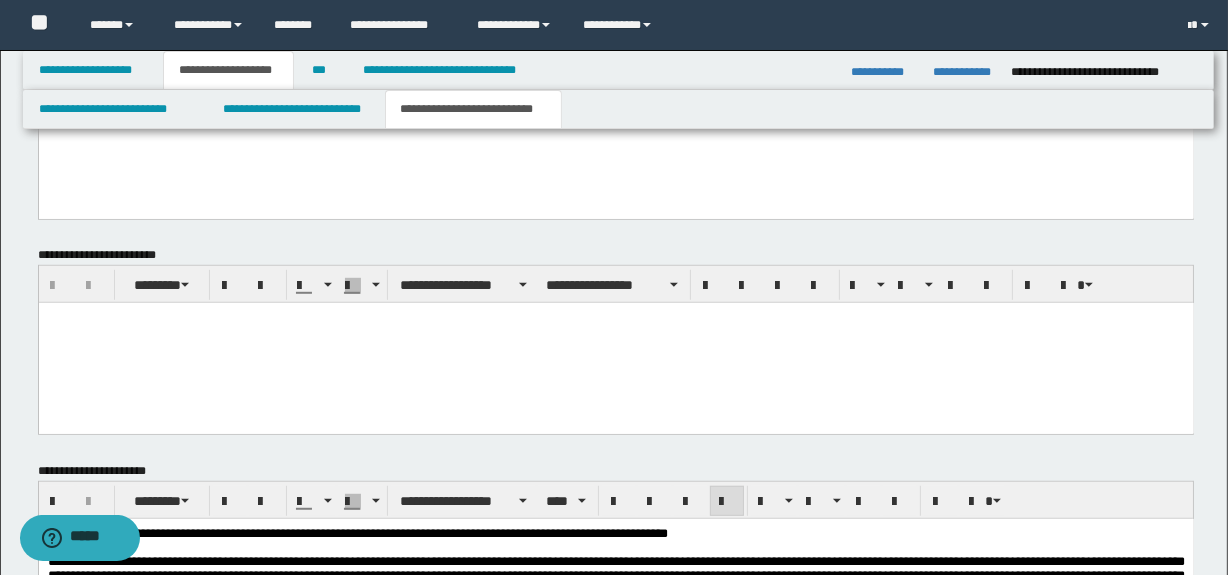 scroll, scrollTop: 1117, scrollLeft: 0, axis: vertical 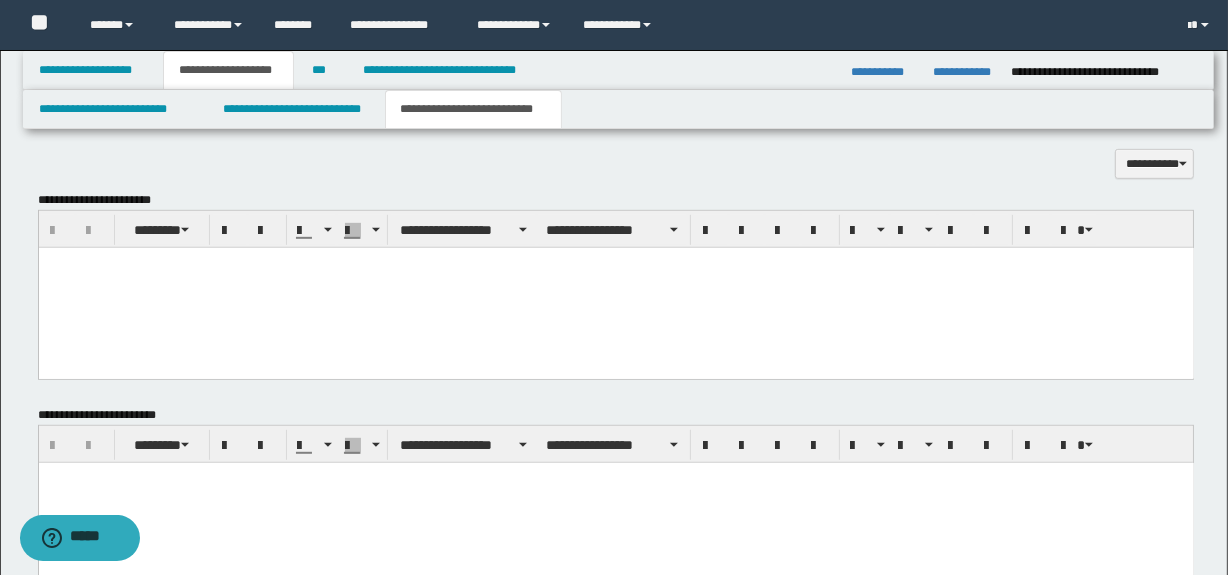 click at bounding box center [615, 262] 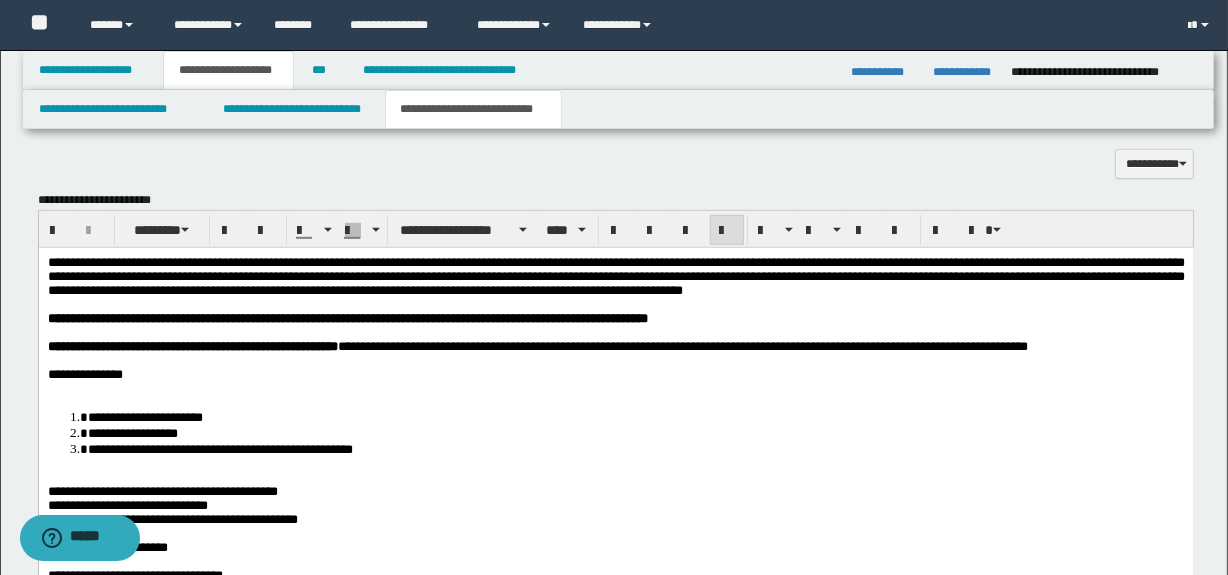 click at bounding box center (615, 388) 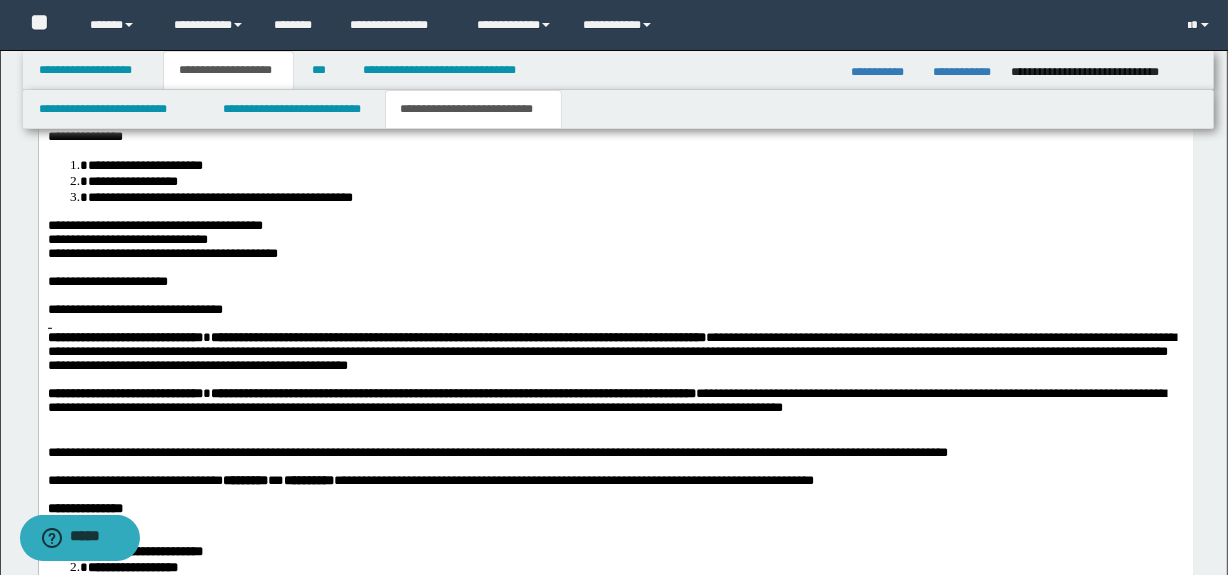 scroll, scrollTop: 1216, scrollLeft: 0, axis: vertical 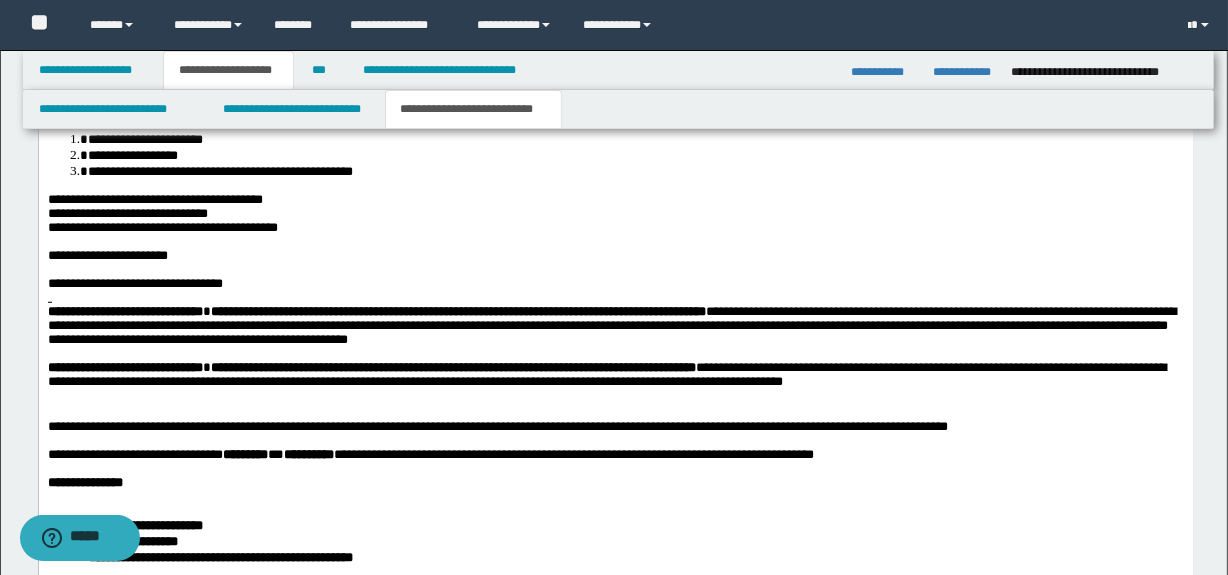 click at bounding box center (615, 298) 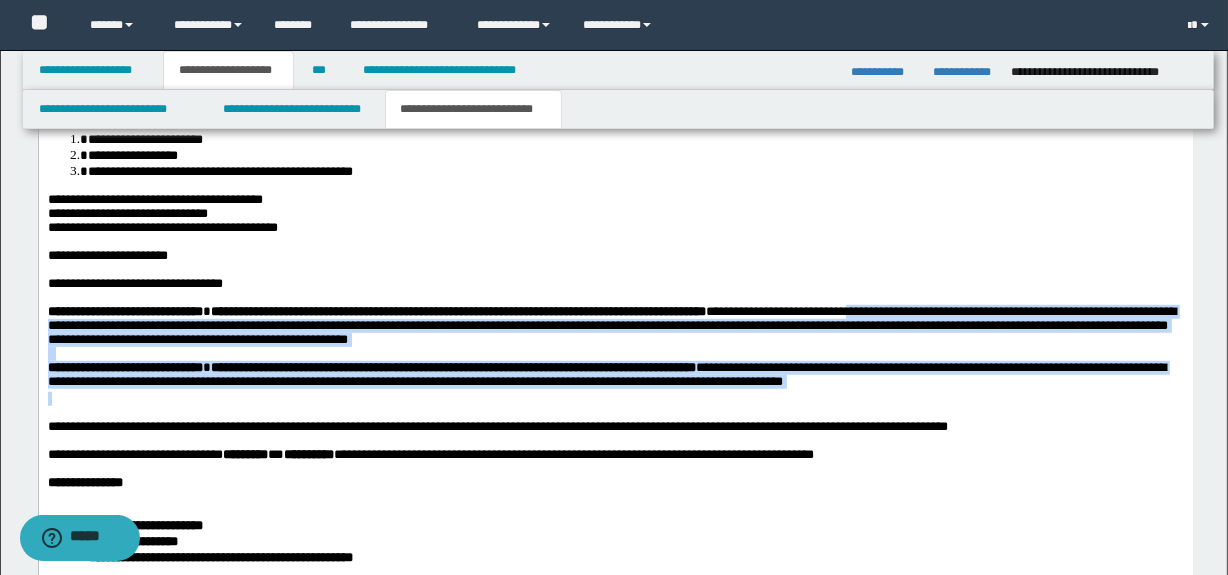 drag, startPoint x: 1032, startPoint y: 412, endPoint x: 985, endPoint y: 335, distance: 90.21086 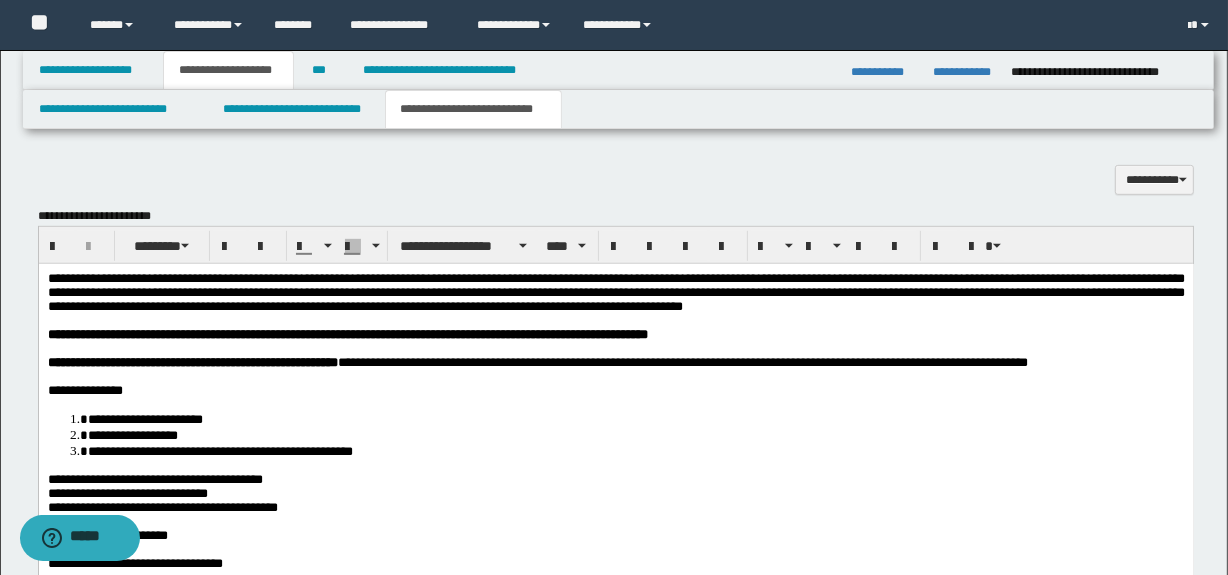 scroll, scrollTop: 947, scrollLeft: 0, axis: vertical 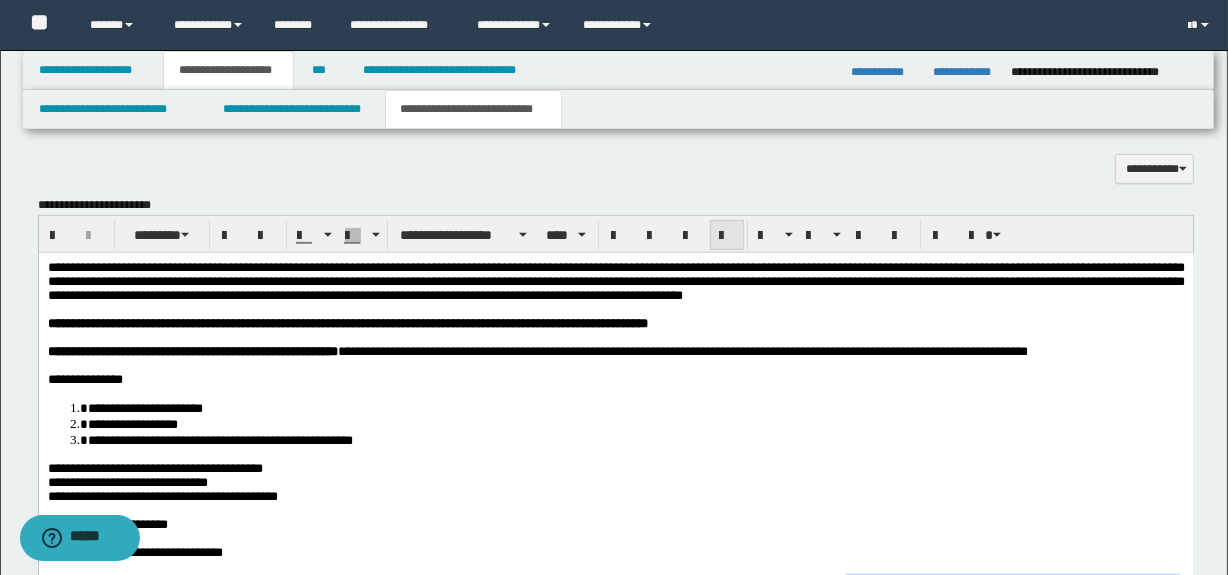click at bounding box center (727, 235) 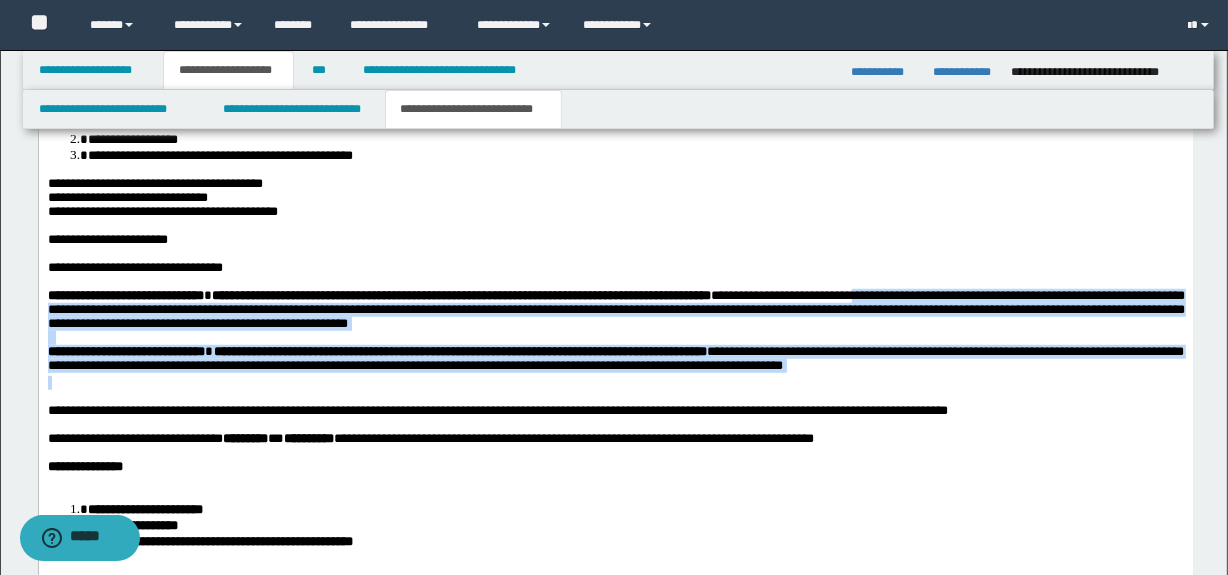 scroll, scrollTop: 1254, scrollLeft: 0, axis: vertical 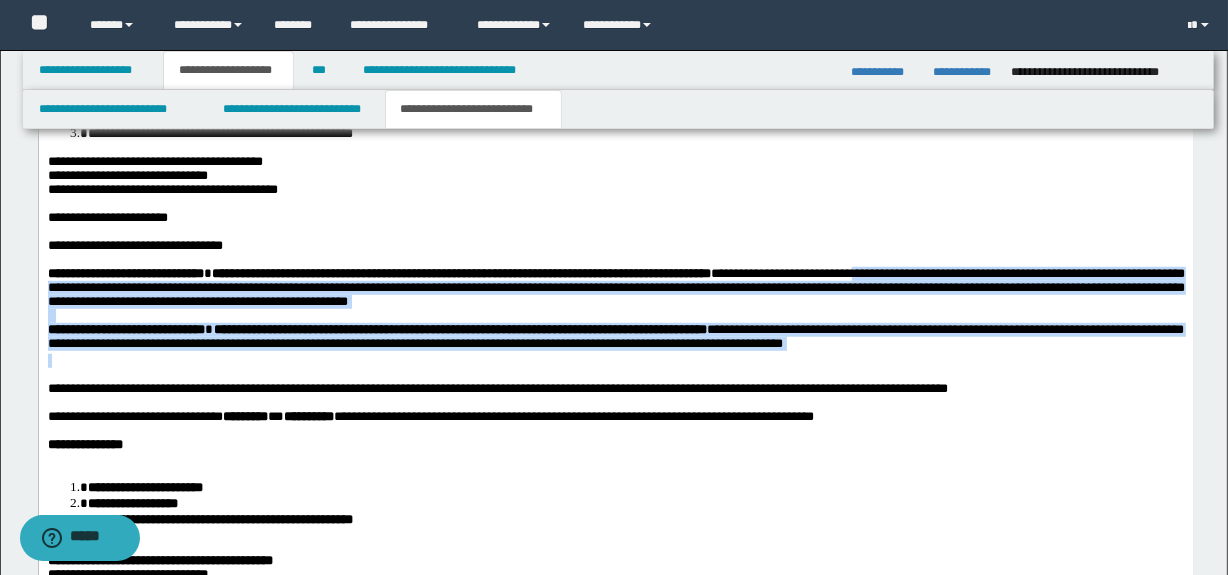 click at bounding box center [615, 361] 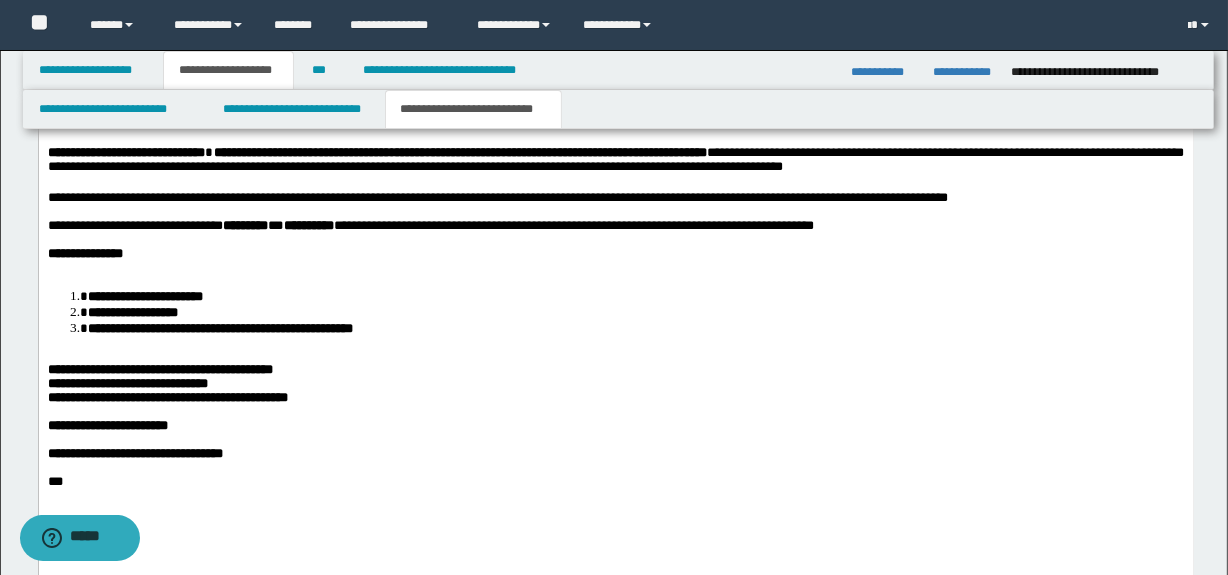 scroll, scrollTop: 1458, scrollLeft: 0, axis: vertical 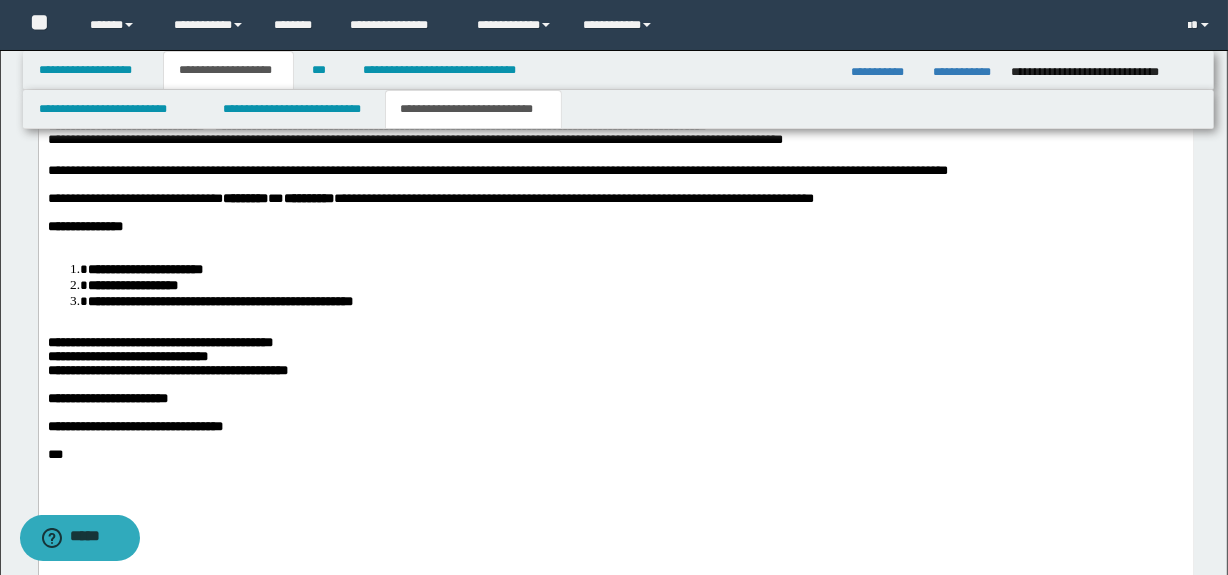 click at bounding box center [615, 241] 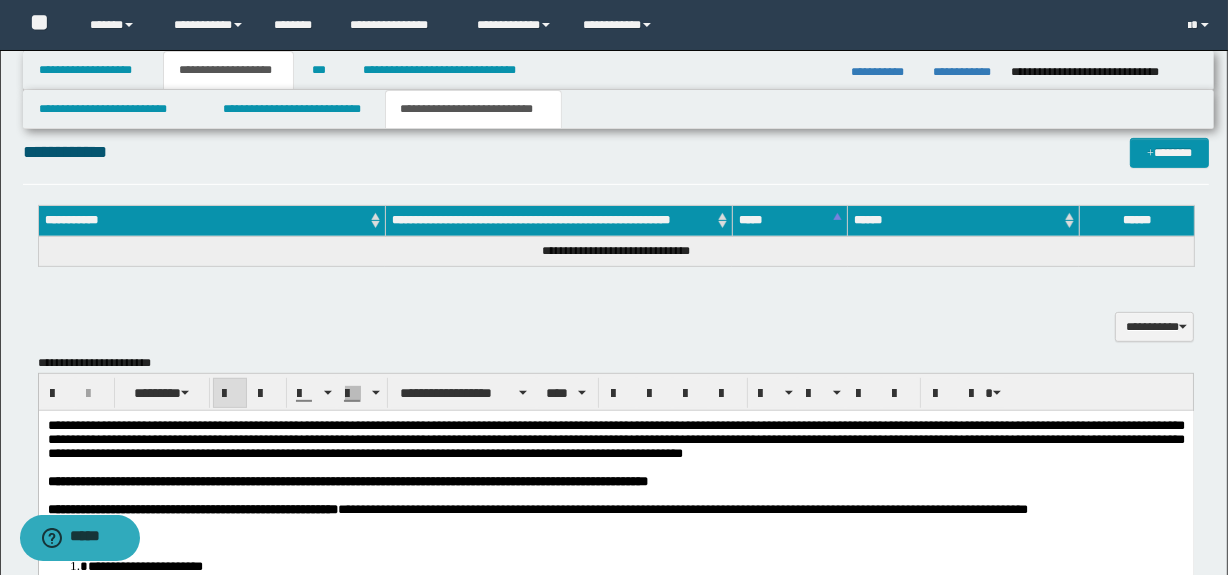 scroll, scrollTop: 784, scrollLeft: 0, axis: vertical 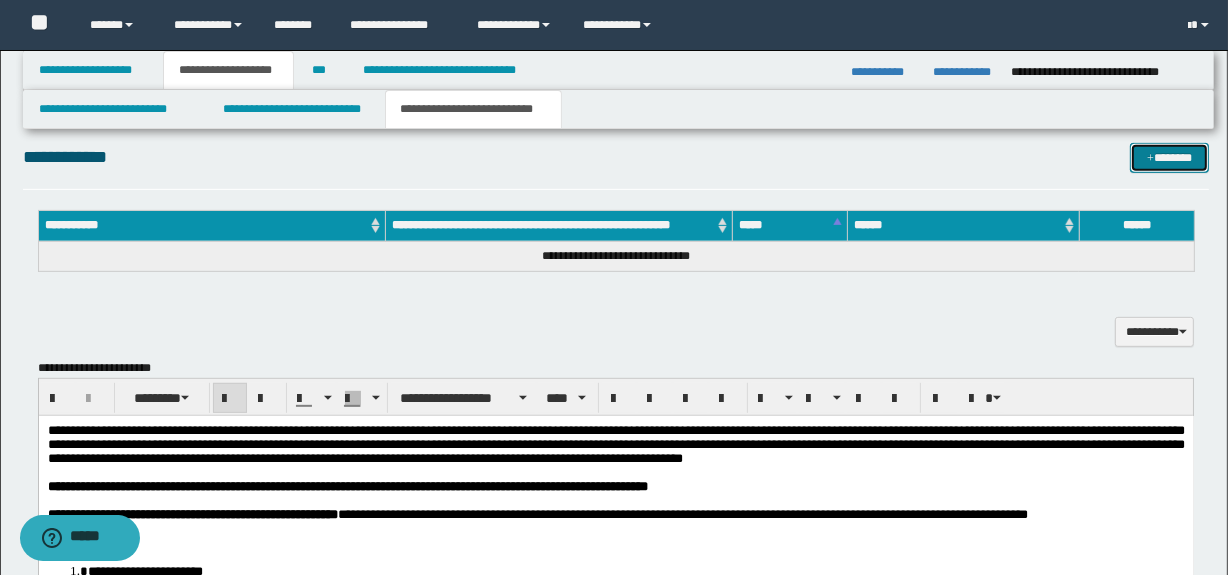 click on "*******" at bounding box center [1170, 158] 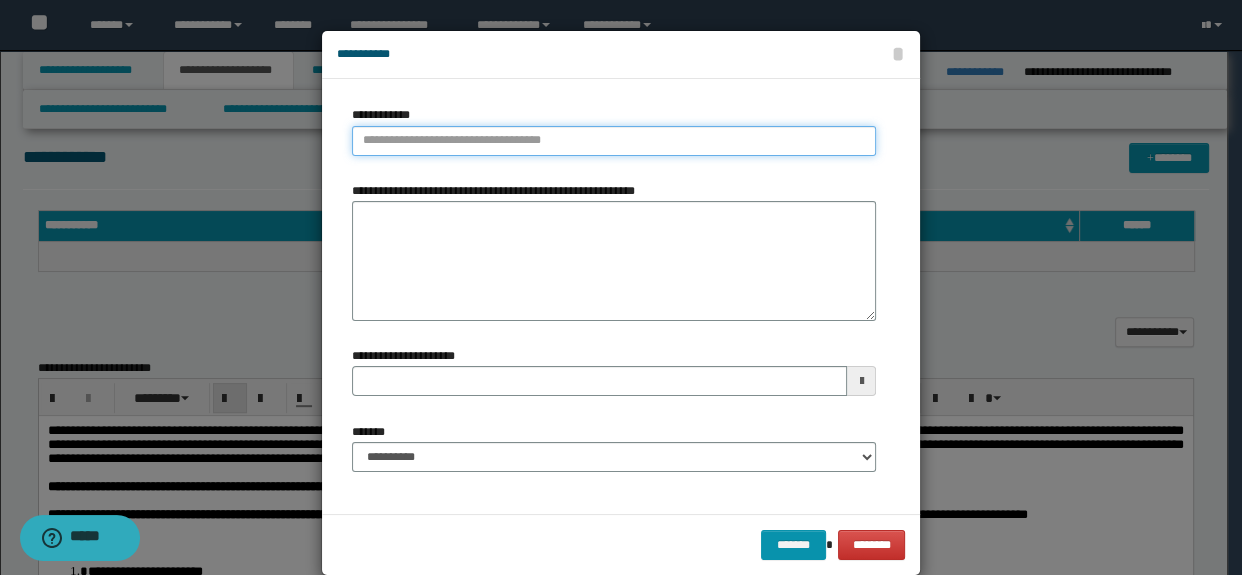 click on "**********" at bounding box center (614, 141) 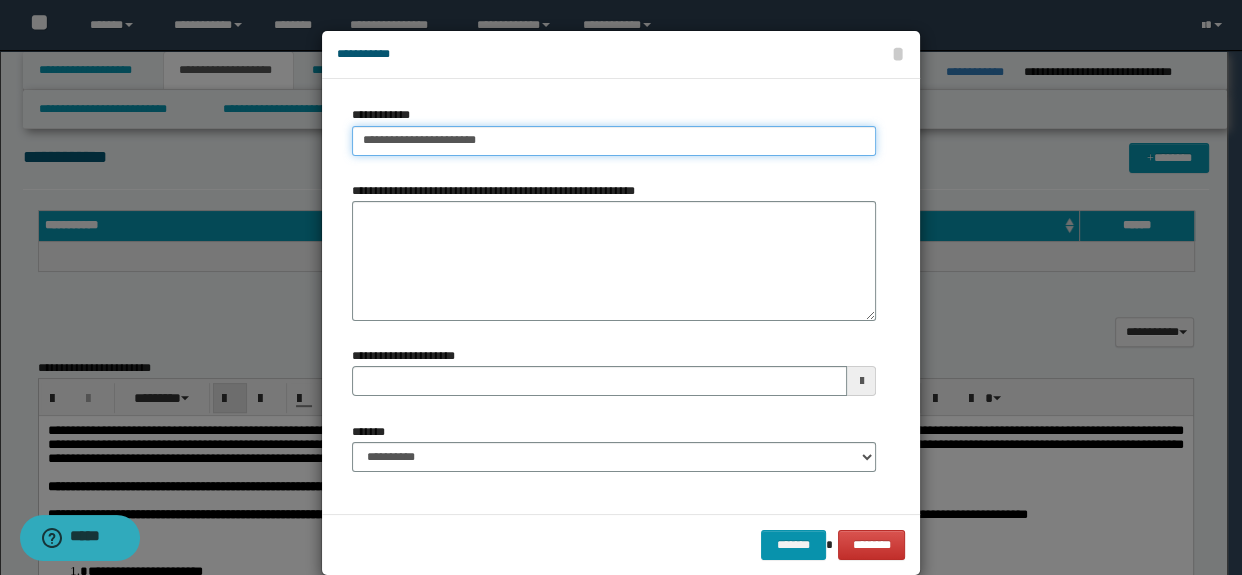 type on "**********" 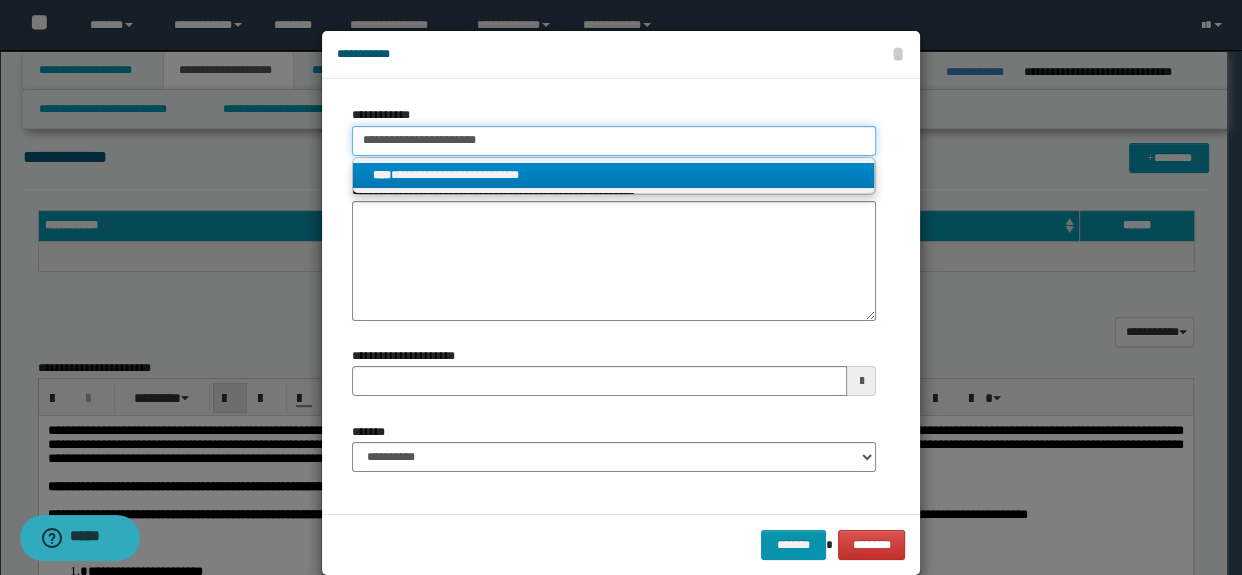 type on "**********" 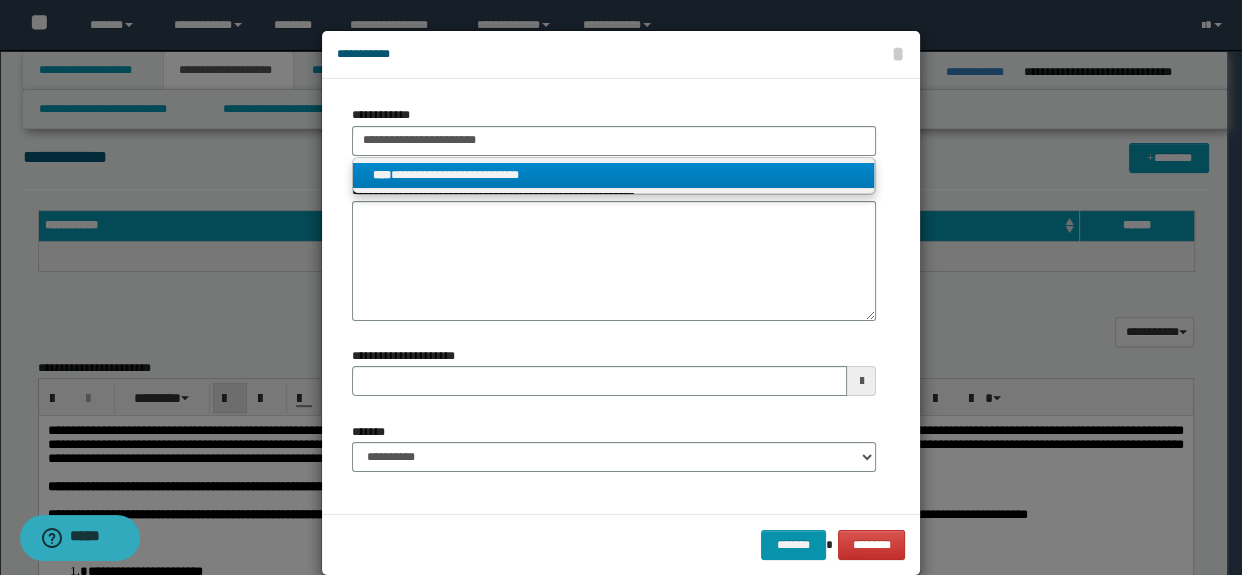 click on "**********" at bounding box center [614, 175] 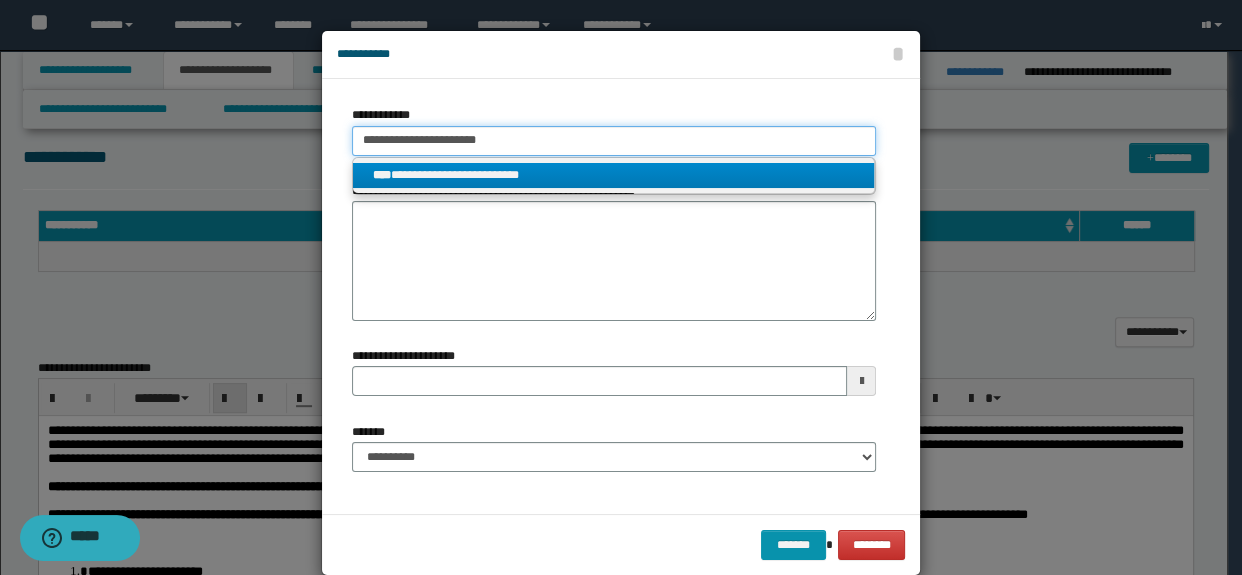 type 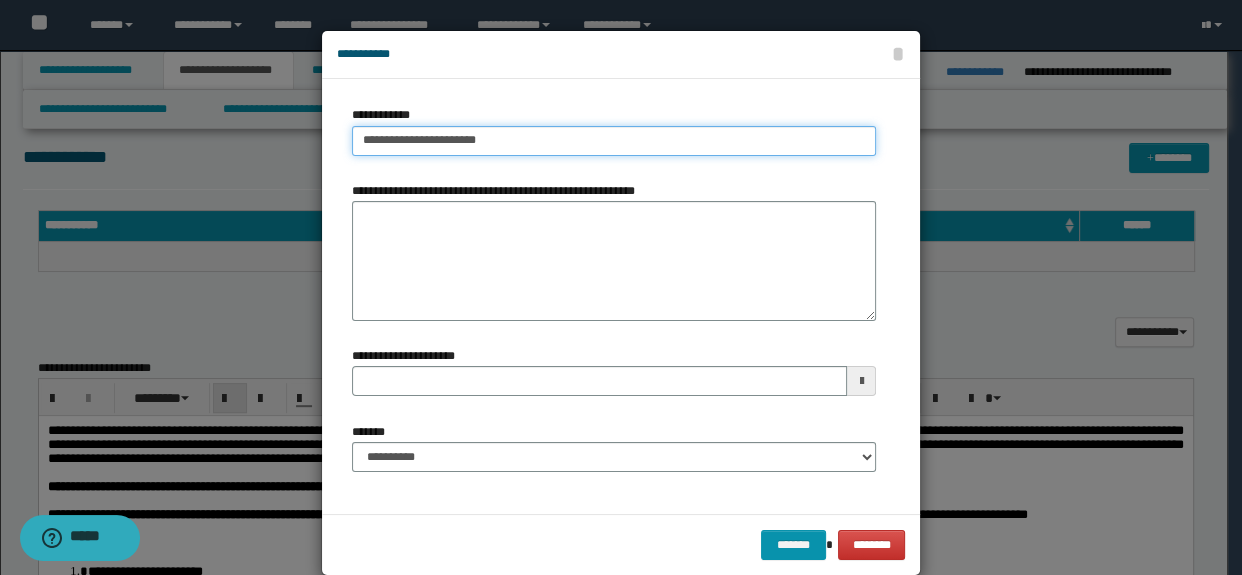 type 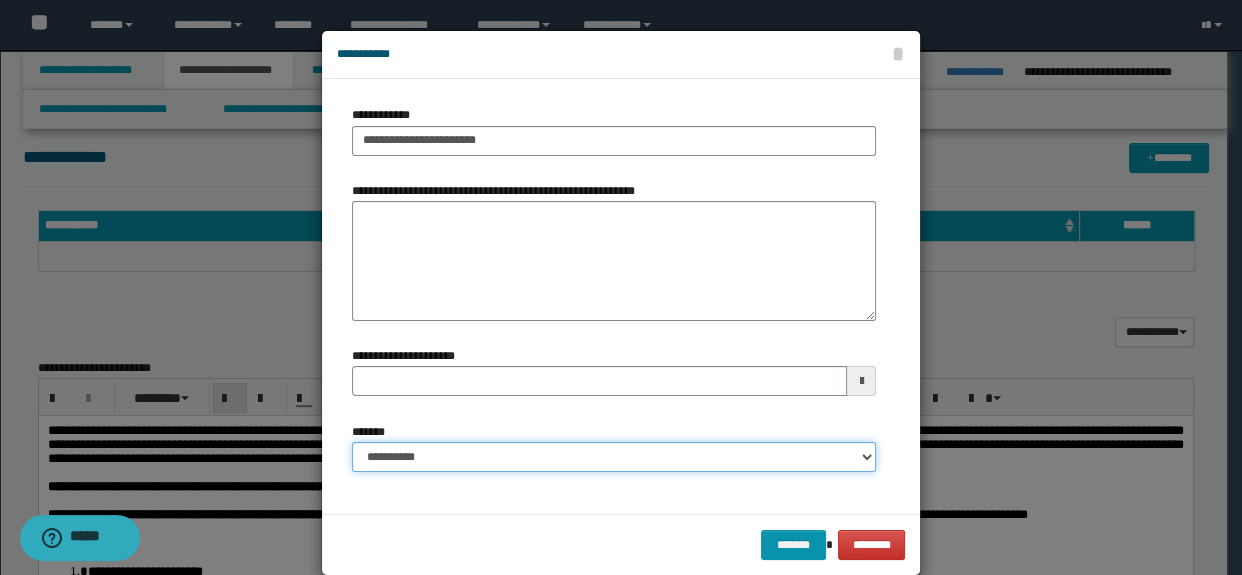 click on "**********" at bounding box center (614, 457) 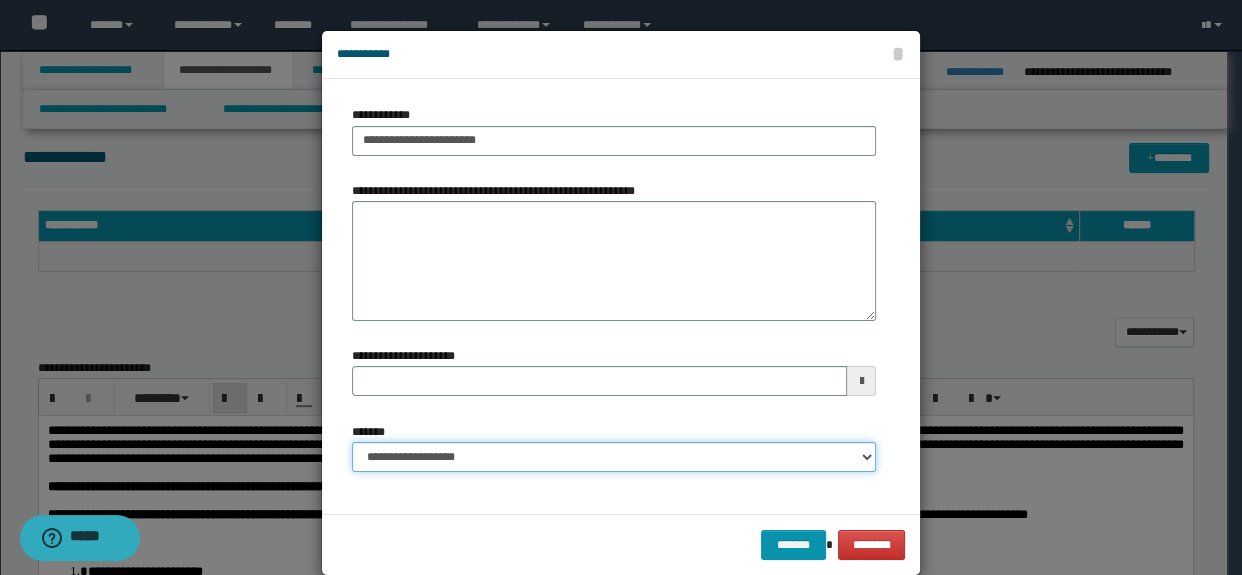 click on "**********" at bounding box center [614, 457] 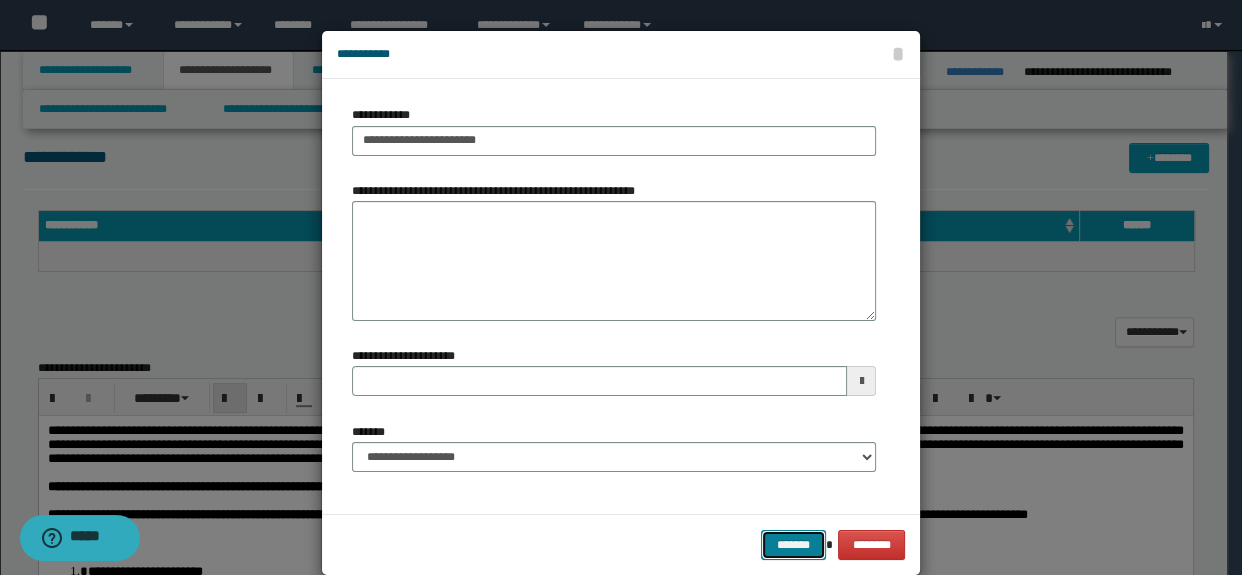 click on "*******" at bounding box center [793, 545] 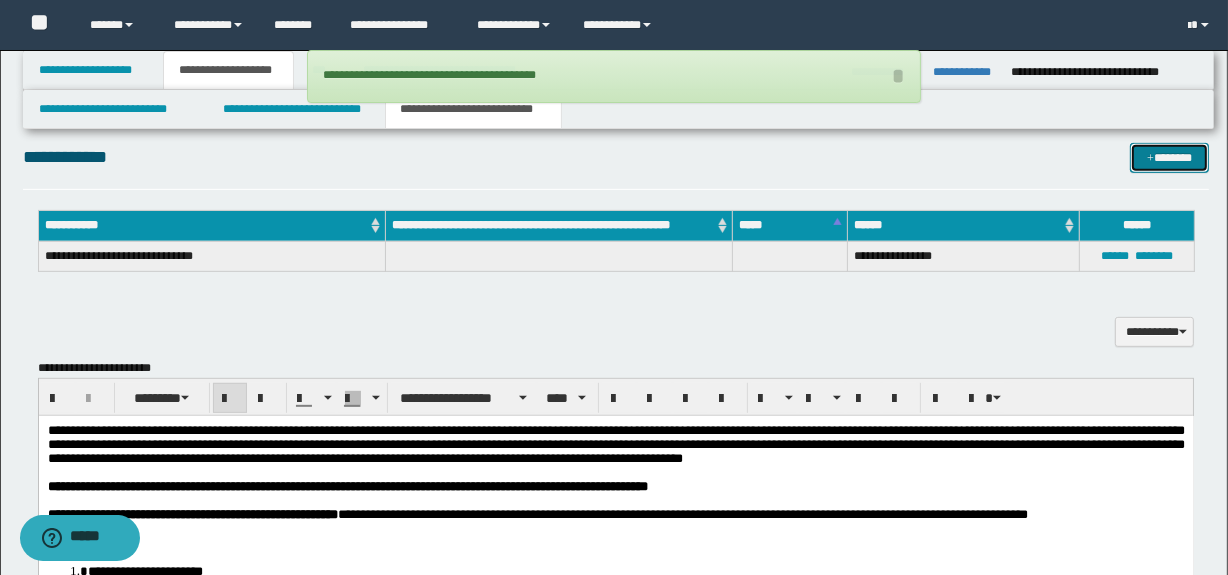 type 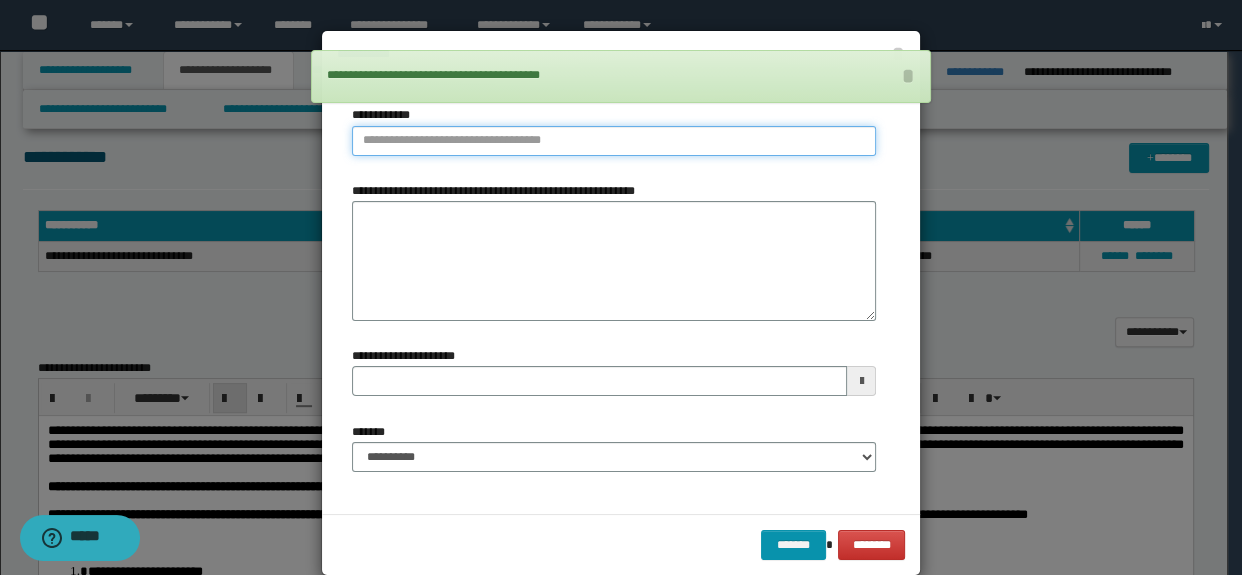 type on "**********" 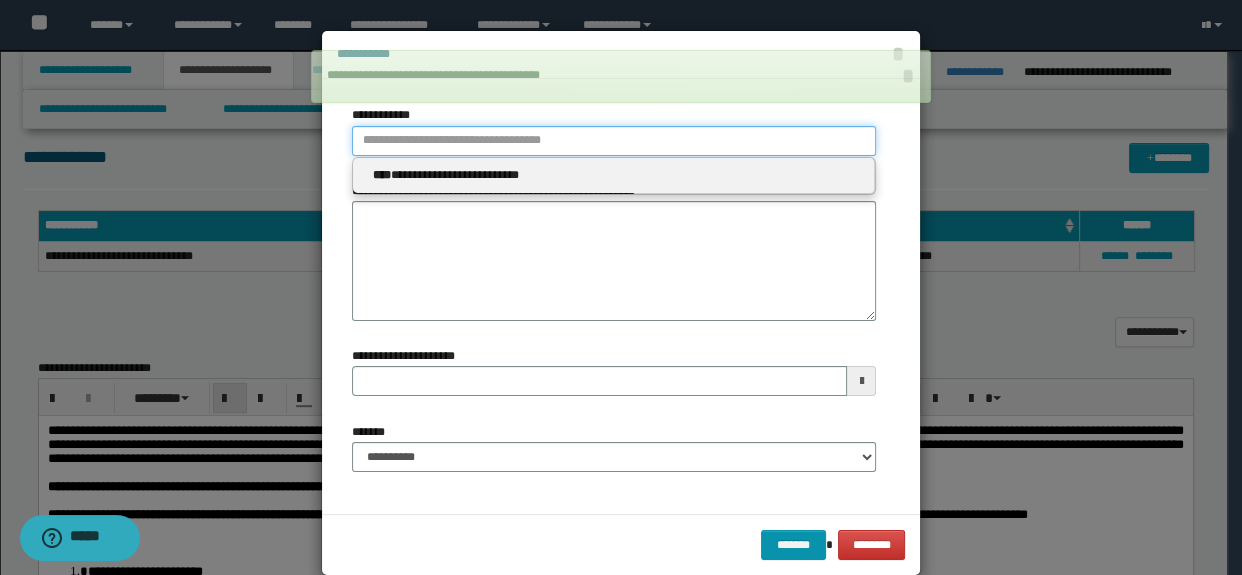 click on "**********" at bounding box center (614, 141) 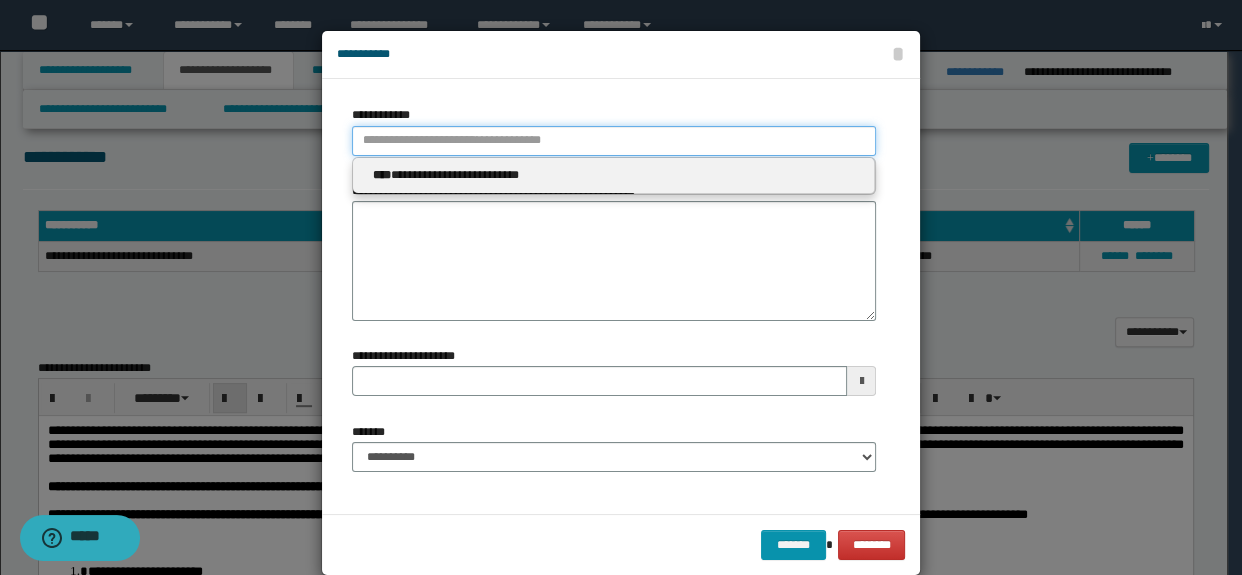 paste on "**********" 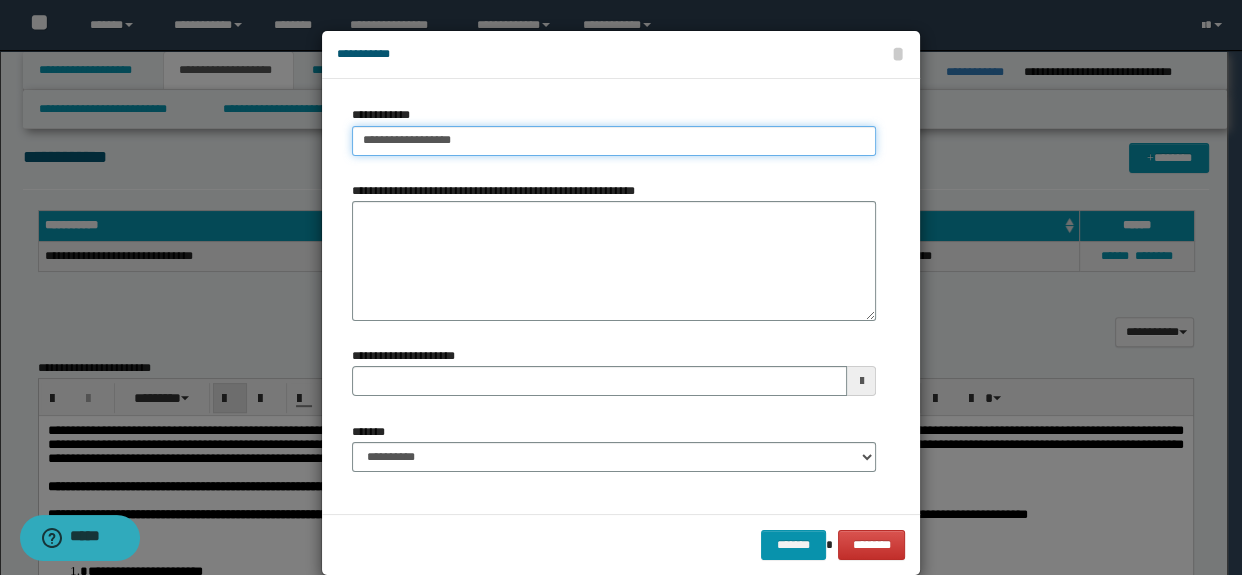 type on "**********" 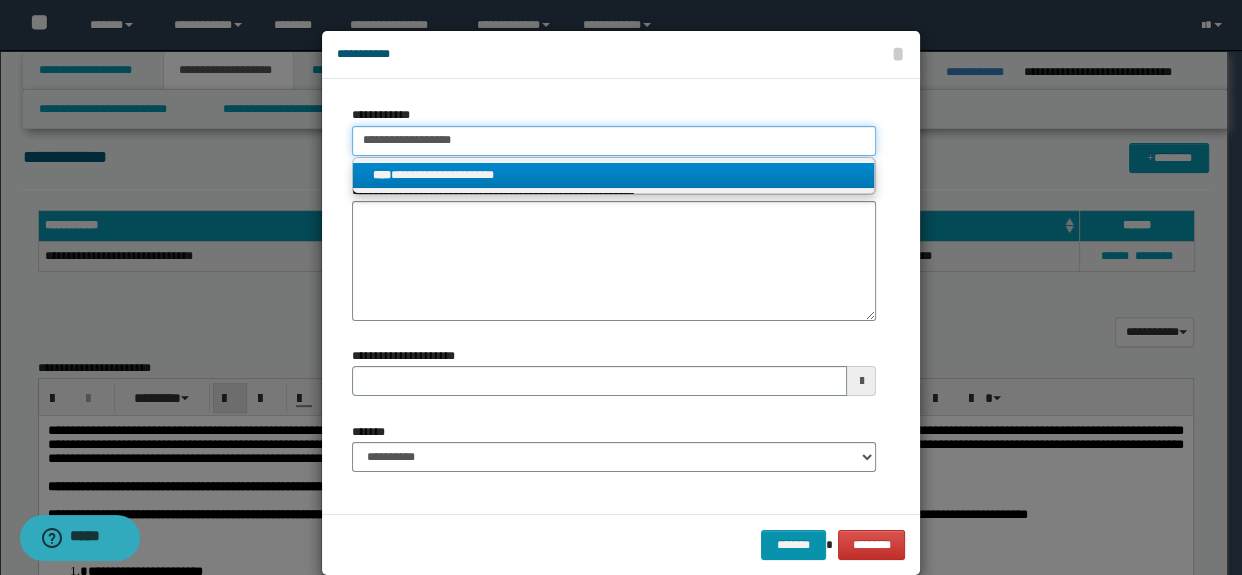 type on "**********" 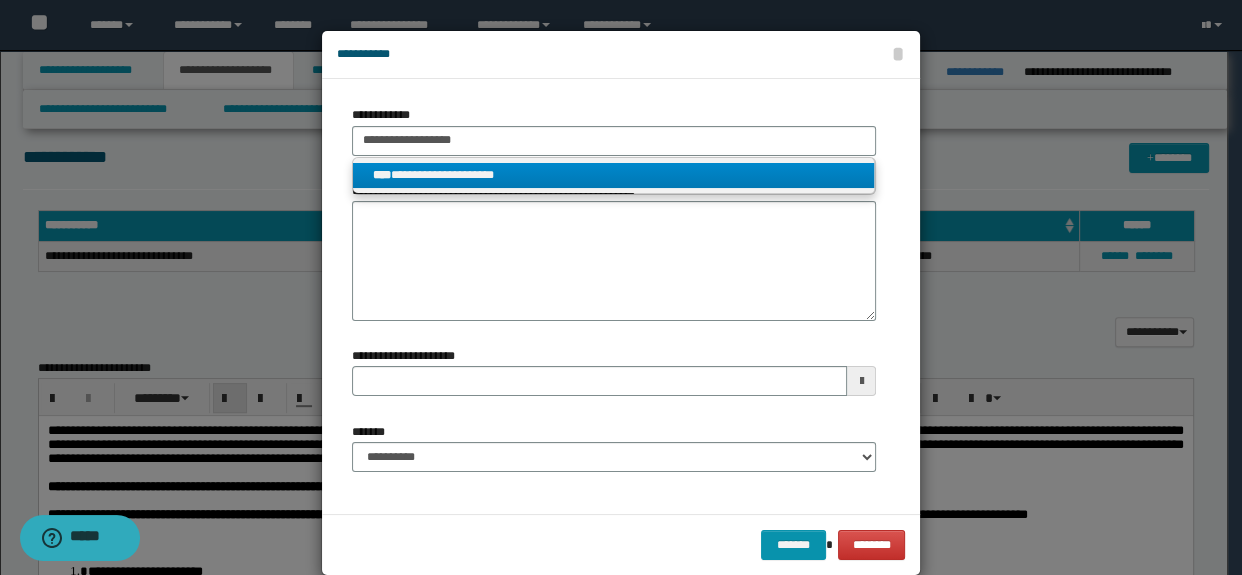 click on "**********" at bounding box center (614, 175) 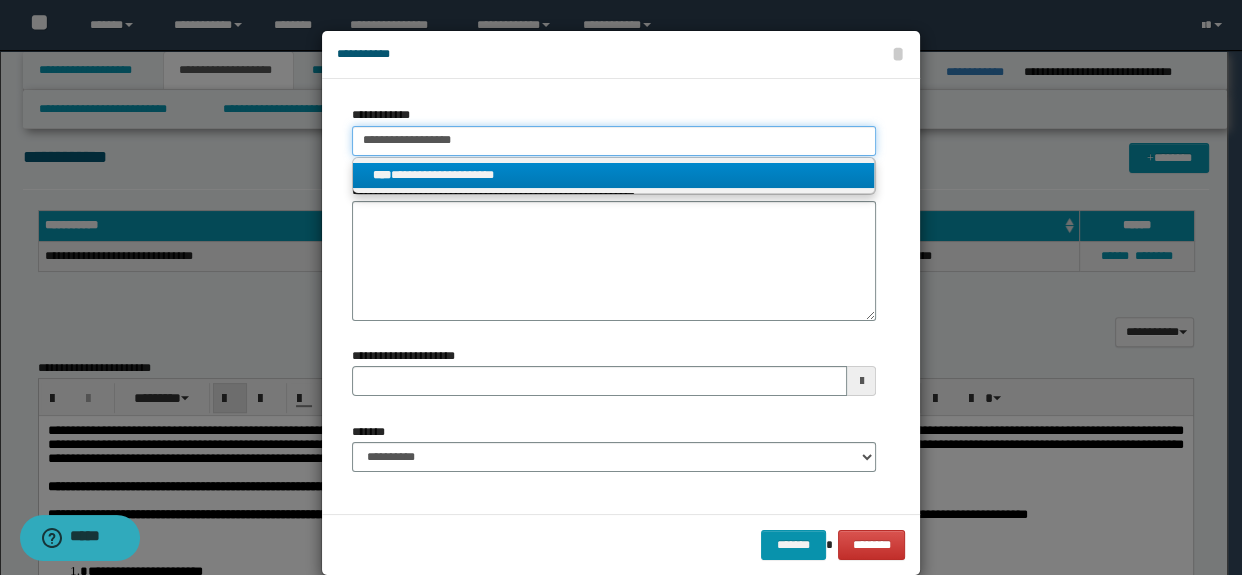 type 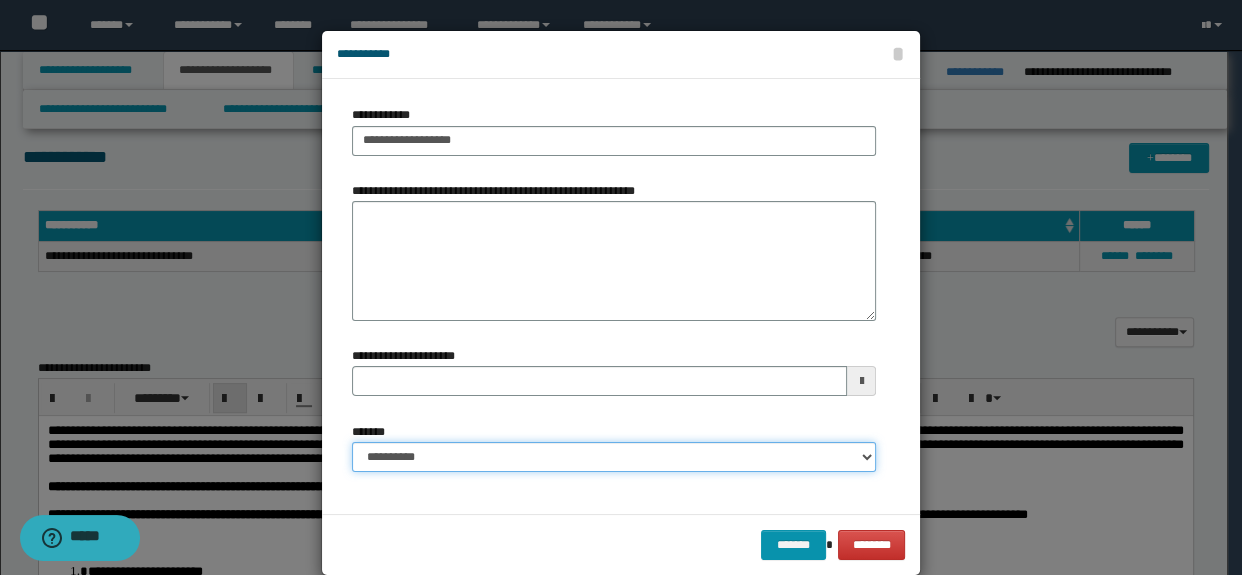 click on "**********" at bounding box center [614, 457] 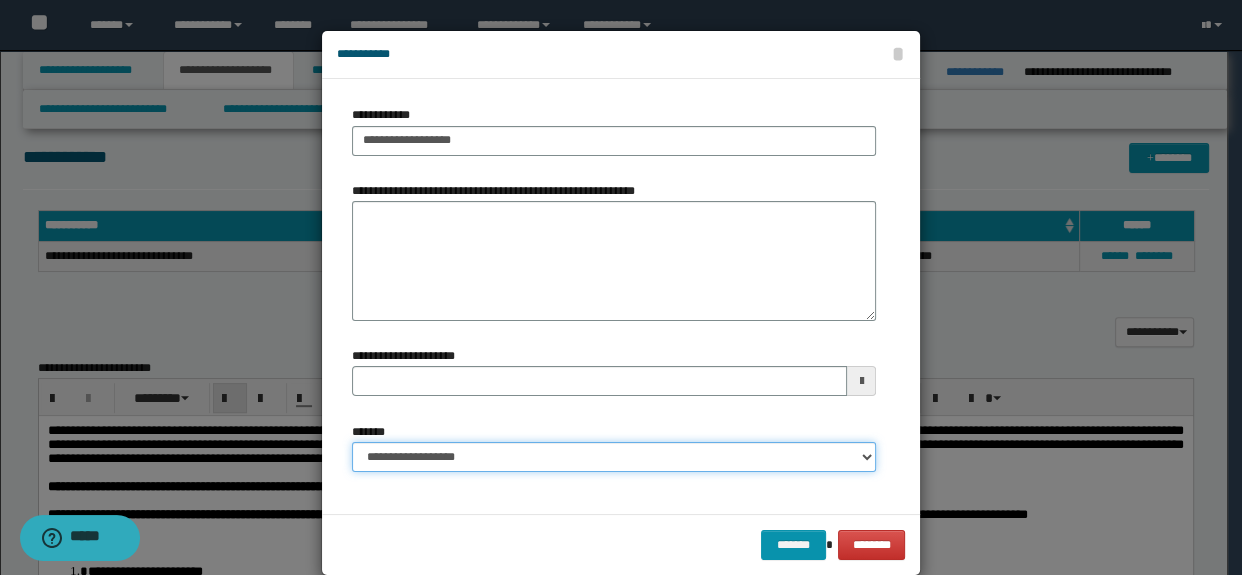 type 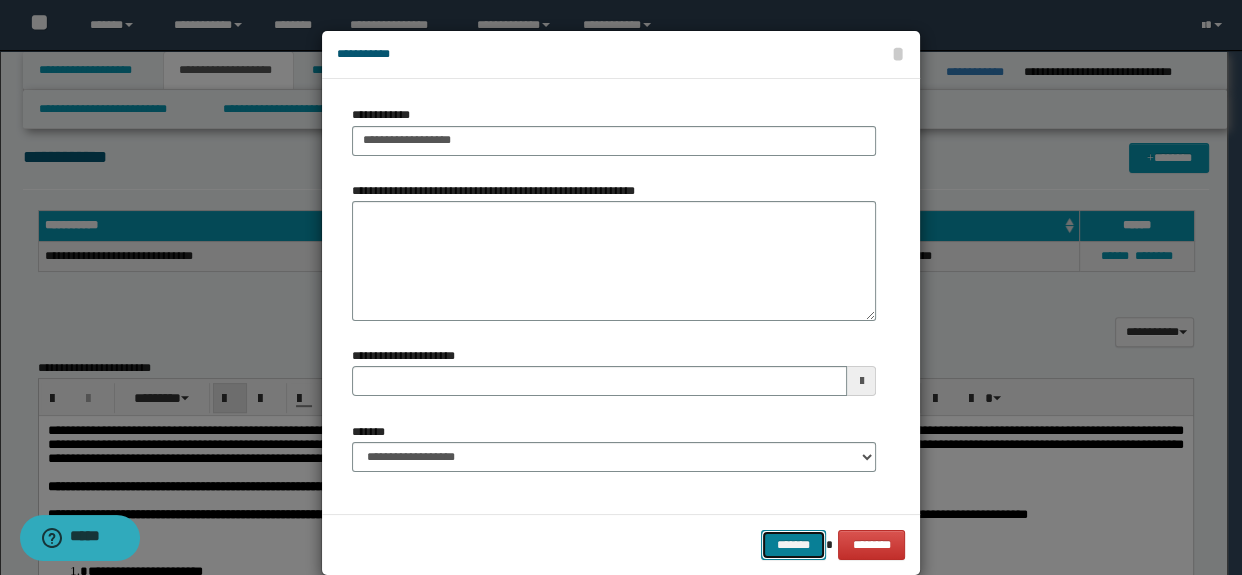 click on "*******" at bounding box center [793, 545] 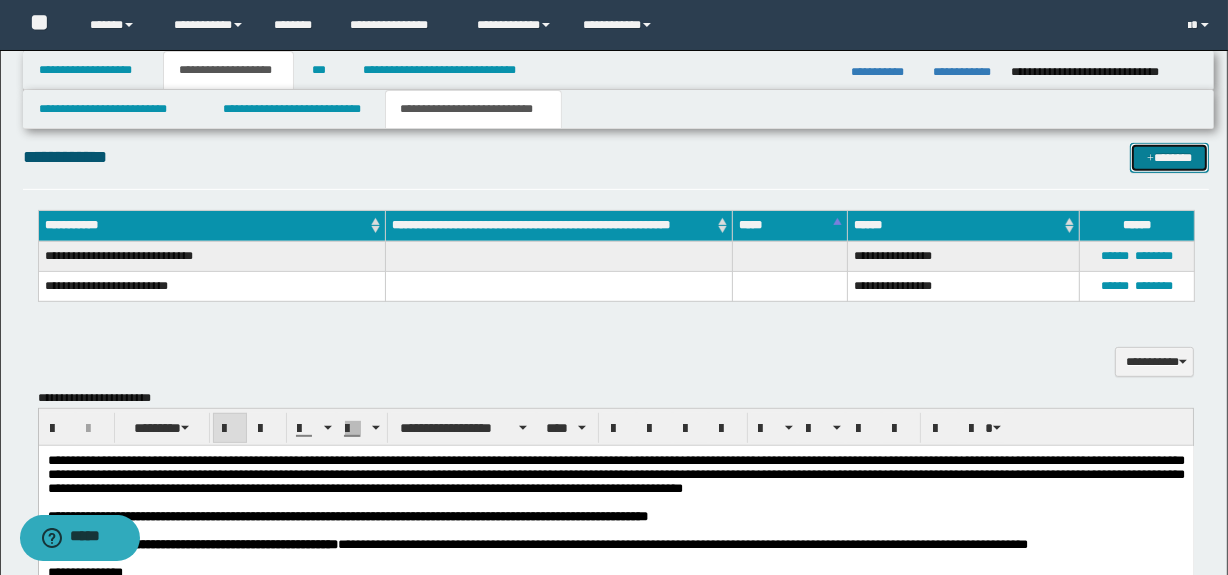 click on "*******" at bounding box center [1170, 158] 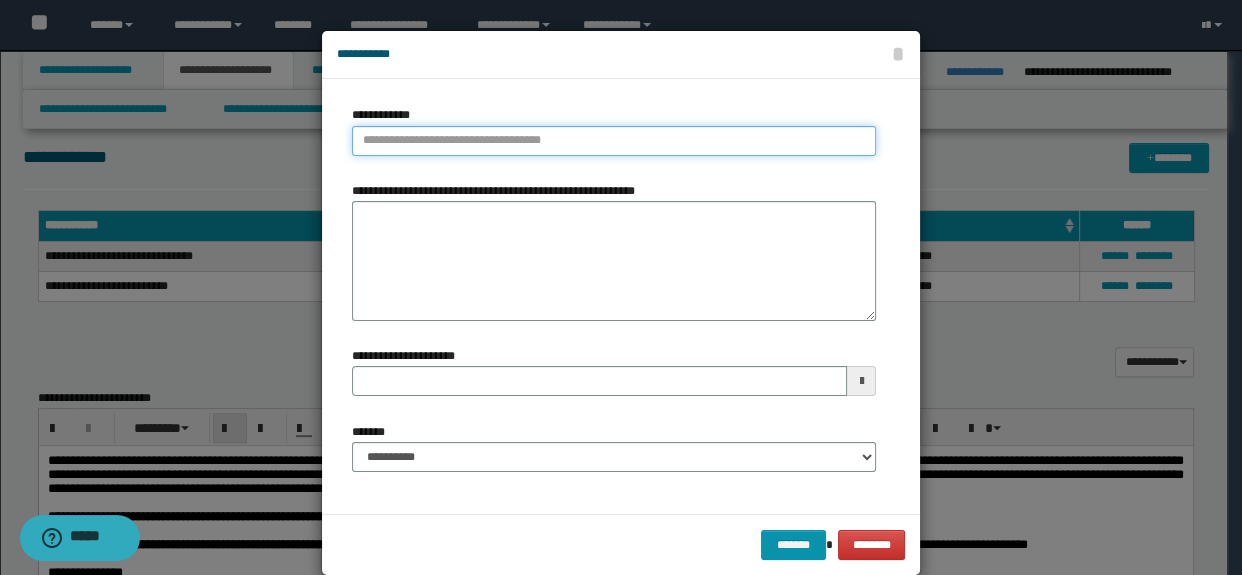 type on "**********" 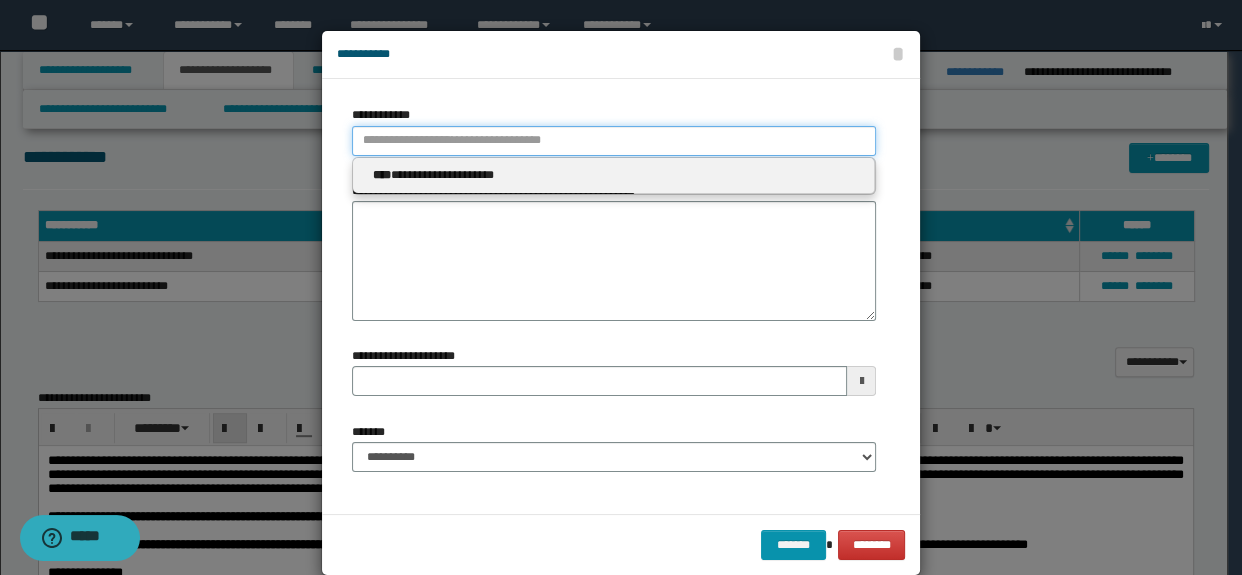 click on "**********" at bounding box center [614, 141] 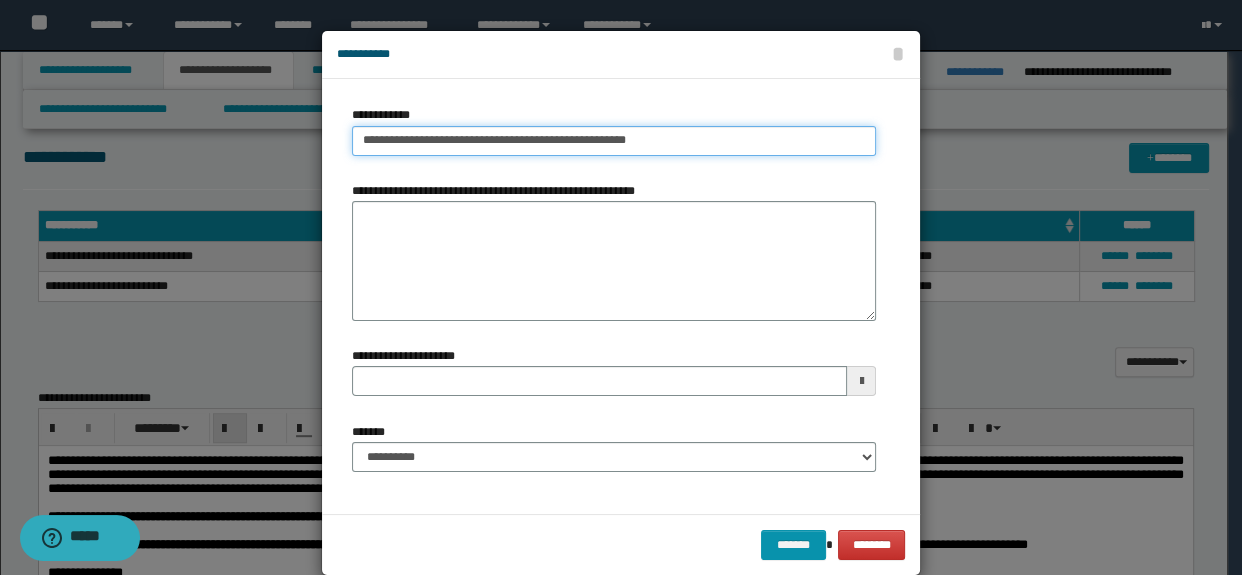 click on "**********" at bounding box center (614, 141) 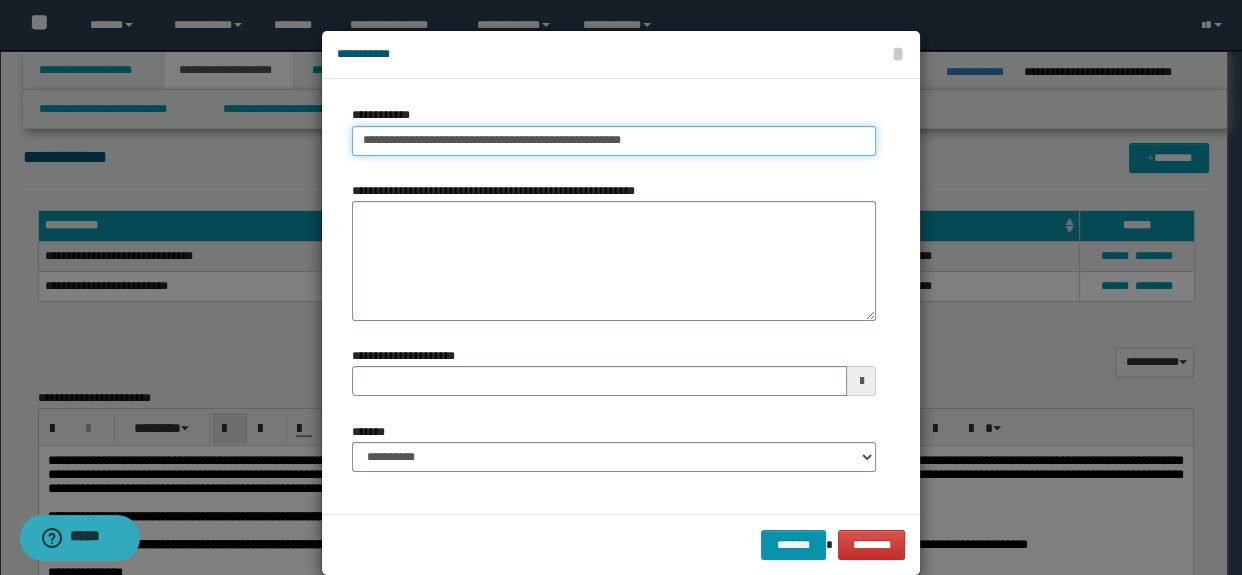 type on "**********" 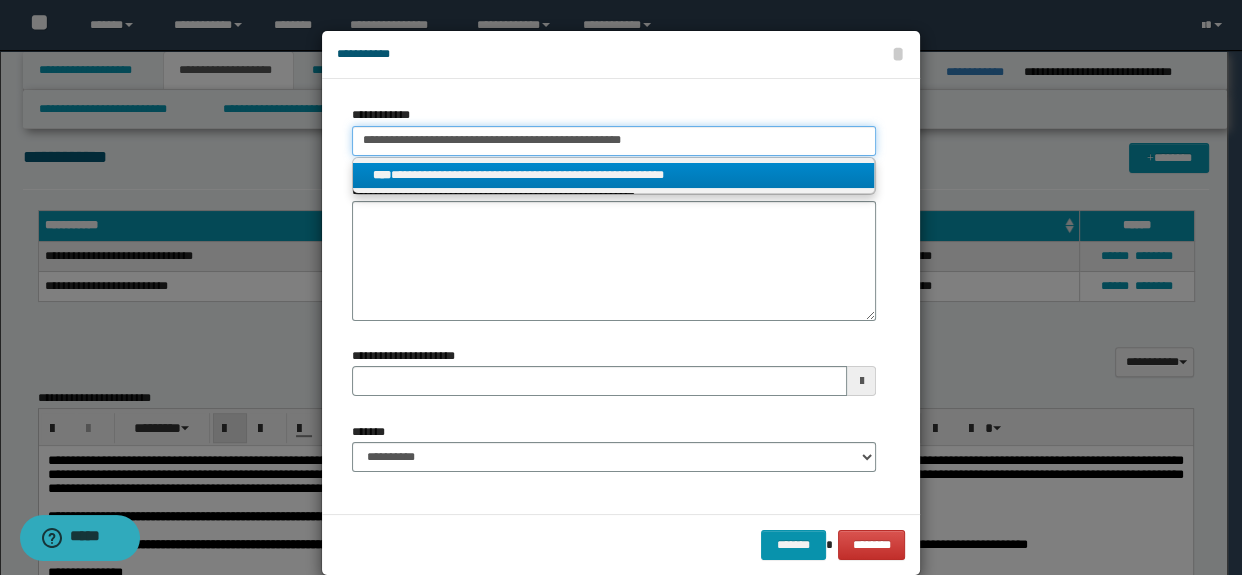 type on "**********" 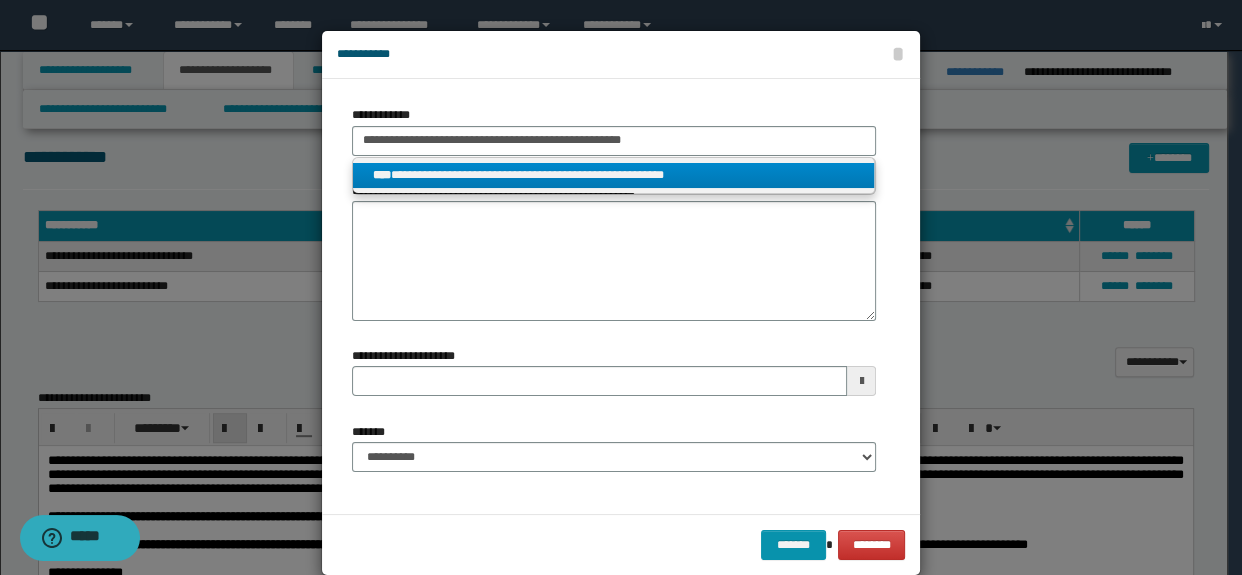 click on "**********" at bounding box center (614, 175) 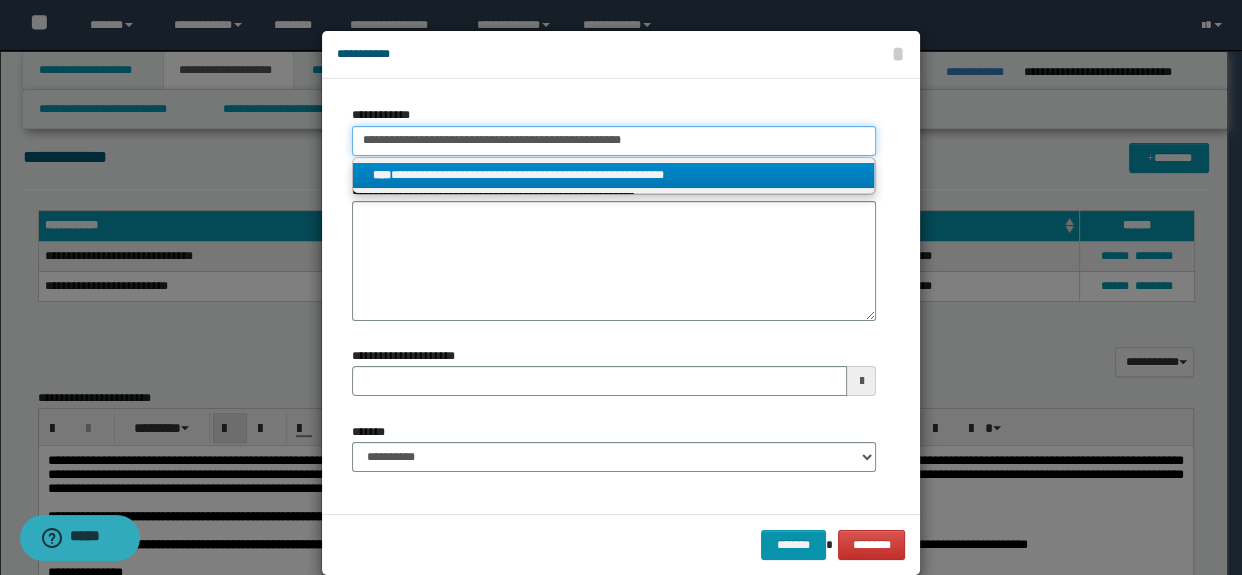 type 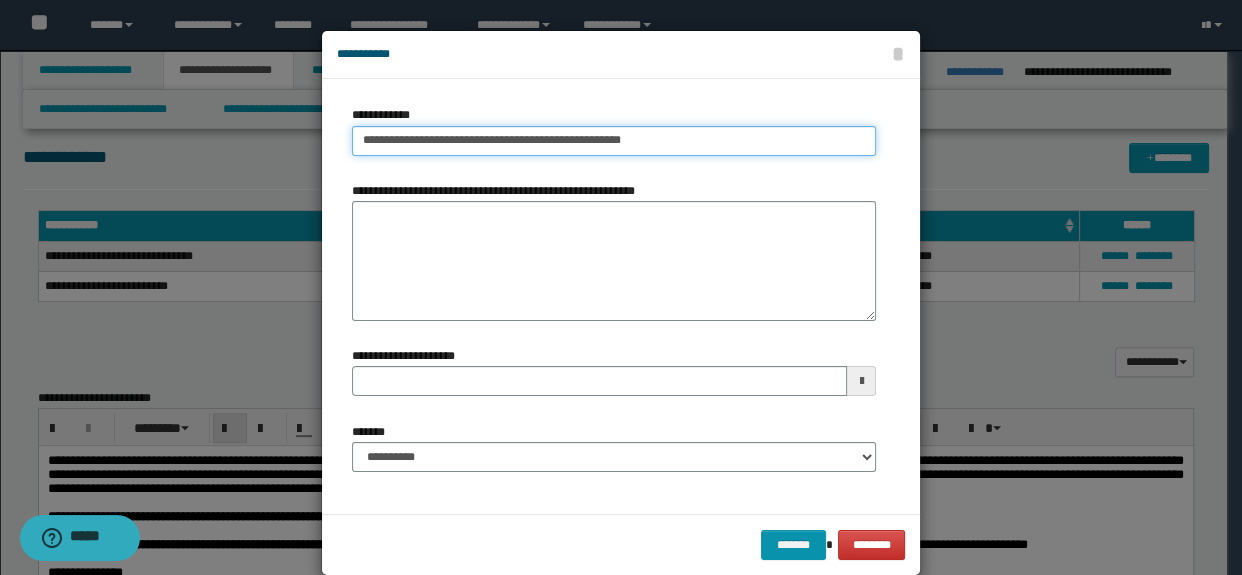 type 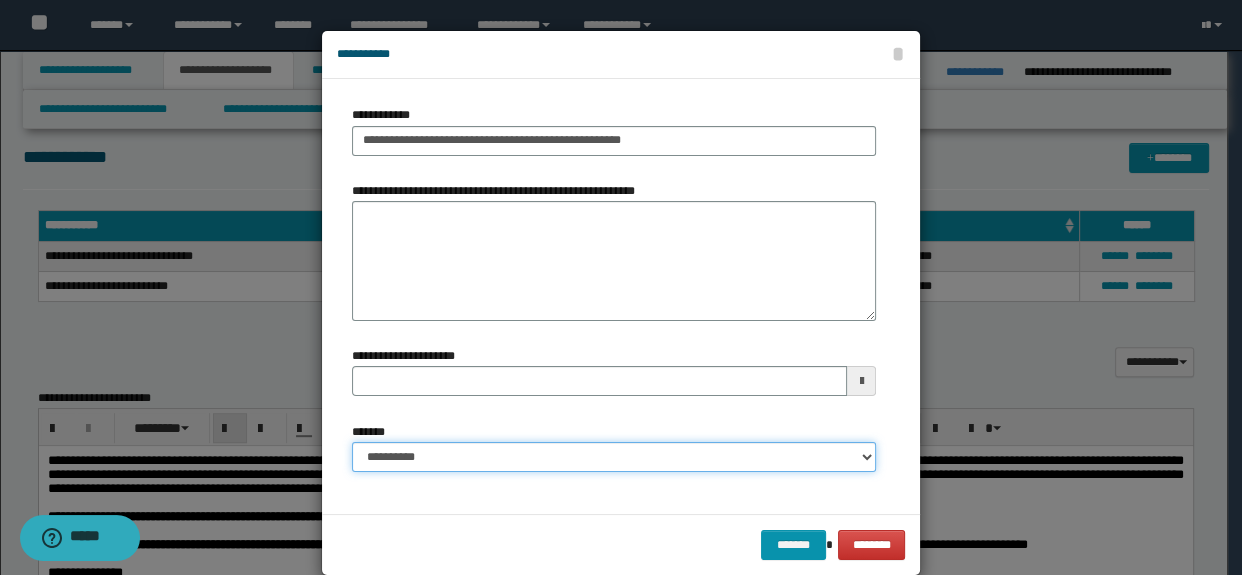 click on "**********" at bounding box center [614, 457] 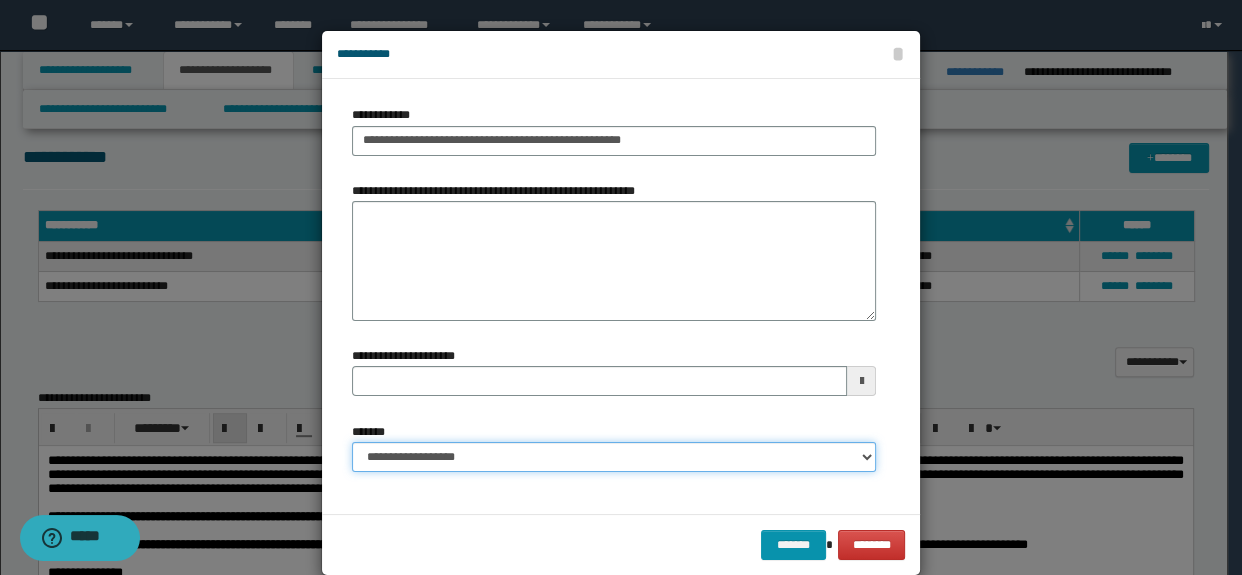 type 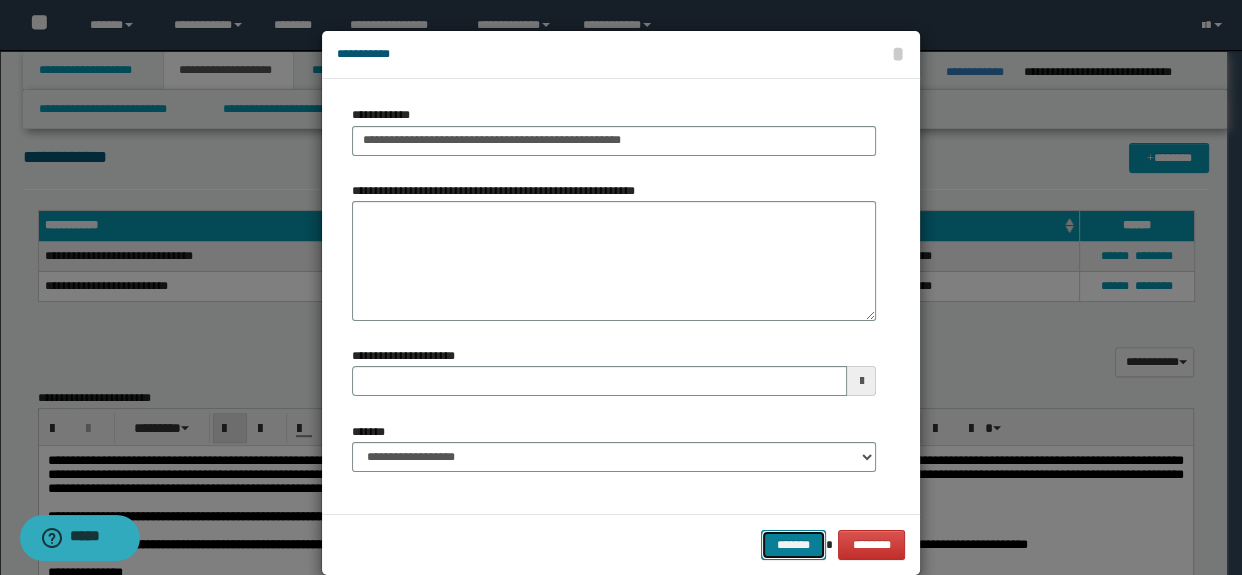 click on "*******" at bounding box center [793, 545] 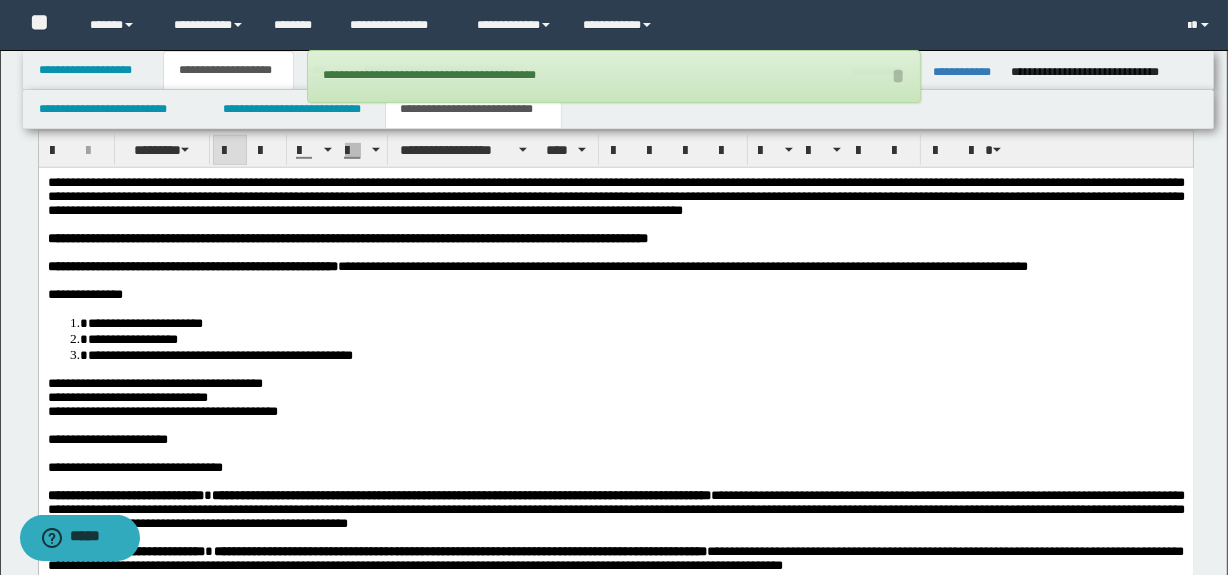 scroll, scrollTop: 1135, scrollLeft: 0, axis: vertical 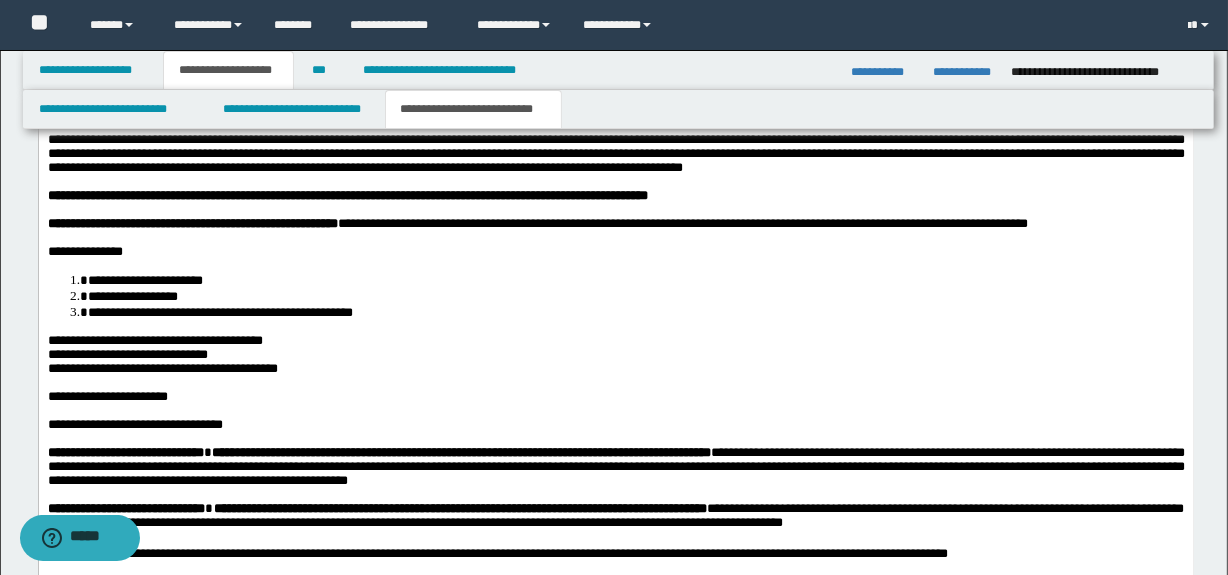 click on "**********" at bounding box center [219, 312] 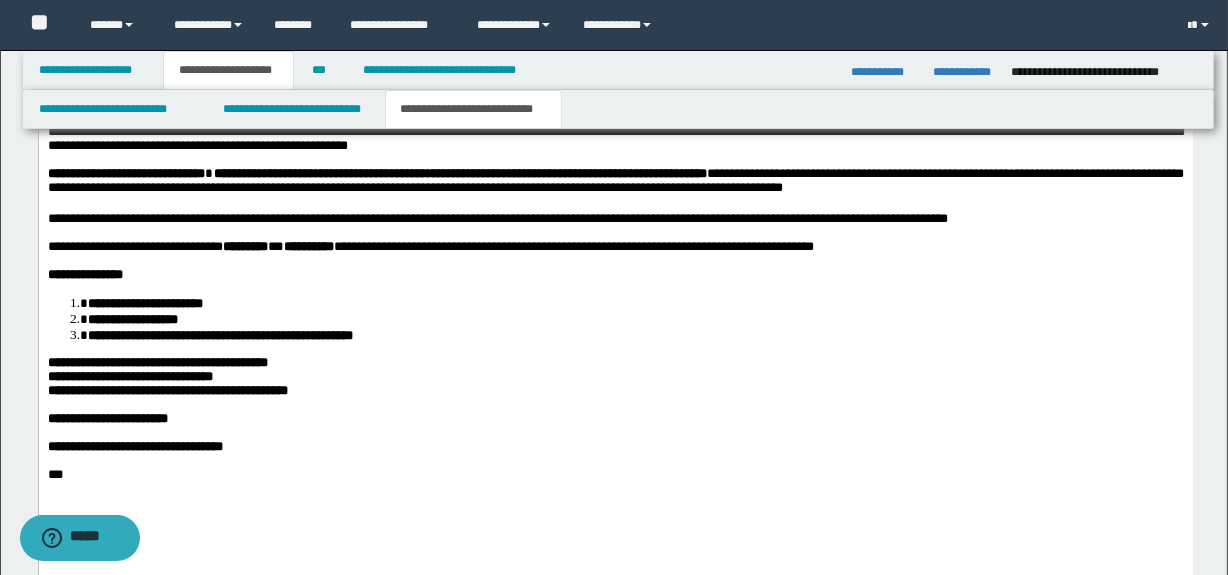 scroll, scrollTop: 1465, scrollLeft: 0, axis: vertical 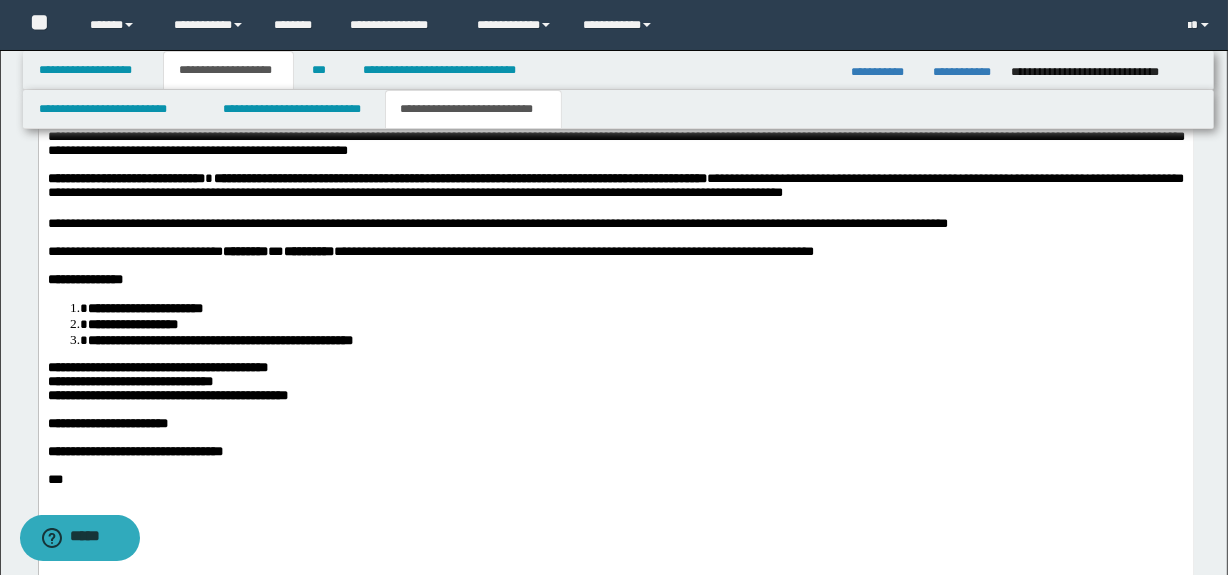click on "**********" at bounding box center (219, 341) 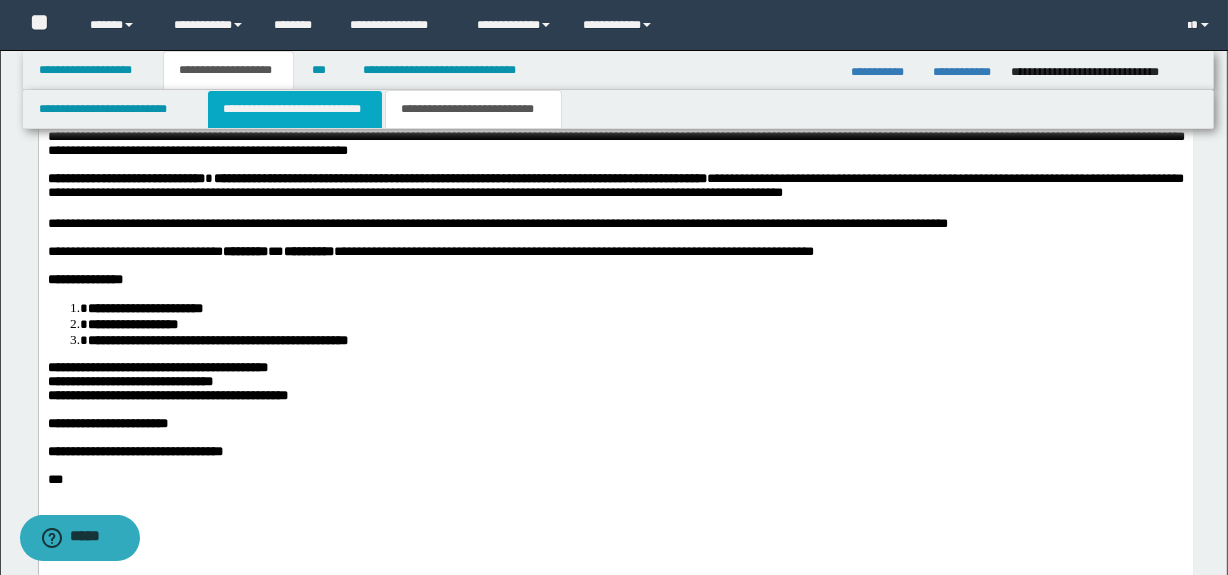 click on "**********" at bounding box center [294, 109] 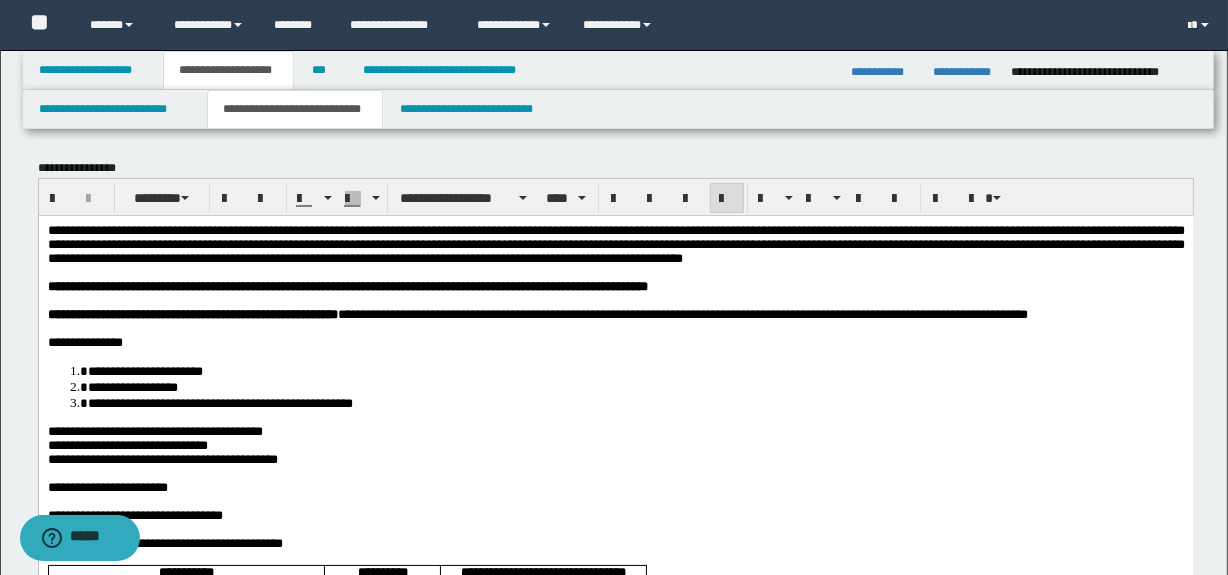 scroll, scrollTop: 13, scrollLeft: 0, axis: vertical 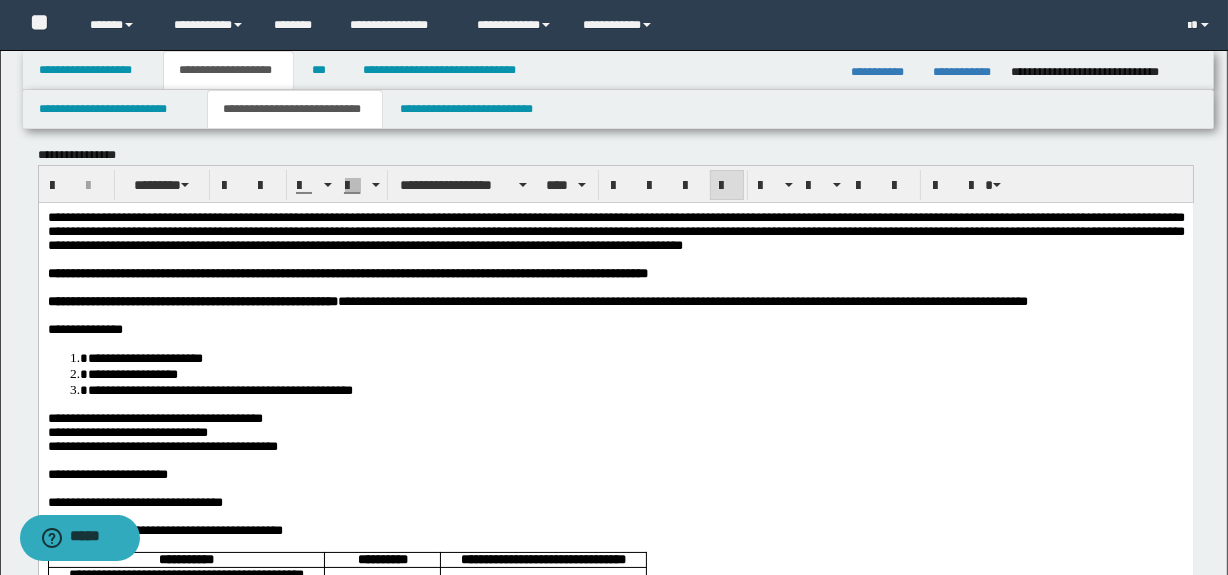 click on "**********" at bounding box center (219, 389) 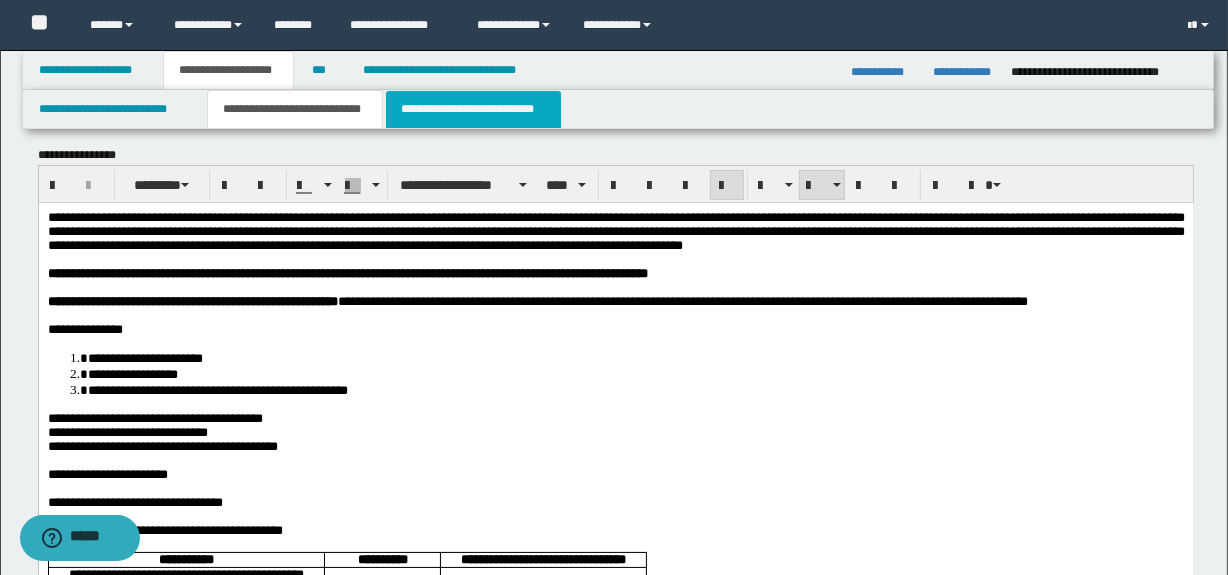 click on "**********" at bounding box center (473, 109) 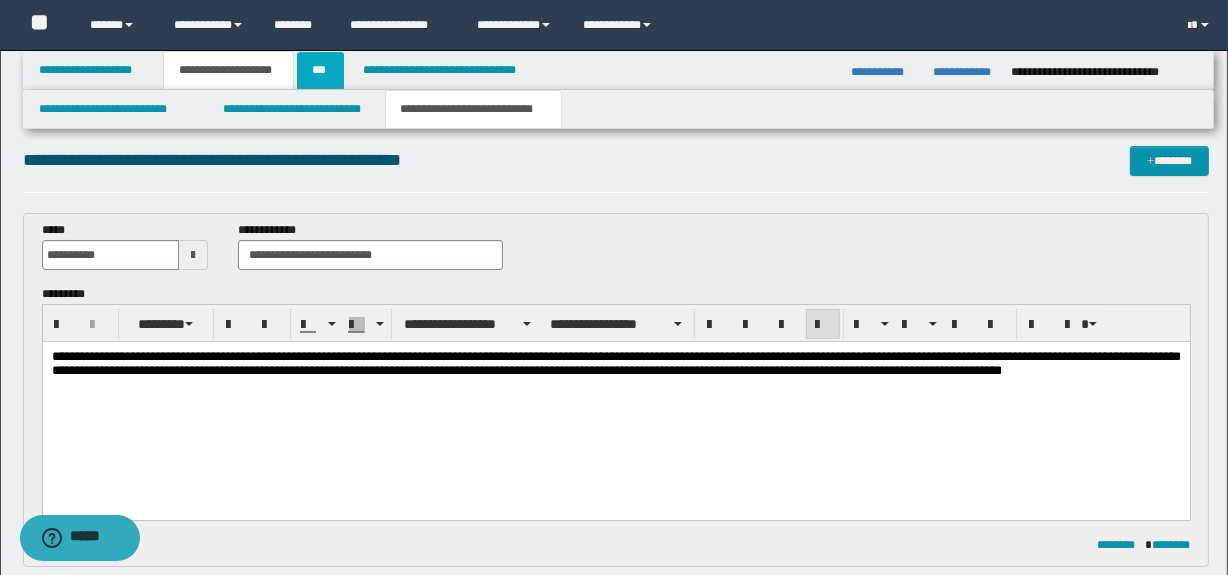 click on "***" at bounding box center (320, 70) 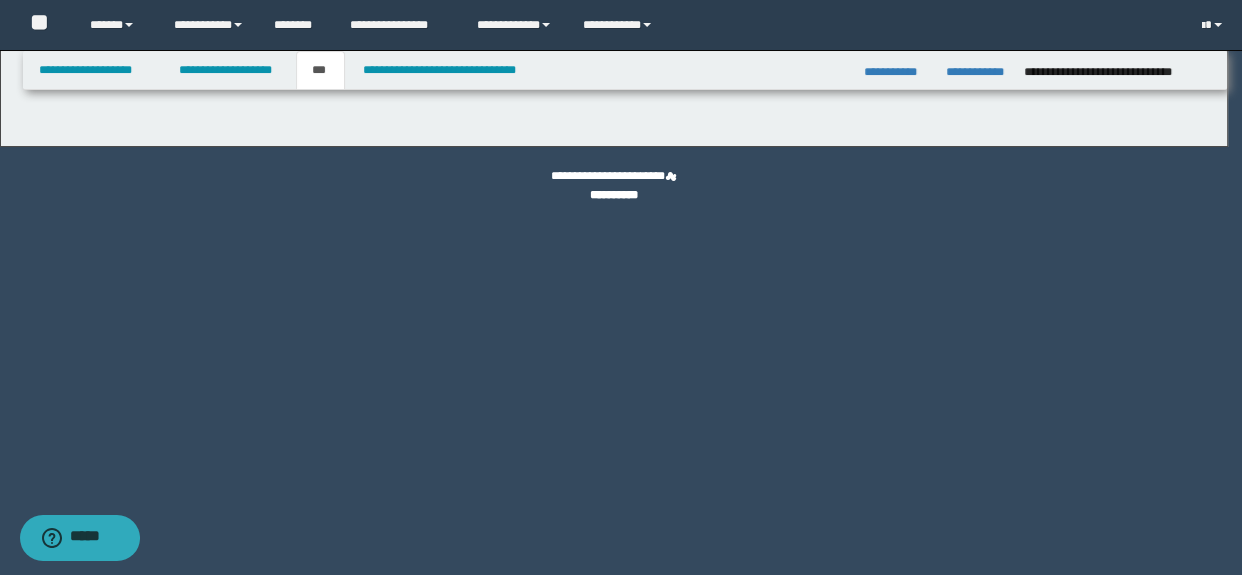 select on "***" 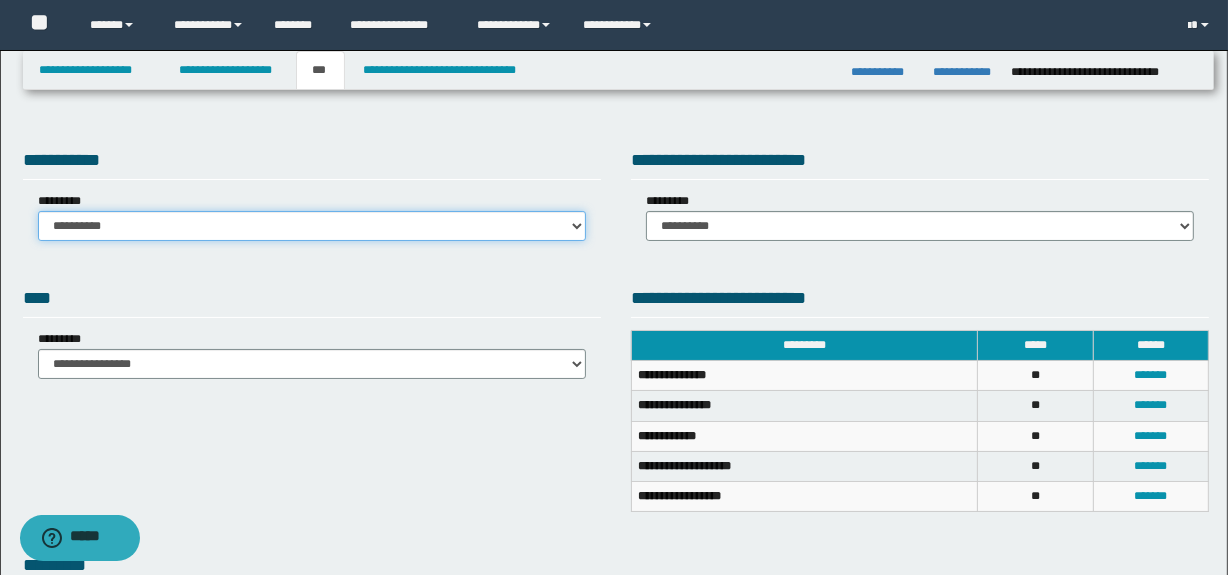 click on "**********" at bounding box center (312, 226) 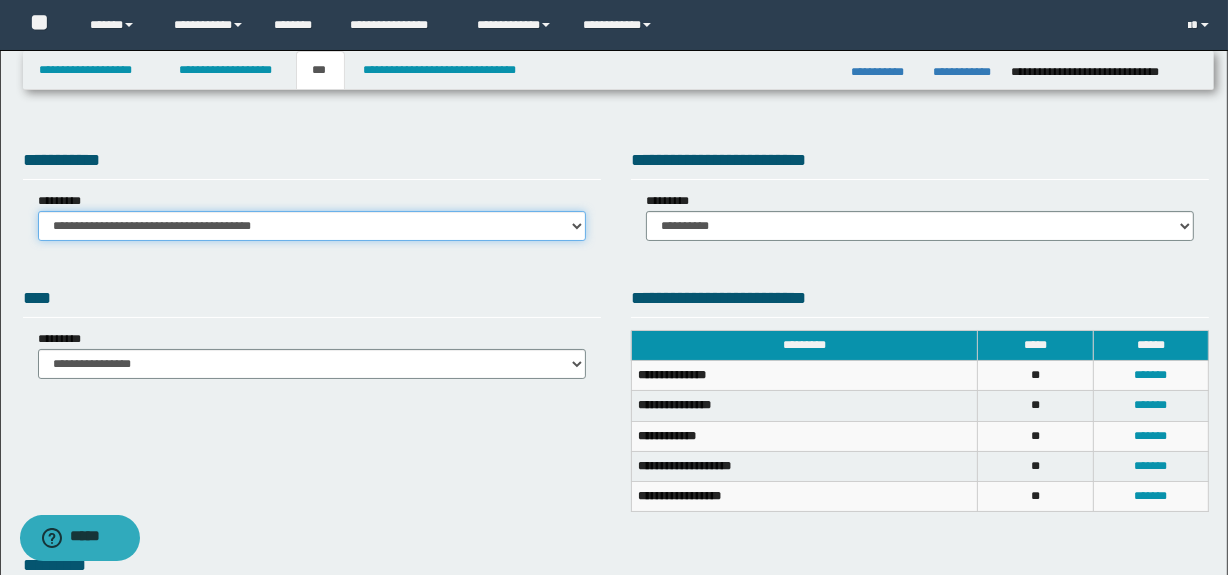 click on "**********" at bounding box center [312, 226] 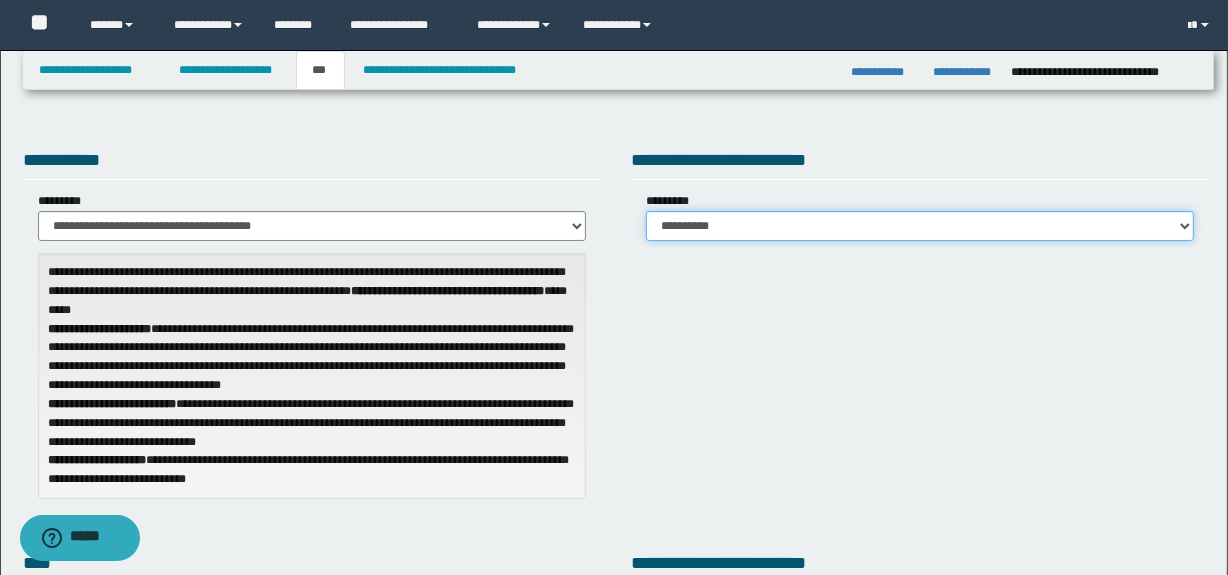 click on "**********" at bounding box center [920, 226] 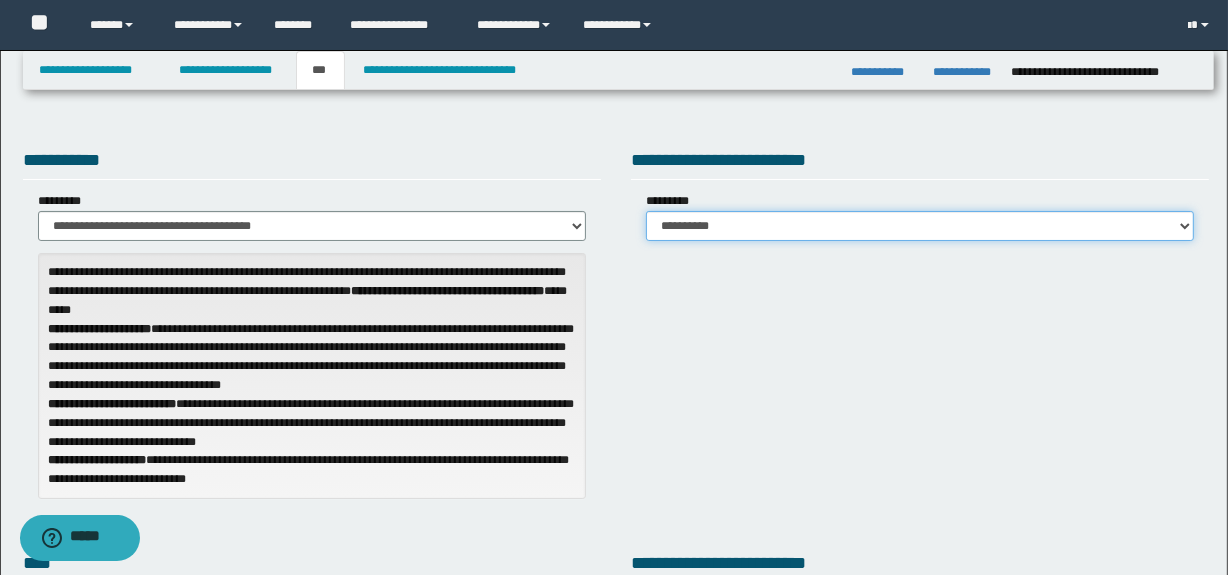 select on "*" 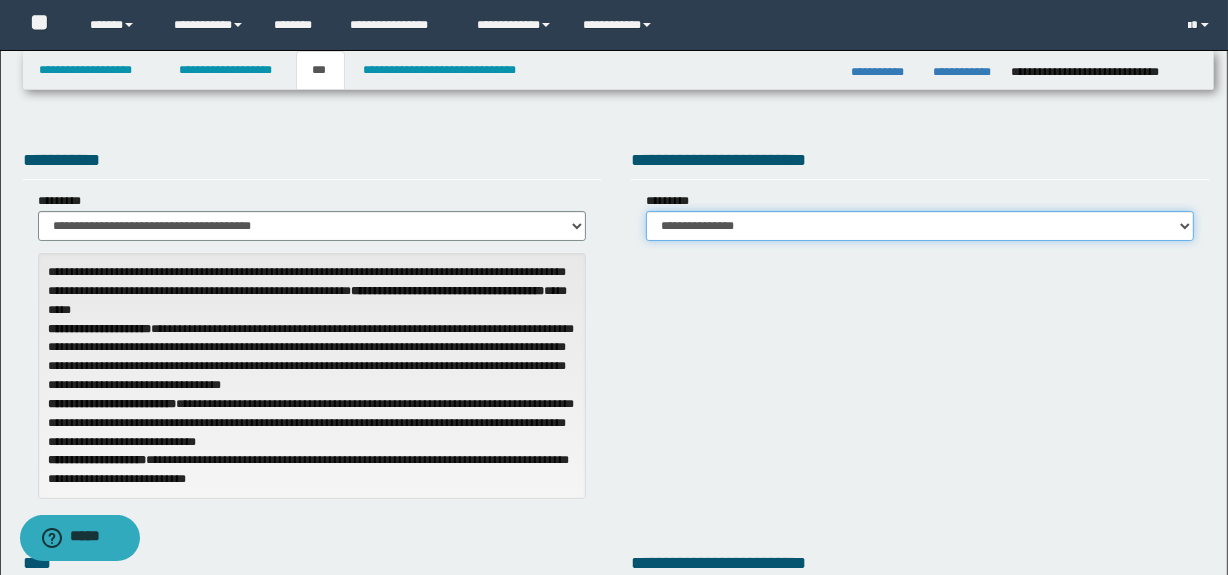 click on "**********" at bounding box center (920, 226) 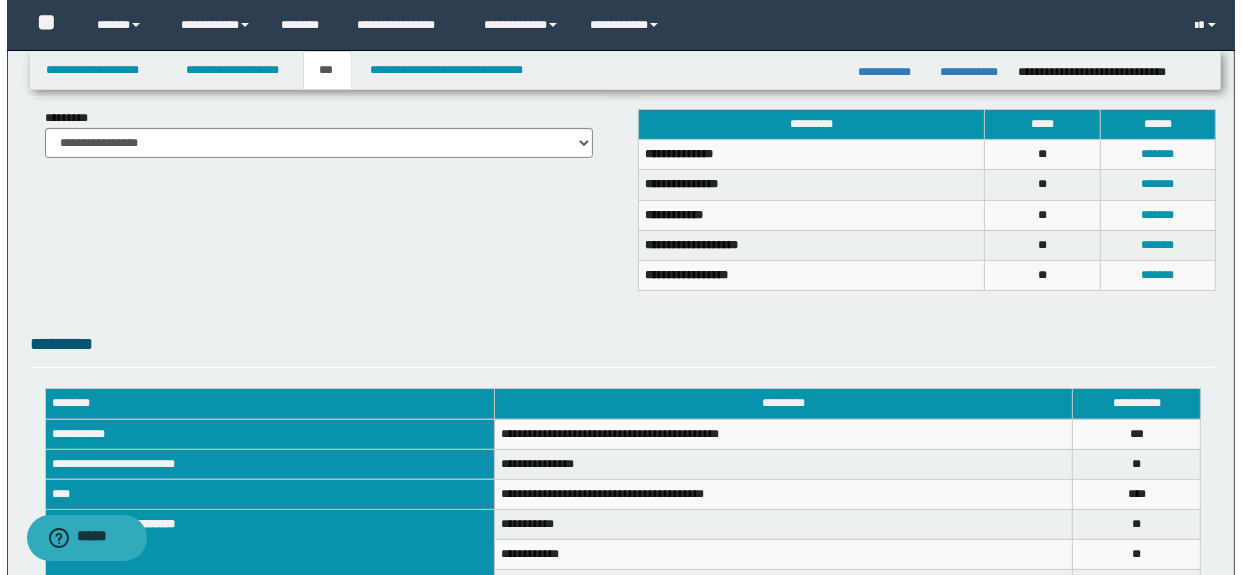 scroll, scrollTop: 497, scrollLeft: 0, axis: vertical 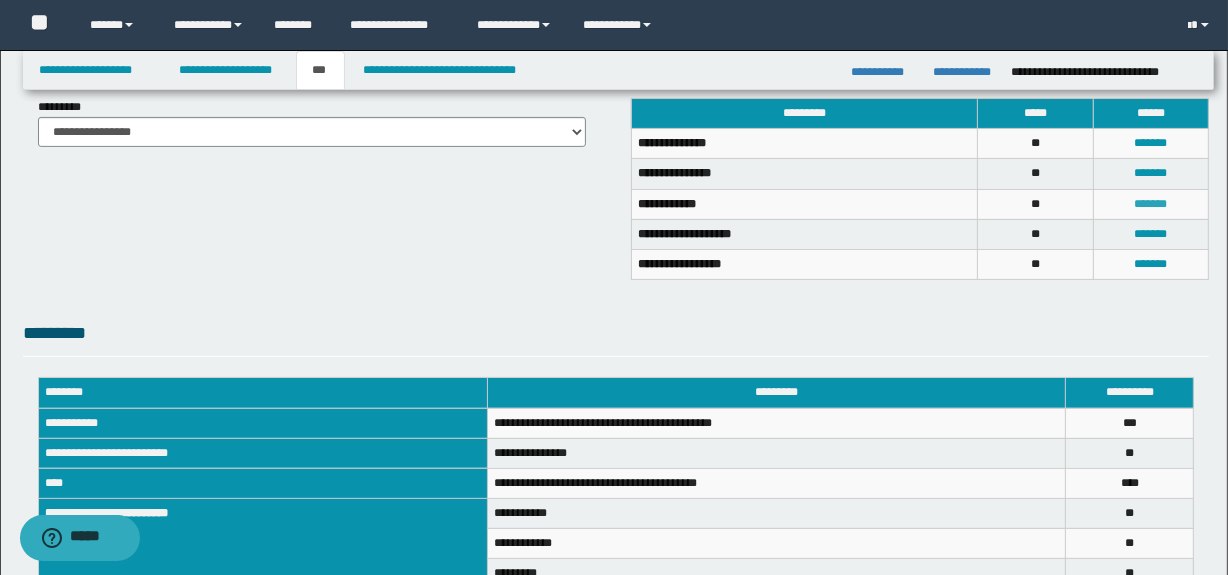 click on "*******" at bounding box center (1151, 204) 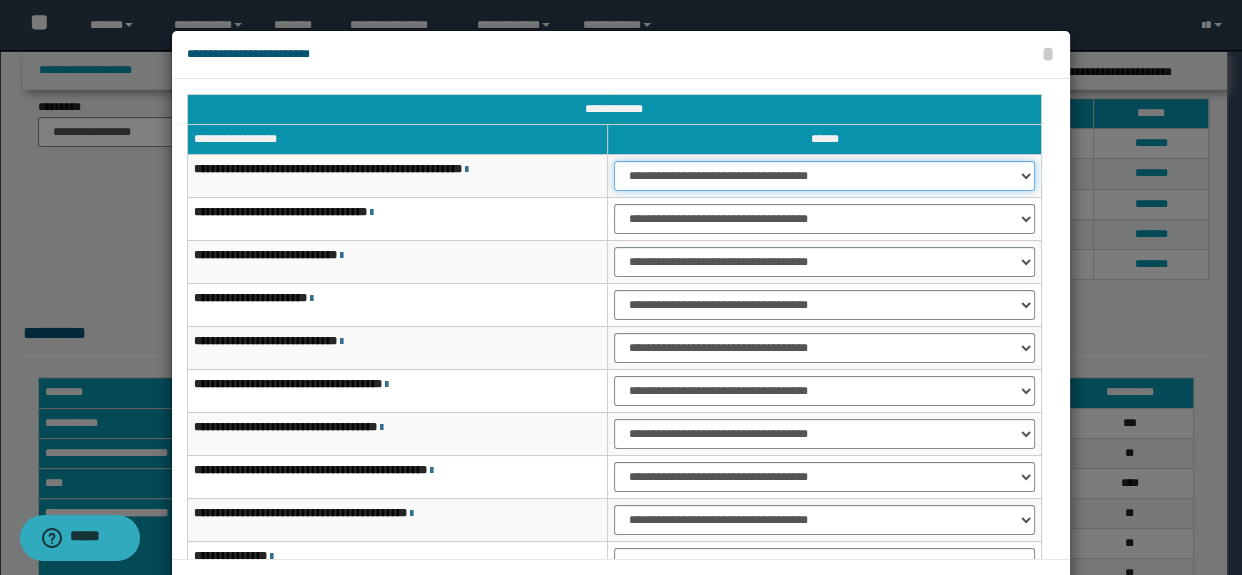 click on "**********" at bounding box center [824, 176] 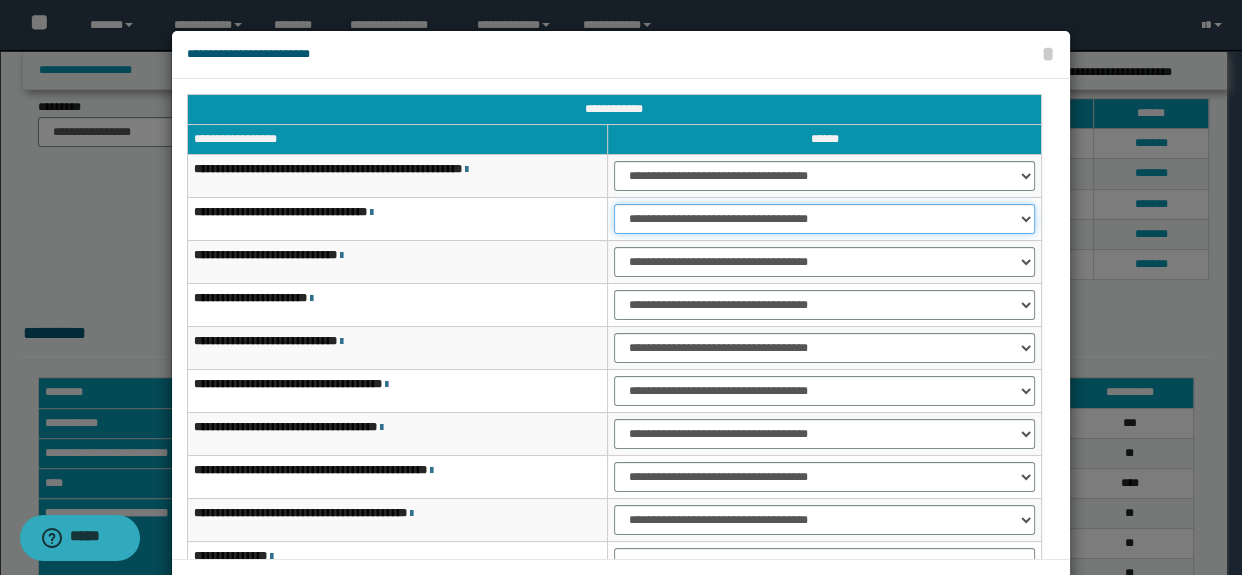 click on "**********" at bounding box center [824, 219] 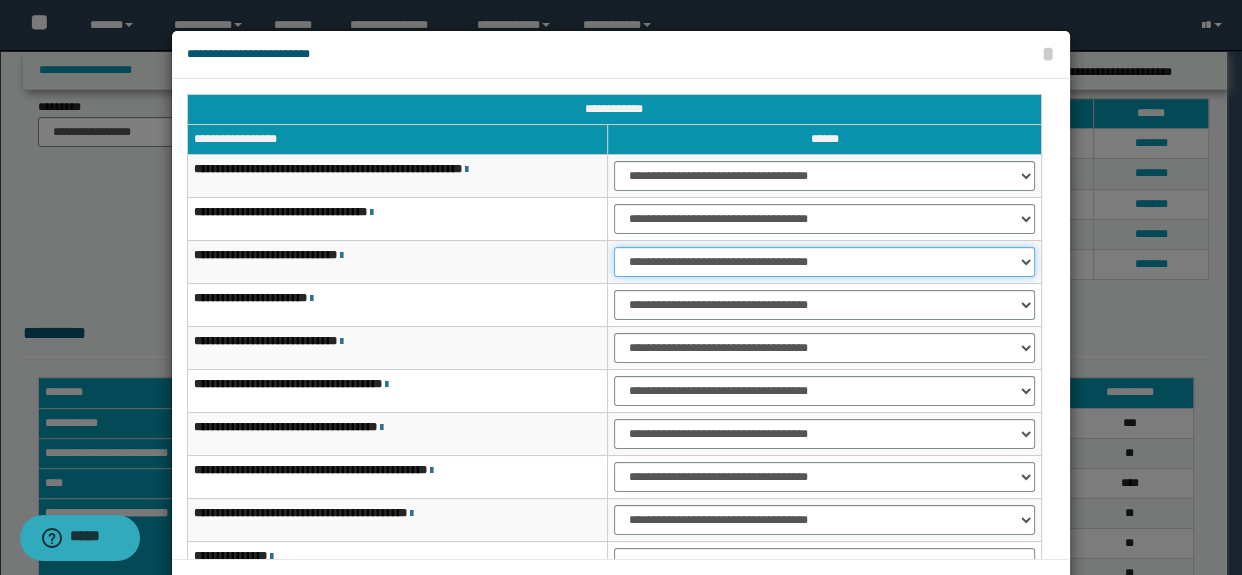 click on "**********" at bounding box center (824, 262) 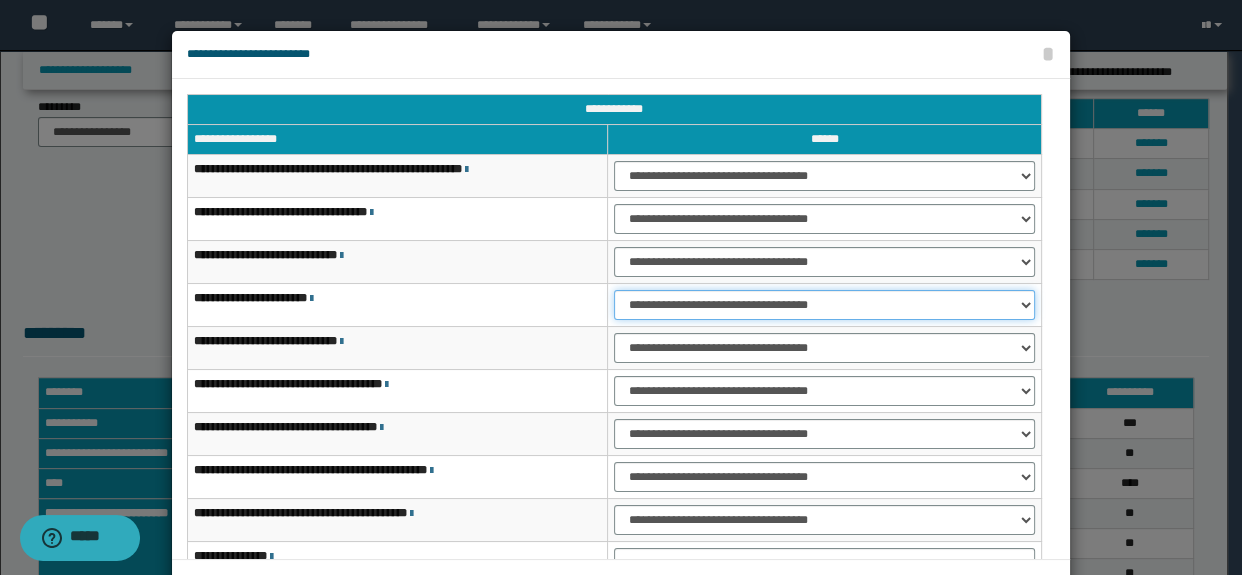 click on "**********" at bounding box center [824, 305] 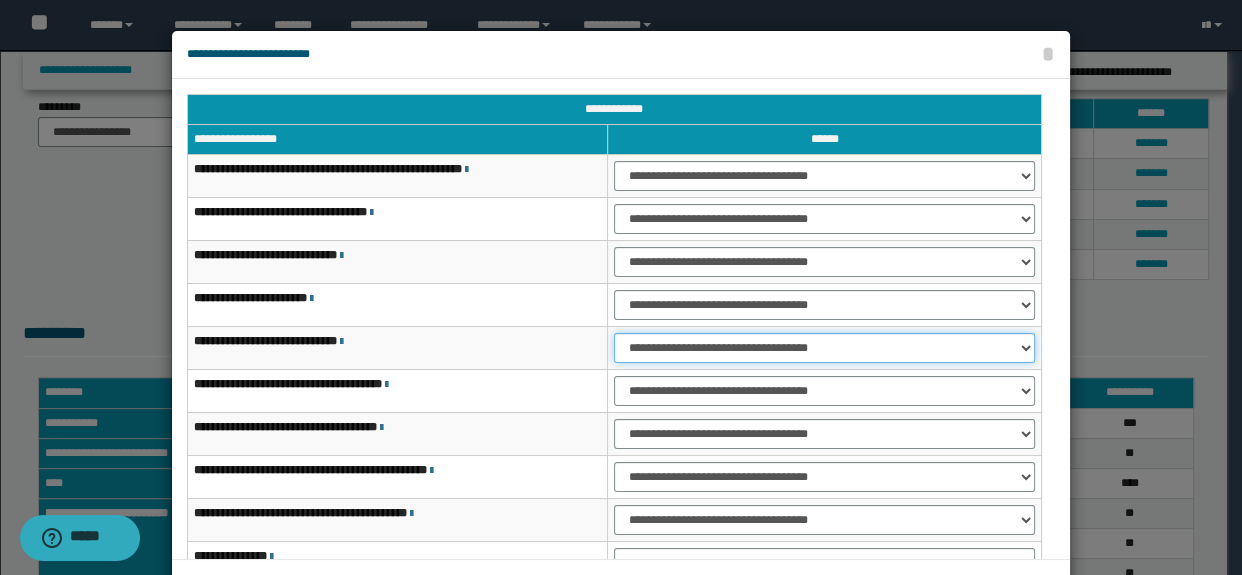 click on "**********" at bounding box center (824, 348) 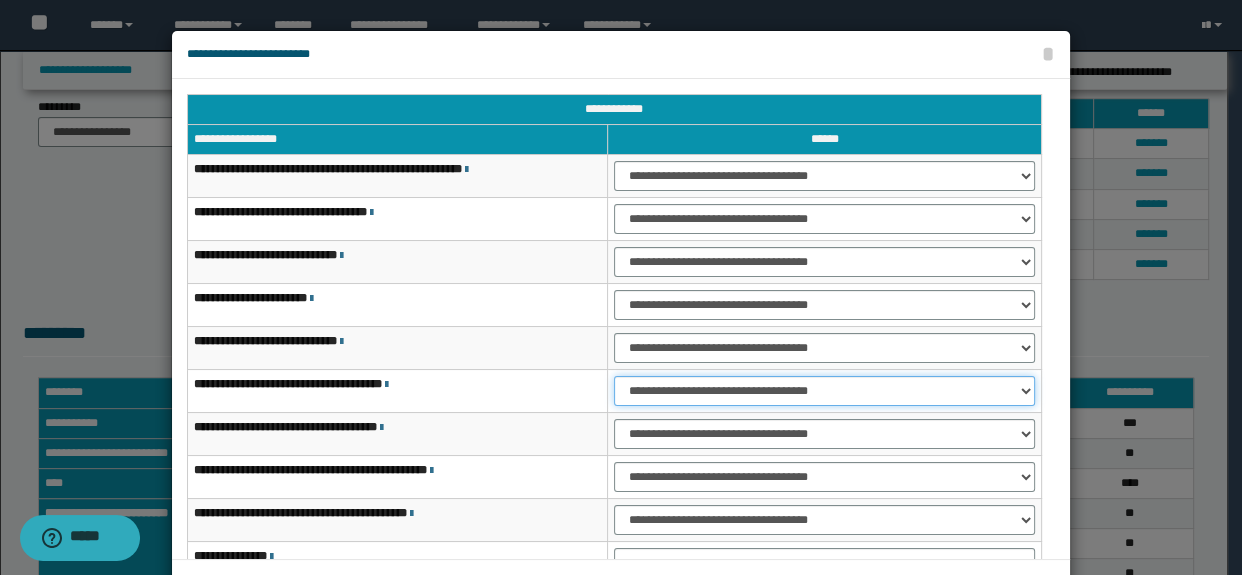 drag, startPoint x: 640, startPoint y: 392, endPoint x: 640, endPoint y: 403, distance: 11 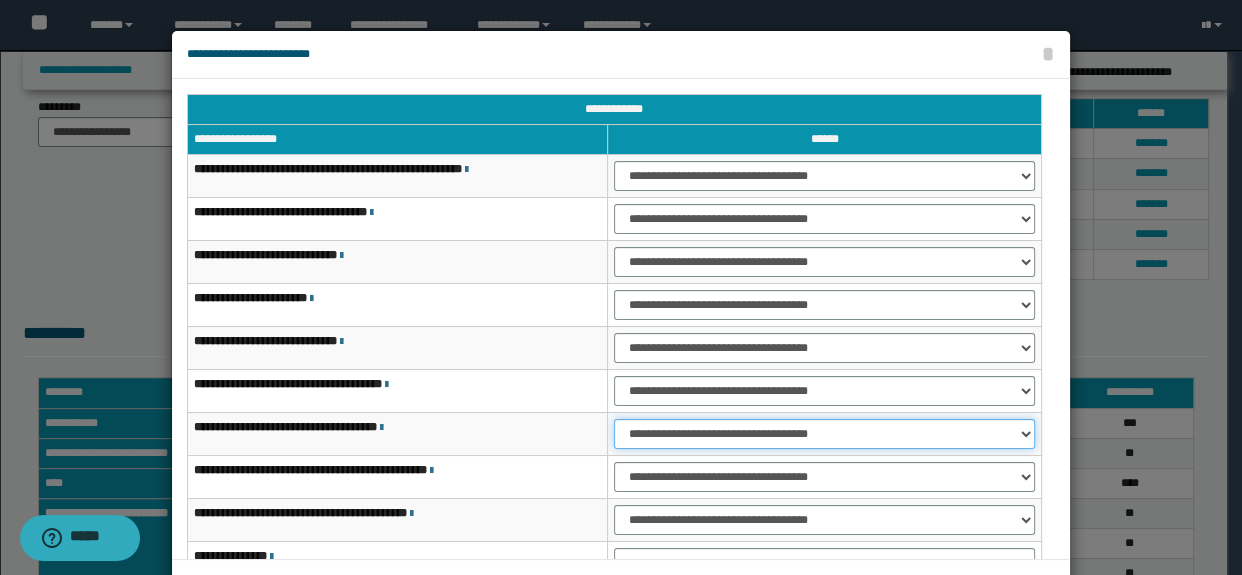 click on "**********" at bounding box center [824, 434] 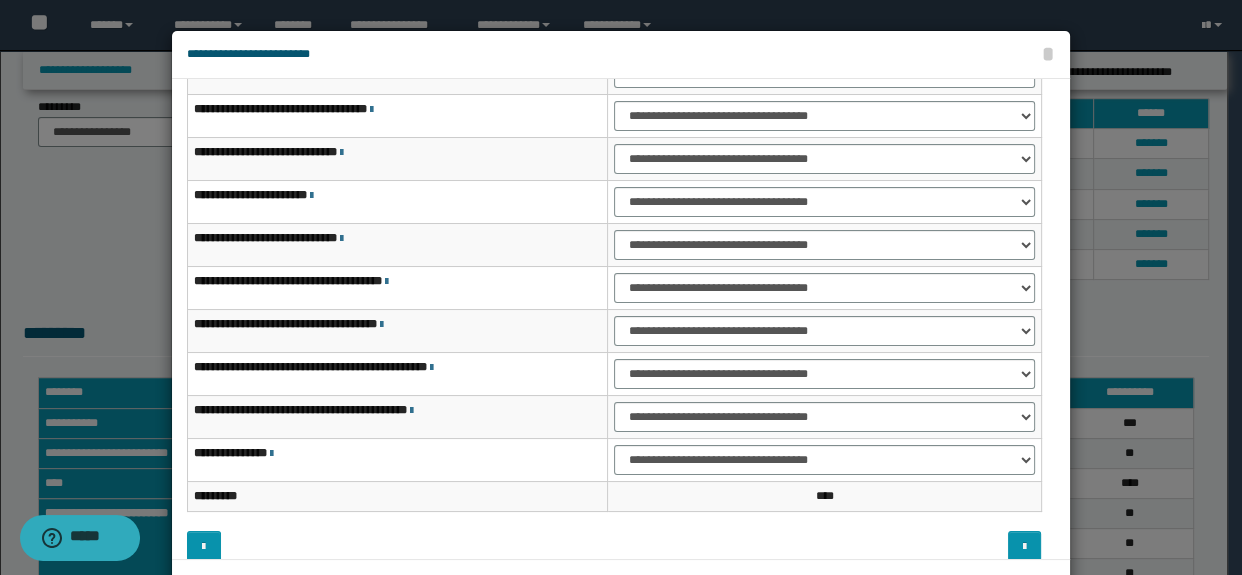 scroll, scrollTop: 120, scrollLeft: 0, axis: vertical 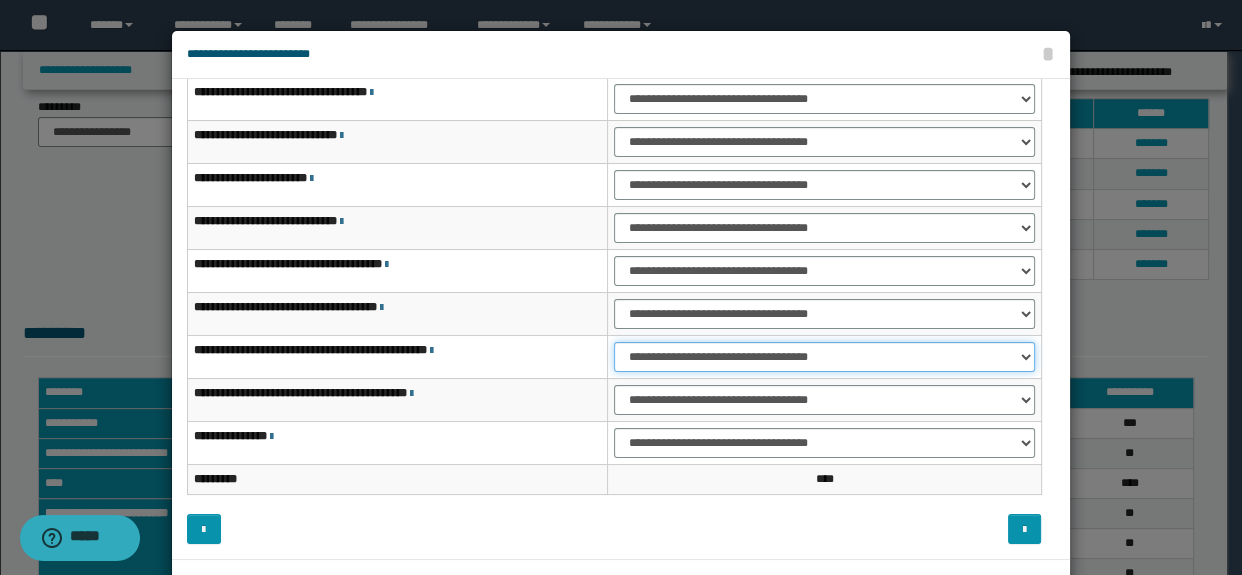 click on "**********" at bounding box center (824, 357) 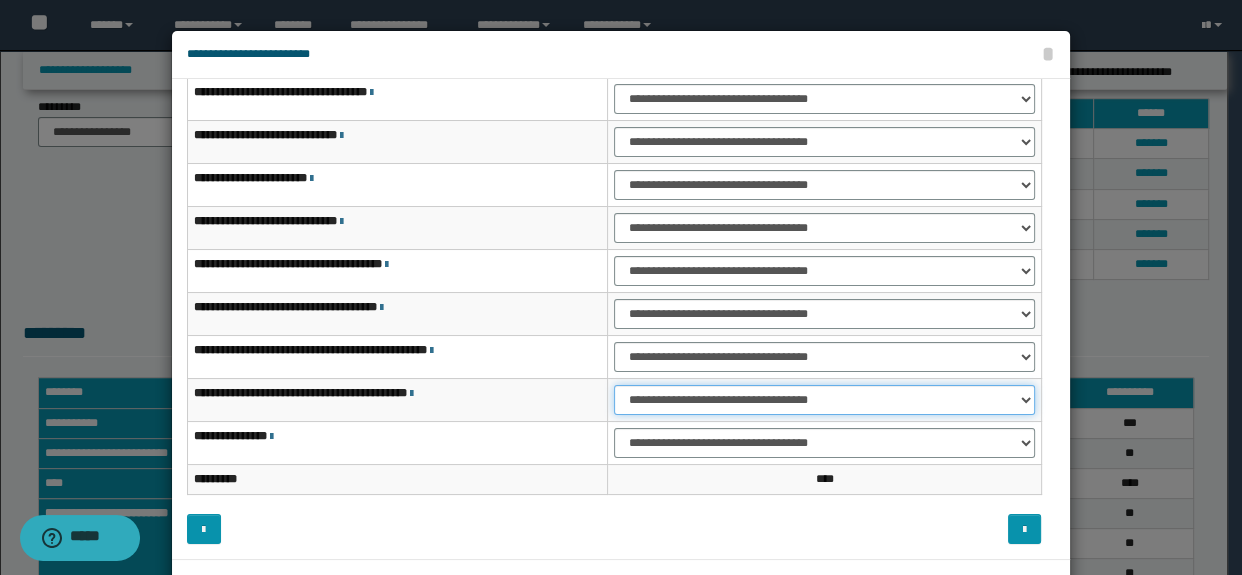 click on "**********" at bounding box center (824, 400) 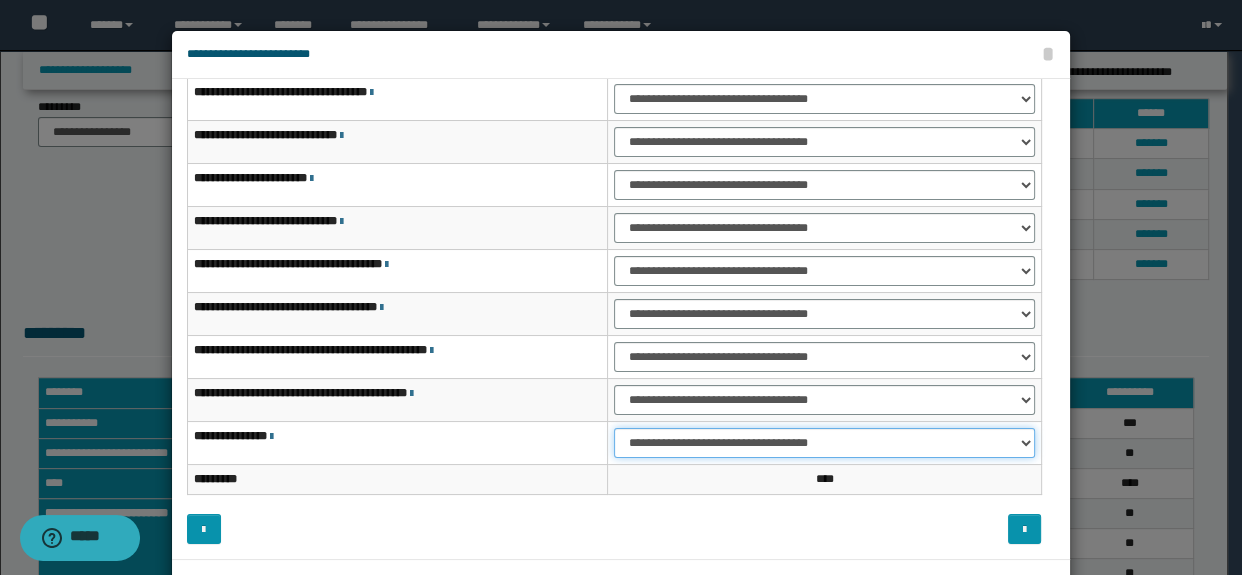click on "**********" at bounding box center [824, 443] 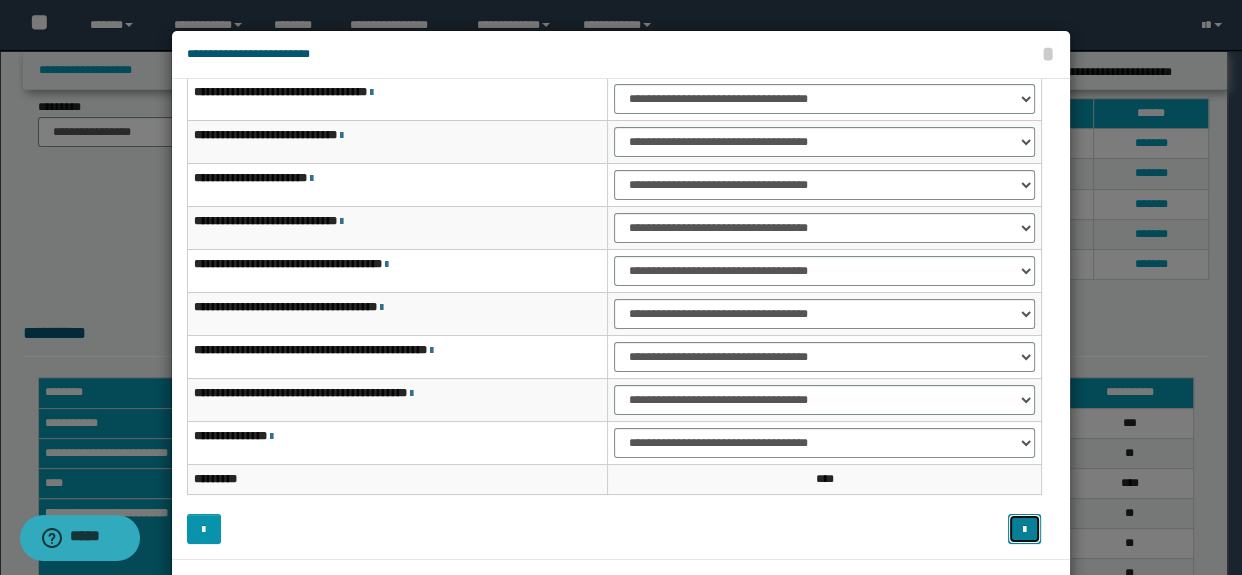 click at bounding box center [1024, 530] 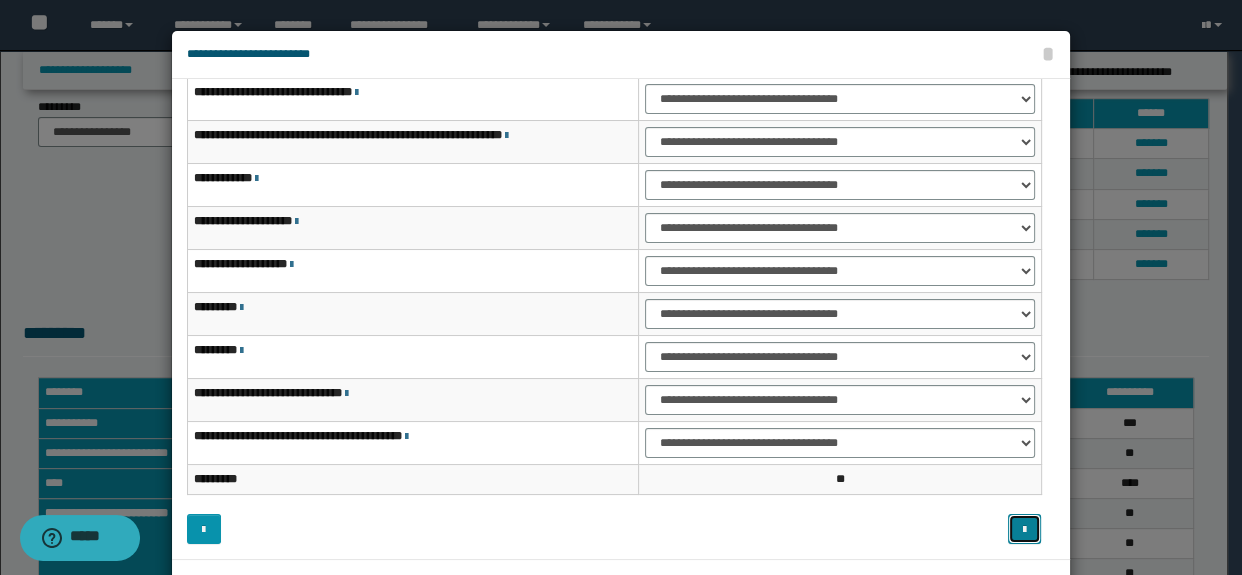 type 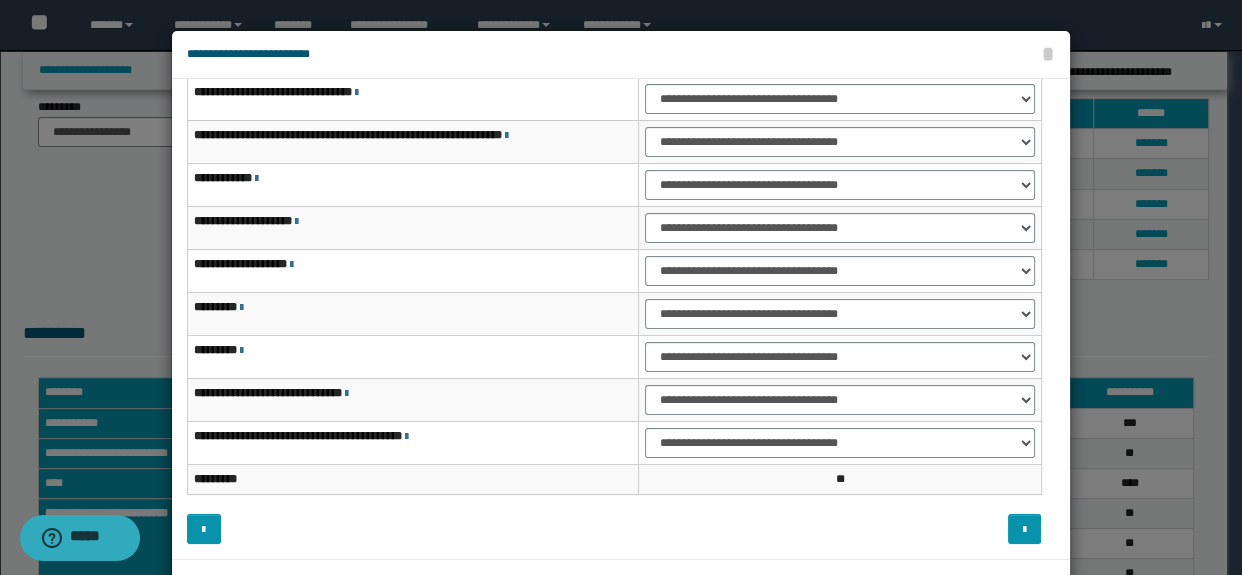scroll, scrollTop: 38, scrollLeft: 0, axis: vertical 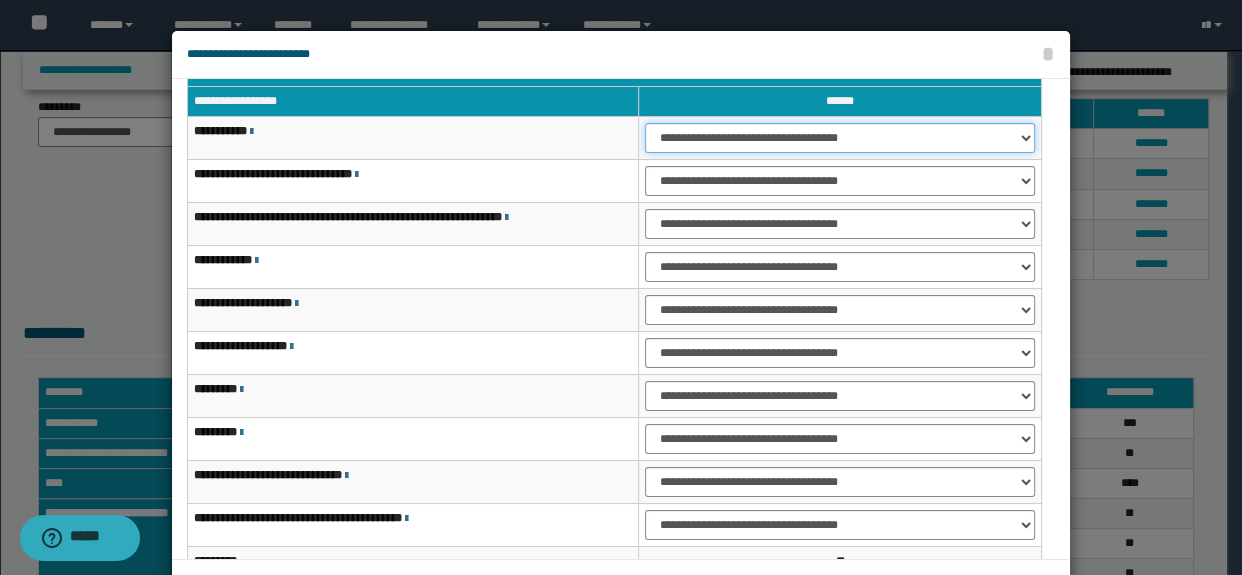 click on "**********" at bounding box center (839, 138) 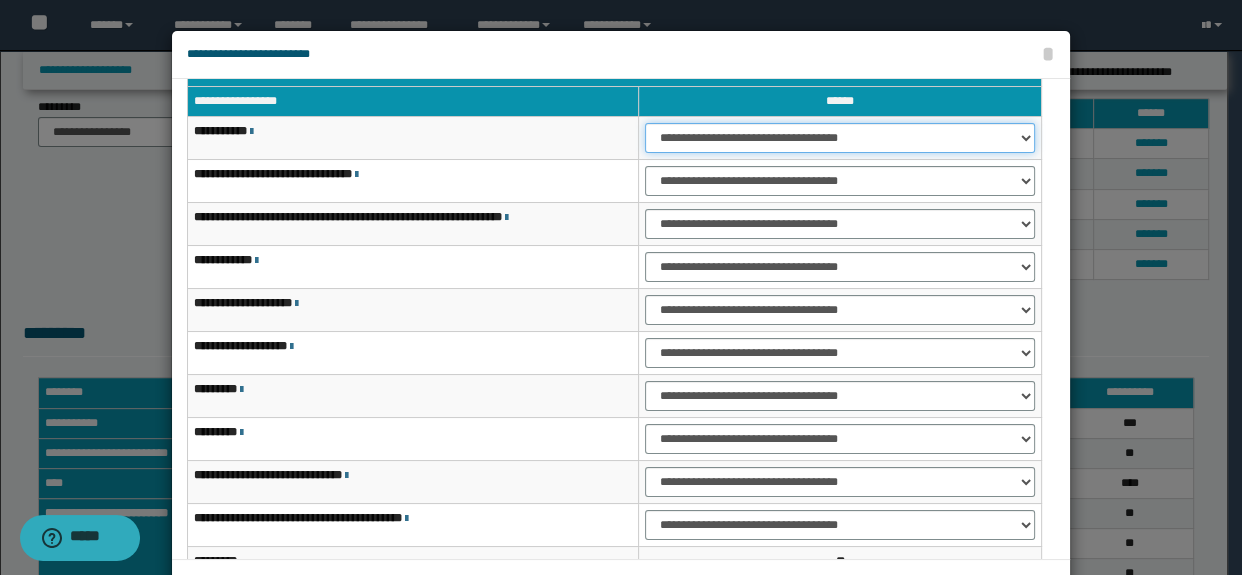 select on "***" 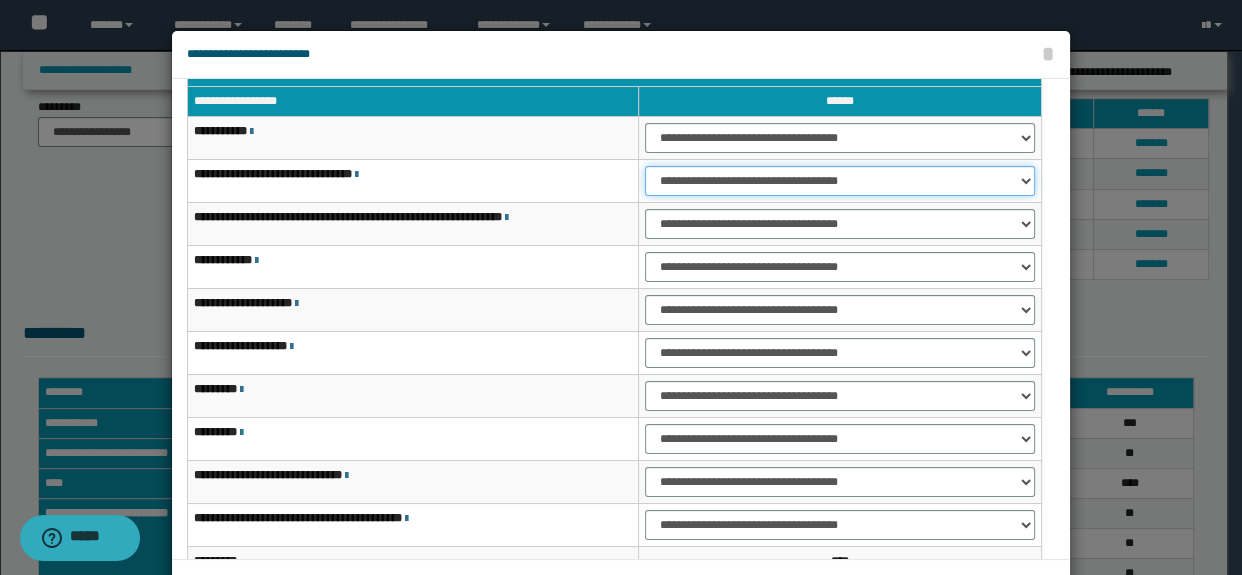 drag, startPoint x: 675, startPoint y: 180, endPoint x: 676, endPoint y: 191, distance: 11.045361 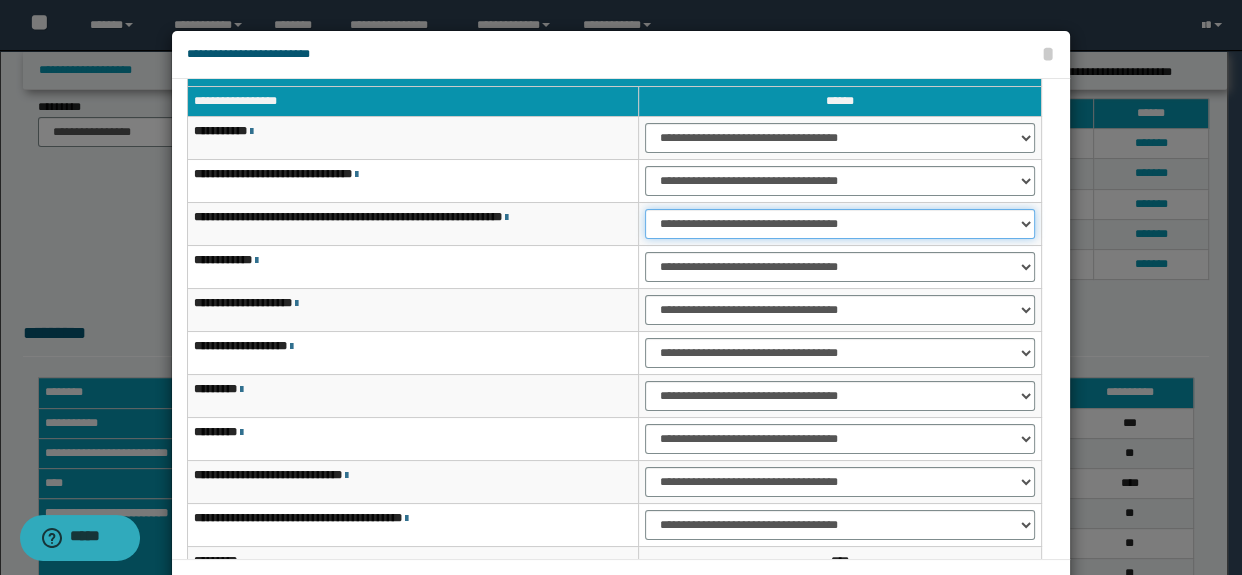 drag, startPoint x: 665, startPoint y: 216, endPoint x: 664, endPoint y: 230, distance: 14.035668 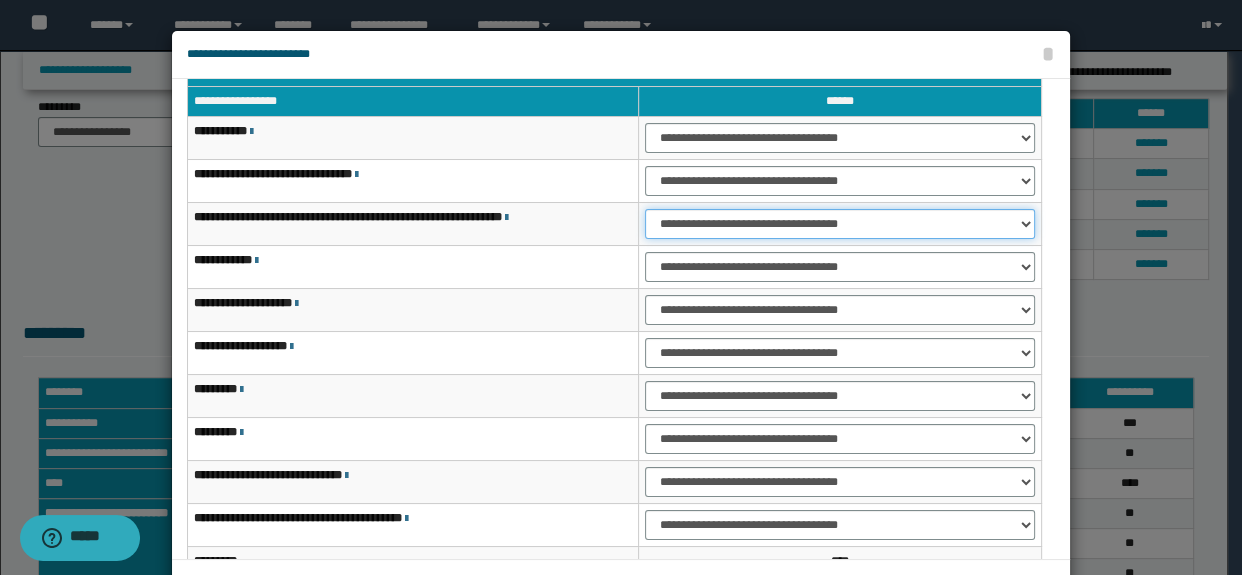 select on "***" 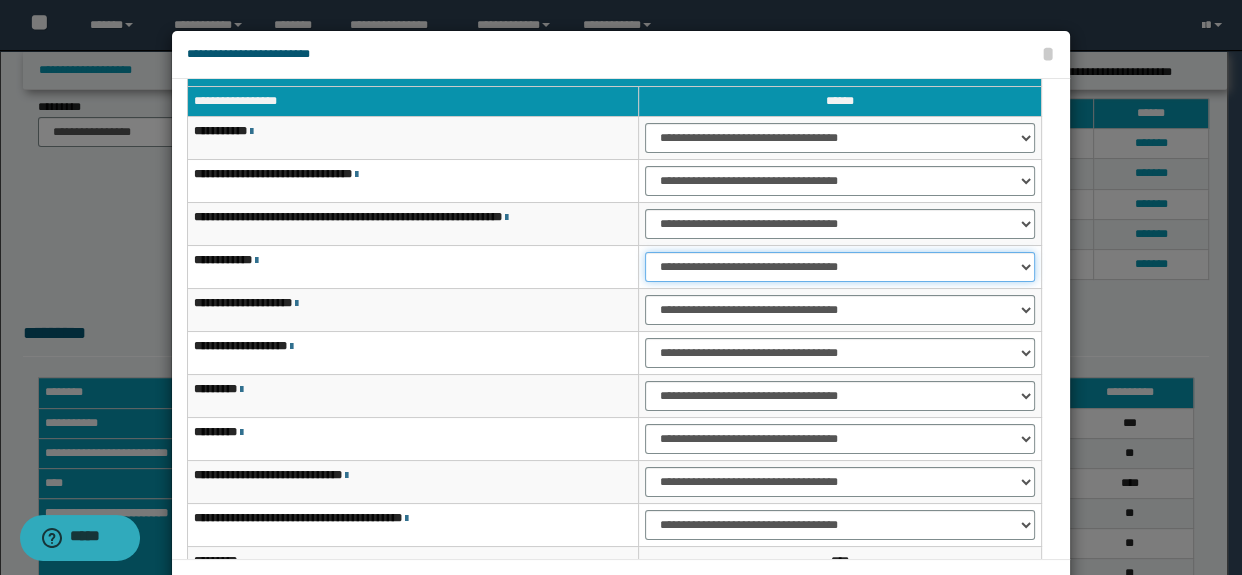 click on "**********" at bounding box center [839, 267] 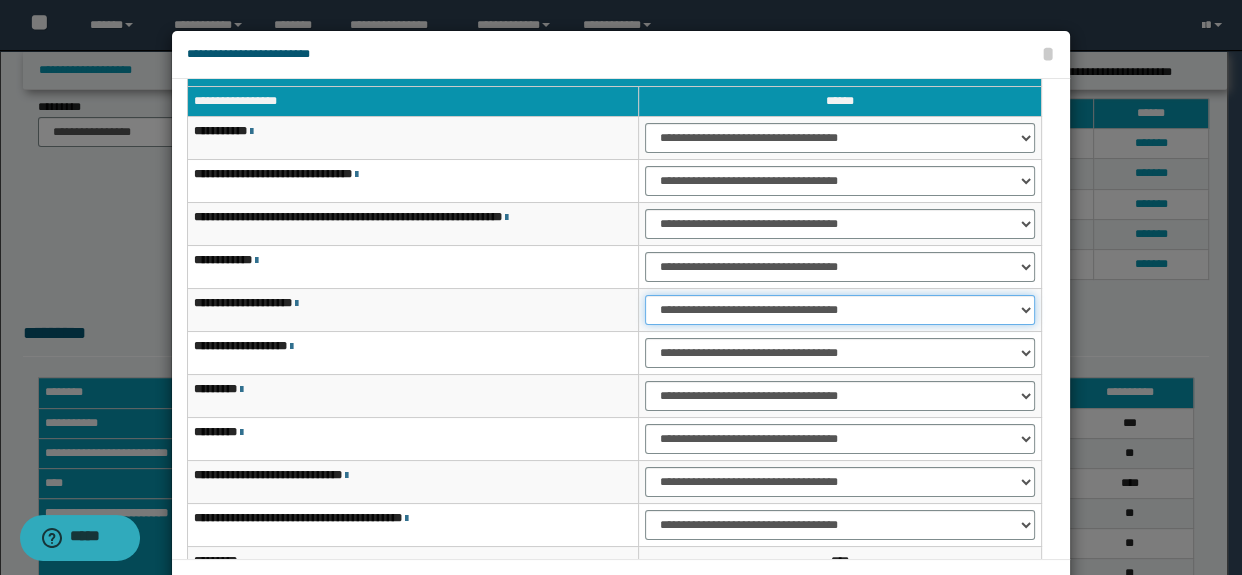 click on "**********" at bounding box center [839, 310] 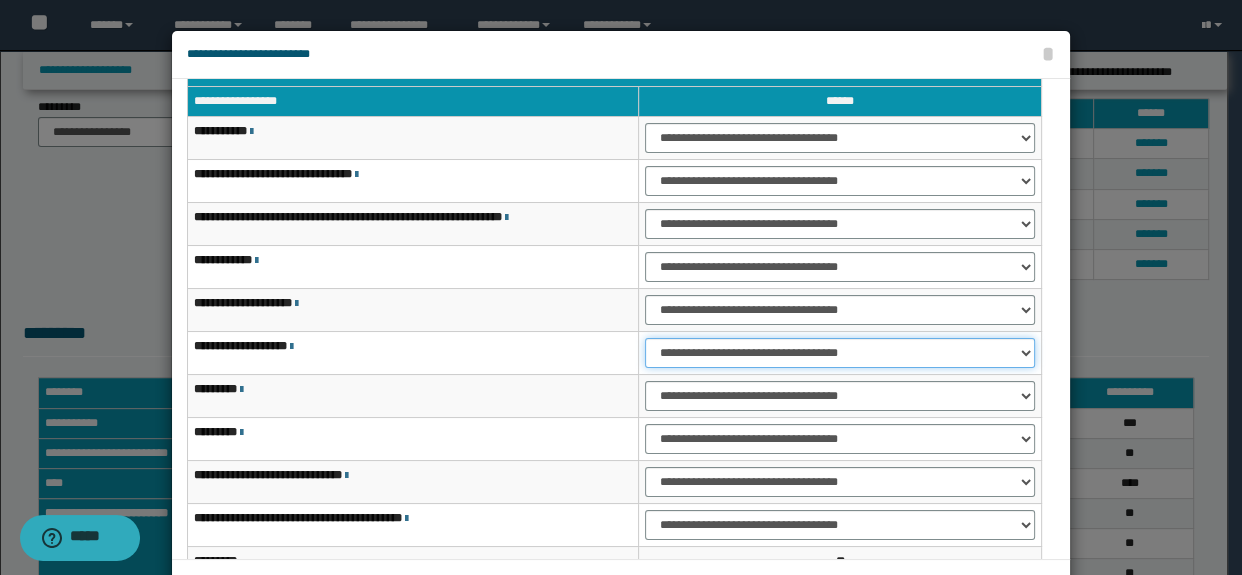 click on "**********" at bounding box center (839, 353) 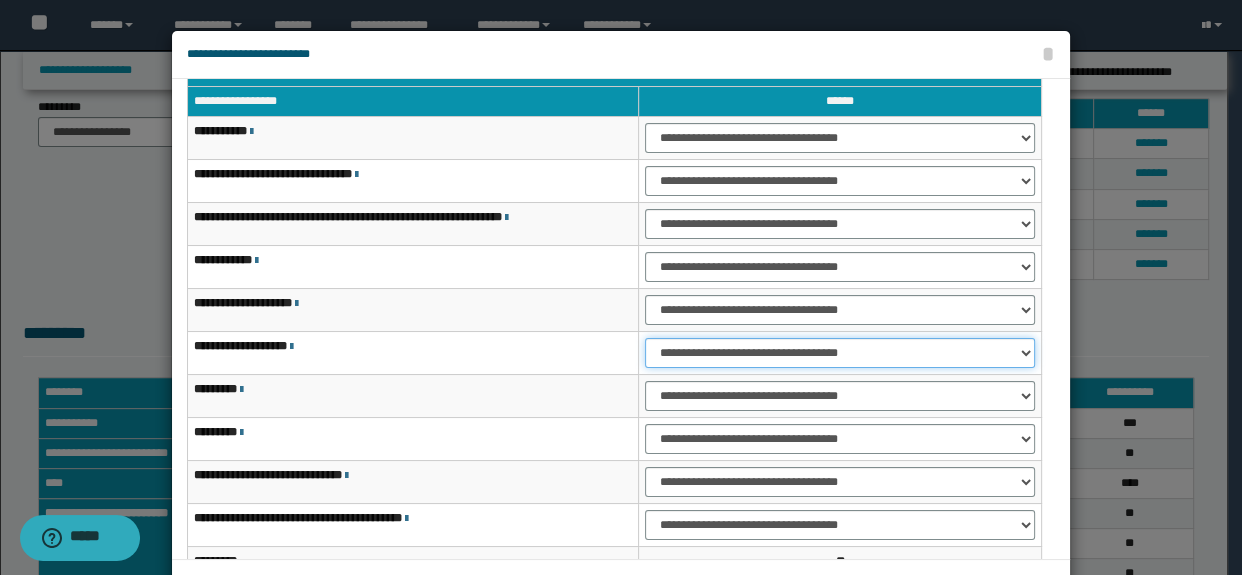 select on "***" 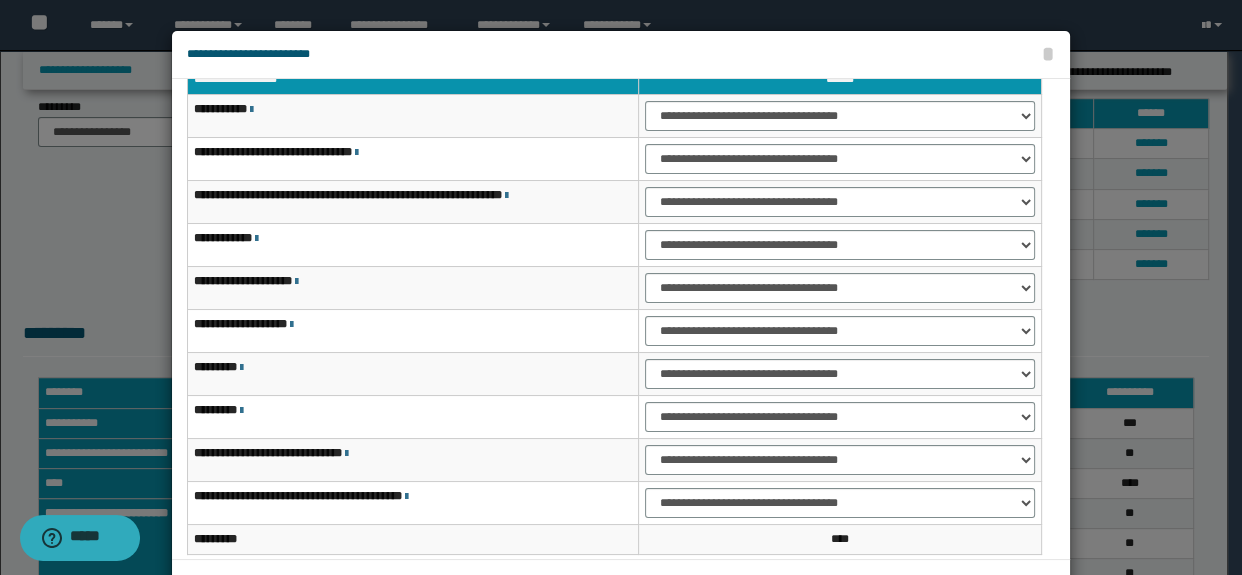 scroll, scrollTop: 120, scrollLeft: 0, axis: vertical 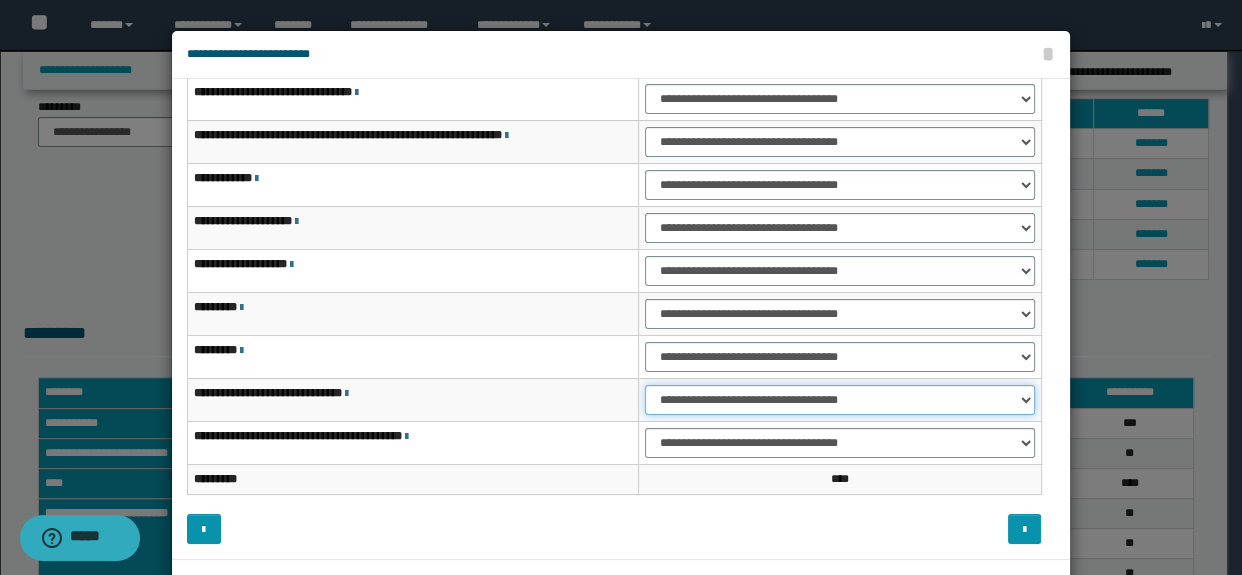 click on "**********" at bounding box center [839, 400] 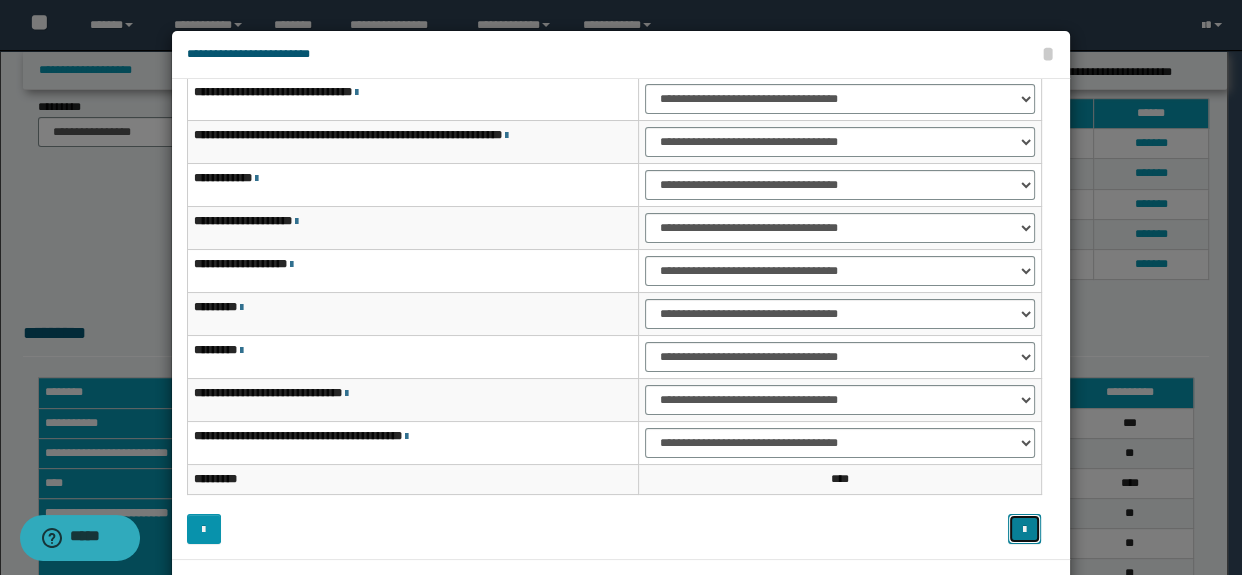 click at bounding box center [1025, 529] 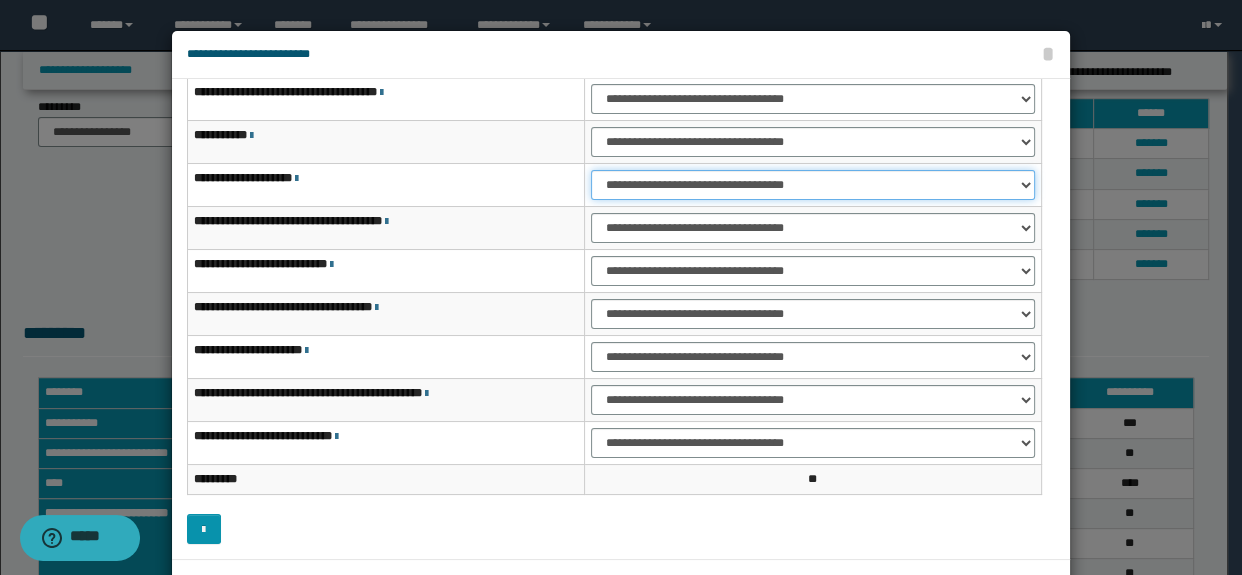 click on "**********" at bounding box center [813, 185] 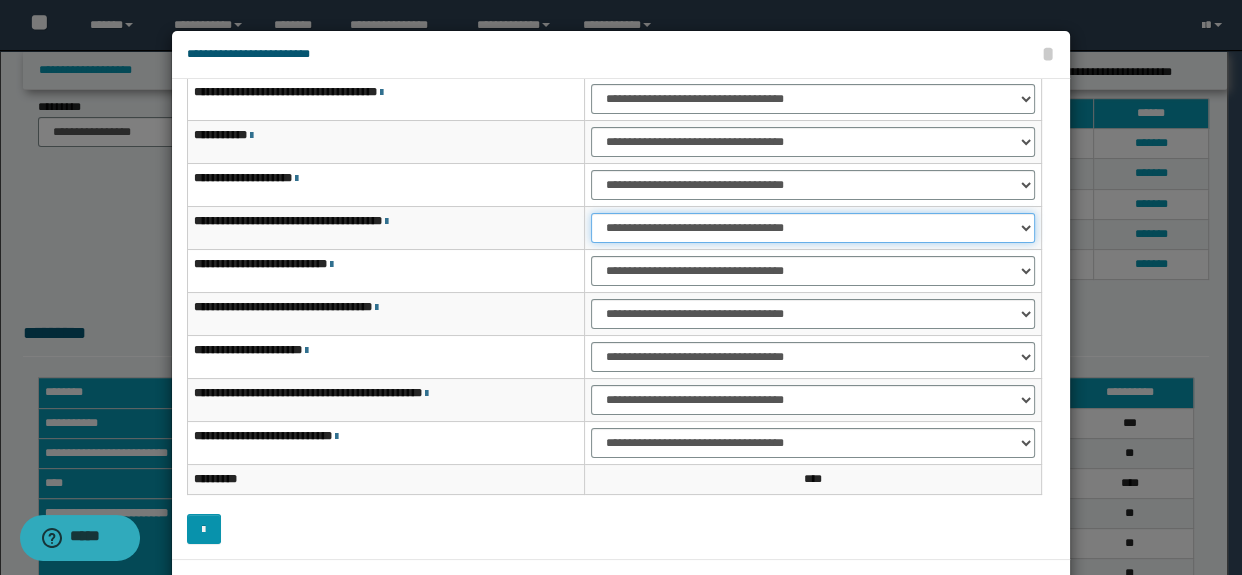 click on "**********" at bounding box center [813, 228] 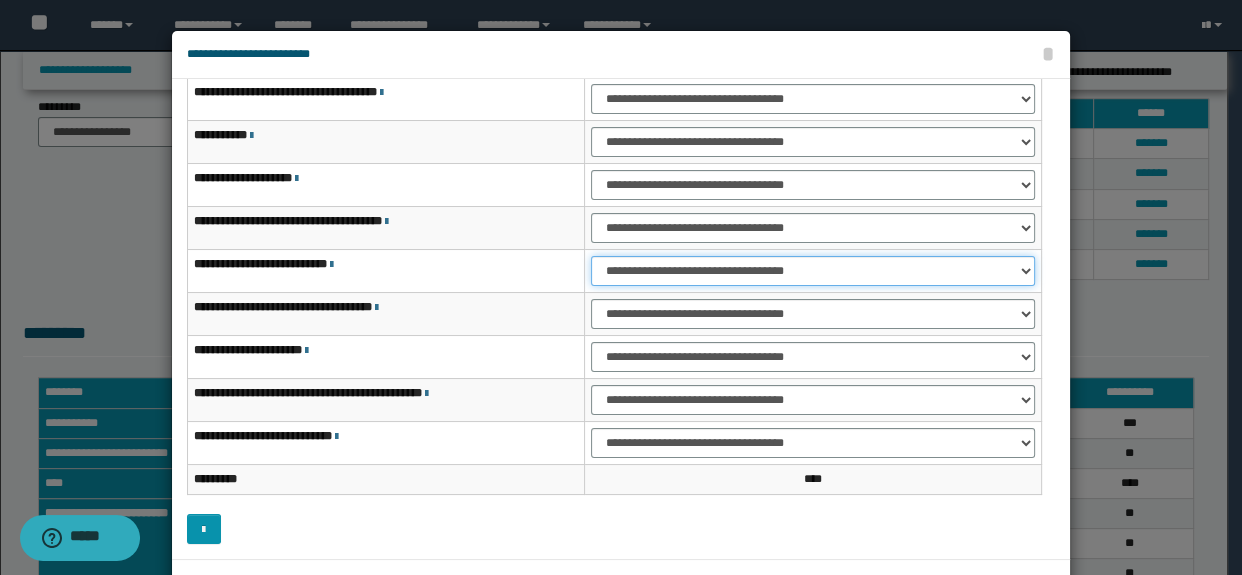 click on "**********" at bounding box center (813, 271) 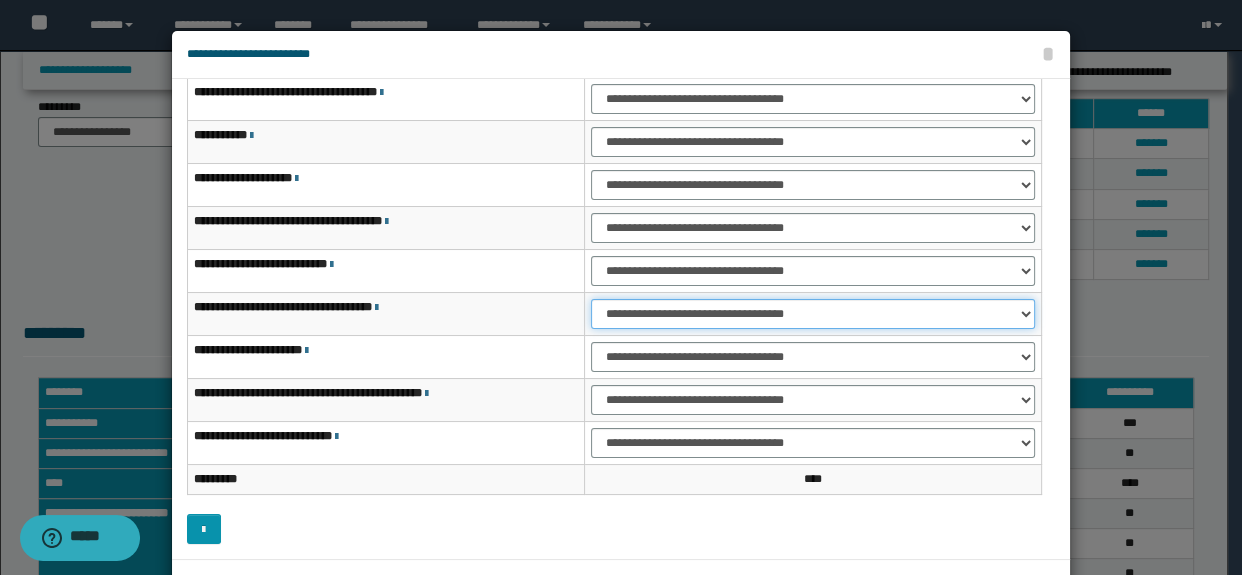 click on "**********" at bounding box center [813, 314] 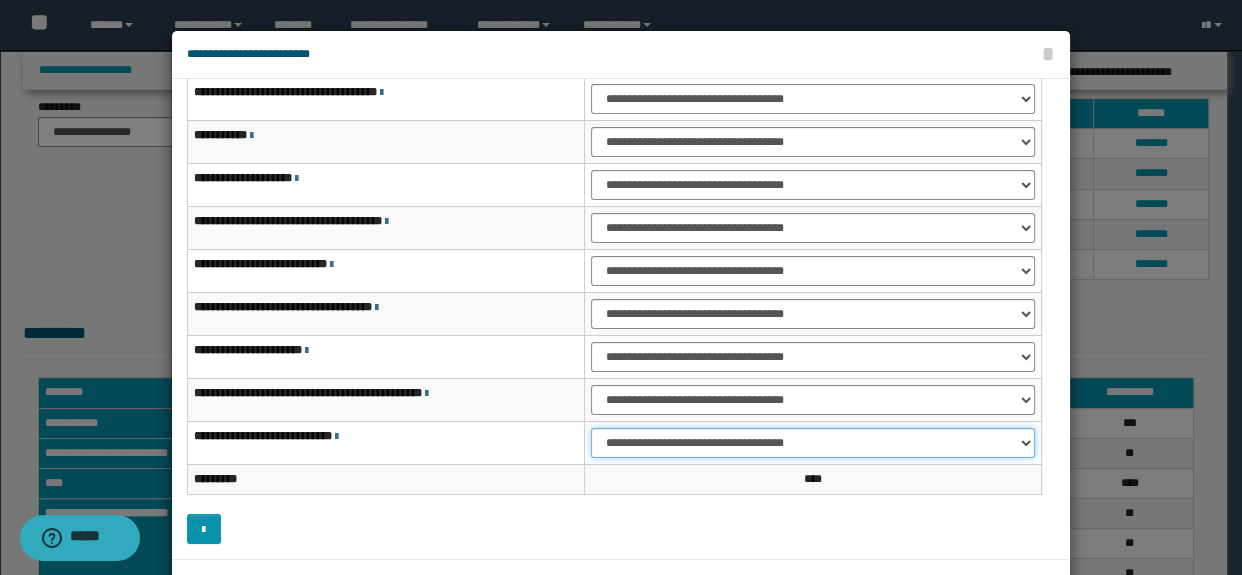 click on "**********" at bounding box center [813, 443] 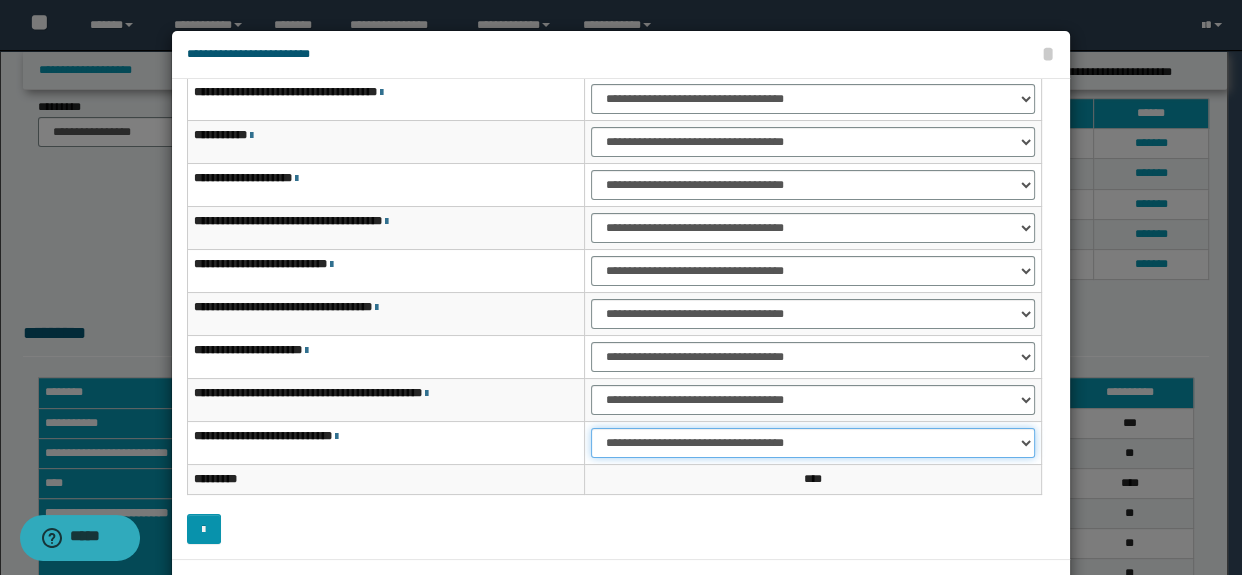 select on "***" 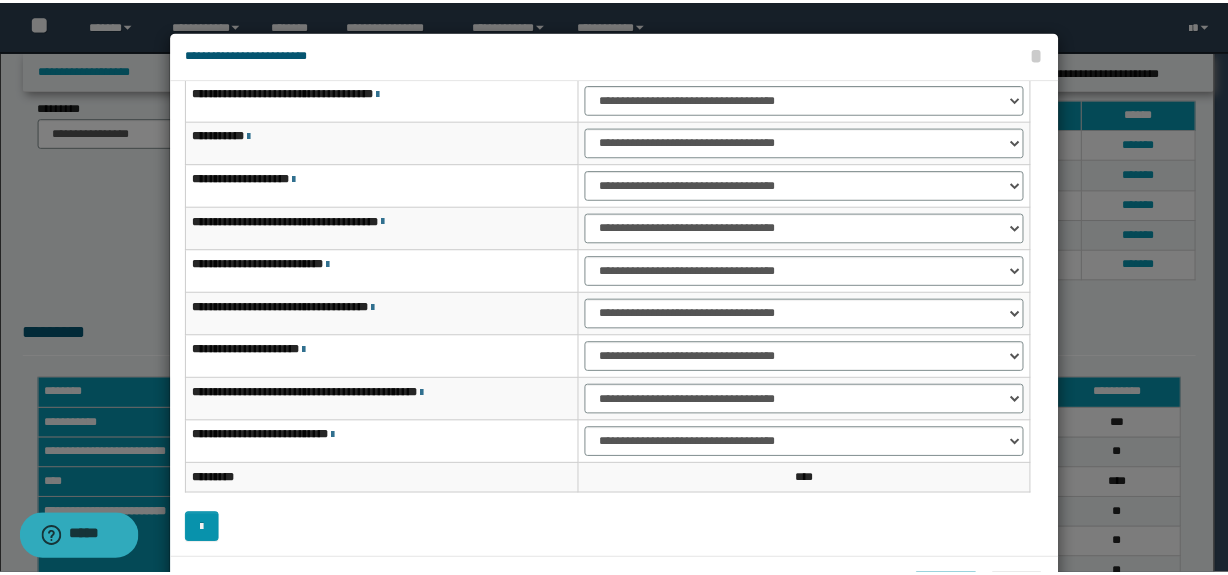 scroll, scrollTop: 75, scrollLeft: 0, axis: vertical 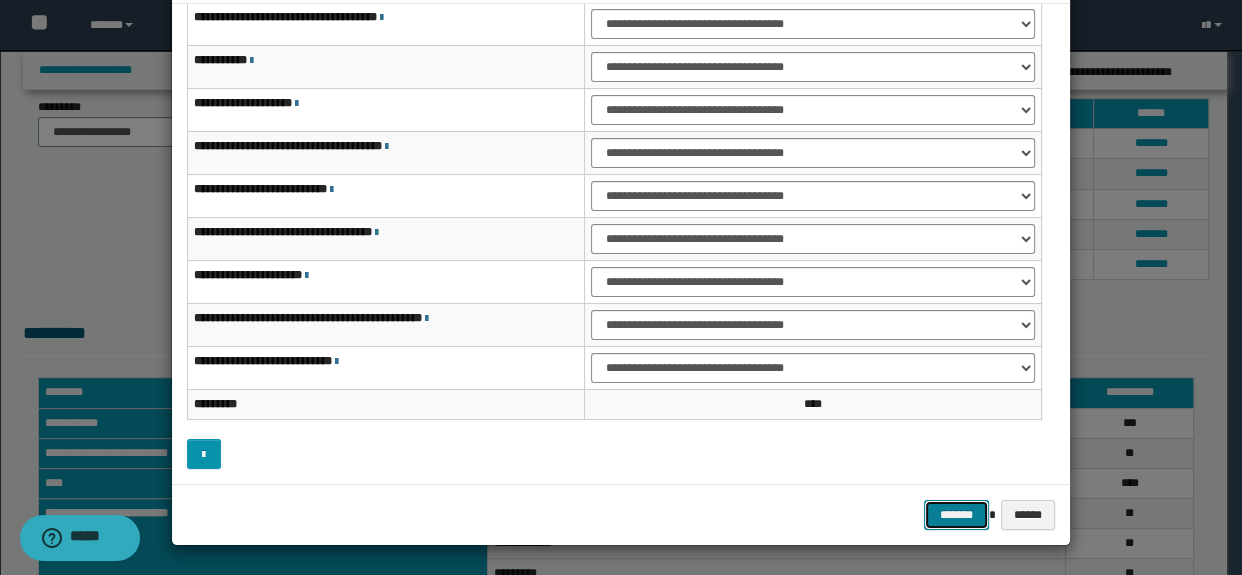 click on "*******" at bounding box center (956, 515) 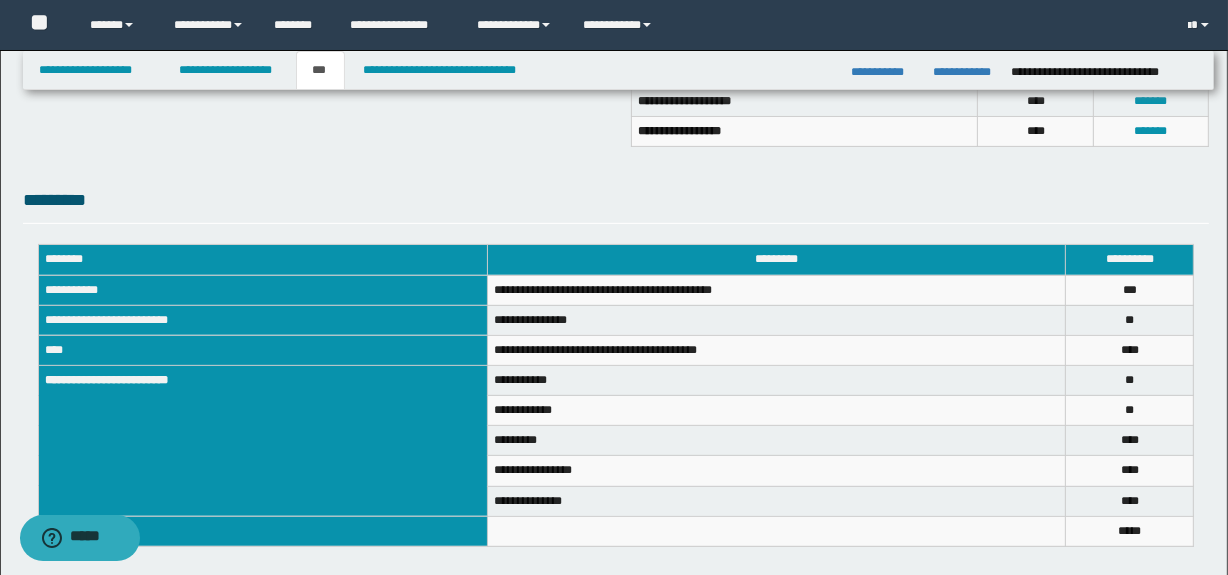 scroll, scrollTop: 729, scrollLeft: 0, axis: vertical 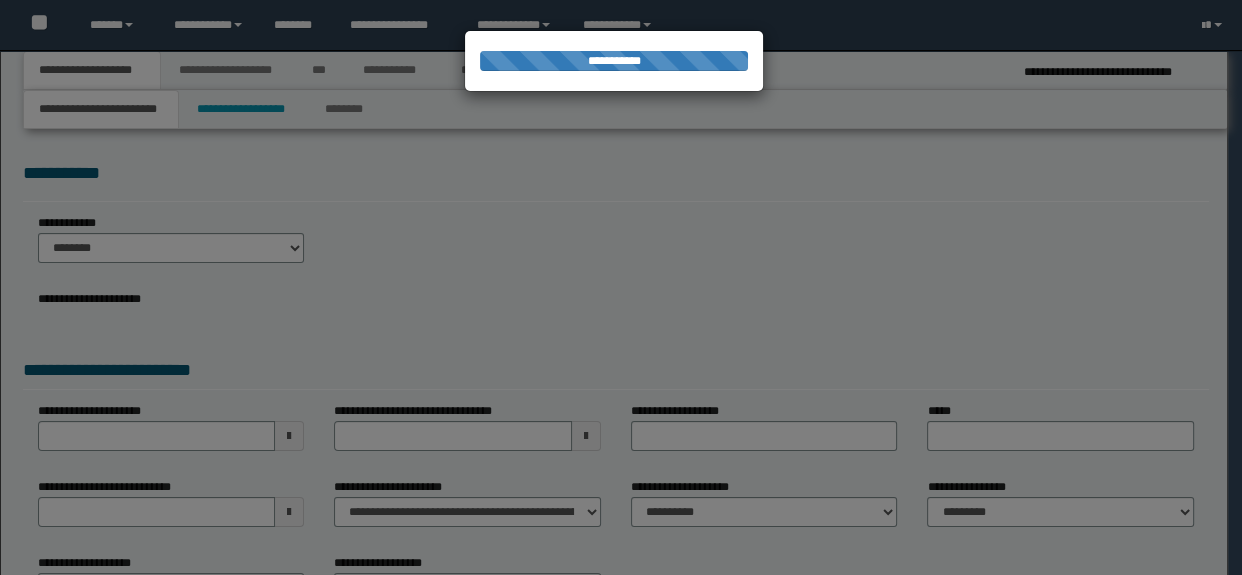 select on "*" 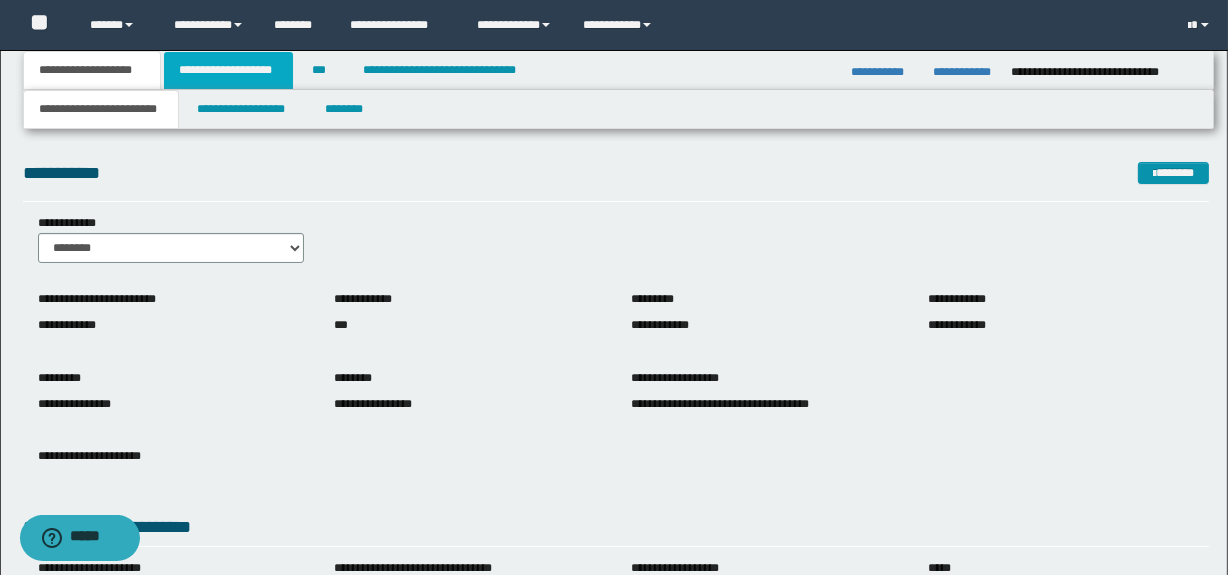 click on "**********" at bounding box center (228, 70) 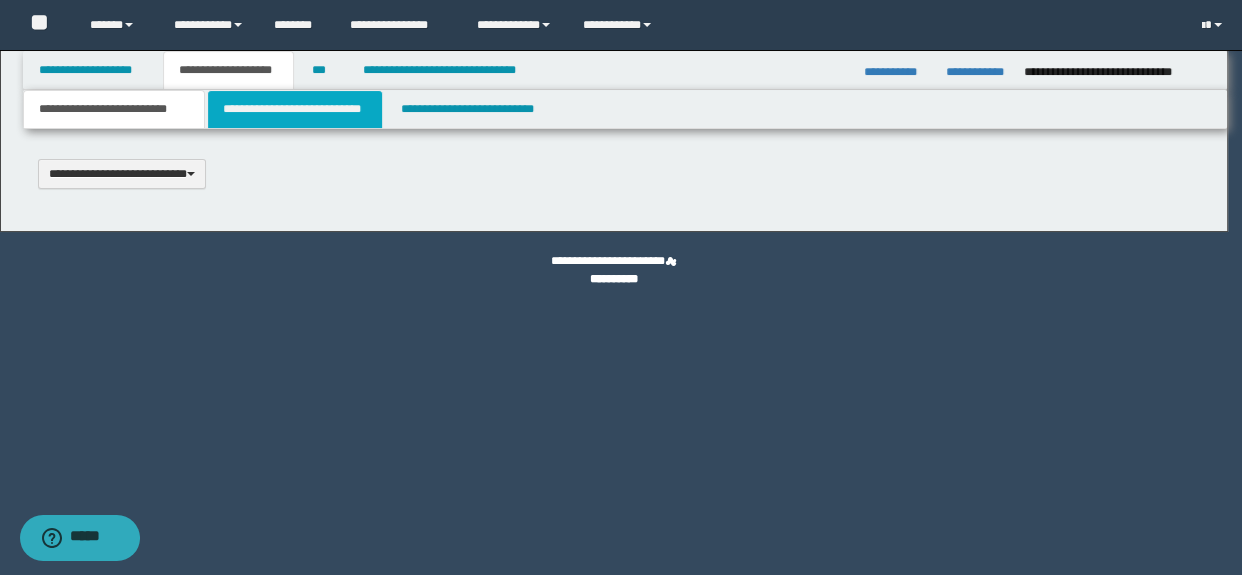 type 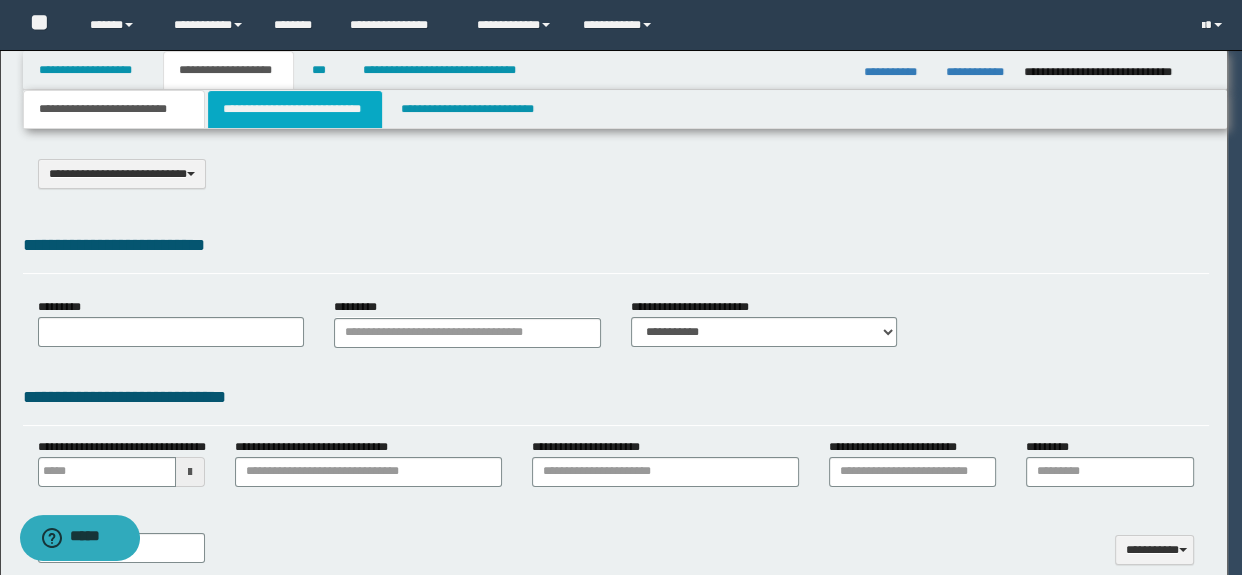 select on "*" 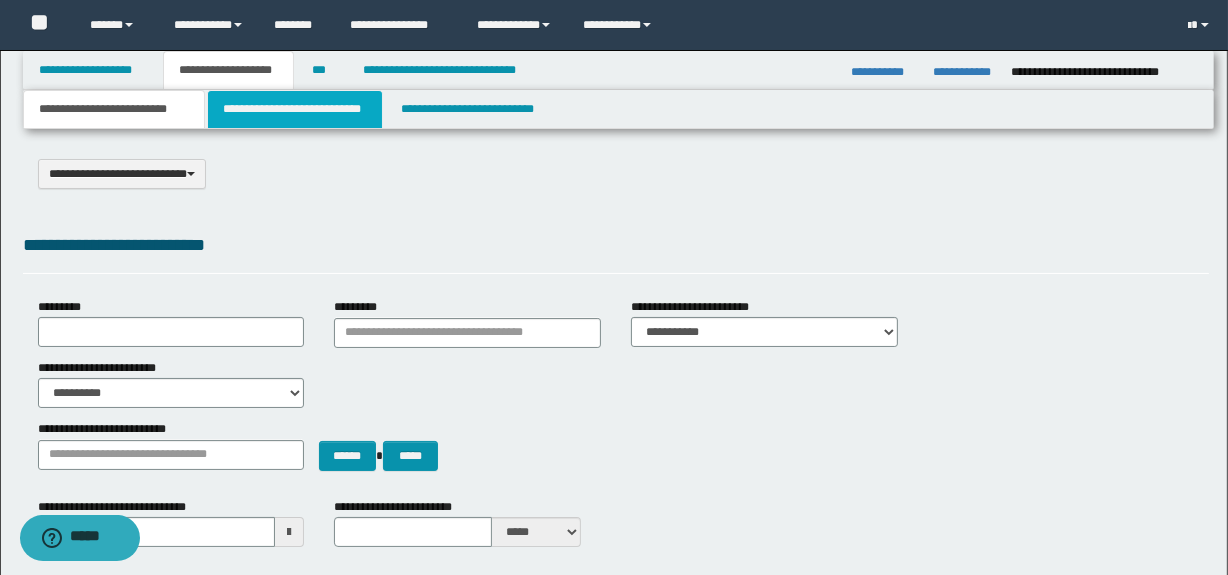 click on "**********" at bounding box center [294, 109] 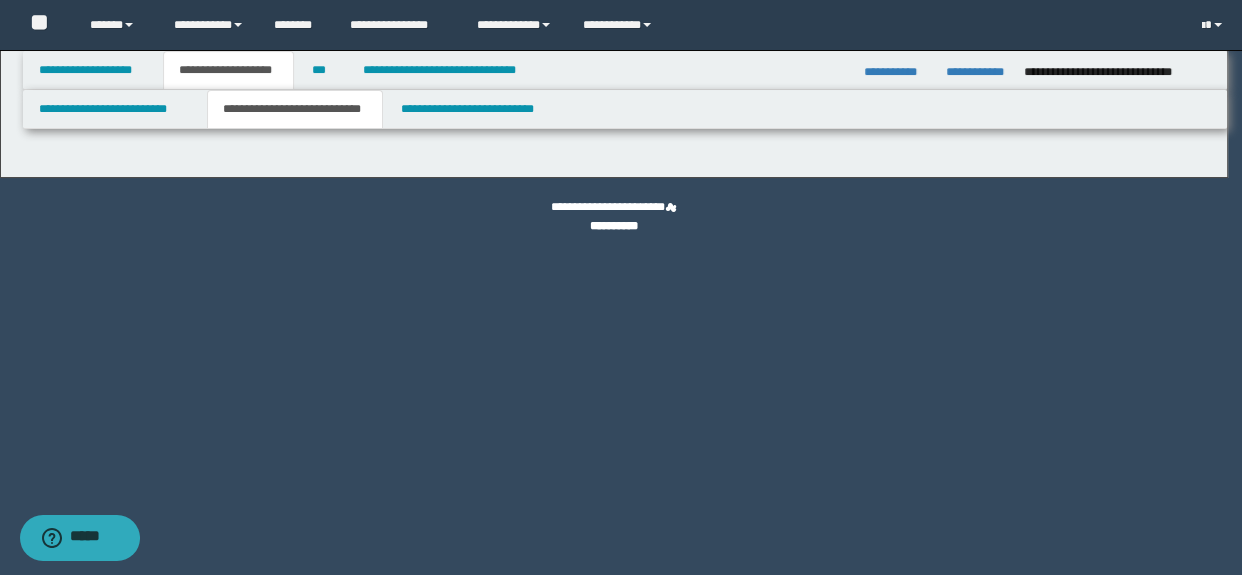 select on "*" 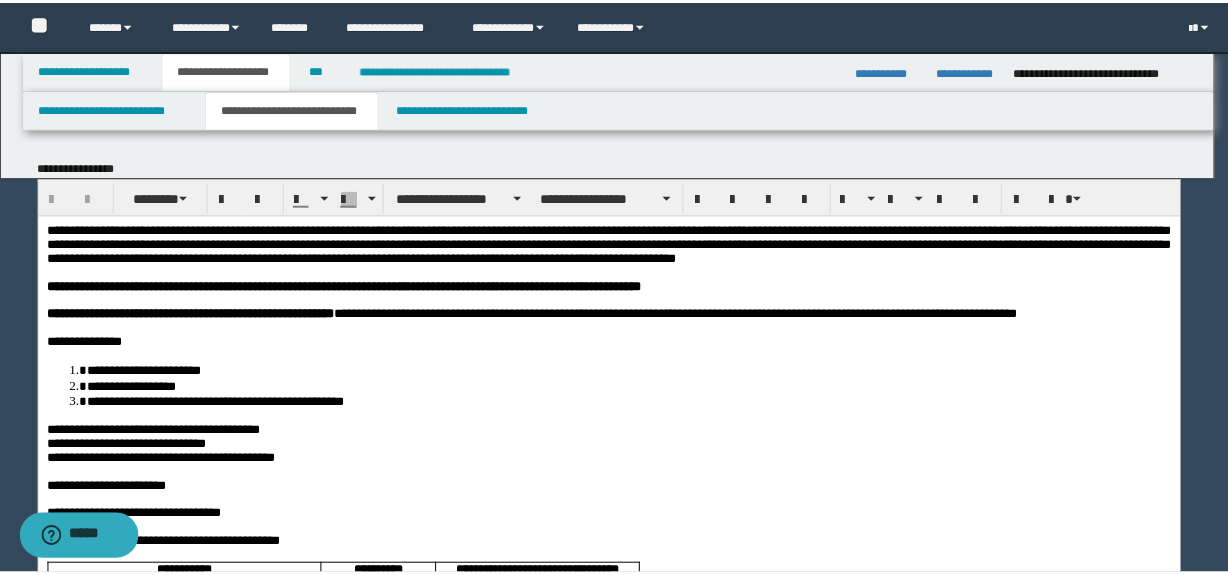 scroll, scrollTop: 0, scrollLeft: 0, axis: both 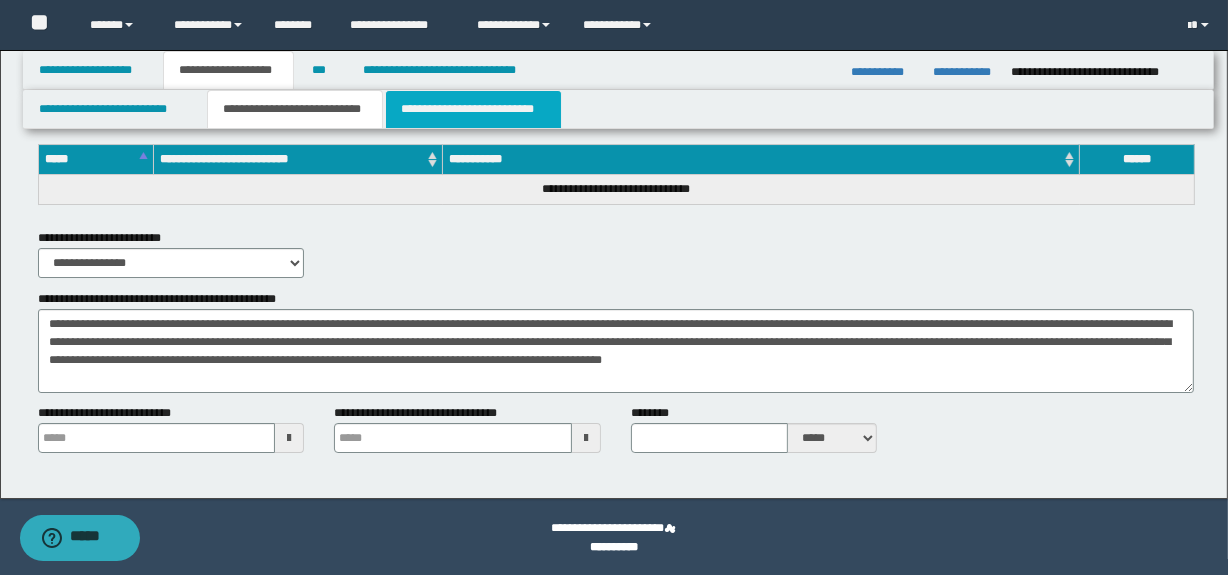 click on "**********" at bounding box center (473, 109) 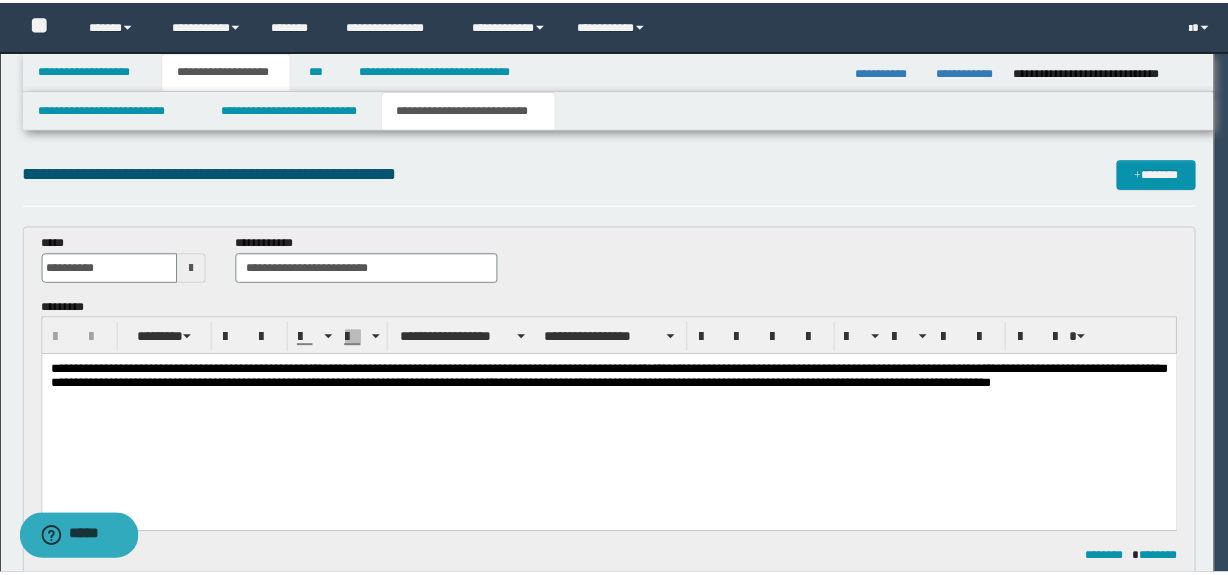 scroll, scrollTop: 0, scrollLeft: 0, axis: both 